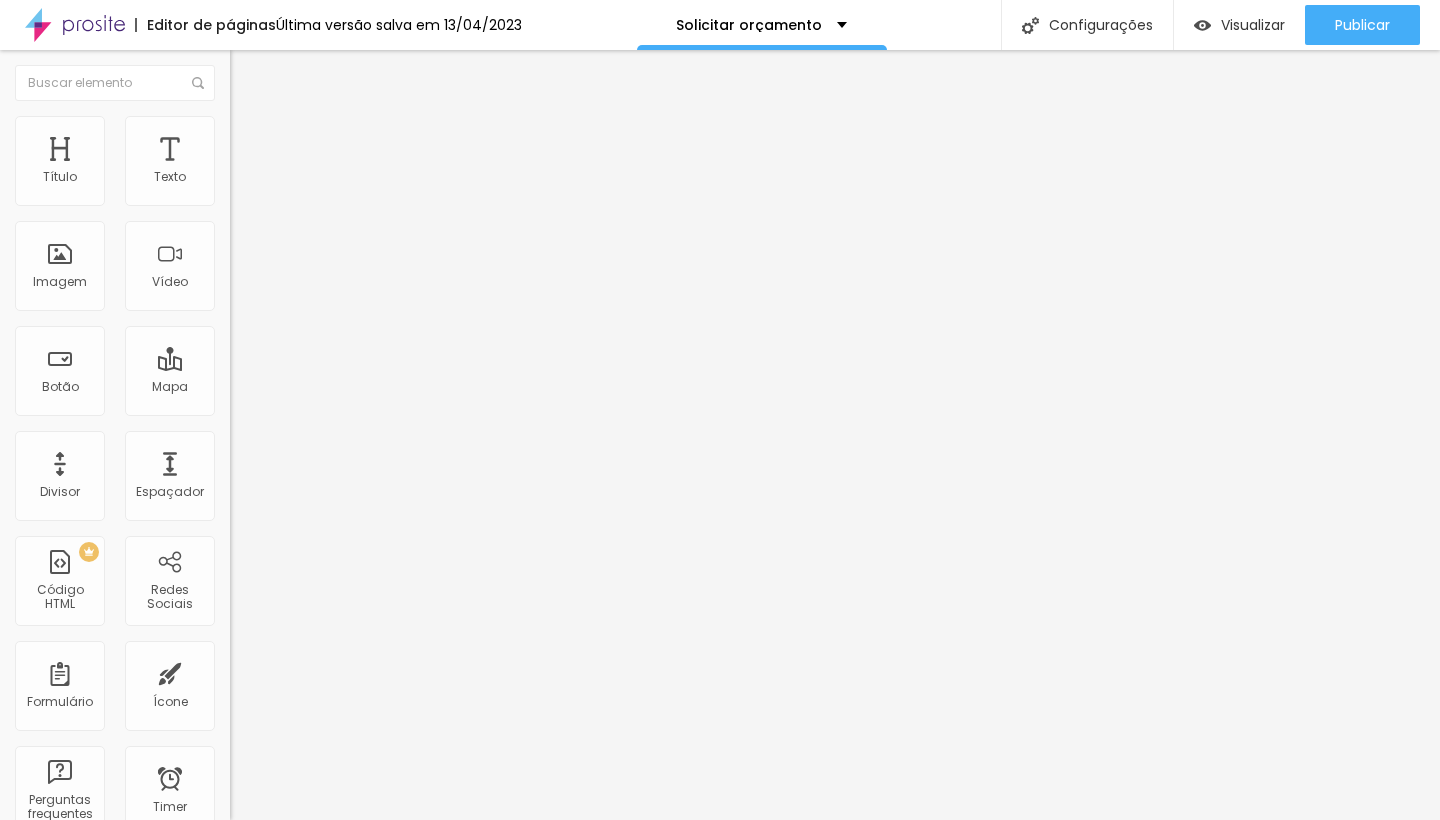 scroll, scrollTop: 0, scrollLeft: 0, axis: both 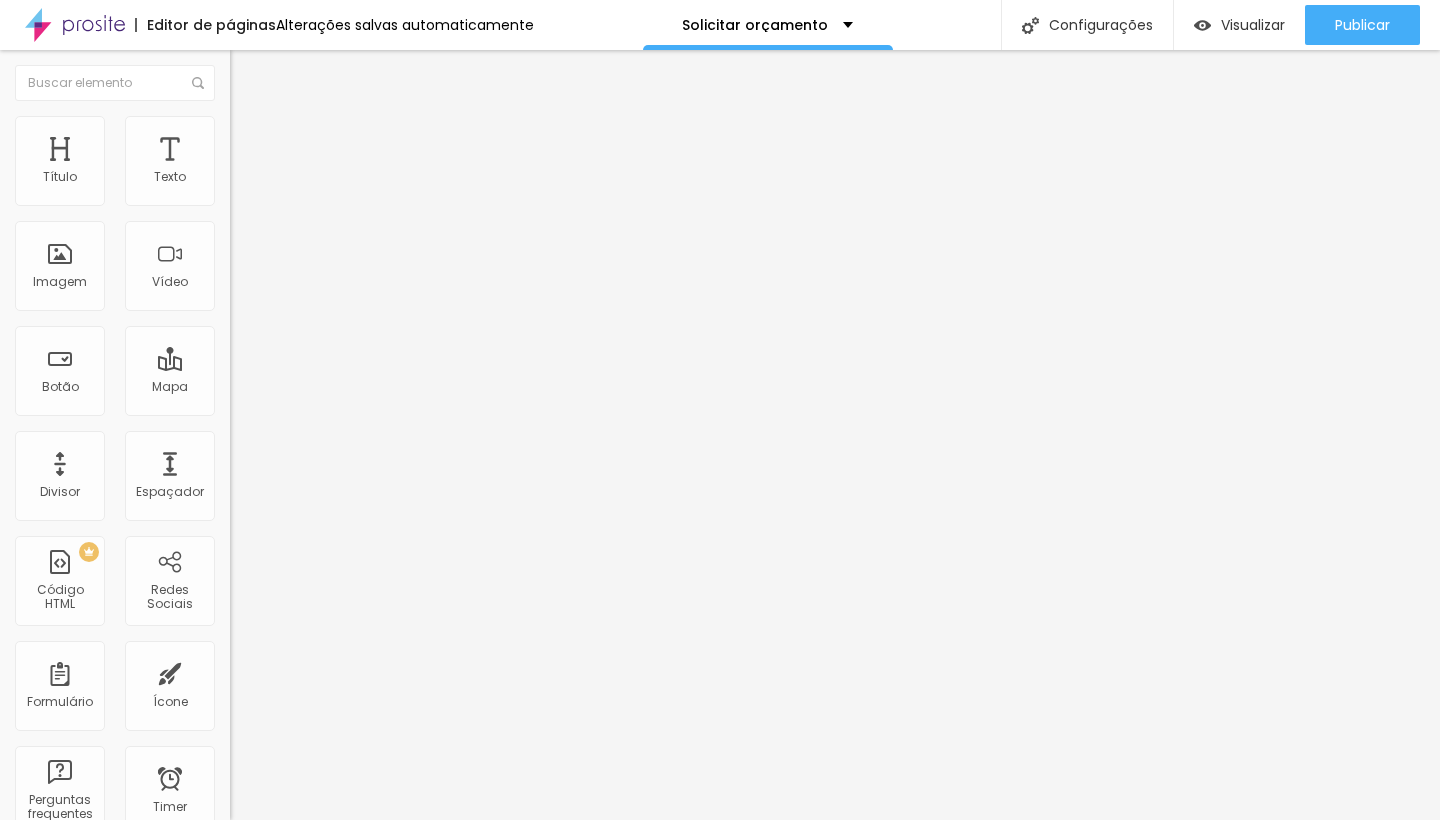 click on "Trocar imagem" at bounding box center [284, 163] 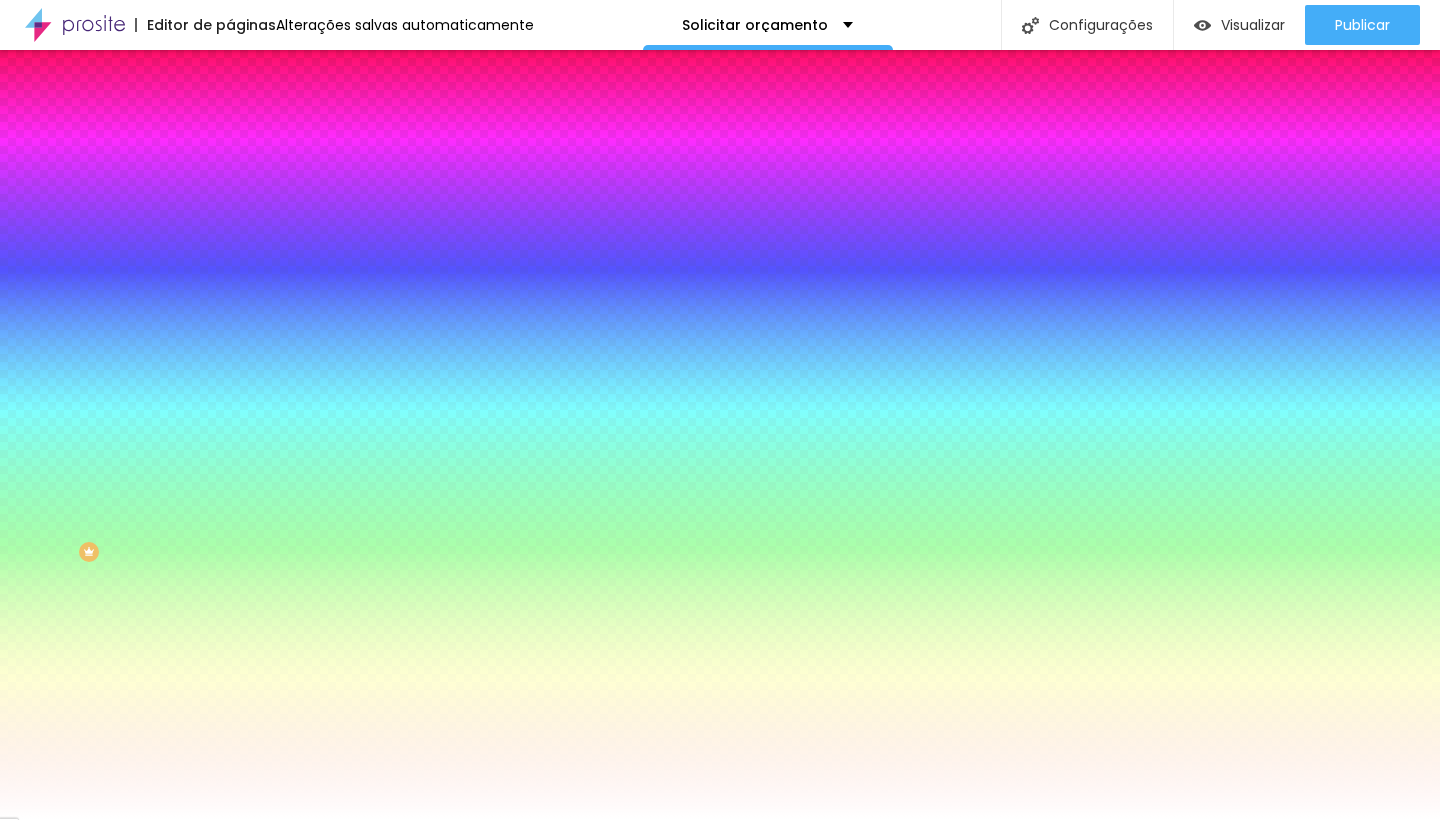 click on "#FFFFFF" at bounding box center (350, 201) 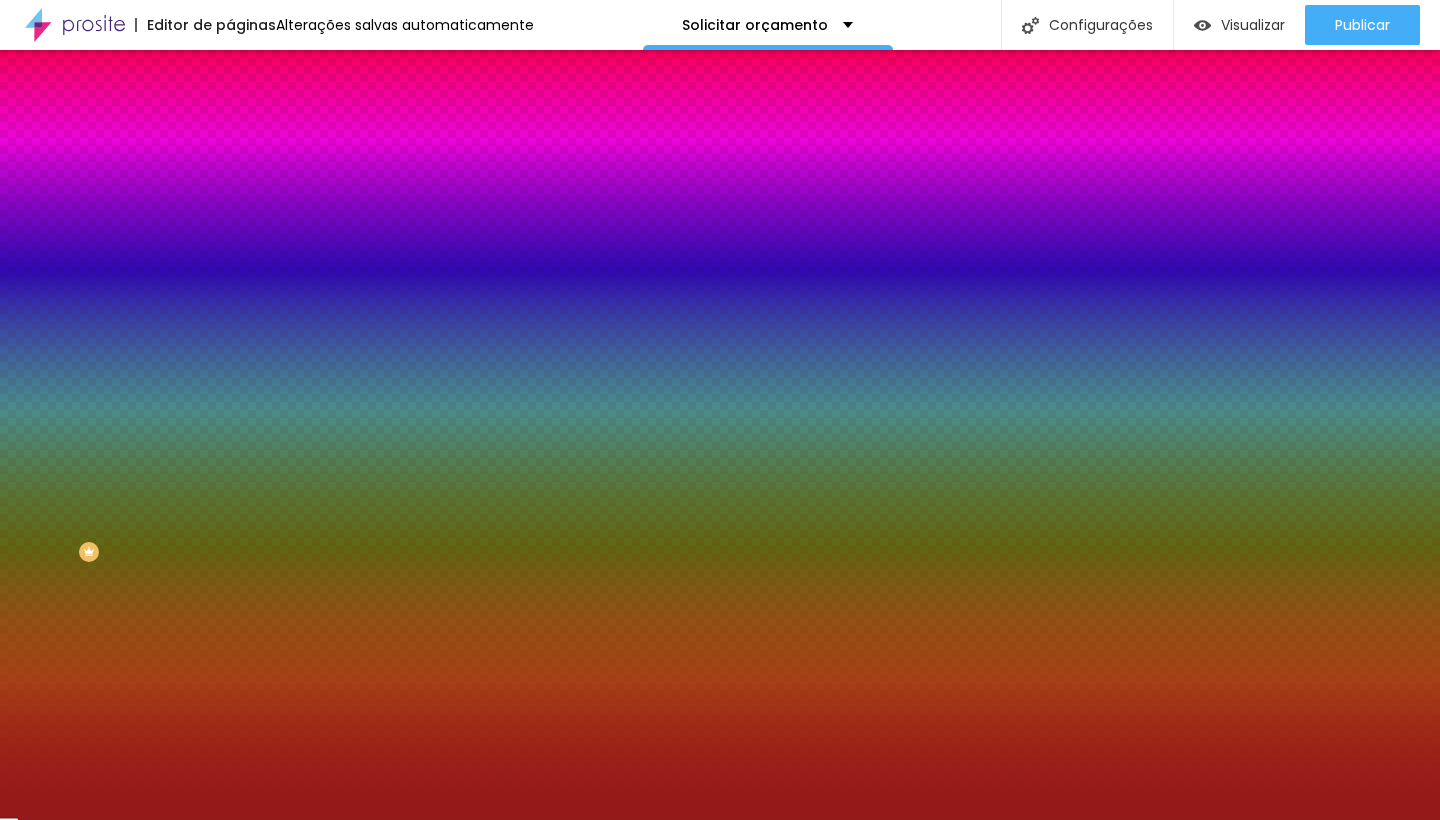 type on "#000000" 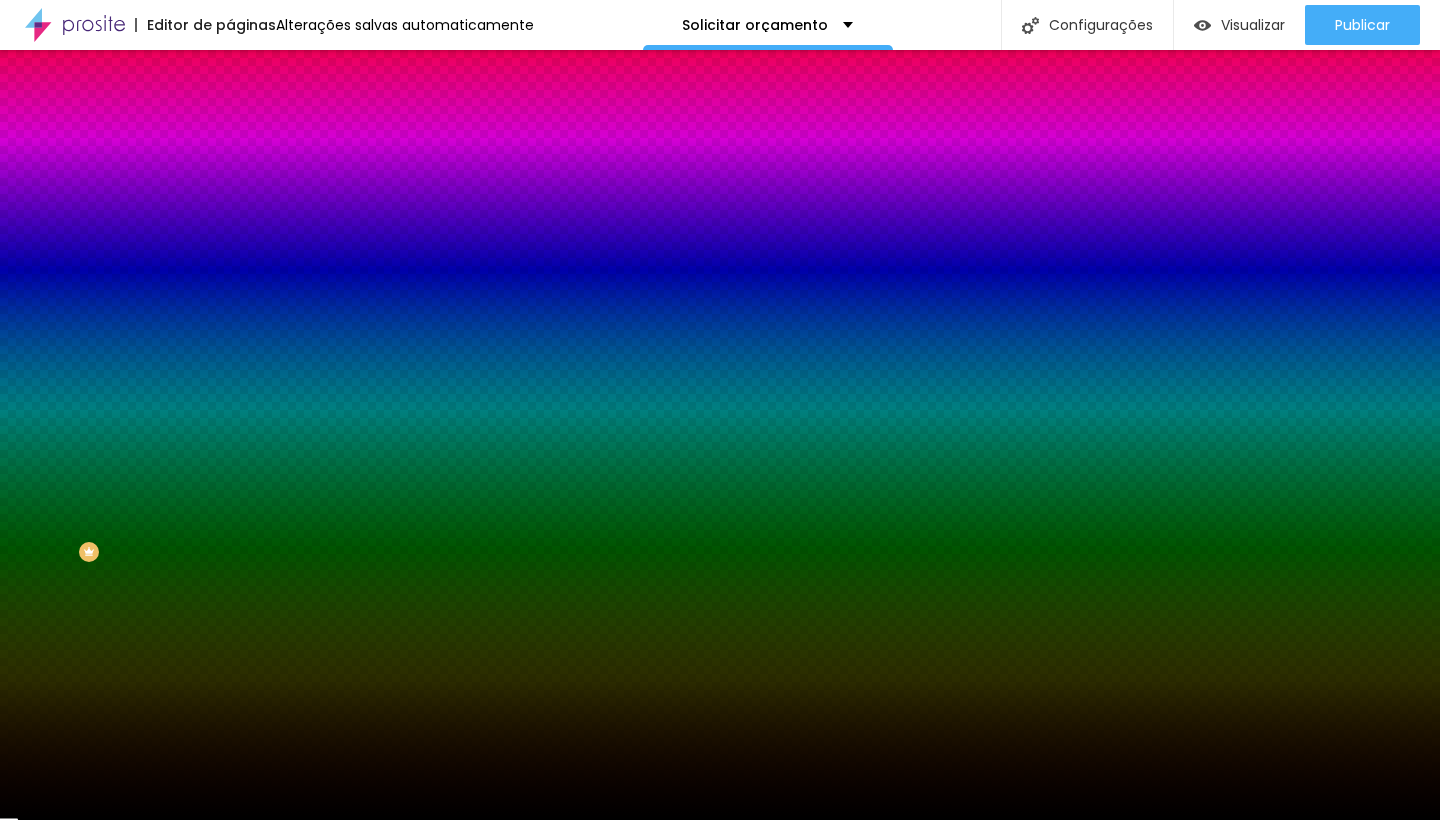 drag, startPoint x: 138, startPoint y: 278, endPoint x: 185, endPoint y: 439, distance: 167.72 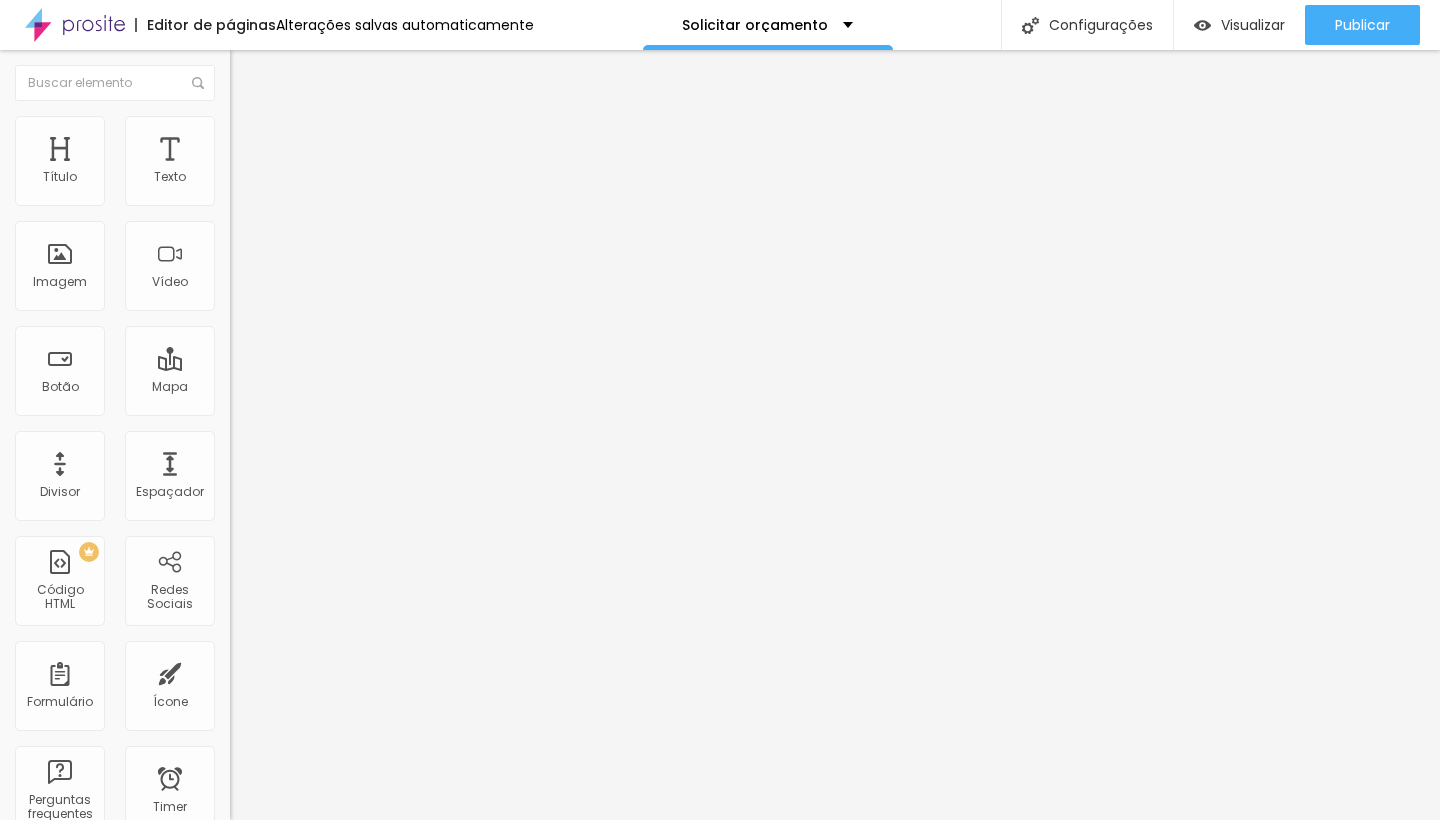 click on "Estilo" at bounding box center [263, 129] 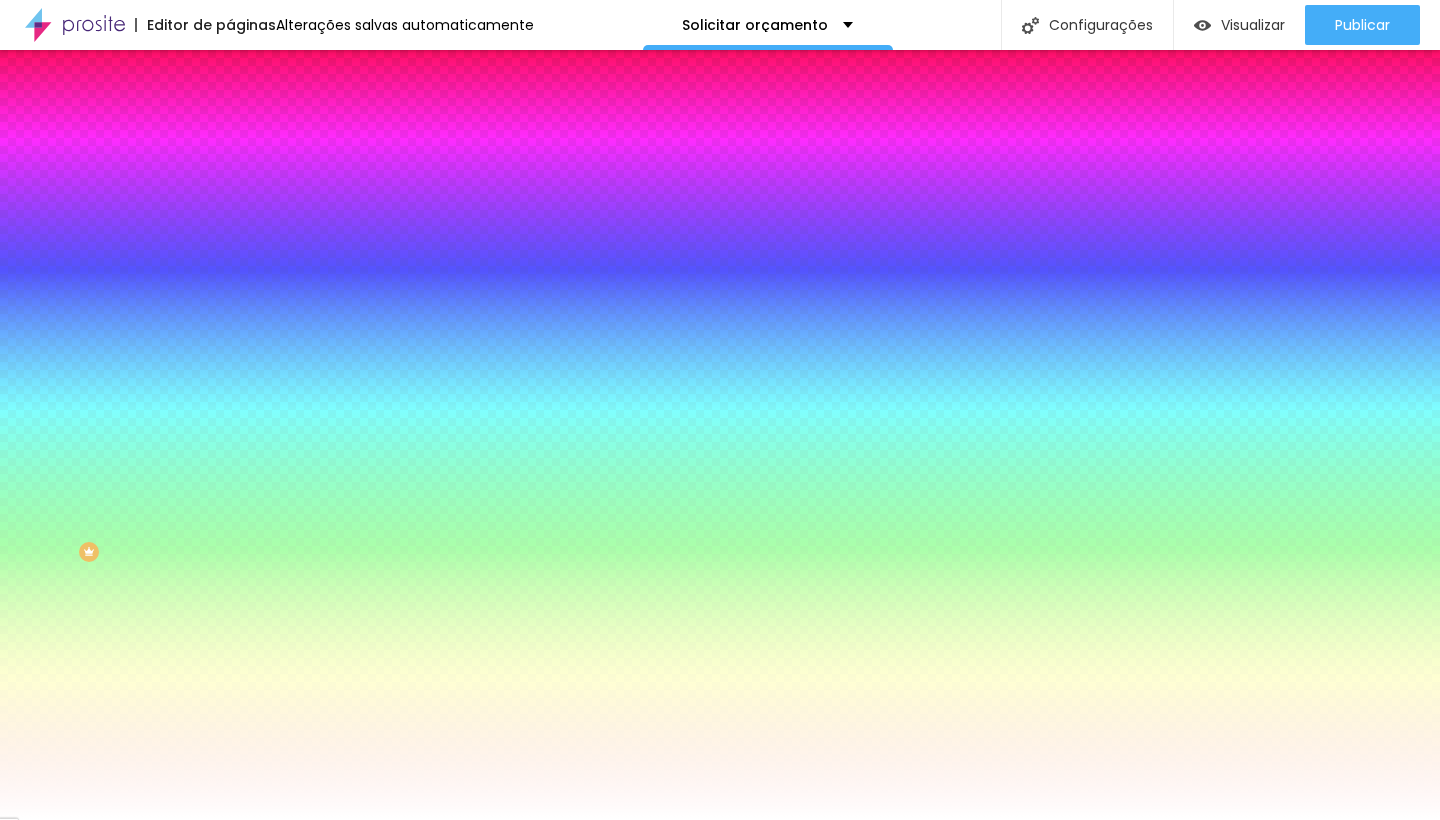 click at bounding box center (345, 174) 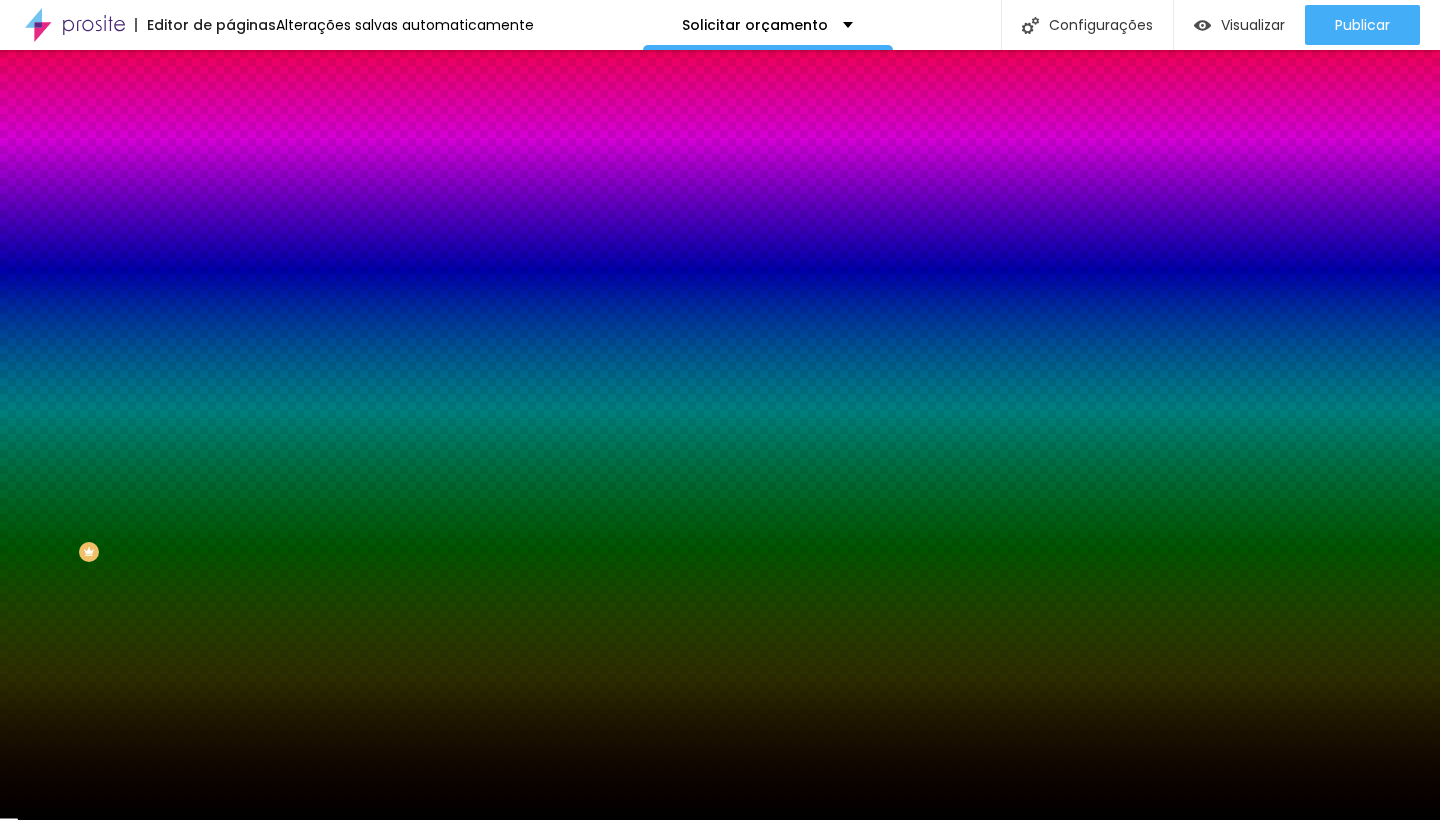 type on "#000000" 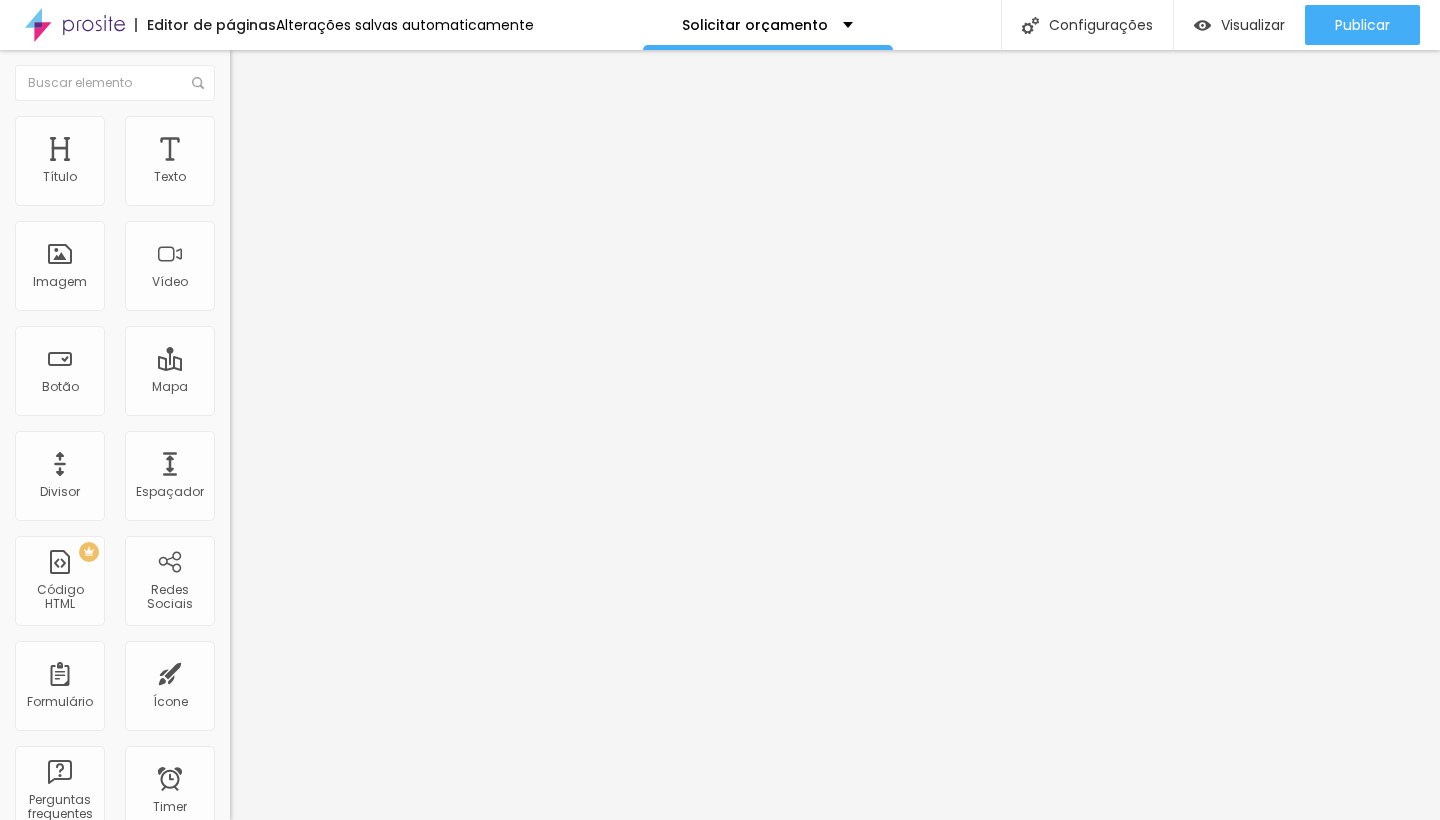 click at bounding box center [239, 125] 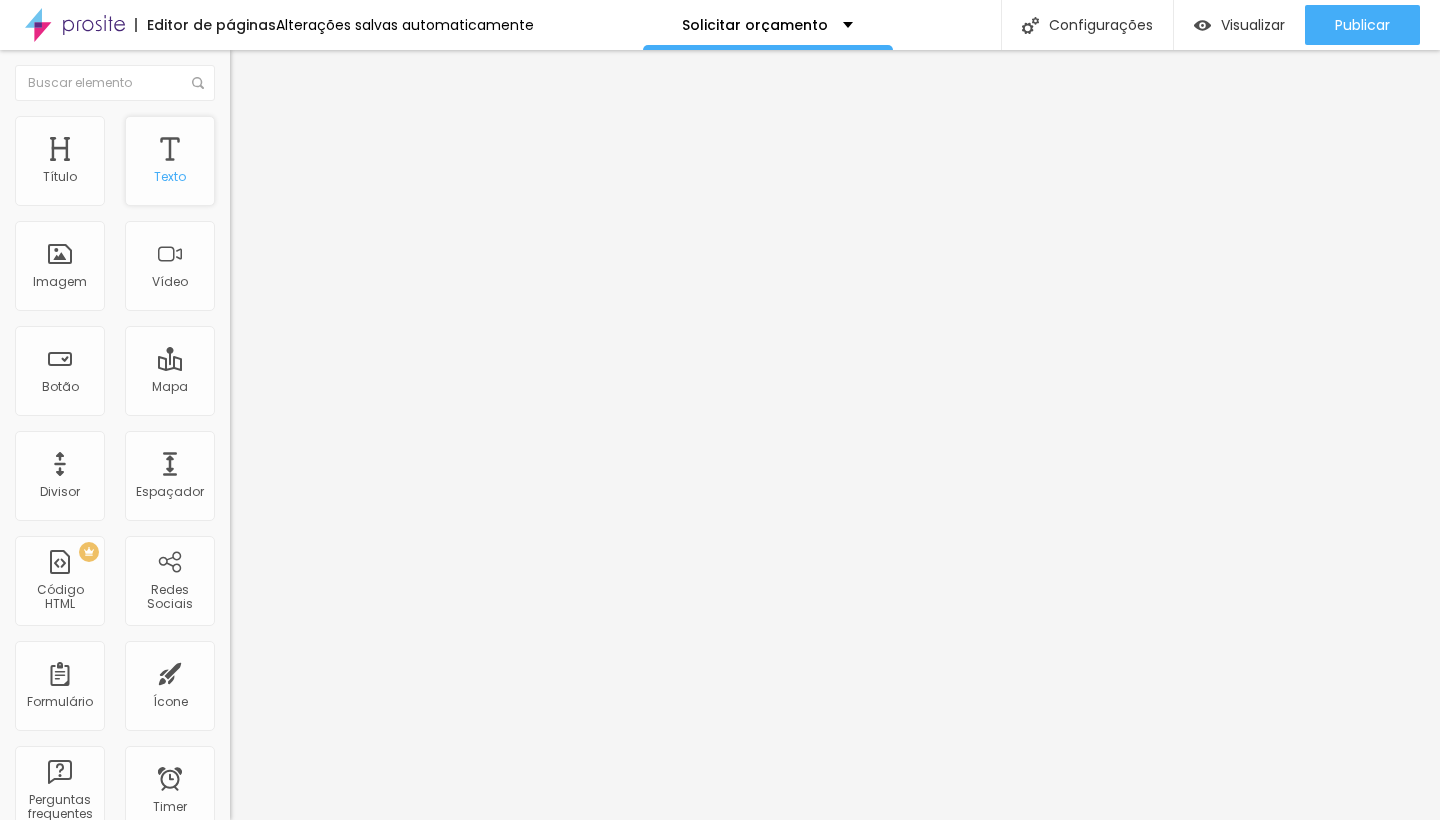 click on "Texto" at bounding box center (170, 161) 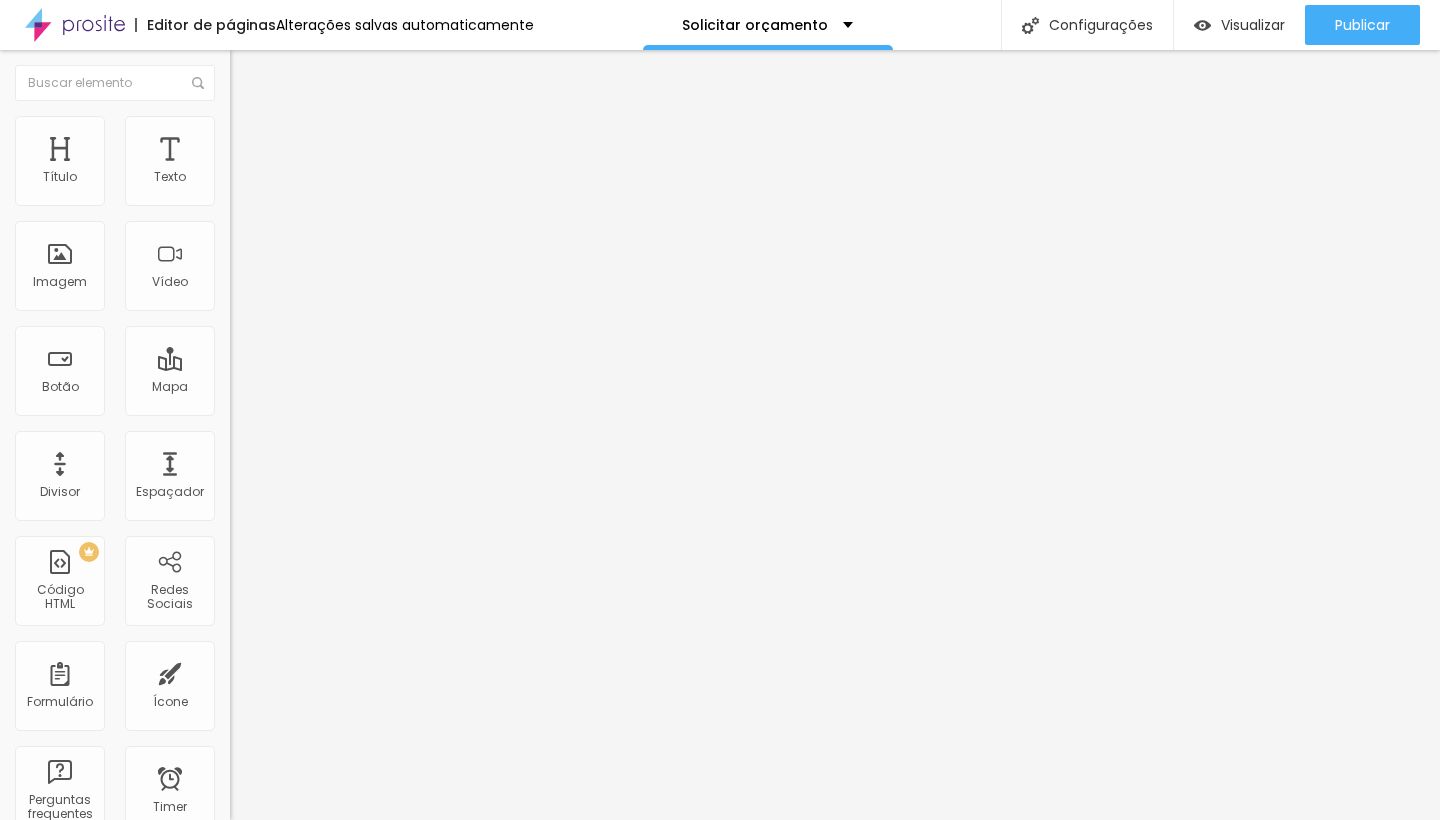 click on "Avançado" at bounding box center [281, 129] 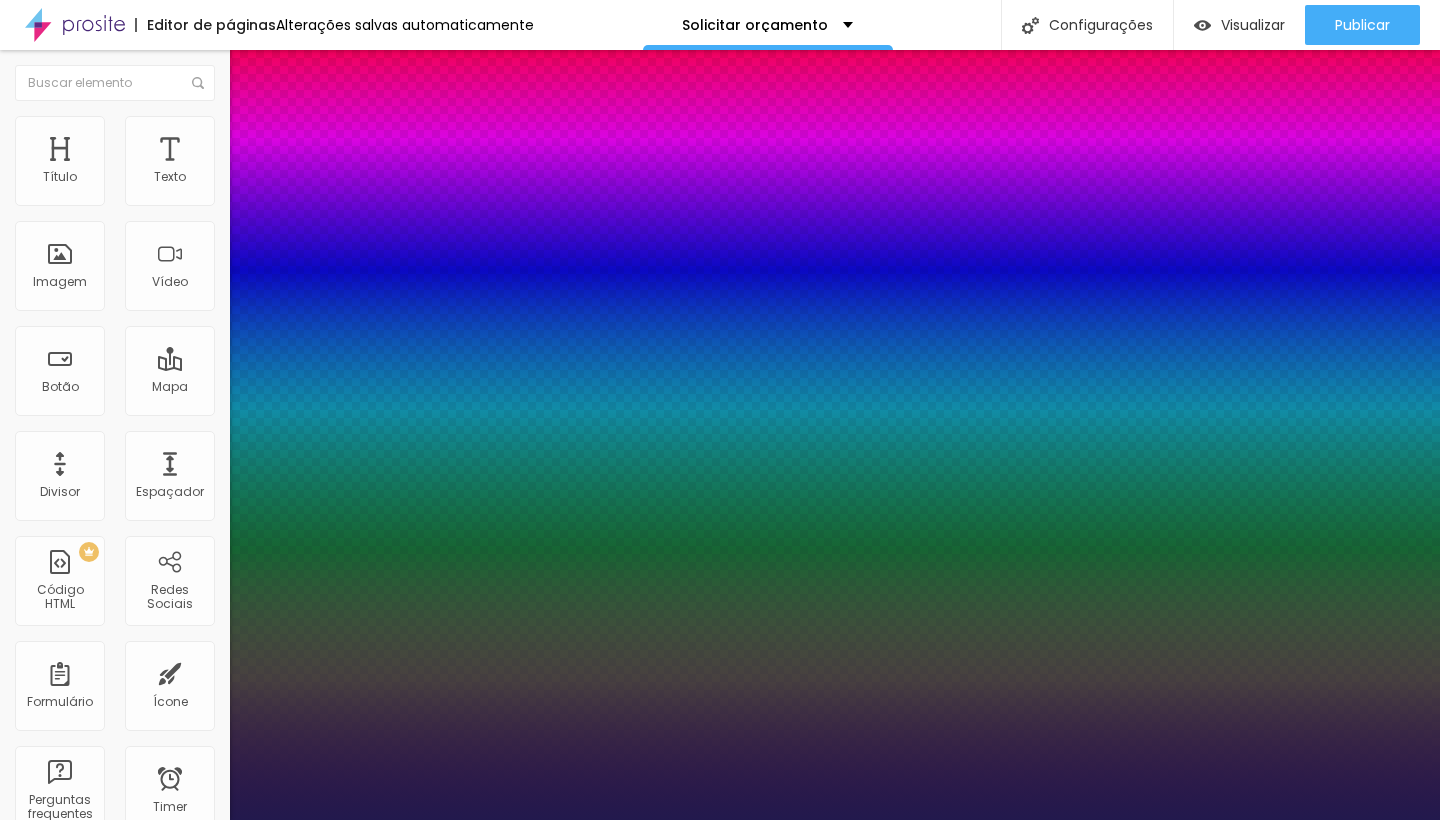 type on "1" 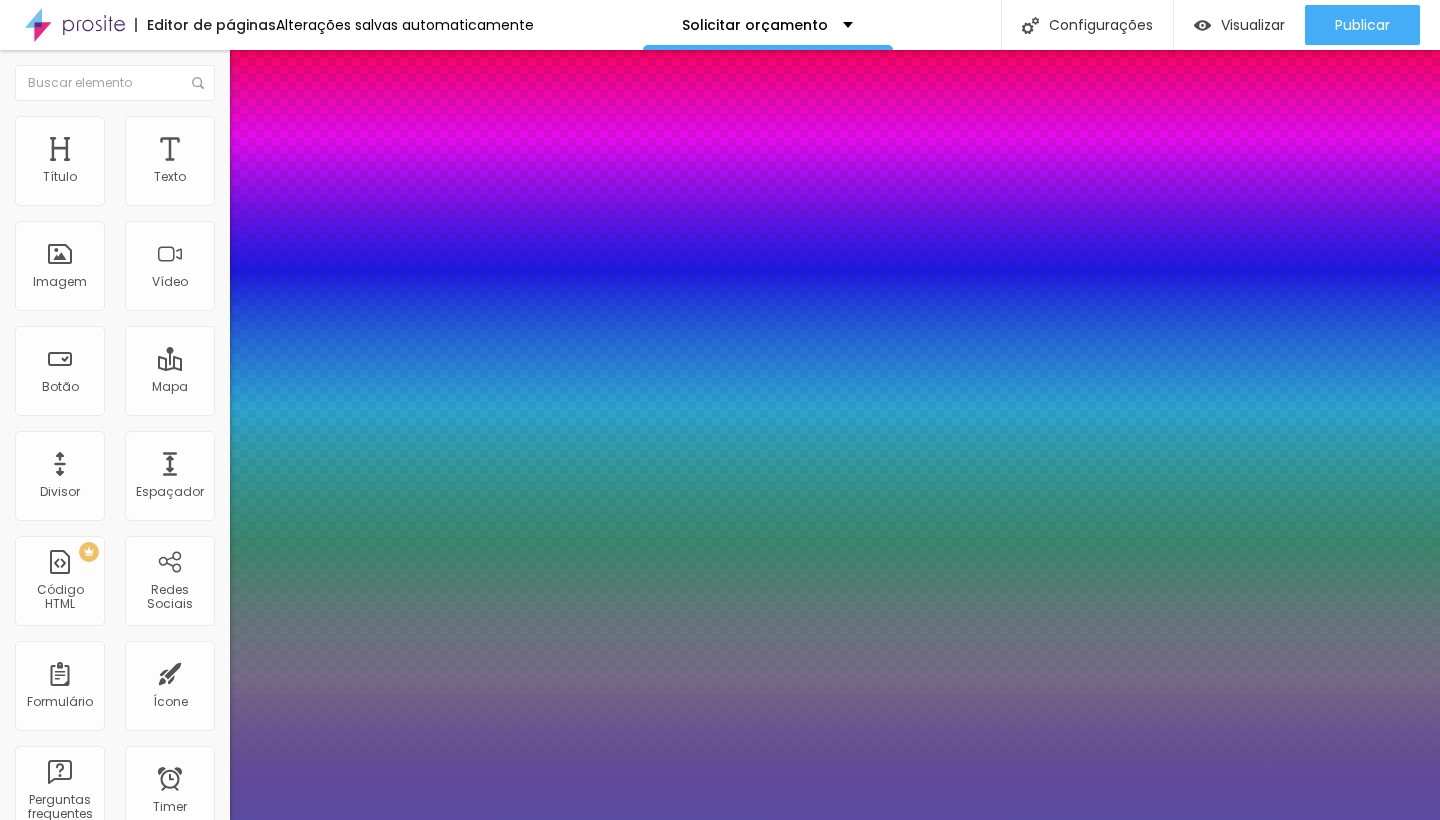 type on "1" 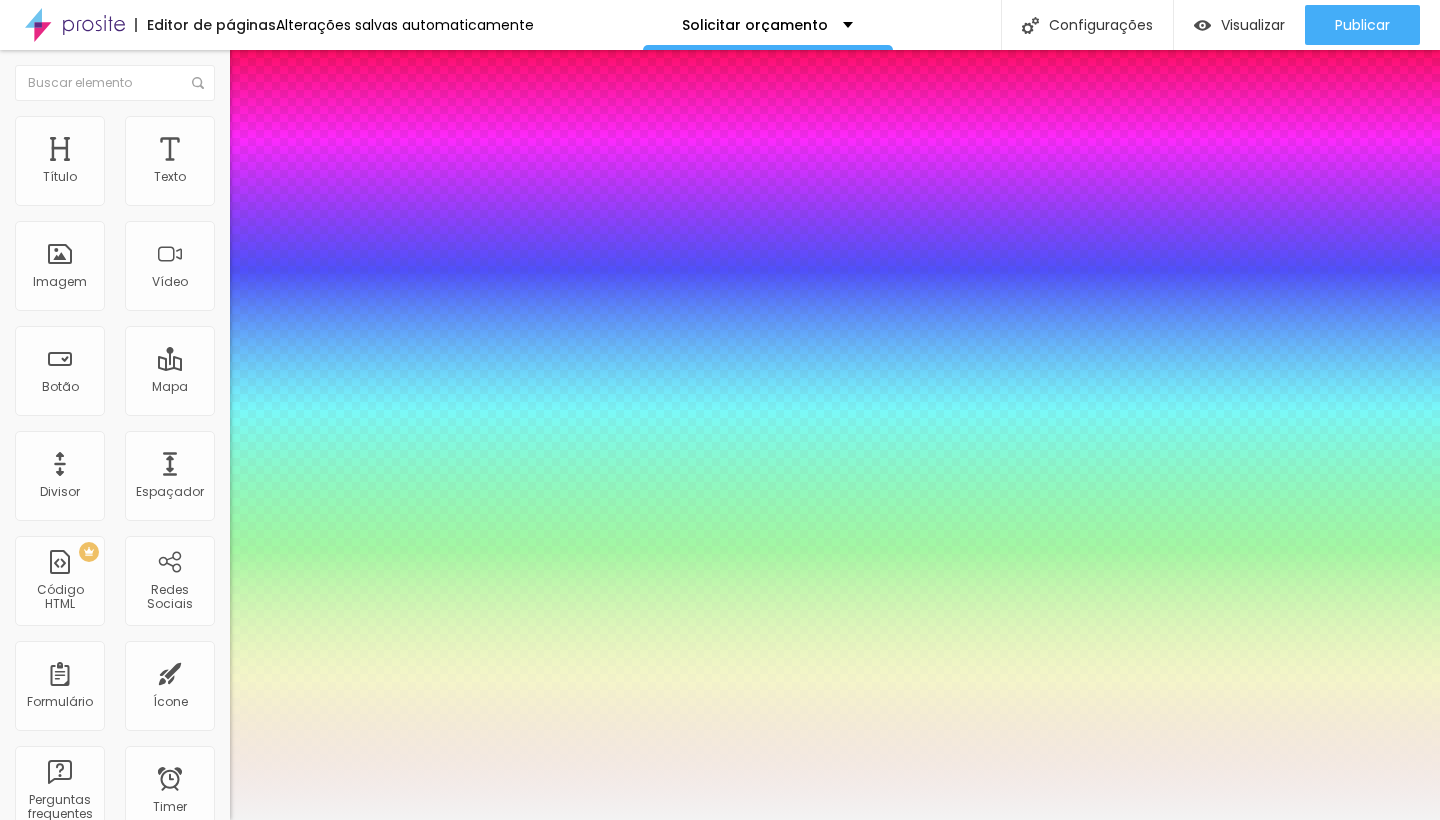 type on "1" 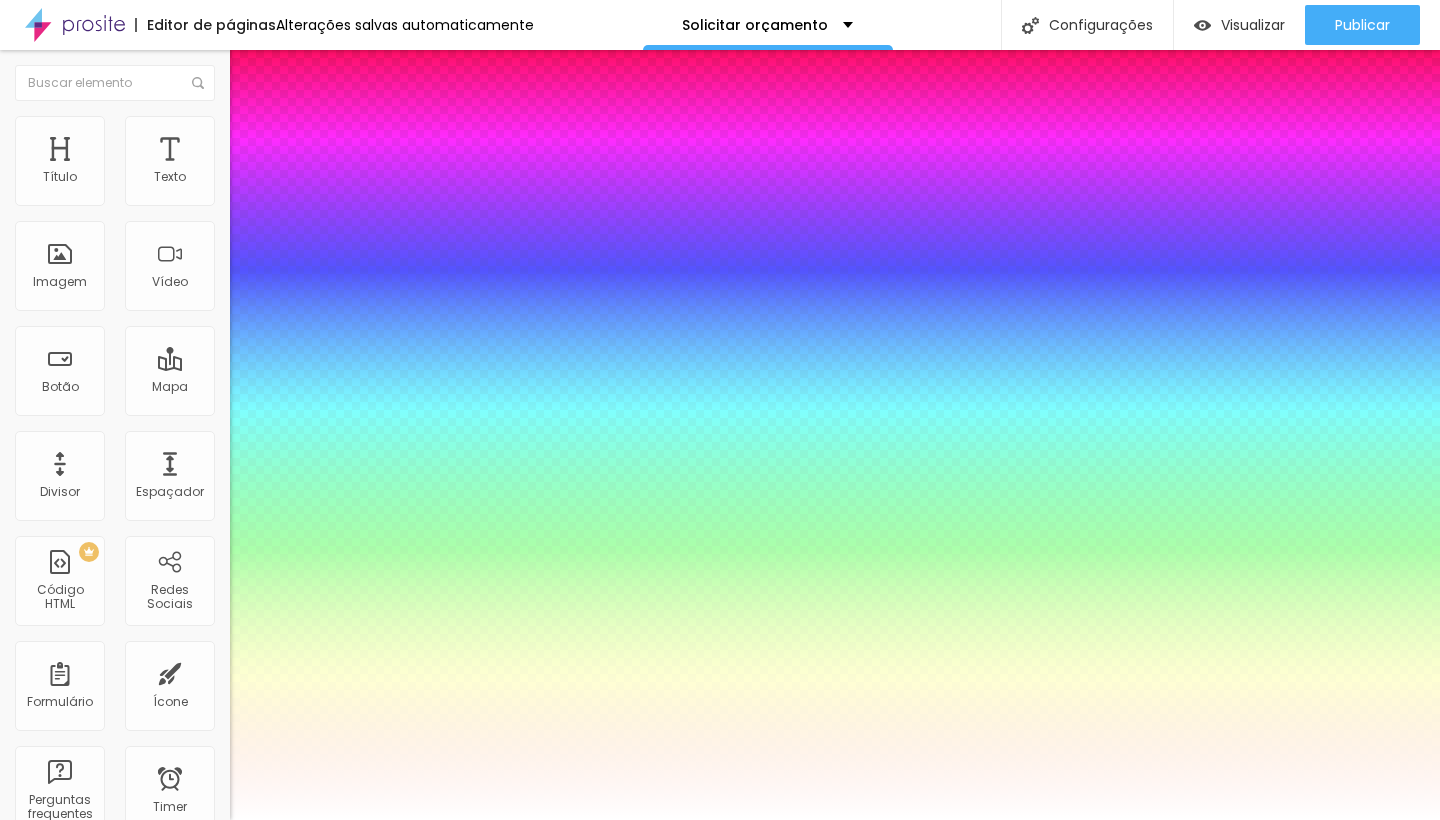 type on "1" 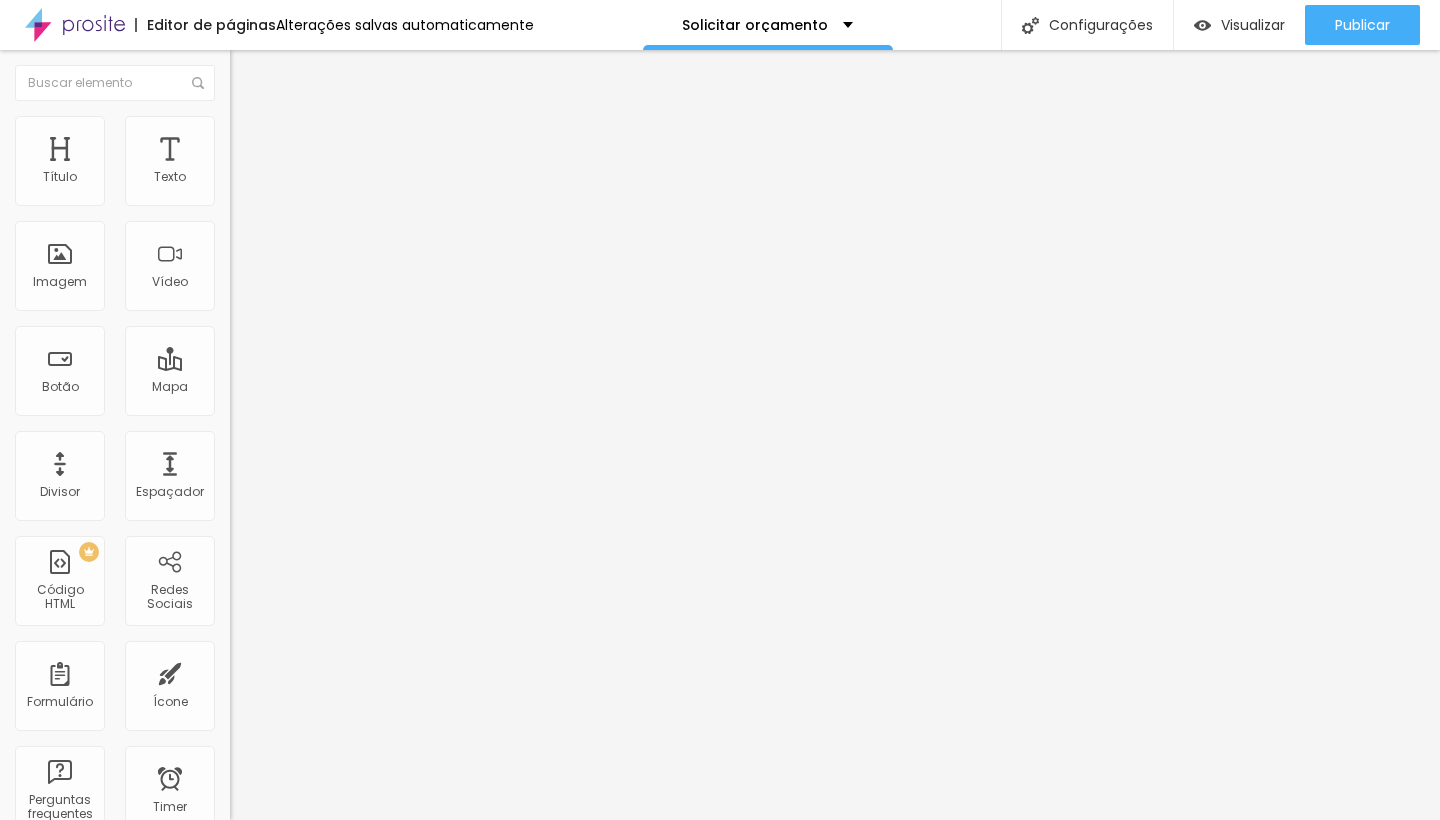 click 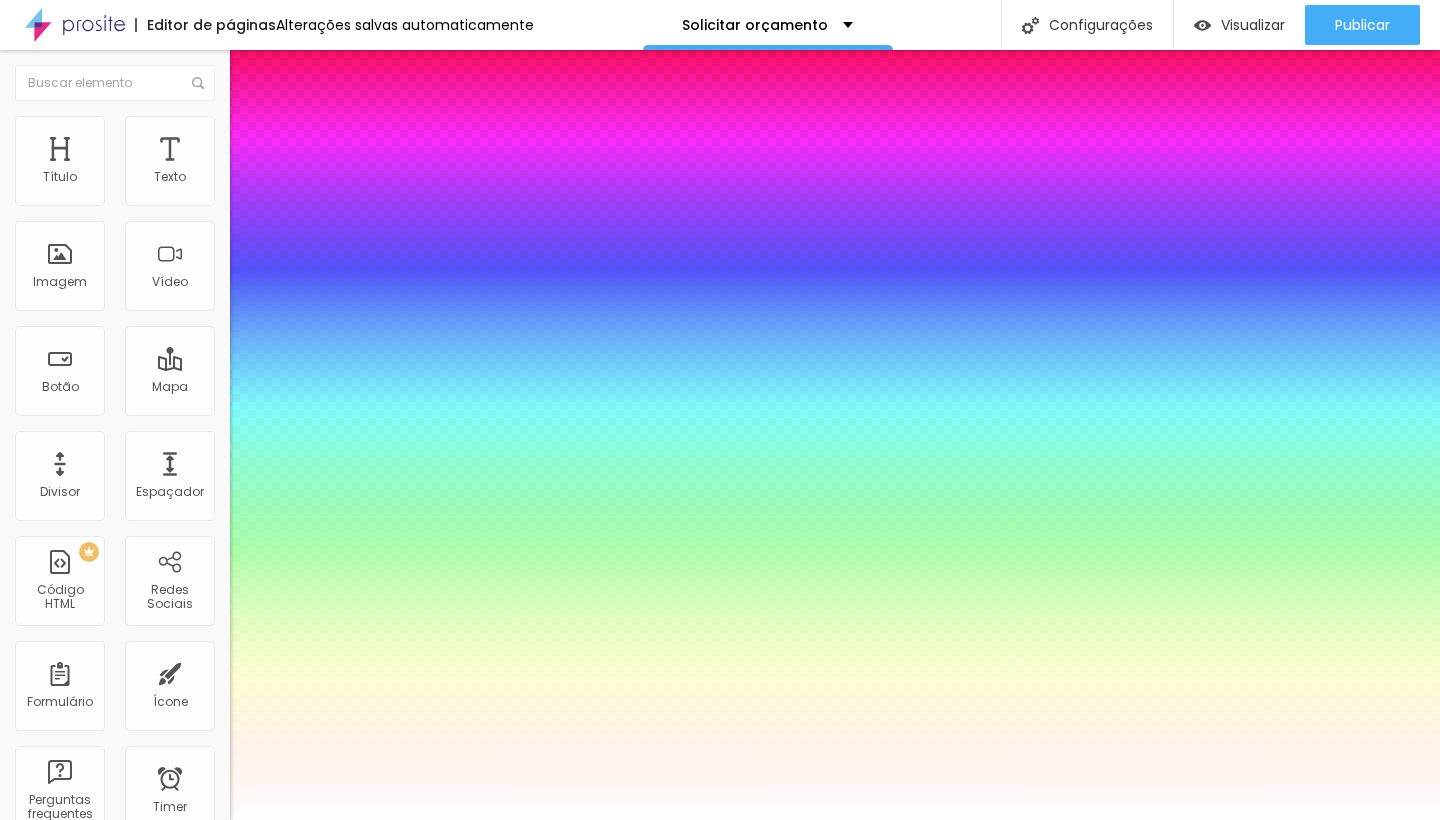 type on "1" 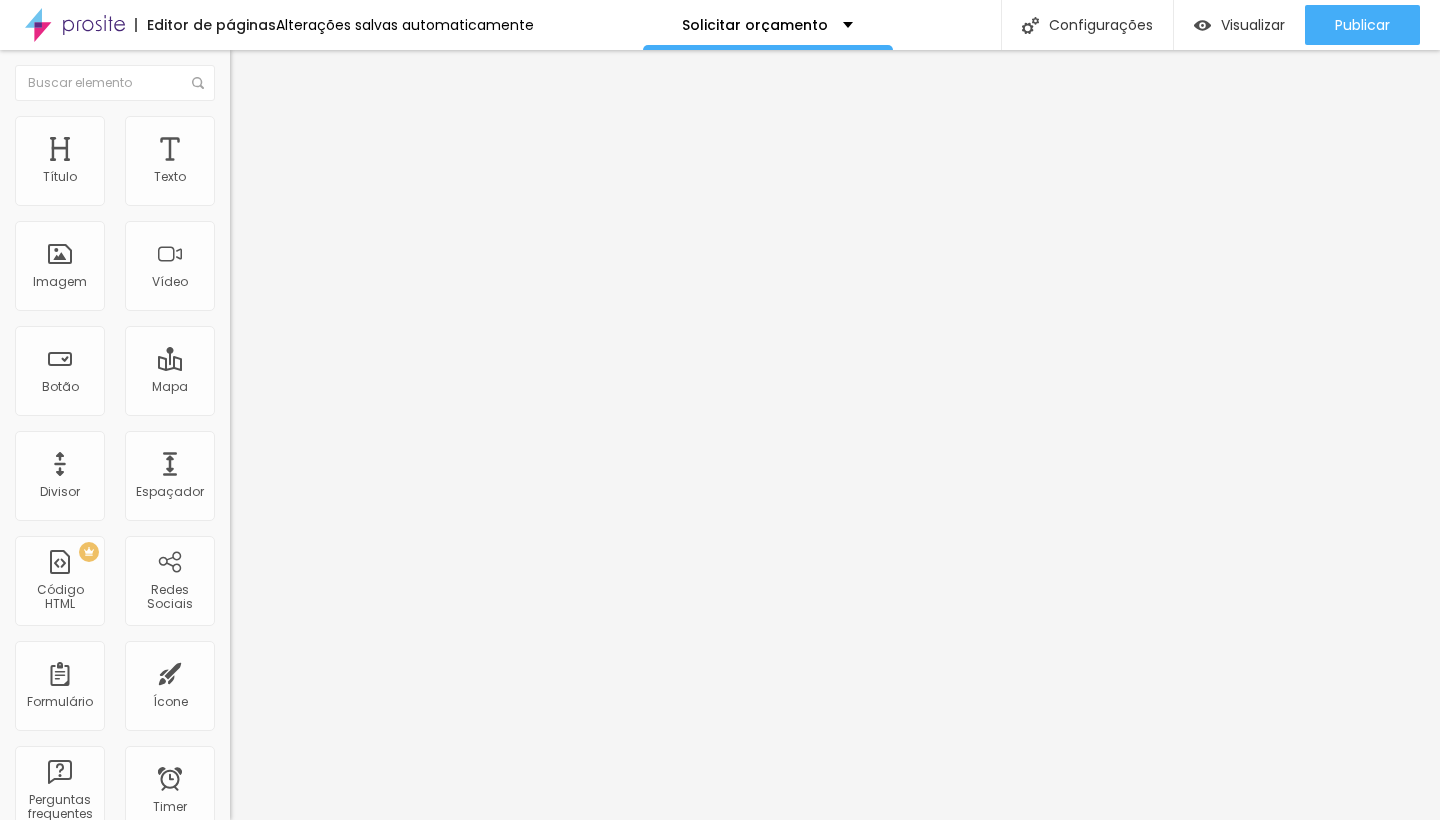 click 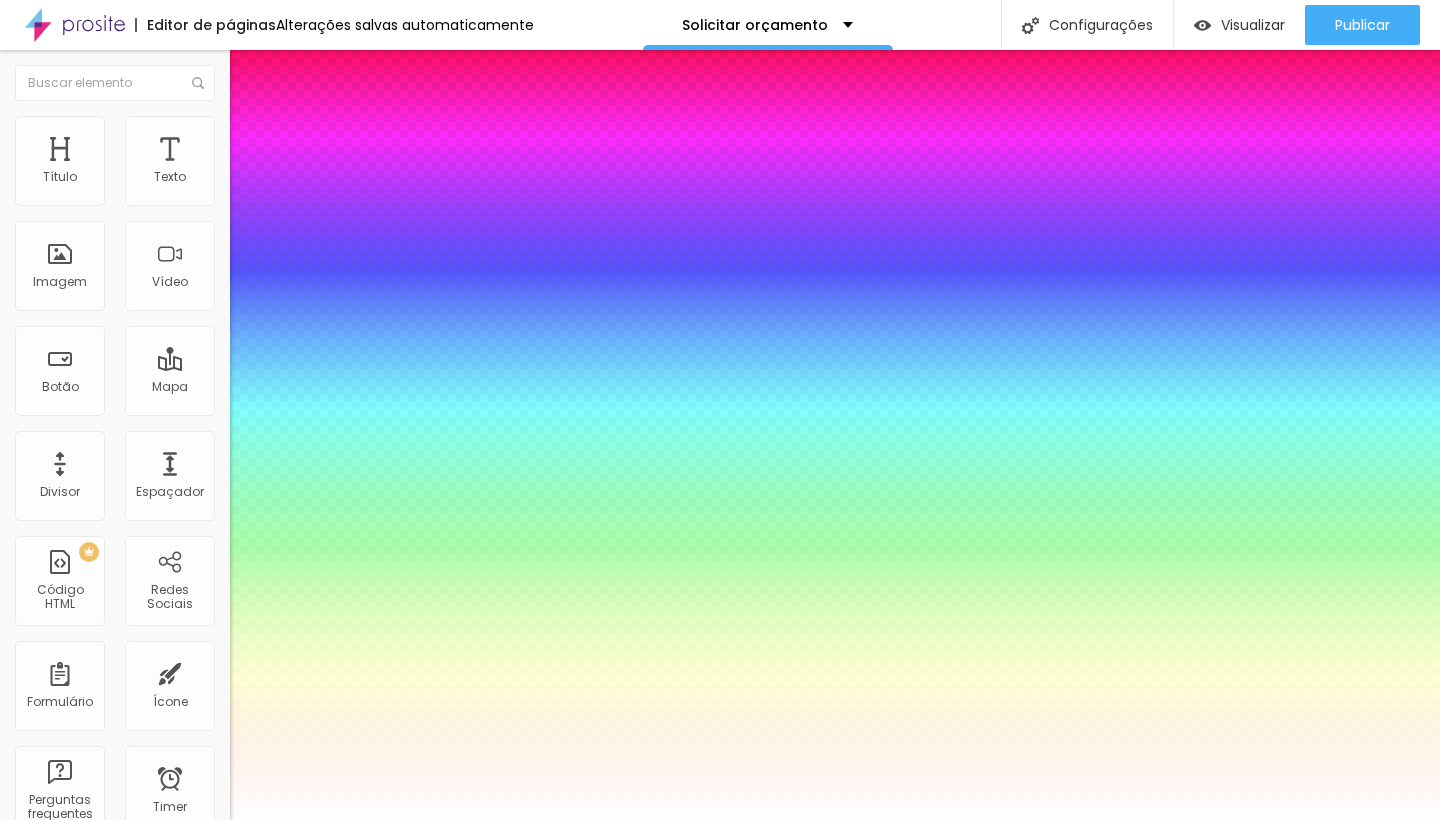 type on "1" 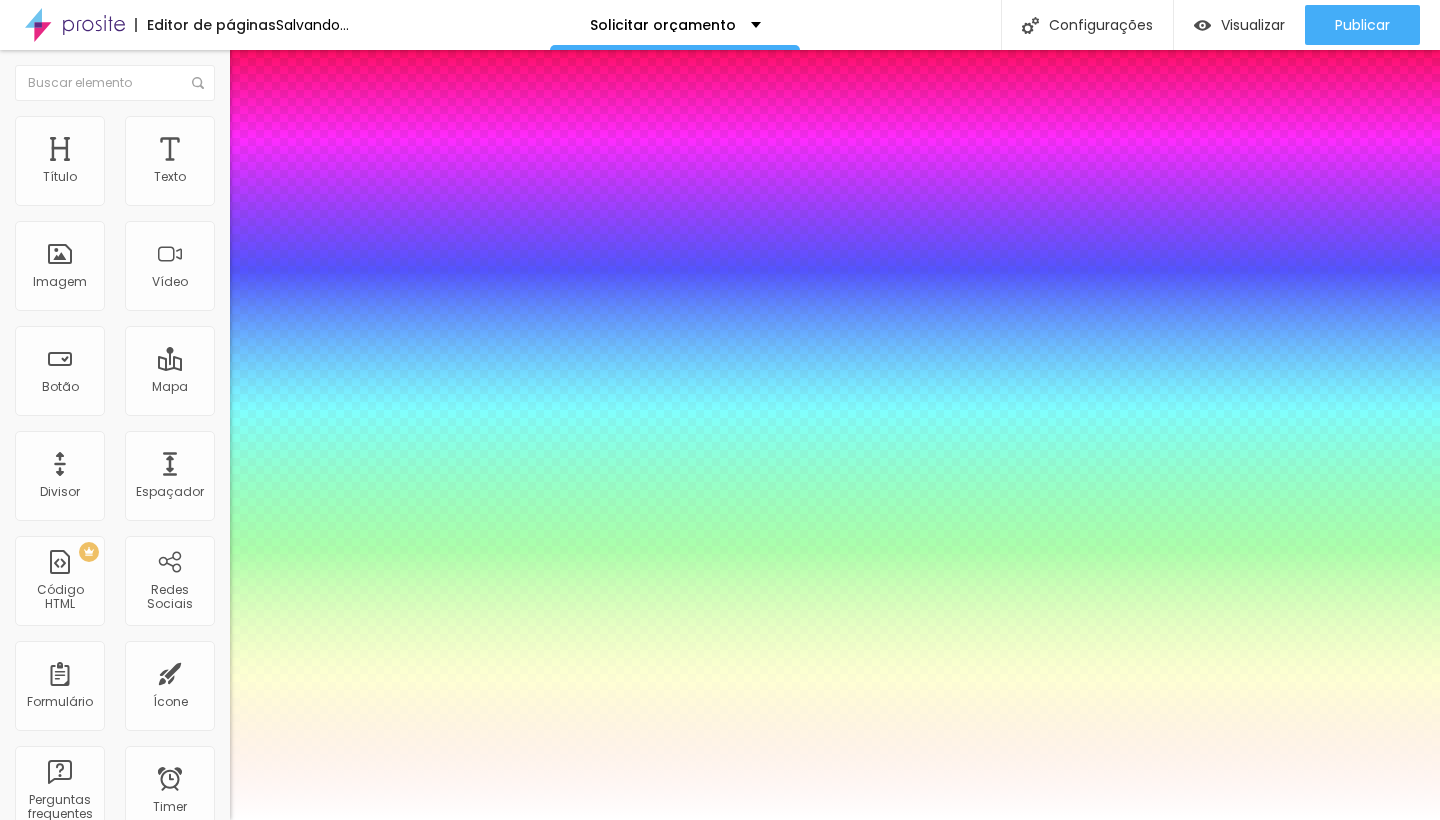 type on "1" 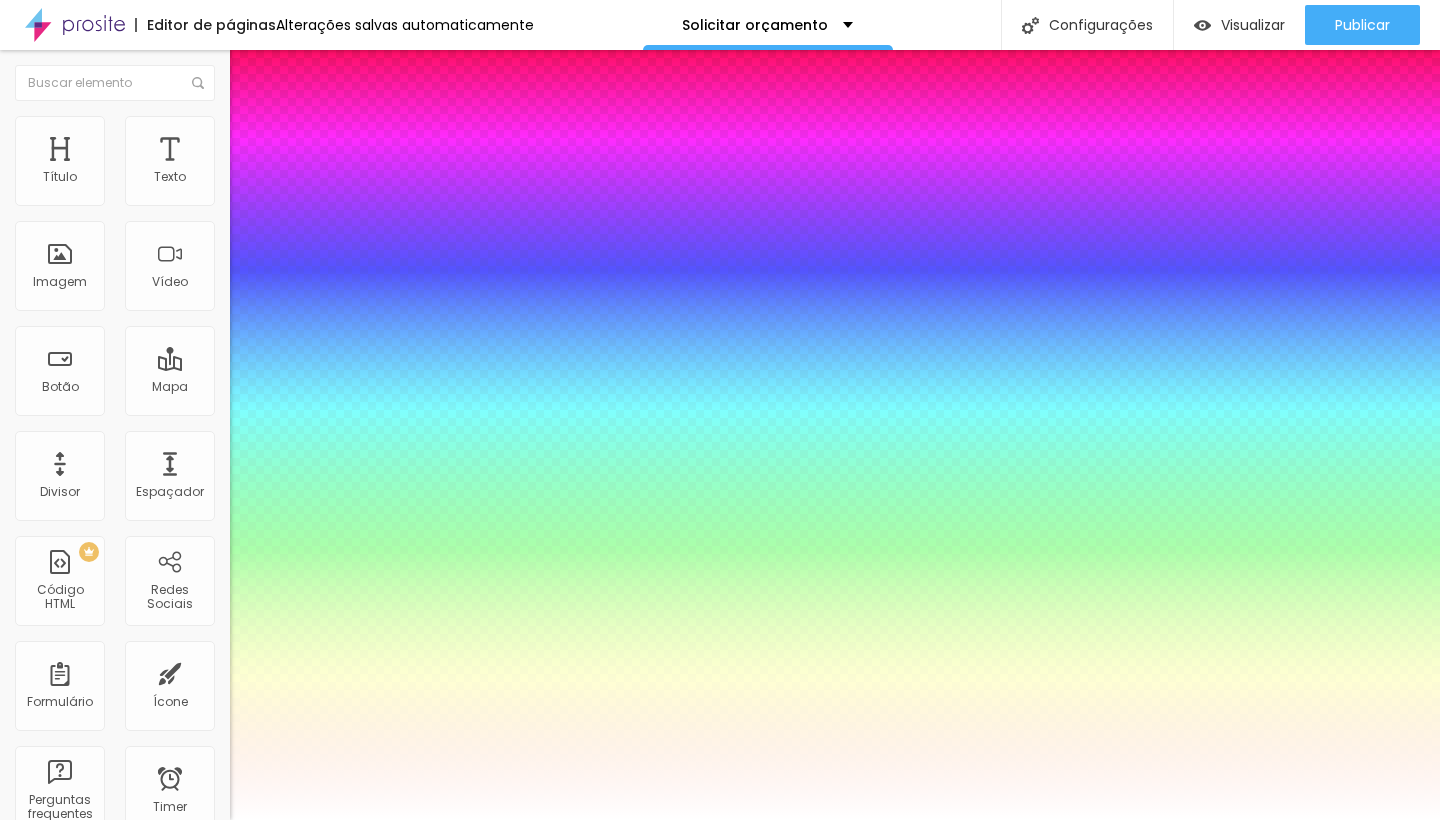 select on "Alegreya" 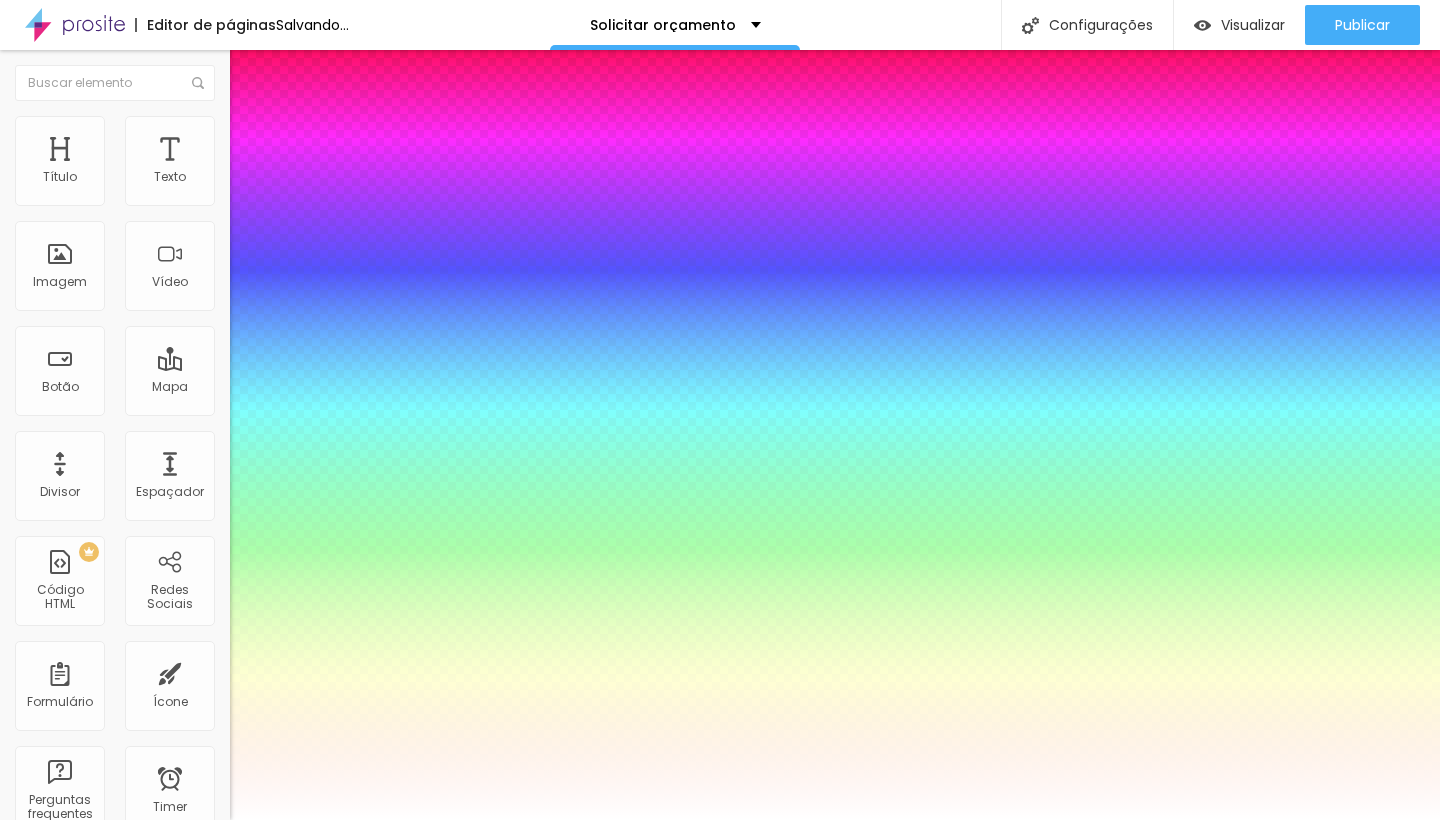 type on "1" 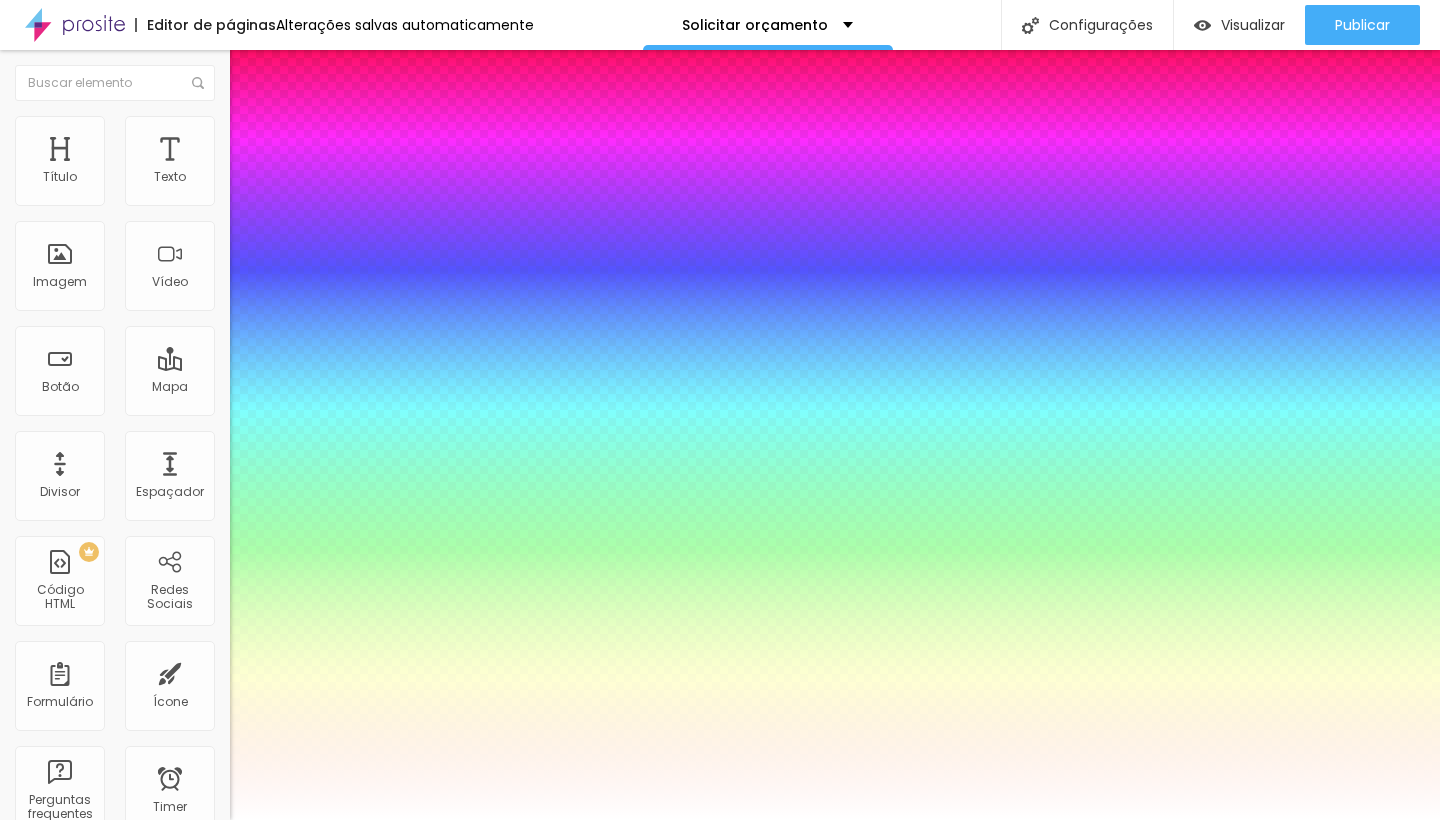 type on "17" 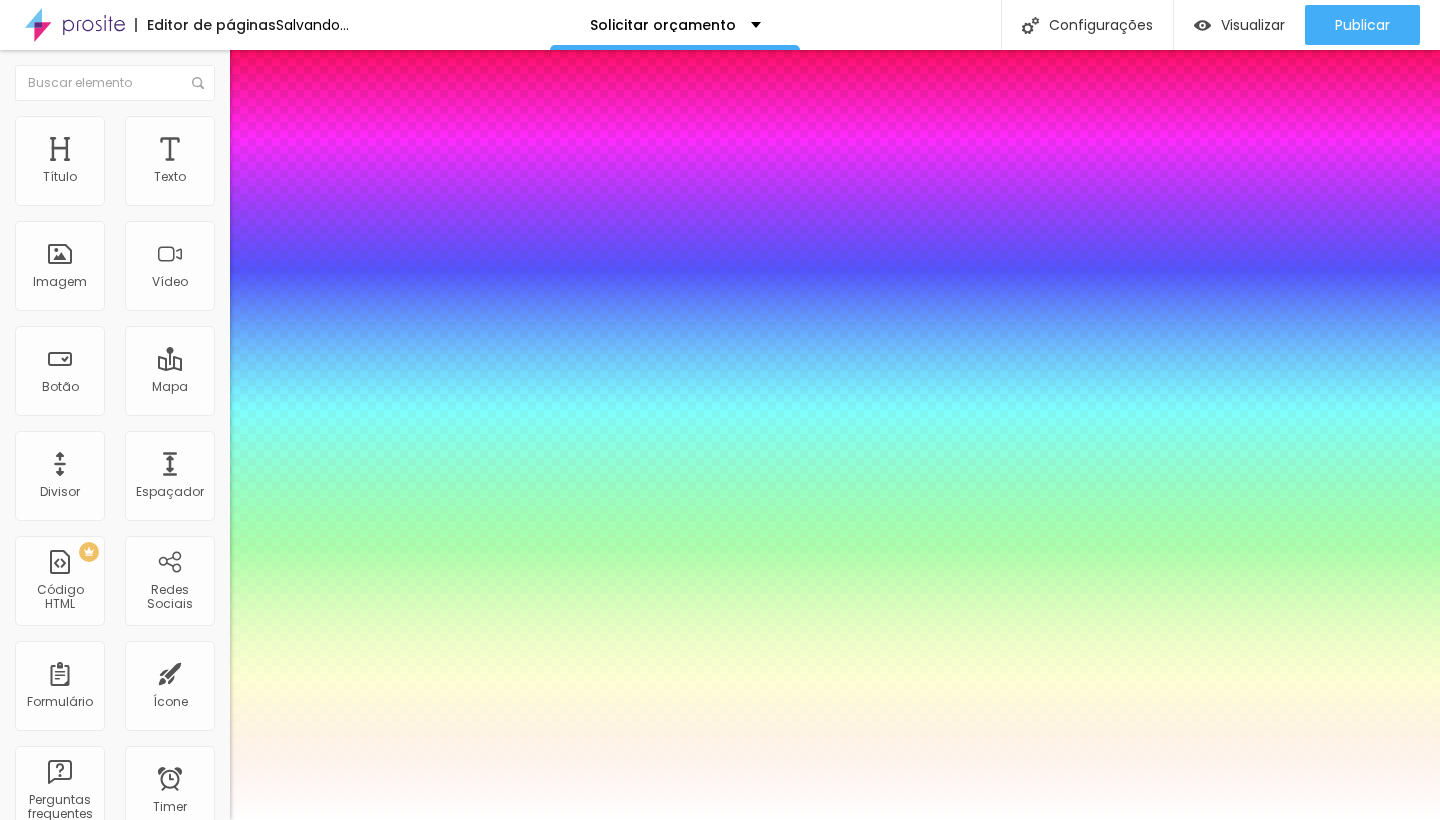 type on "1" 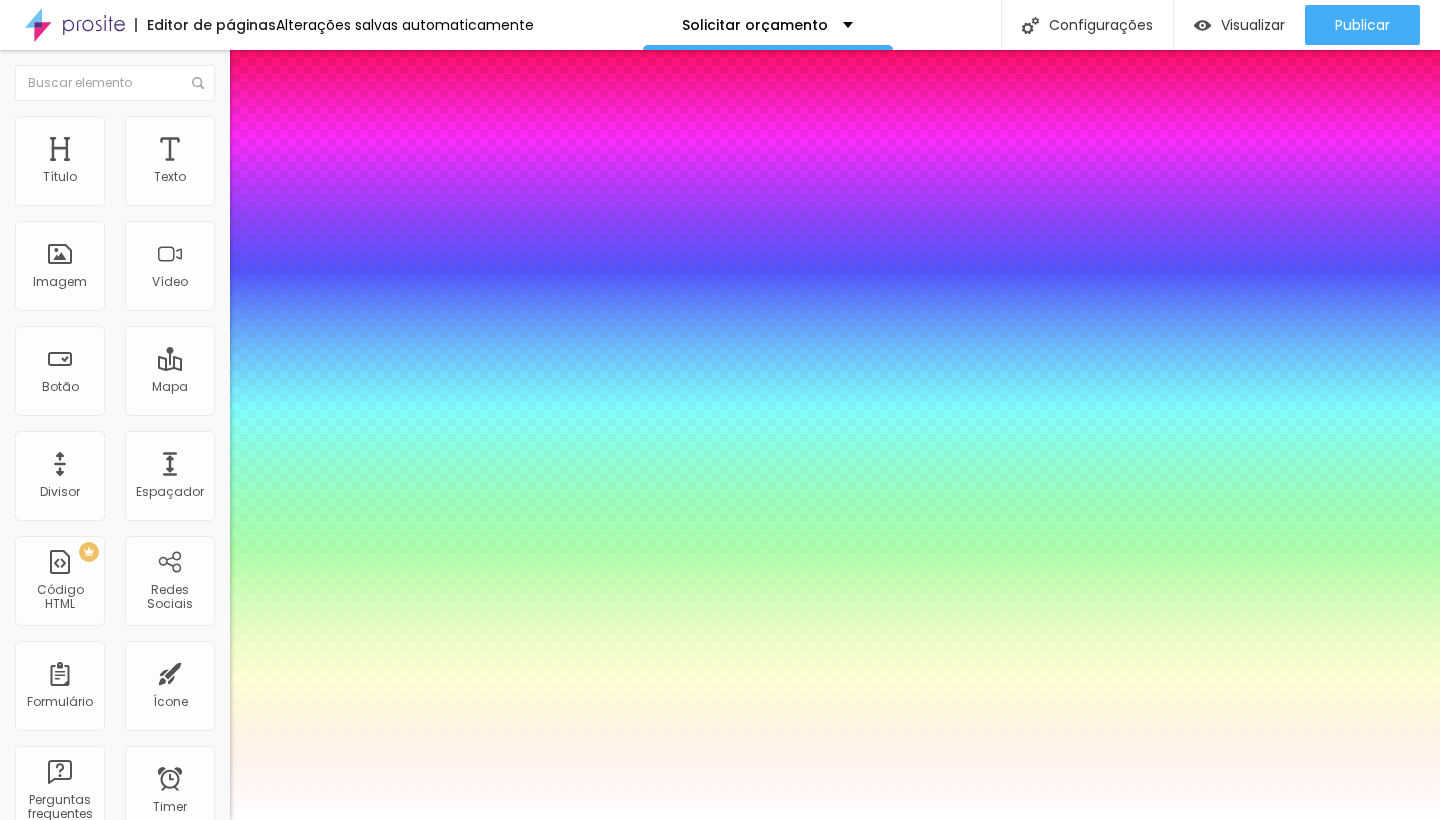 click at bounding box center (720, 820) 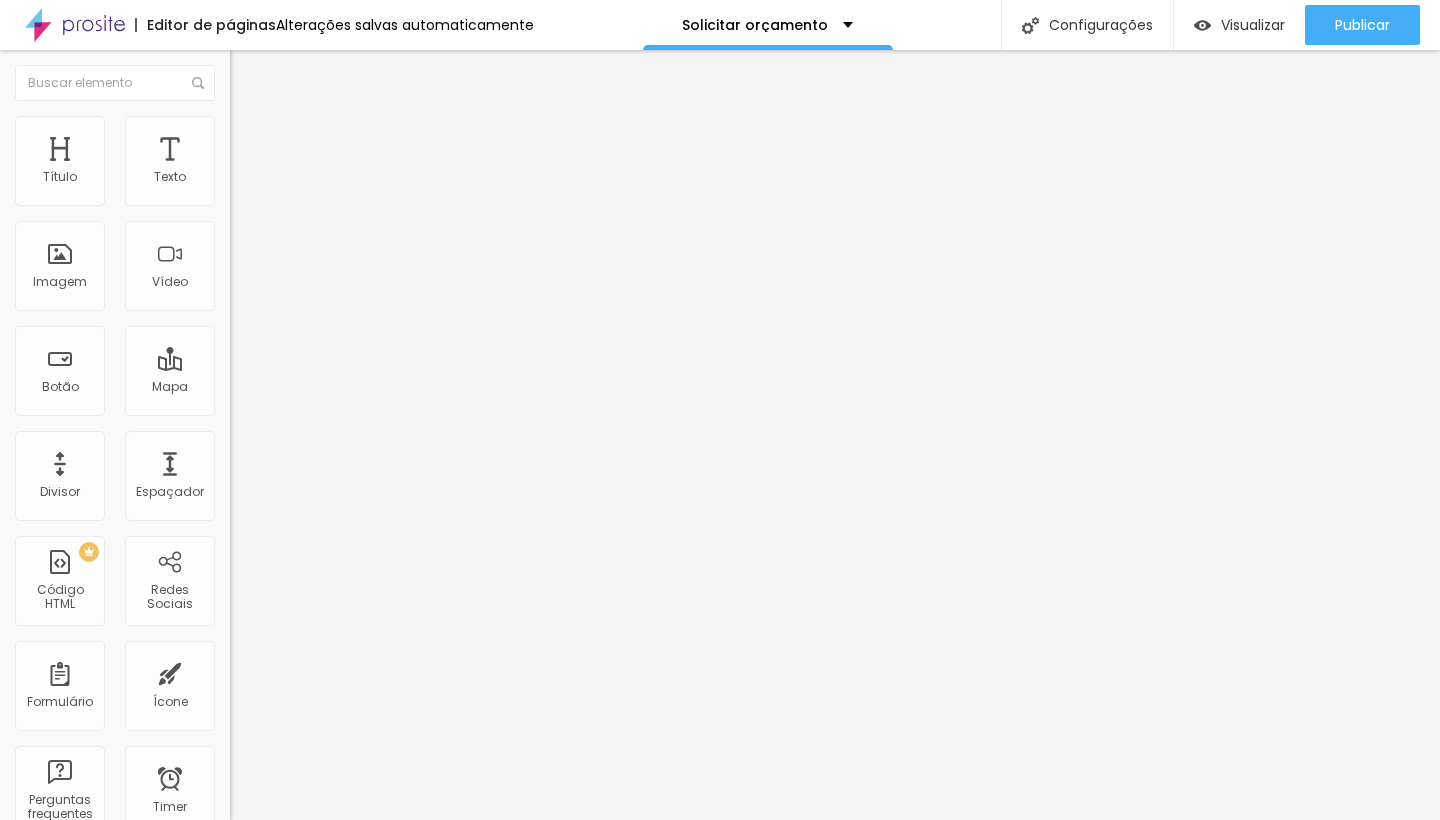 click on "Estilo" at bounding box center [263, 129] 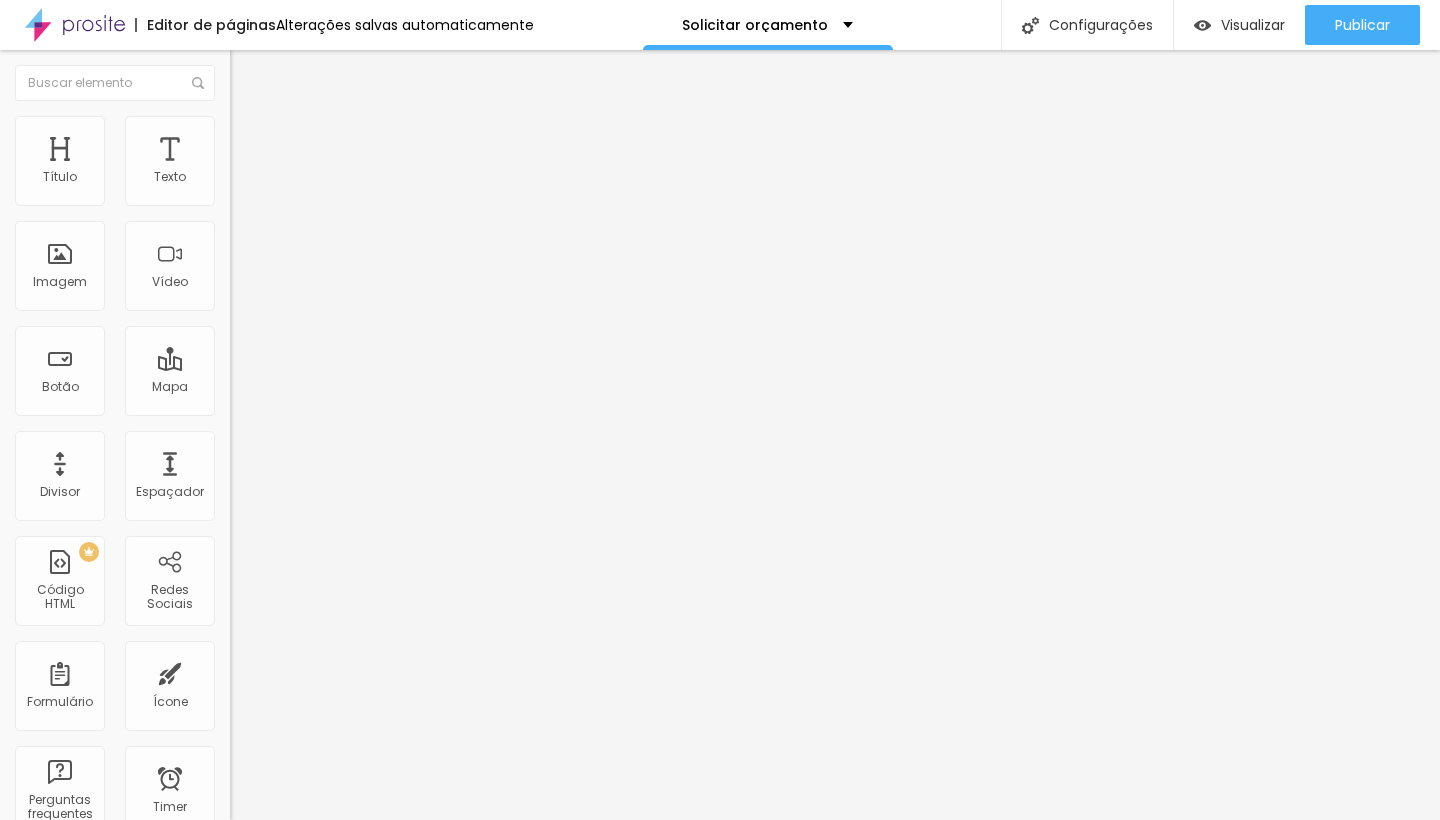 click 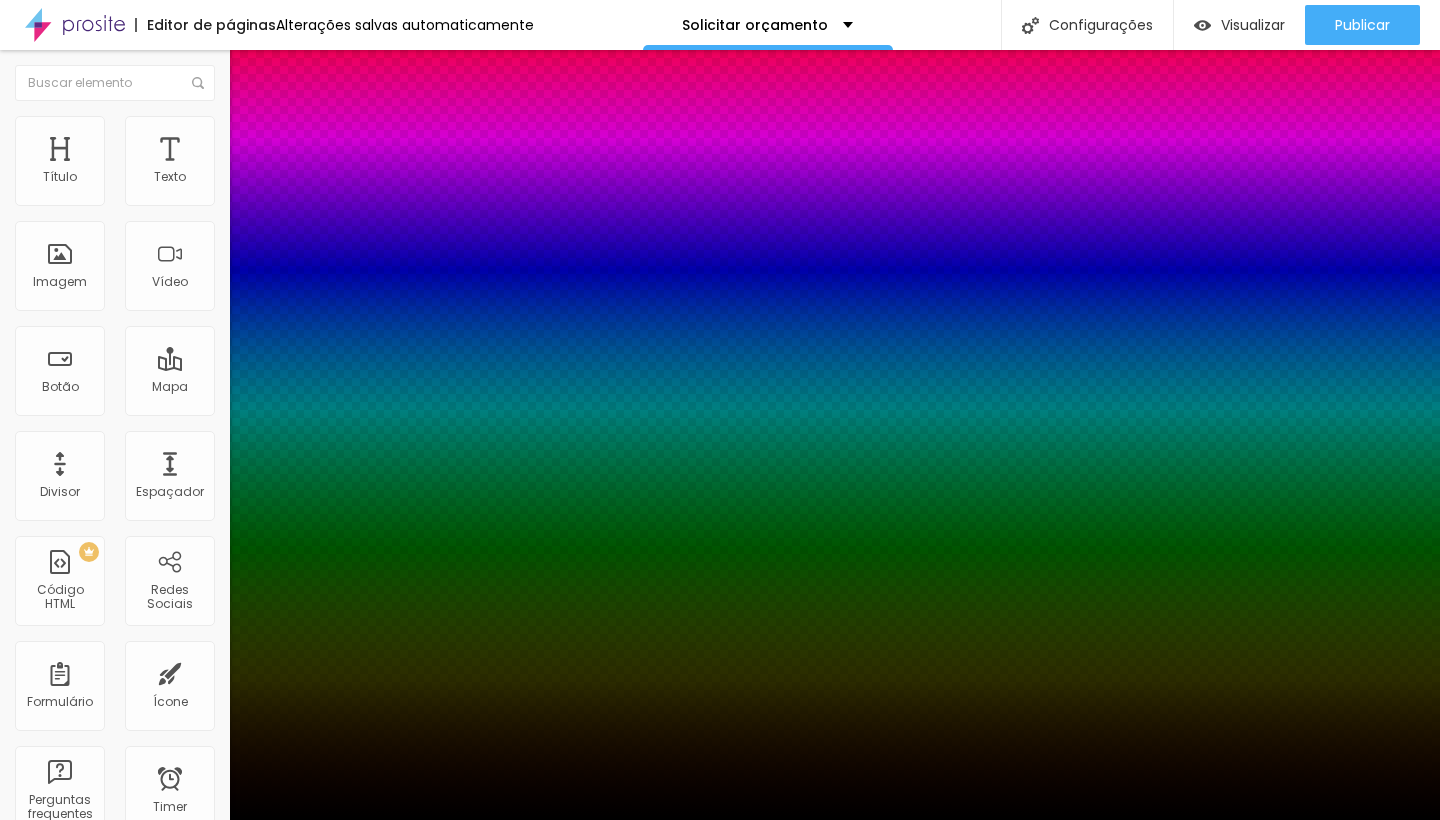 click at bounding box center (720, 832) 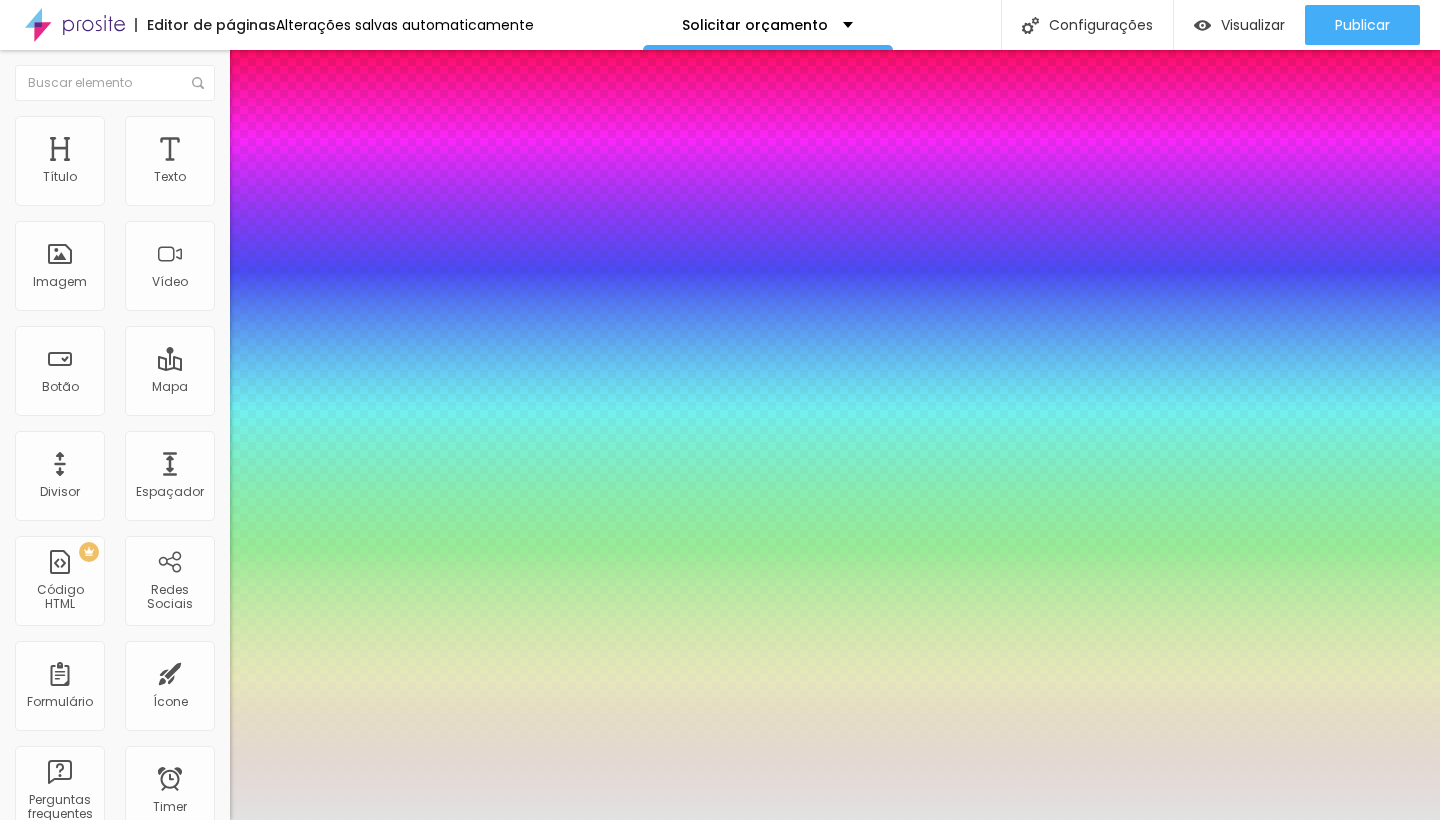 type on "#FFFFFF" 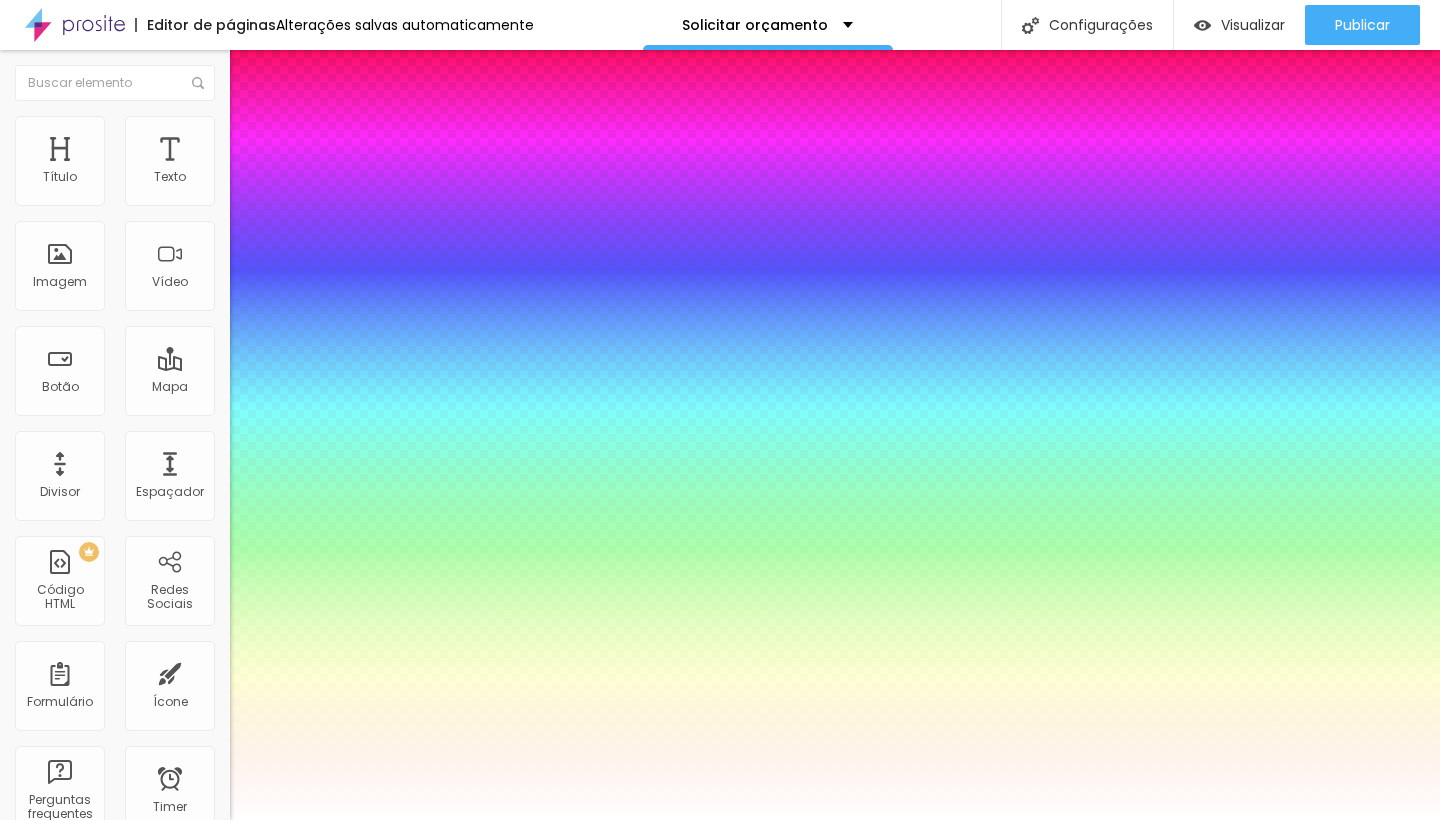 drag, startPoint x: 282, startPoint y: 509, endPoint x: 147, endPoint y: 433, distance: 154.92256 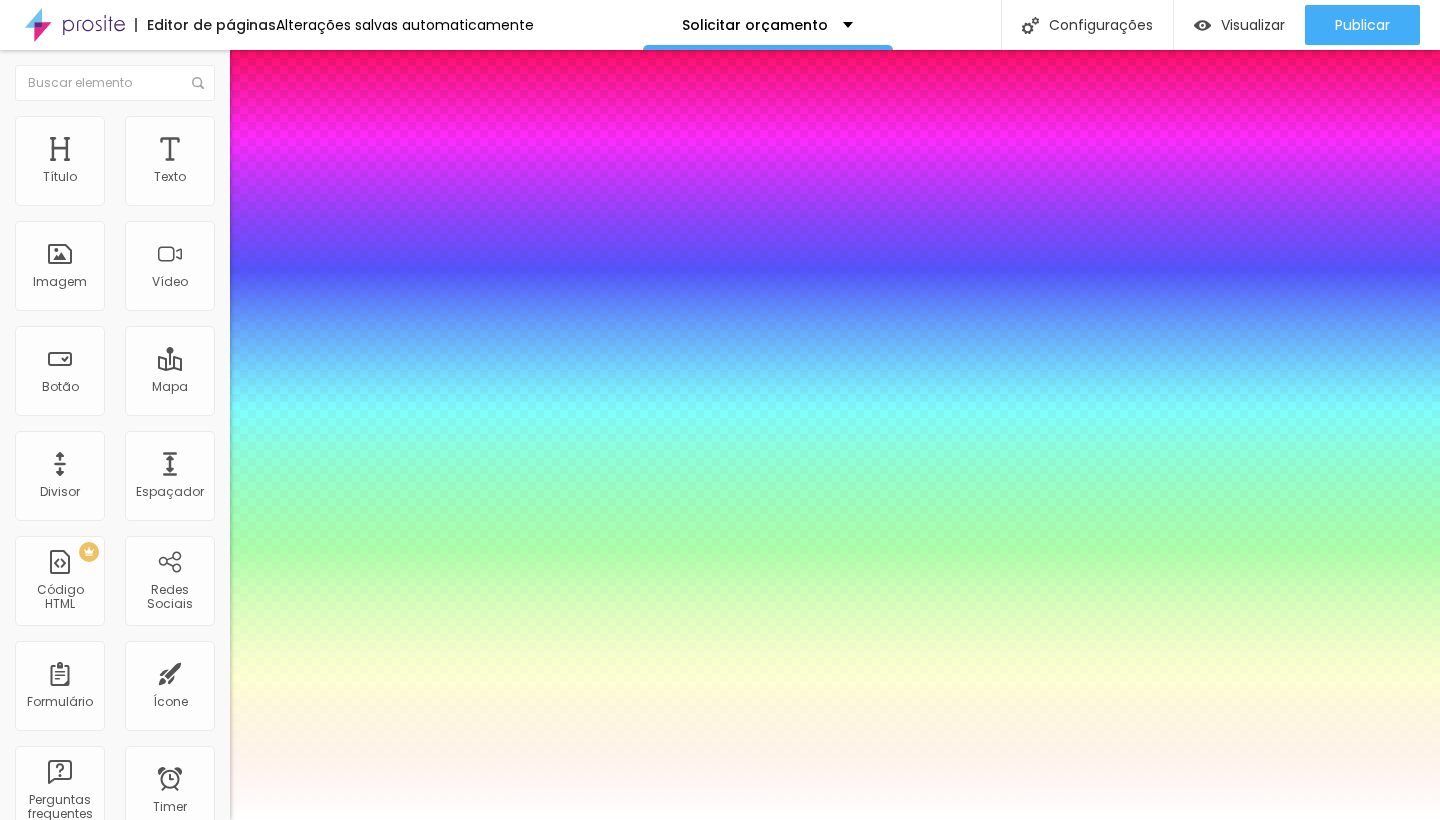 click on "Editor de páginas Alterações salvas automaticamente Solicitar orçamento Configurações Configurações da página Clique para editar as configurações desta página como: Informações para compartilhamento, SEO, URL e layout. Visualizar Pre-visualização Clique para visualizar esta página antes de publicar. Publicar Publicar alterações Clique para publicar as ultimas alterações reaizadas Visualizar página Título Texto Imagem Vídeo Botão Mapa Divisor Espaçador   PREMIUM Código HTML Redes Sociais Formulário Ícone Perguntas frequentes Timer Botão de pagamento Botão do WhatsApp Novo Google Reviews Outros CRM Comentários do Facebook Antes/Depois Editar Imagem Conteúdo Estilo Avançado Tamanho 220 px % 200 Borda arredondada Sombra ATIVO Voltar ao padrão
Ativar sombra Tipo Externa Interna Cor #FFFFFF Horizontal 2 Vertical 2 Borrar 4" at bounding box center [720, 410] 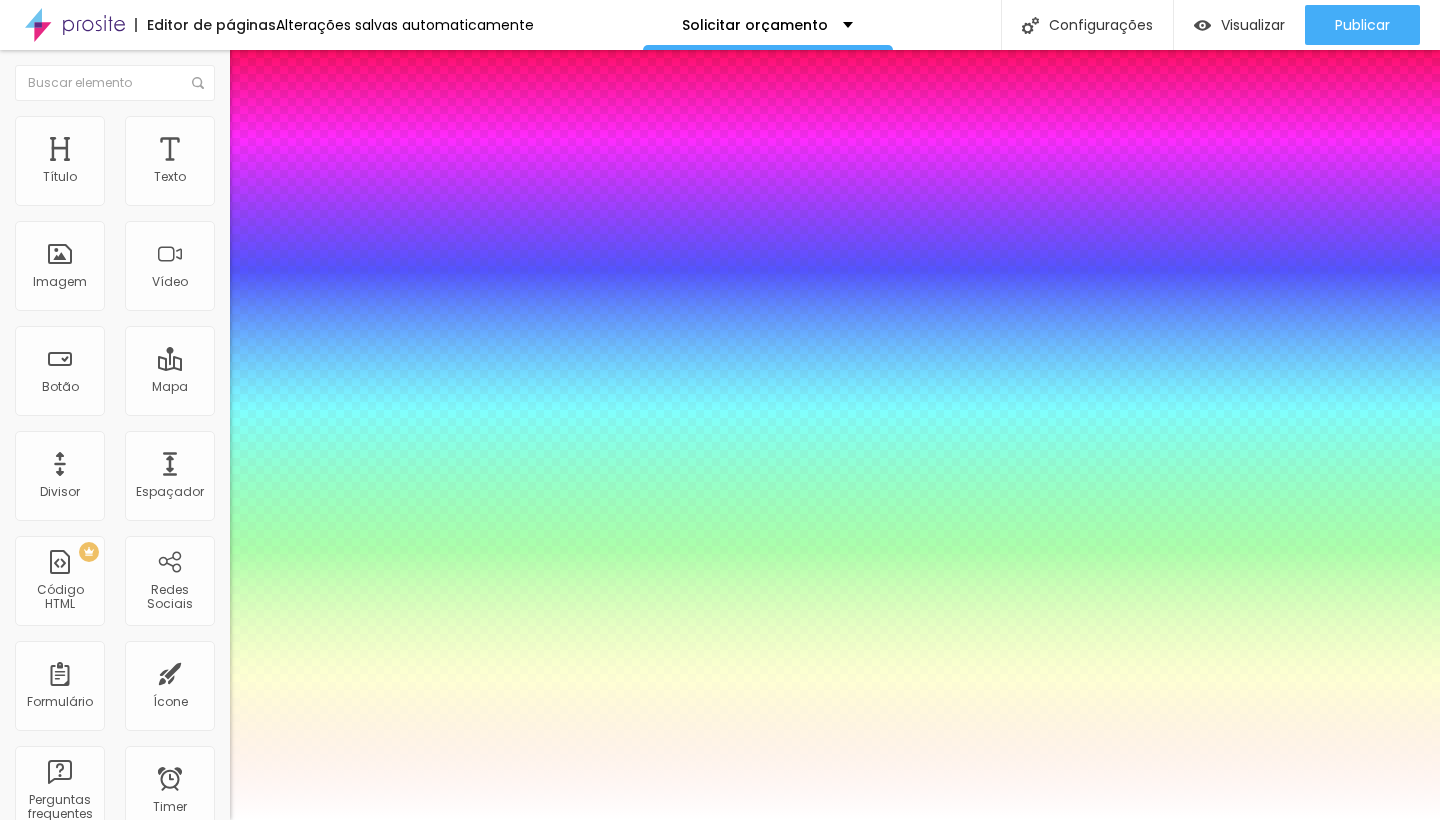 type on "0" 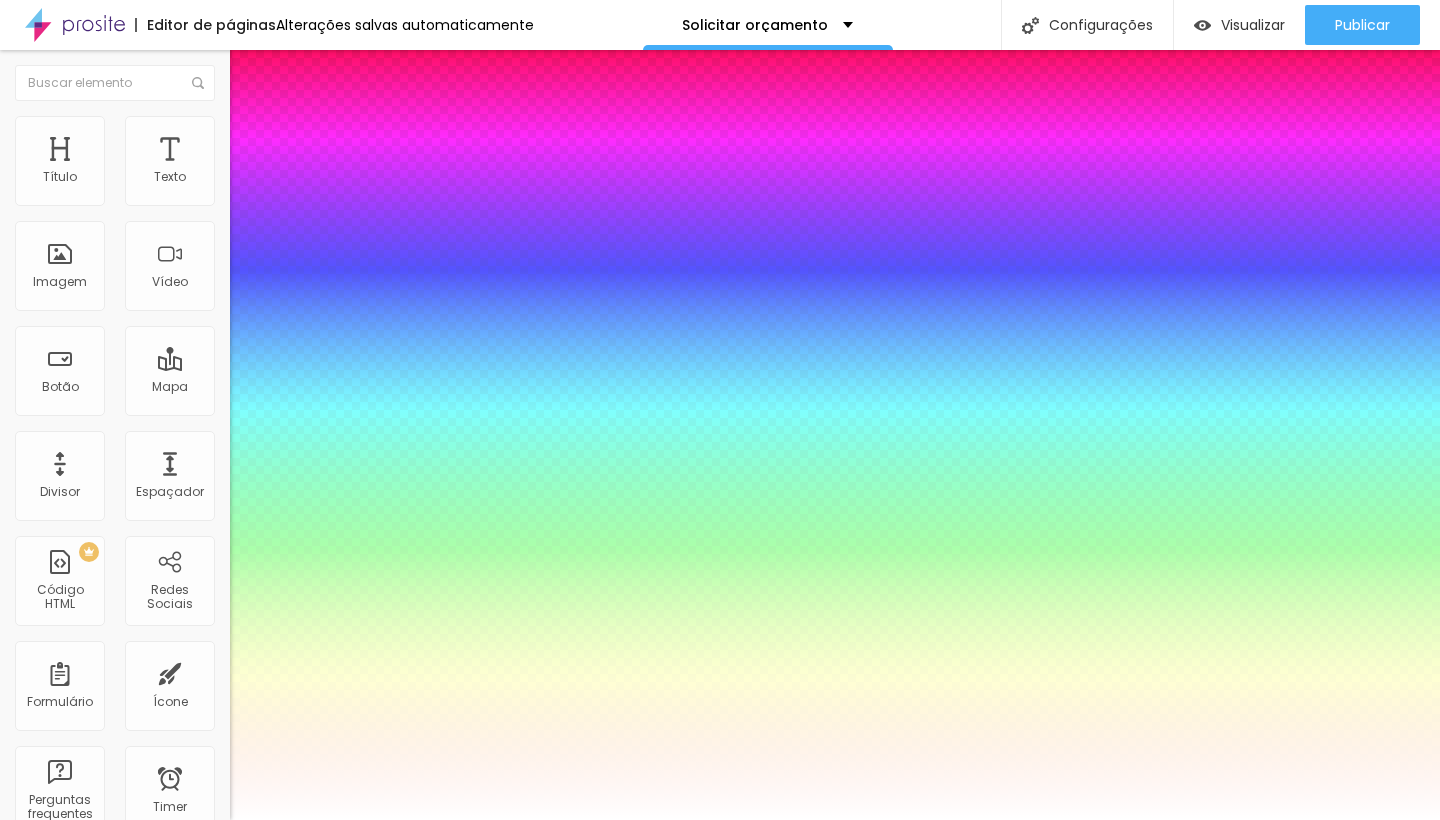 type on "-1" 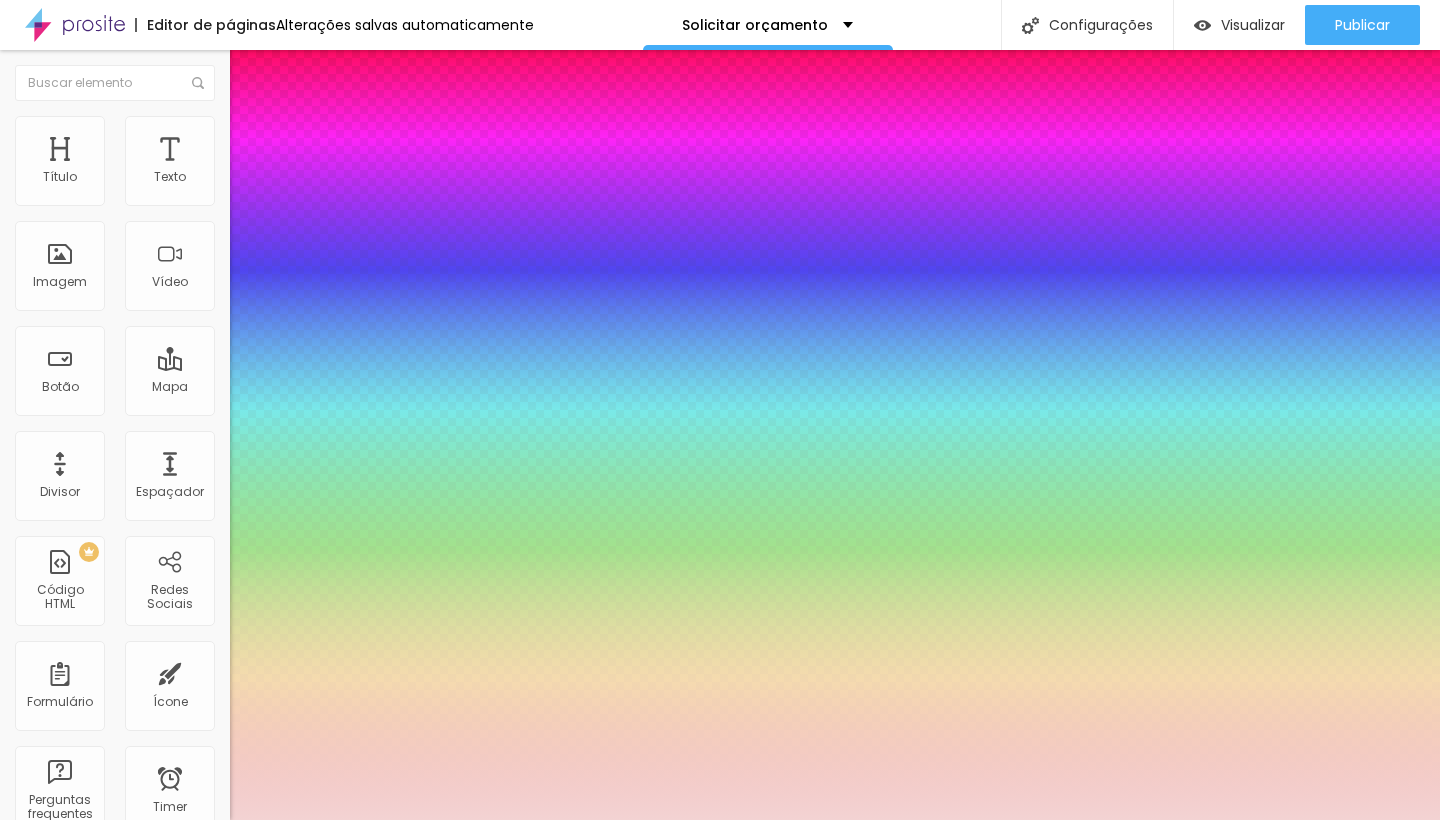 type on "#FFFFFF" 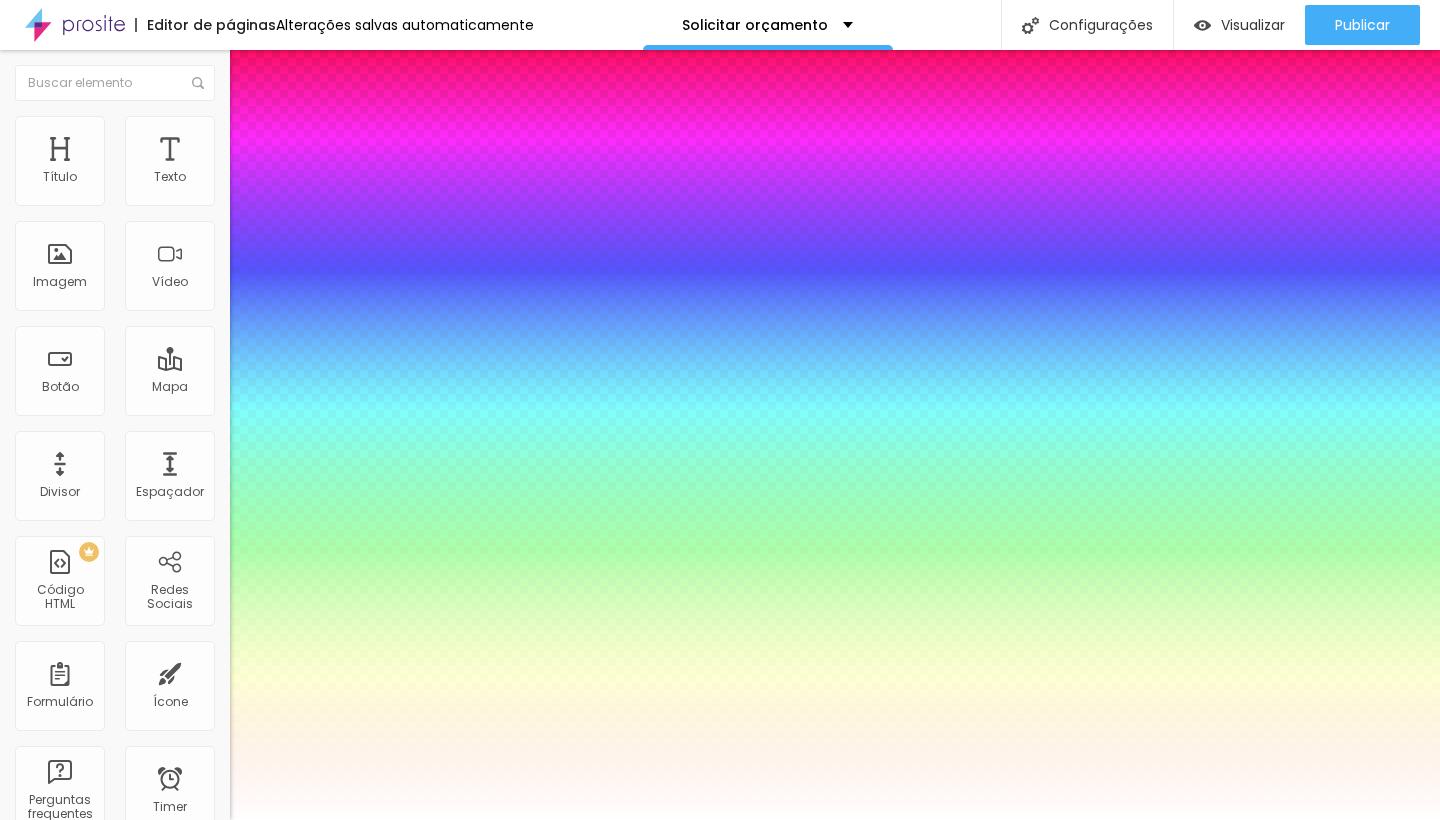 drag, startPoint x: 255, startPoint y: 484, endPoint x: 181, endPoint y: 449, distance: 81.859634 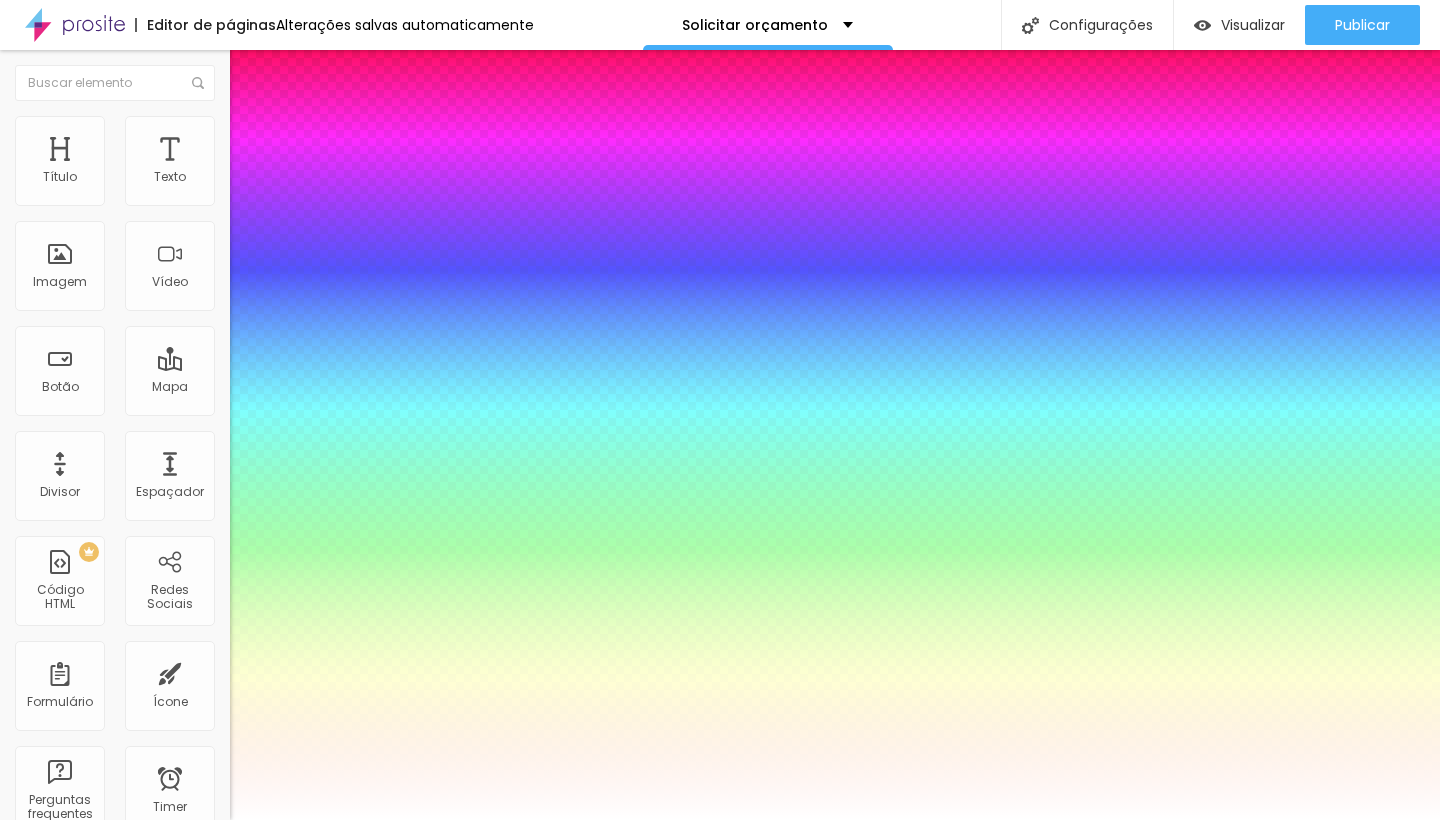 type on "3" 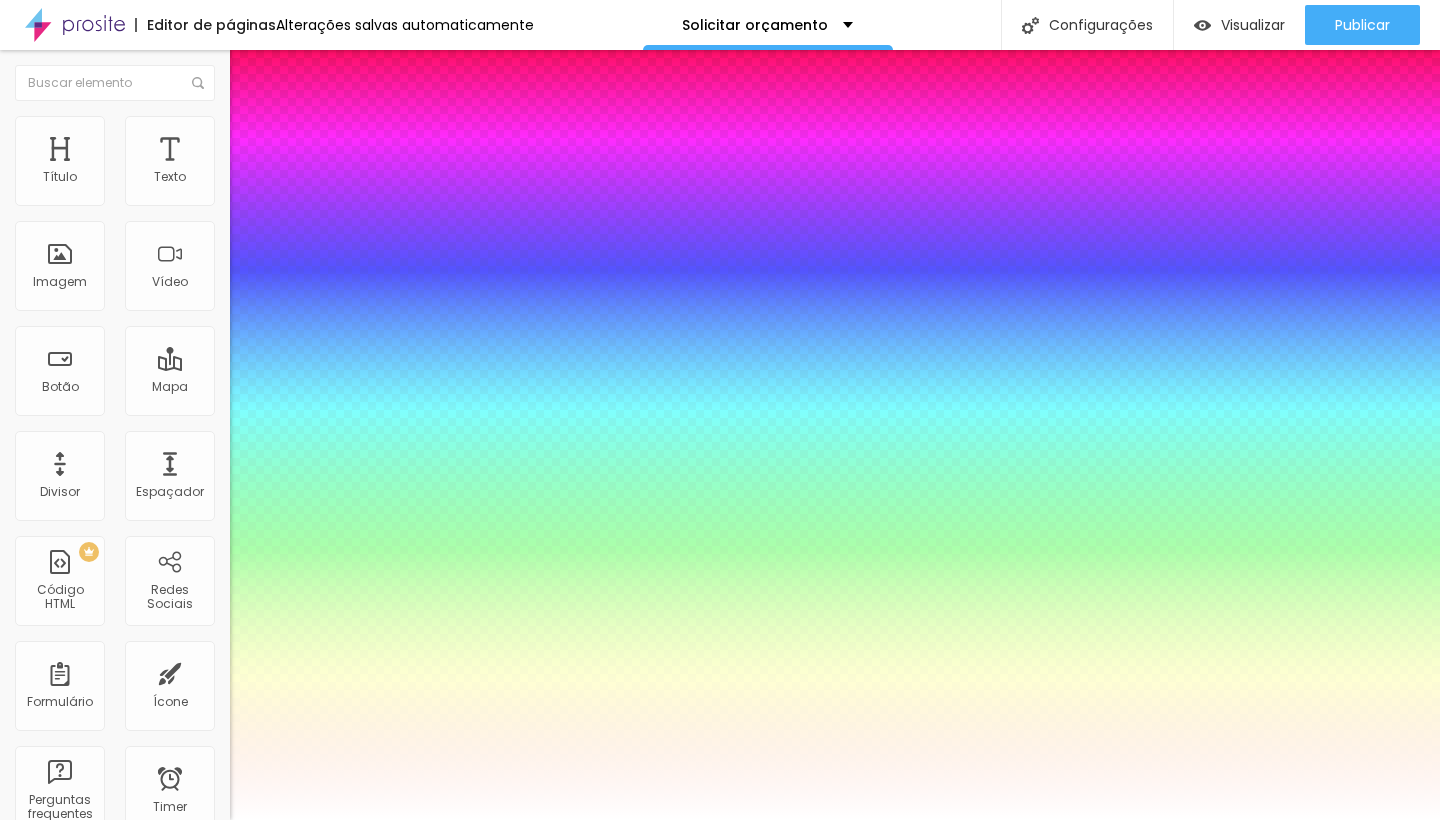 type on "3" 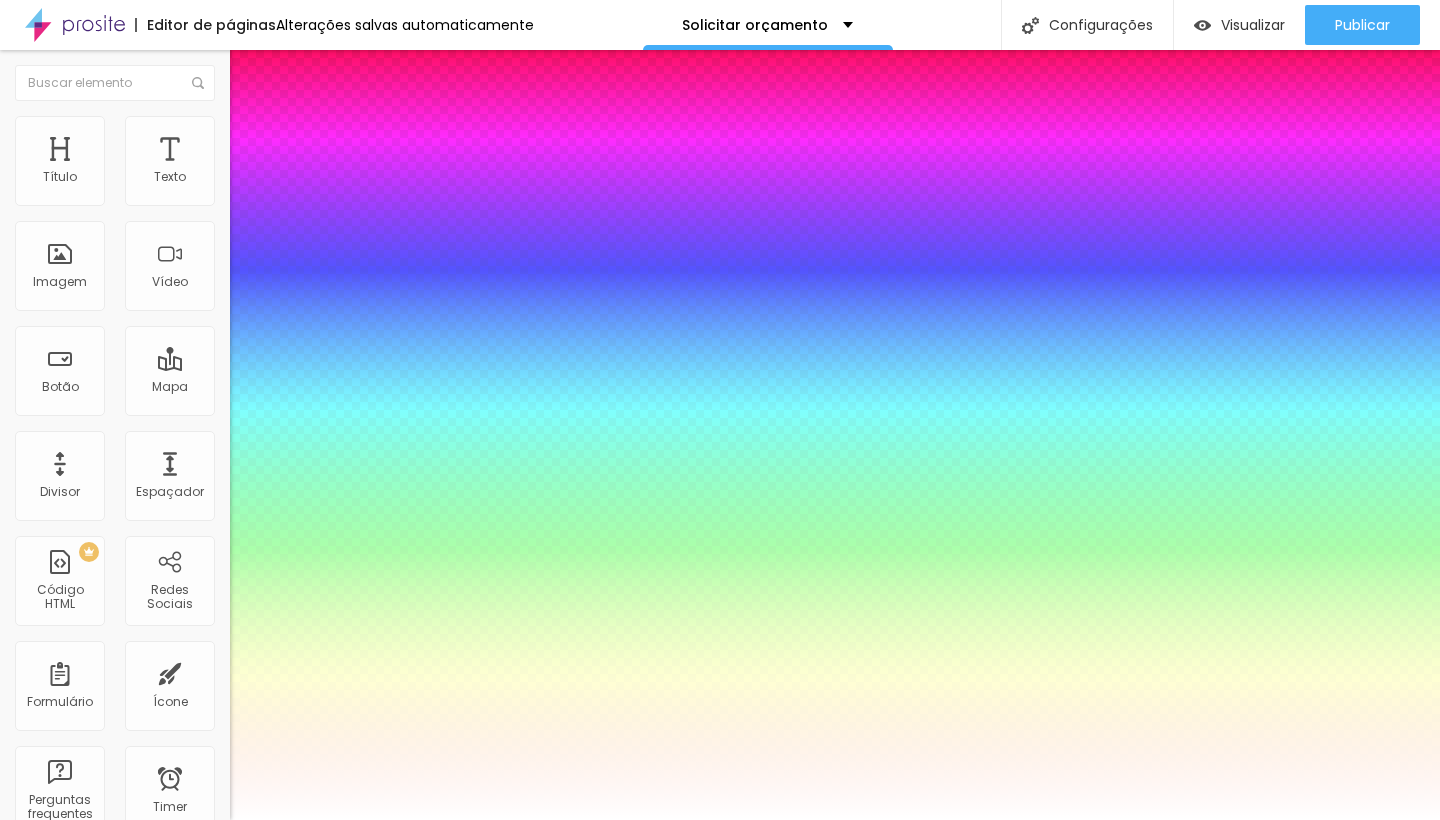 type on "66" 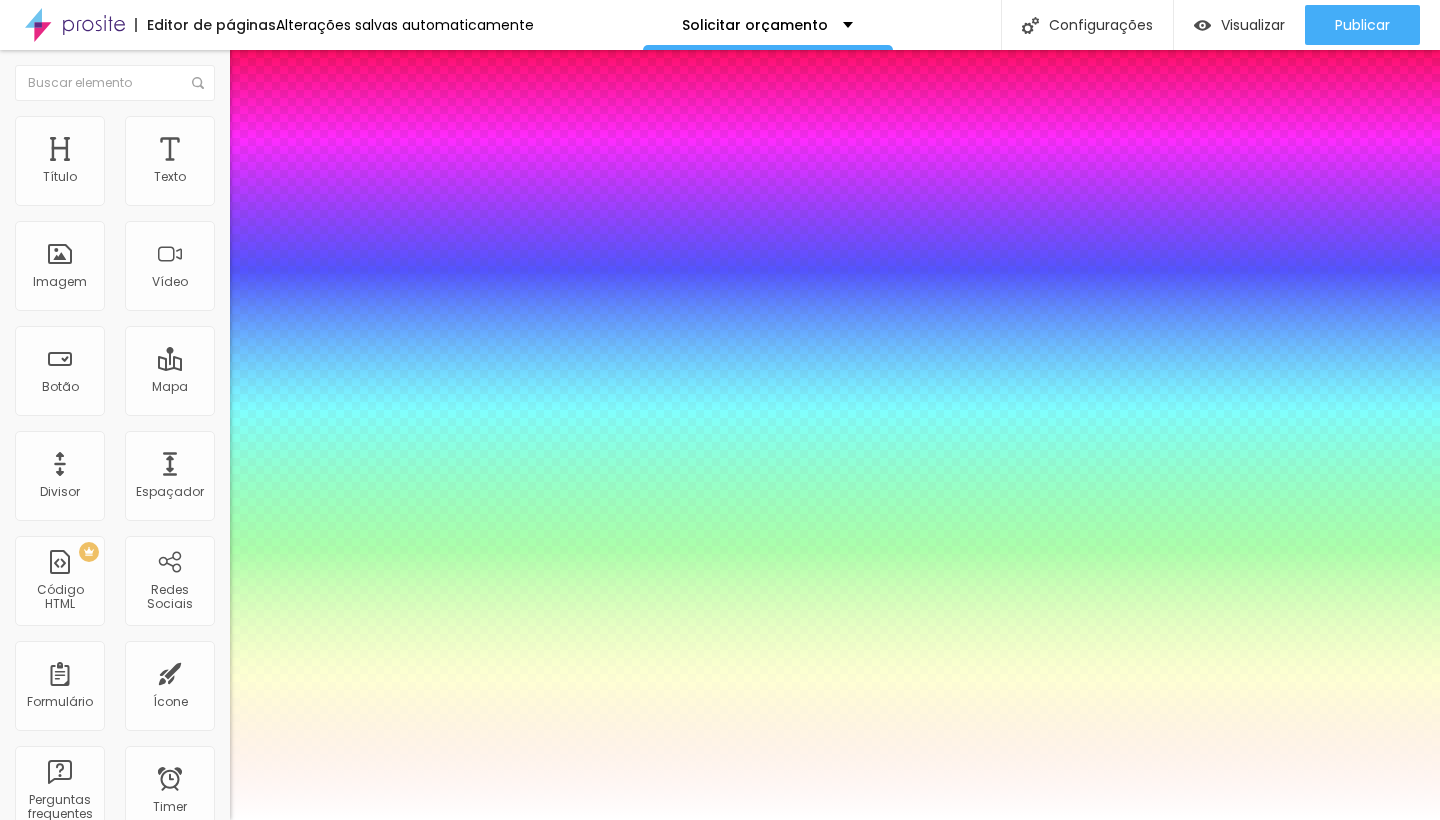 type on "66" 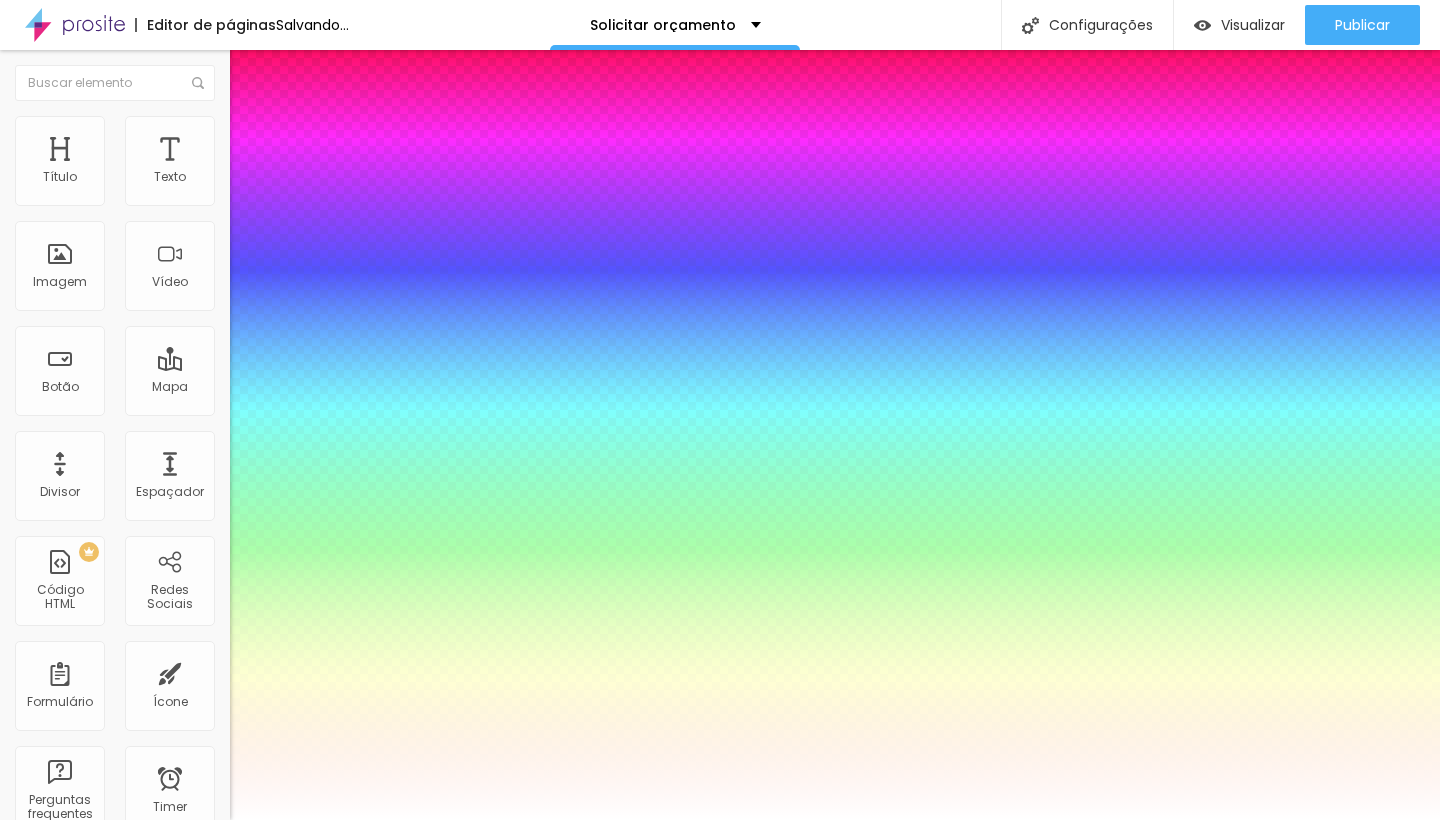 type on "57" 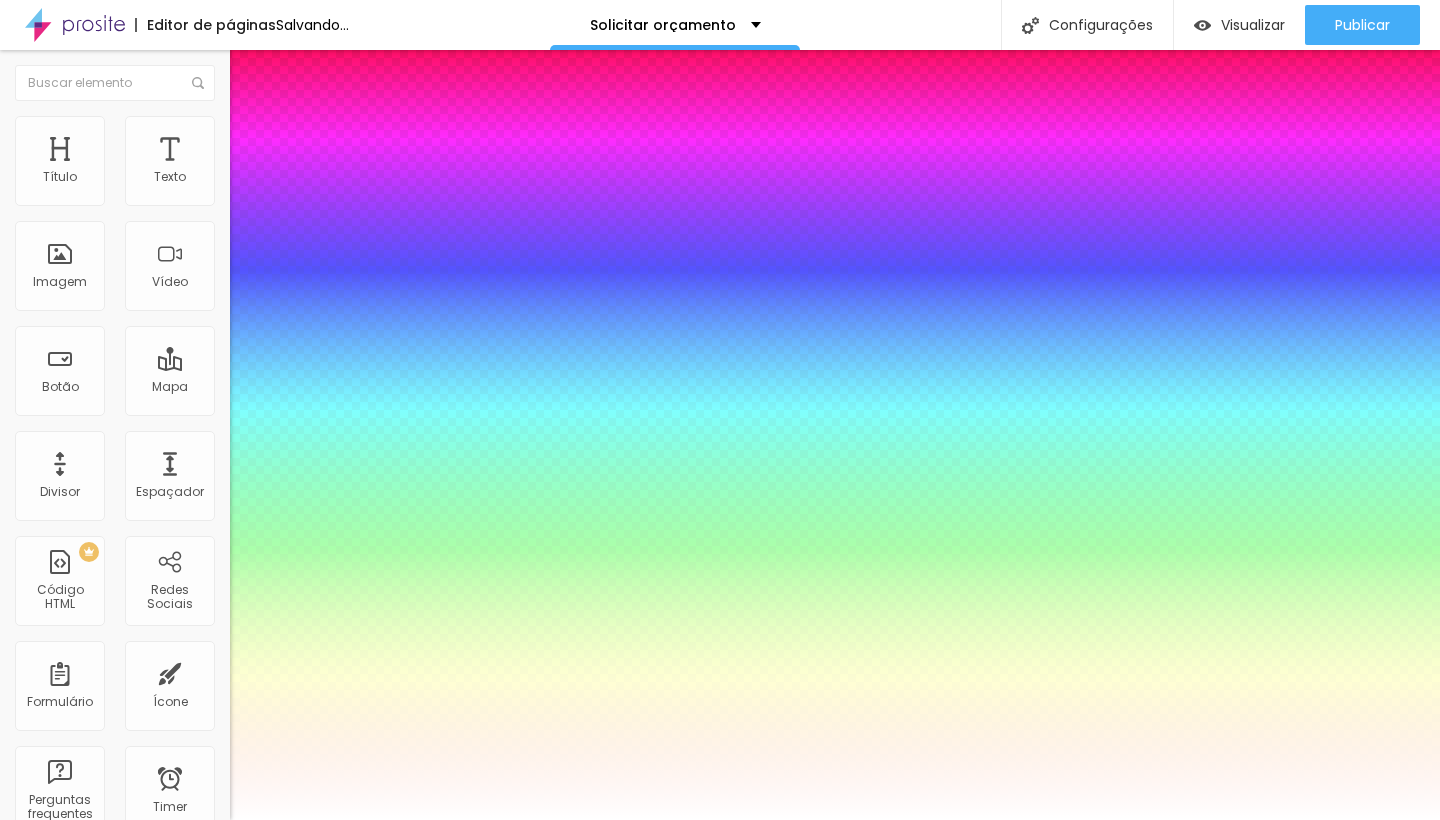click at bounding box center (64, 1023) 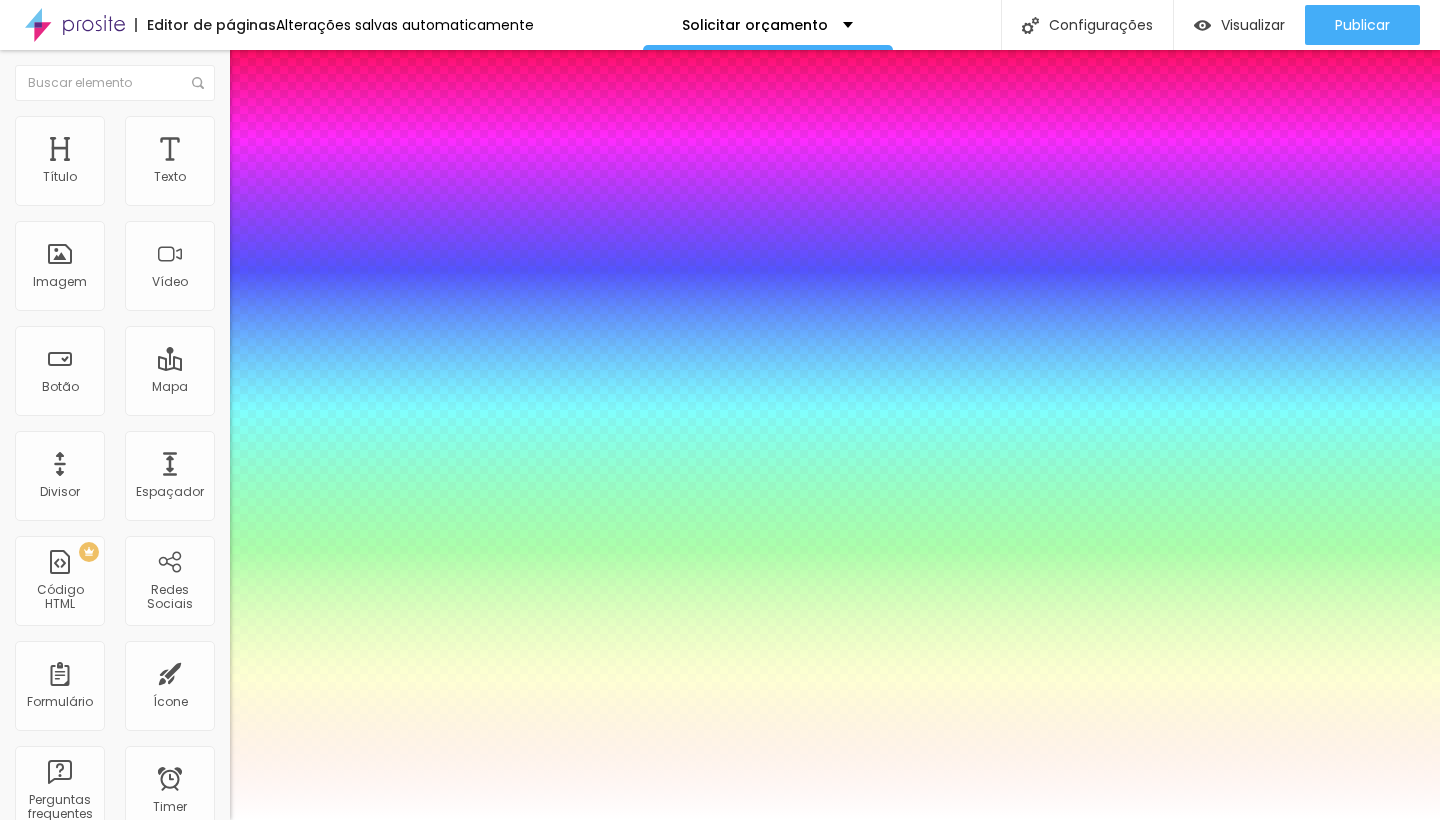 type on "52" 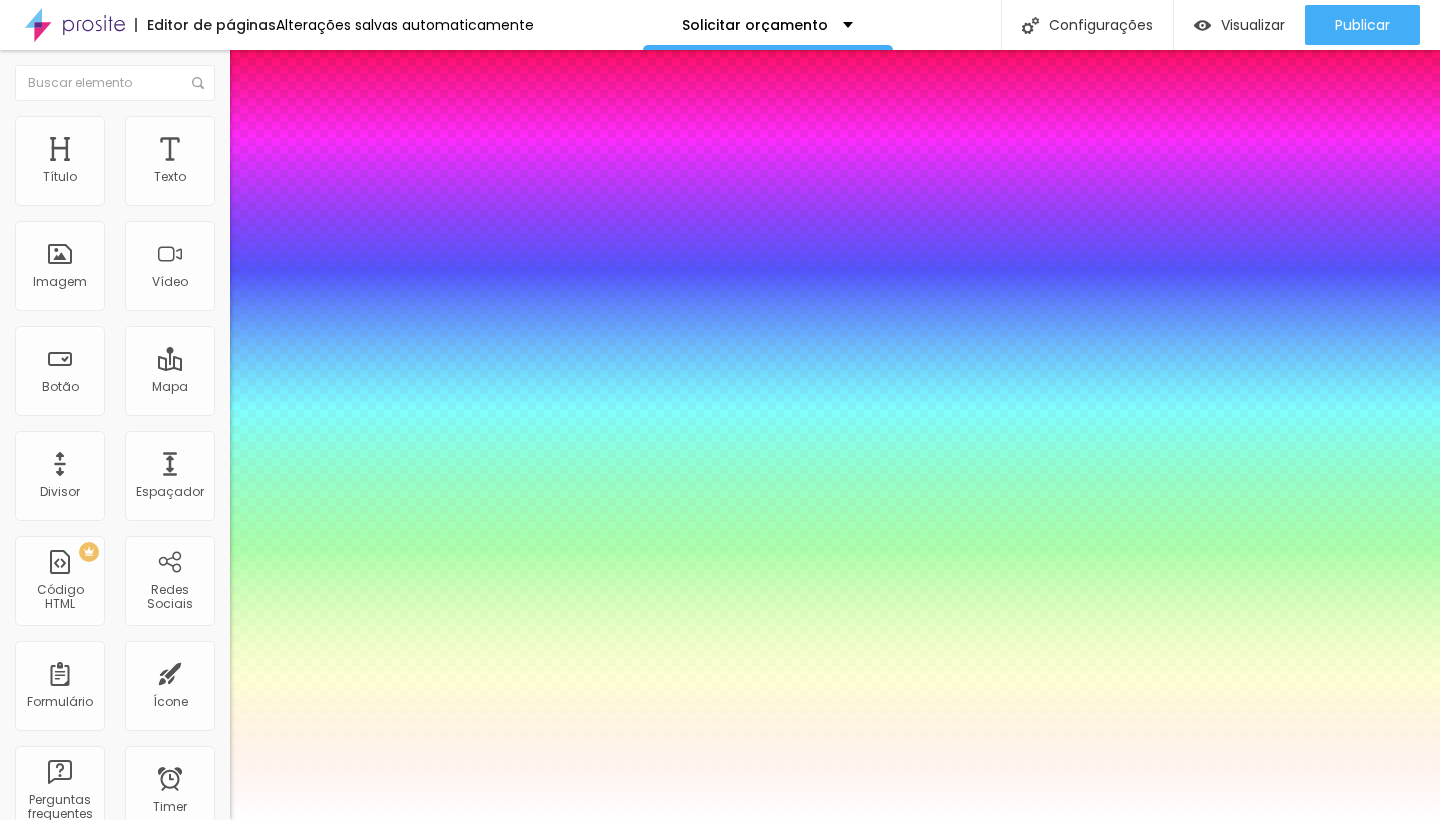 click at bounding box center [720, 820] 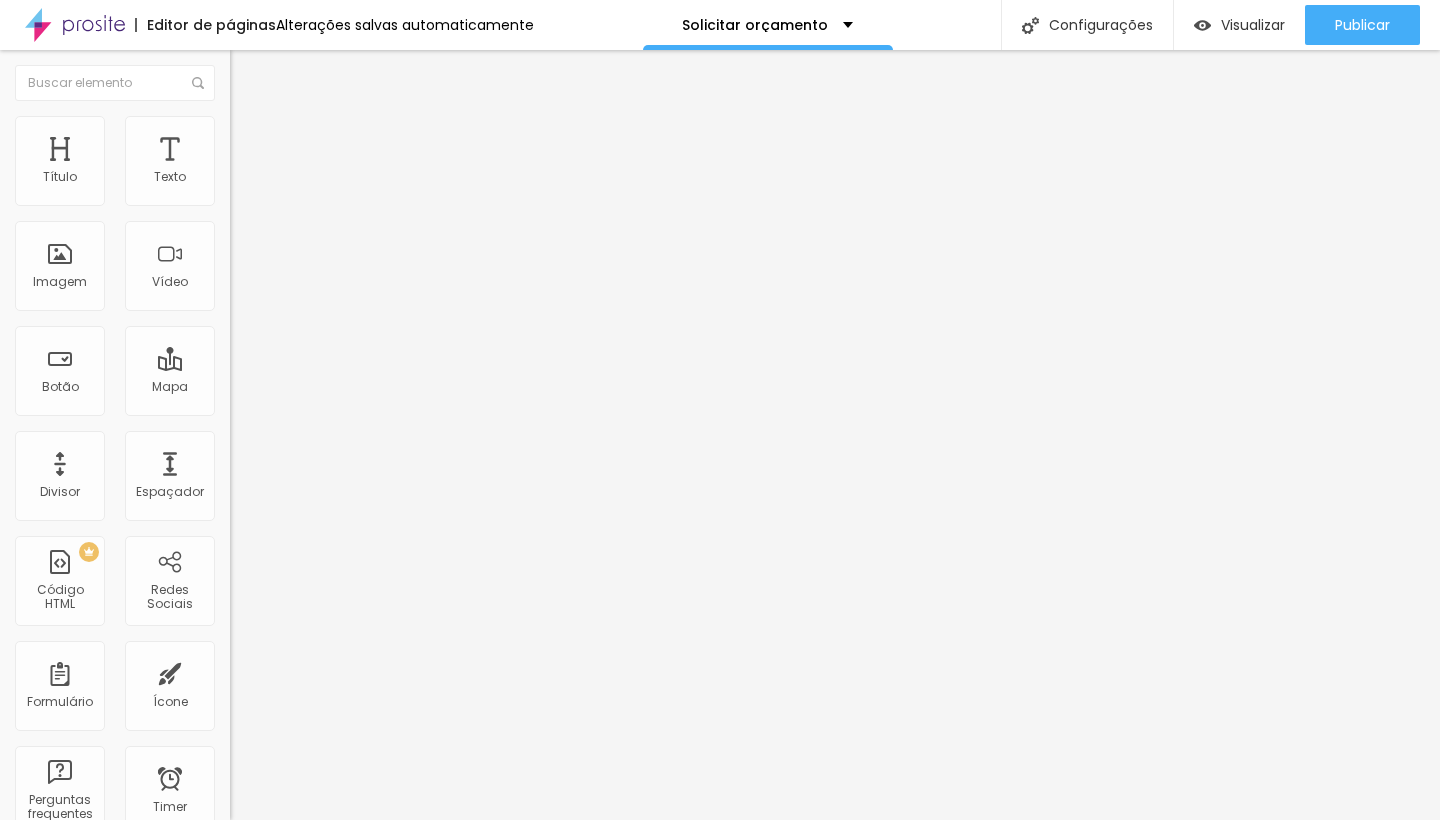 type on "198" 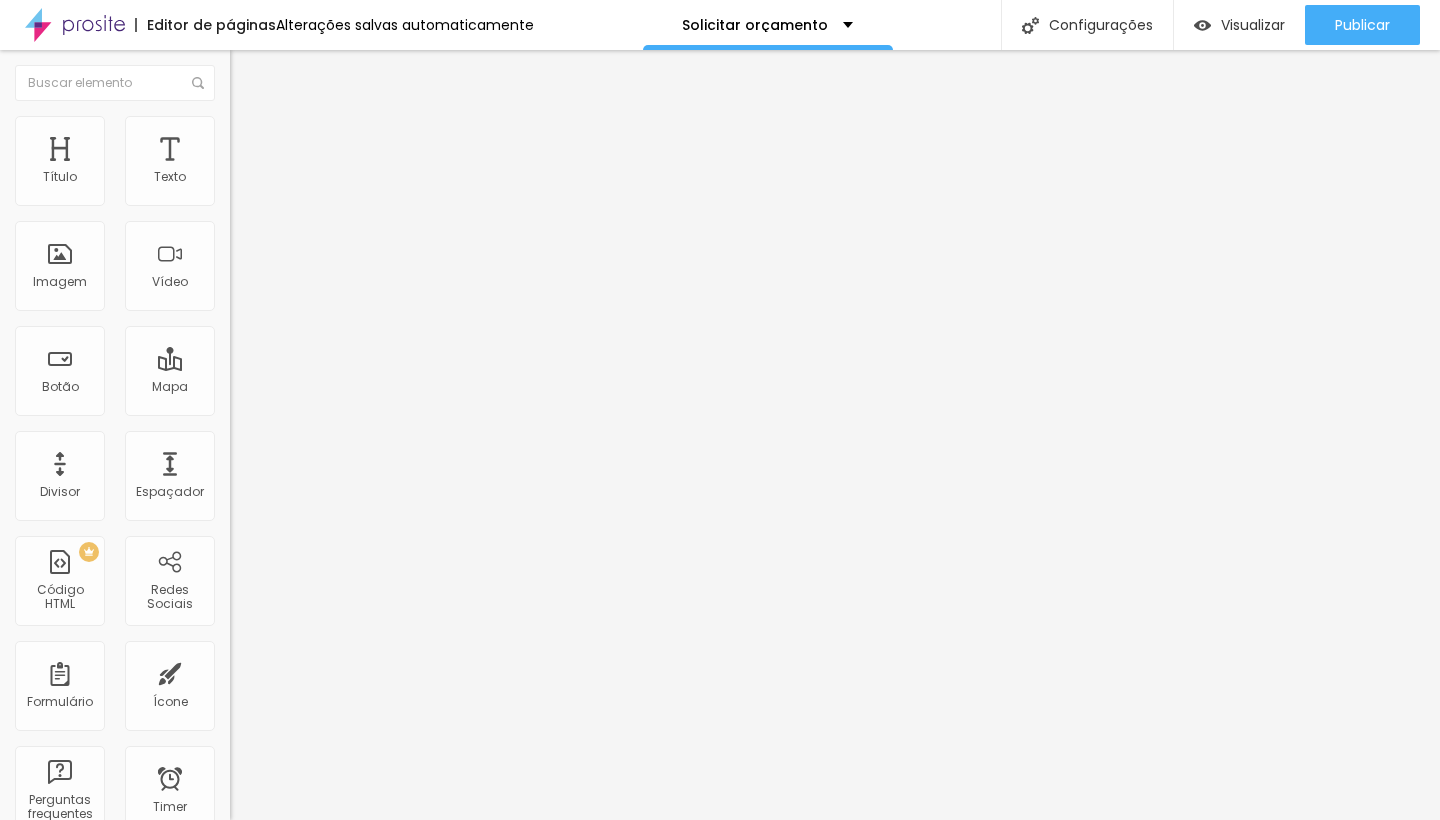 type on "198" 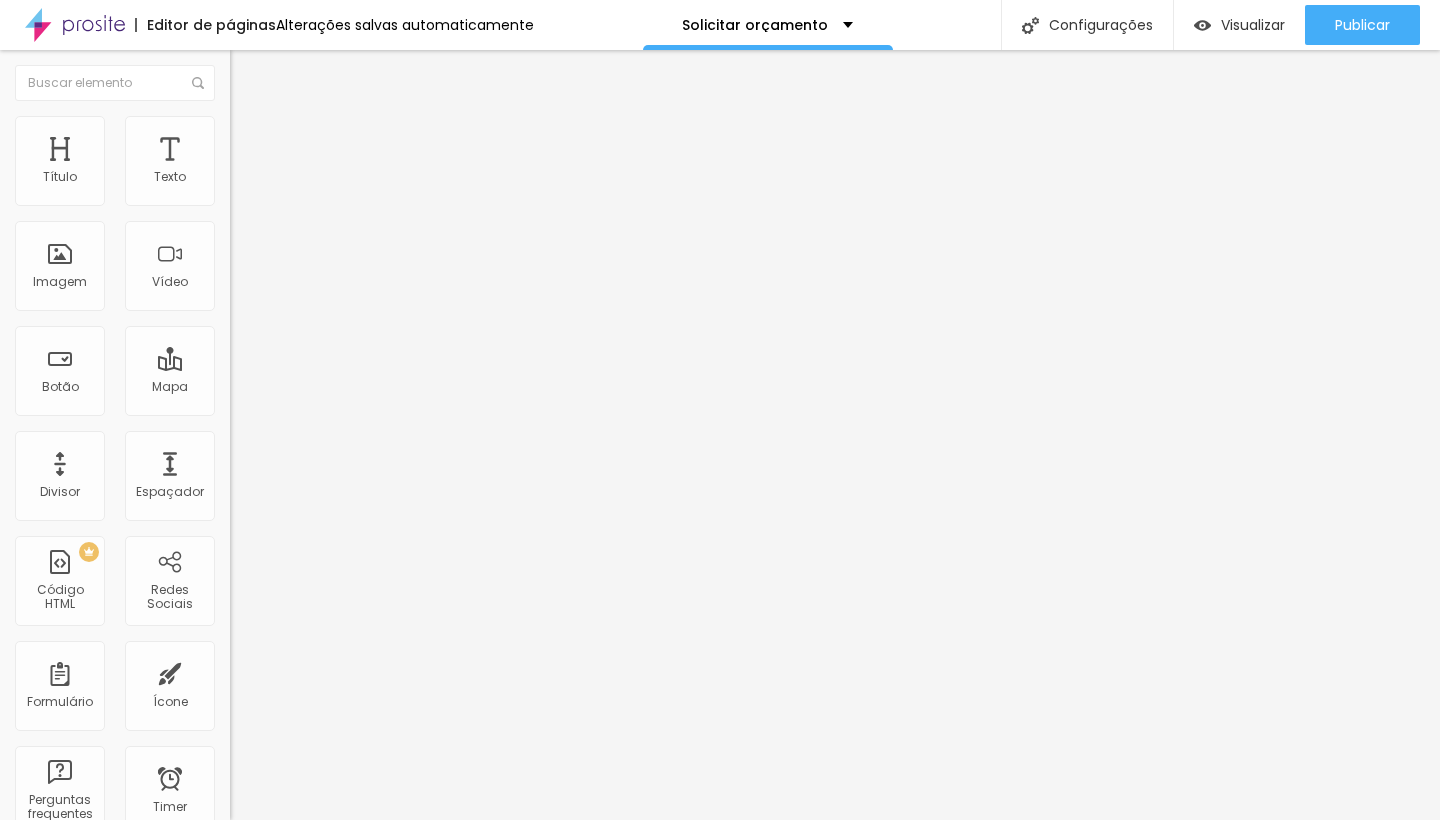 type on "79" 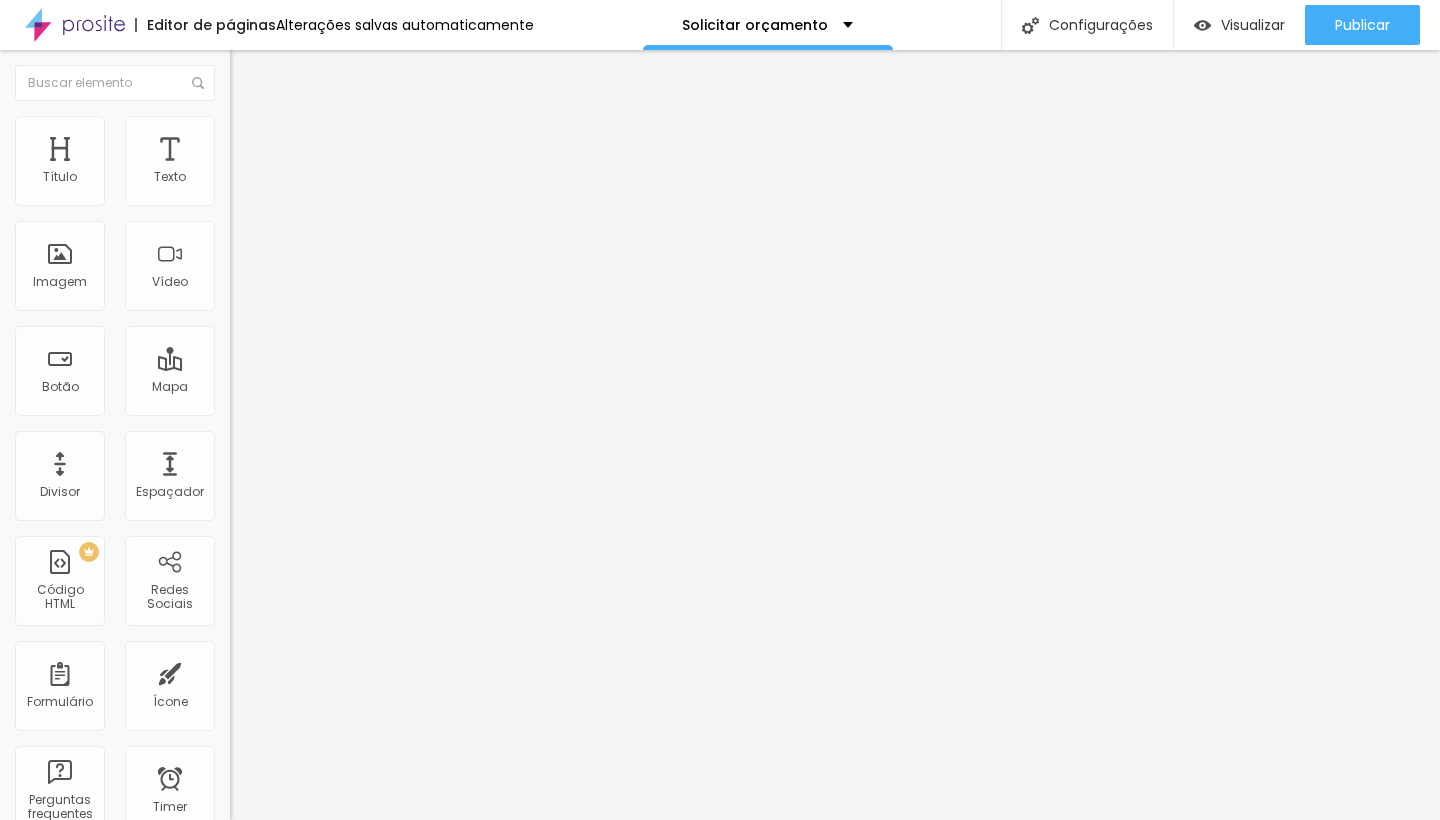 type on "79" 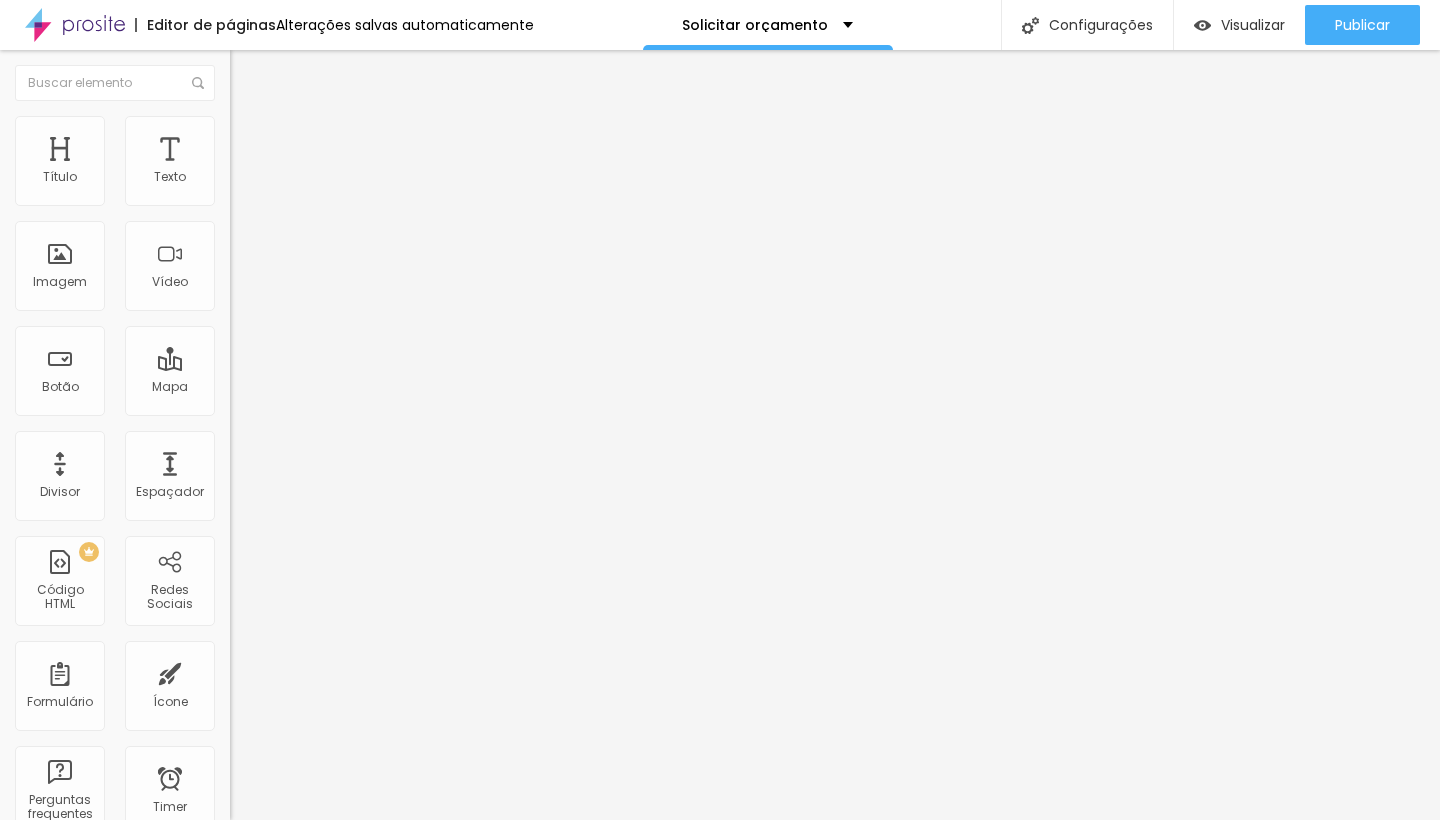 type on "50" 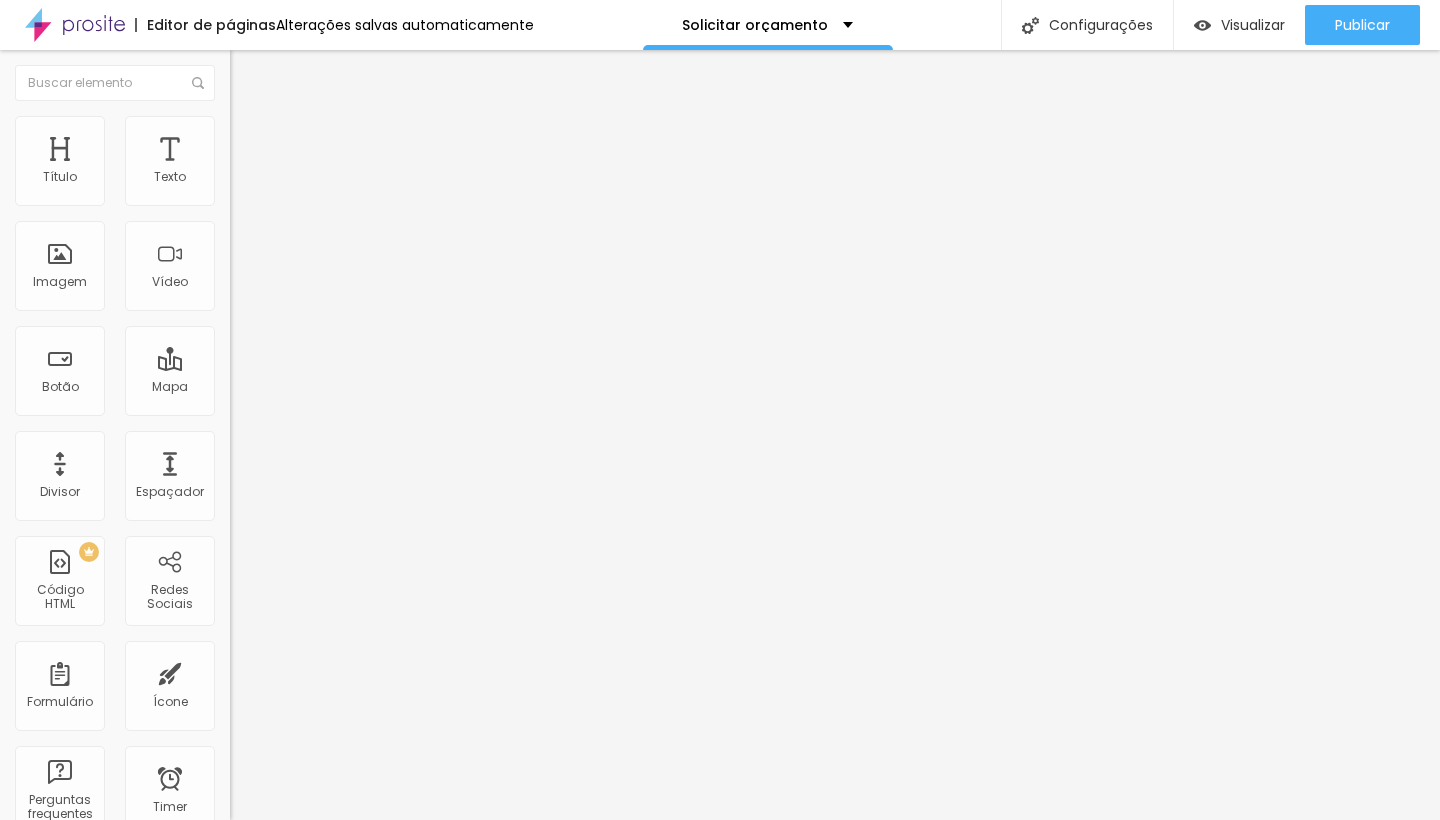 type on "50" 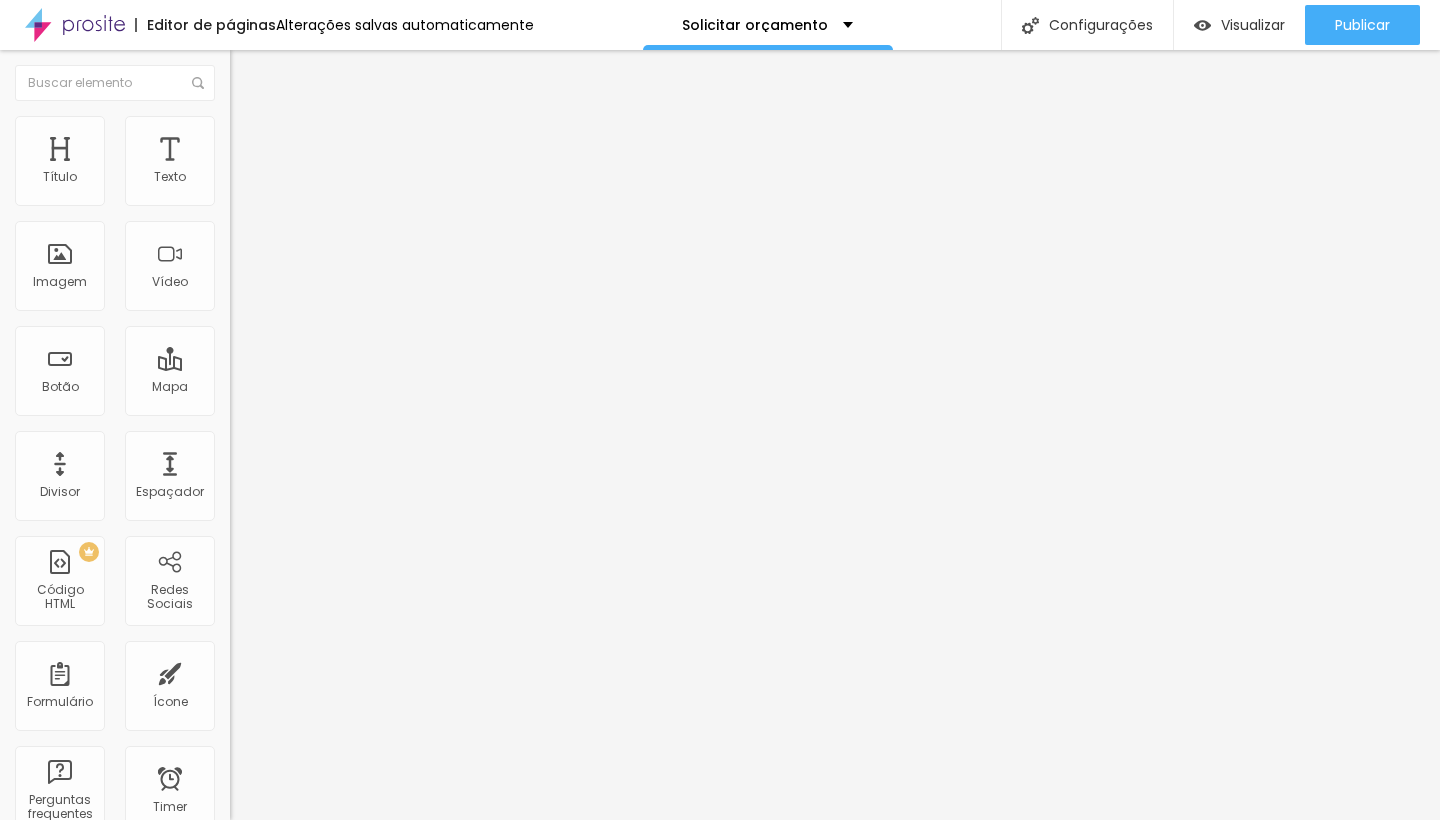 type on "31" 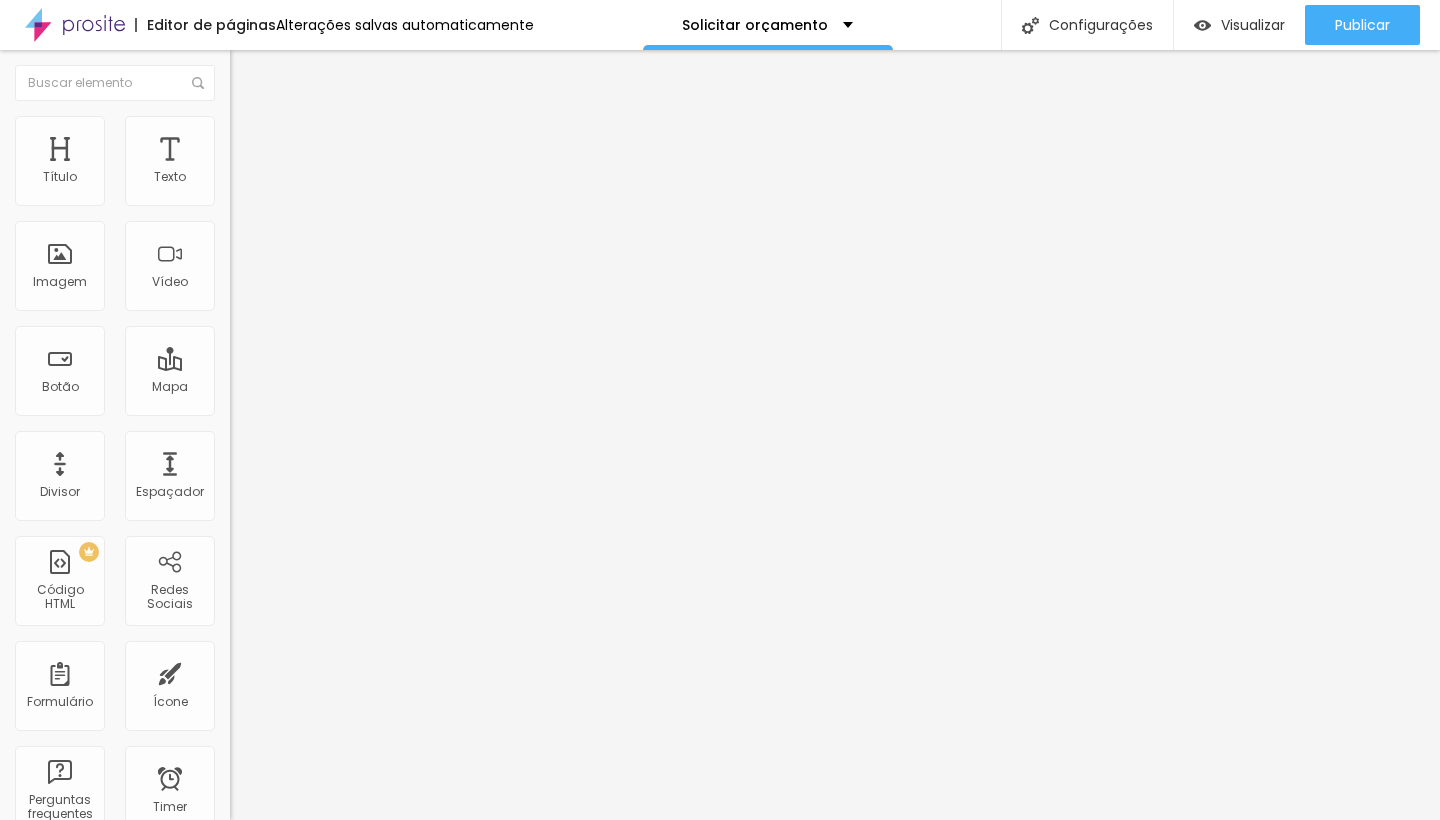 type on "28" 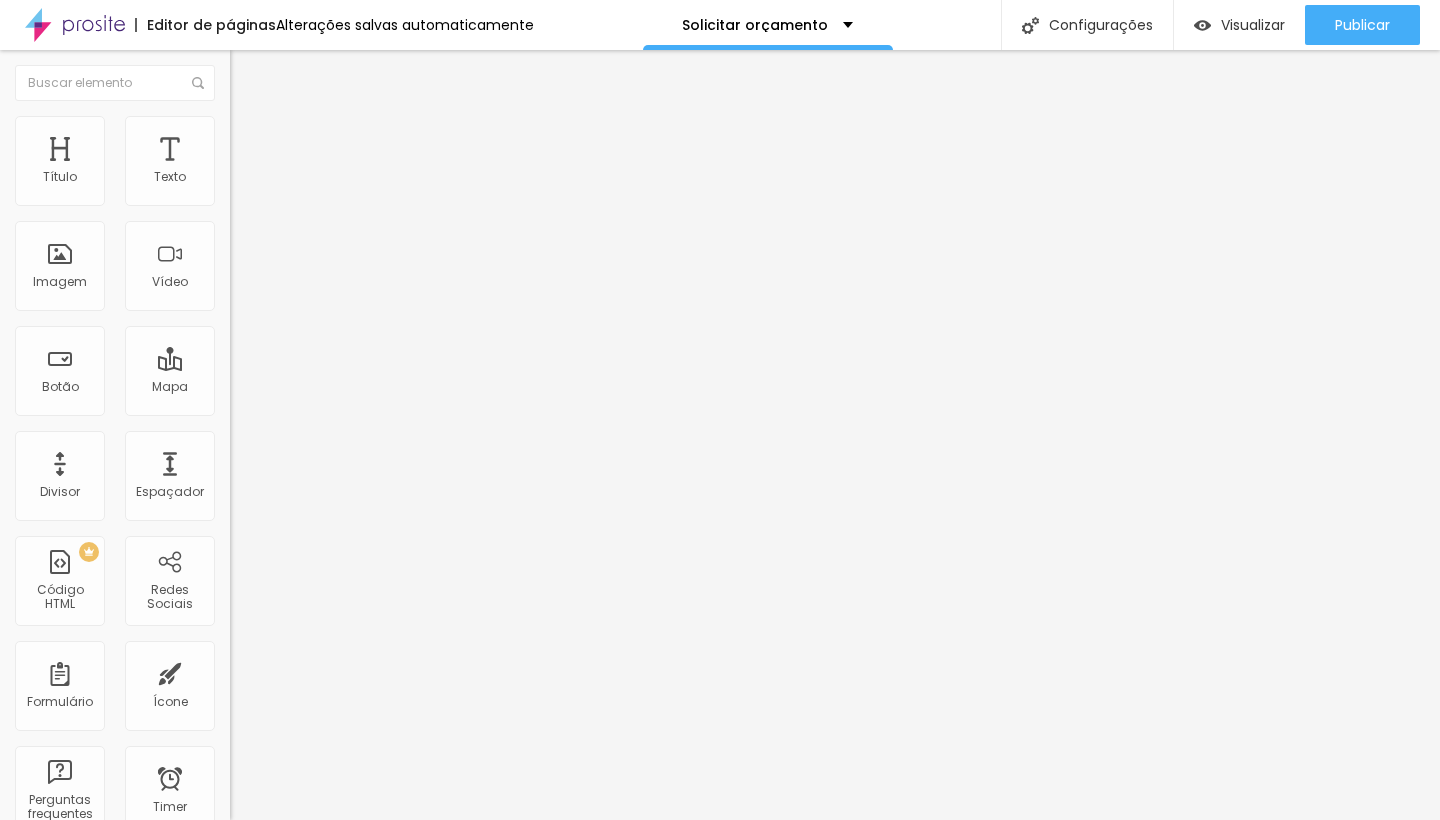 type on "28" 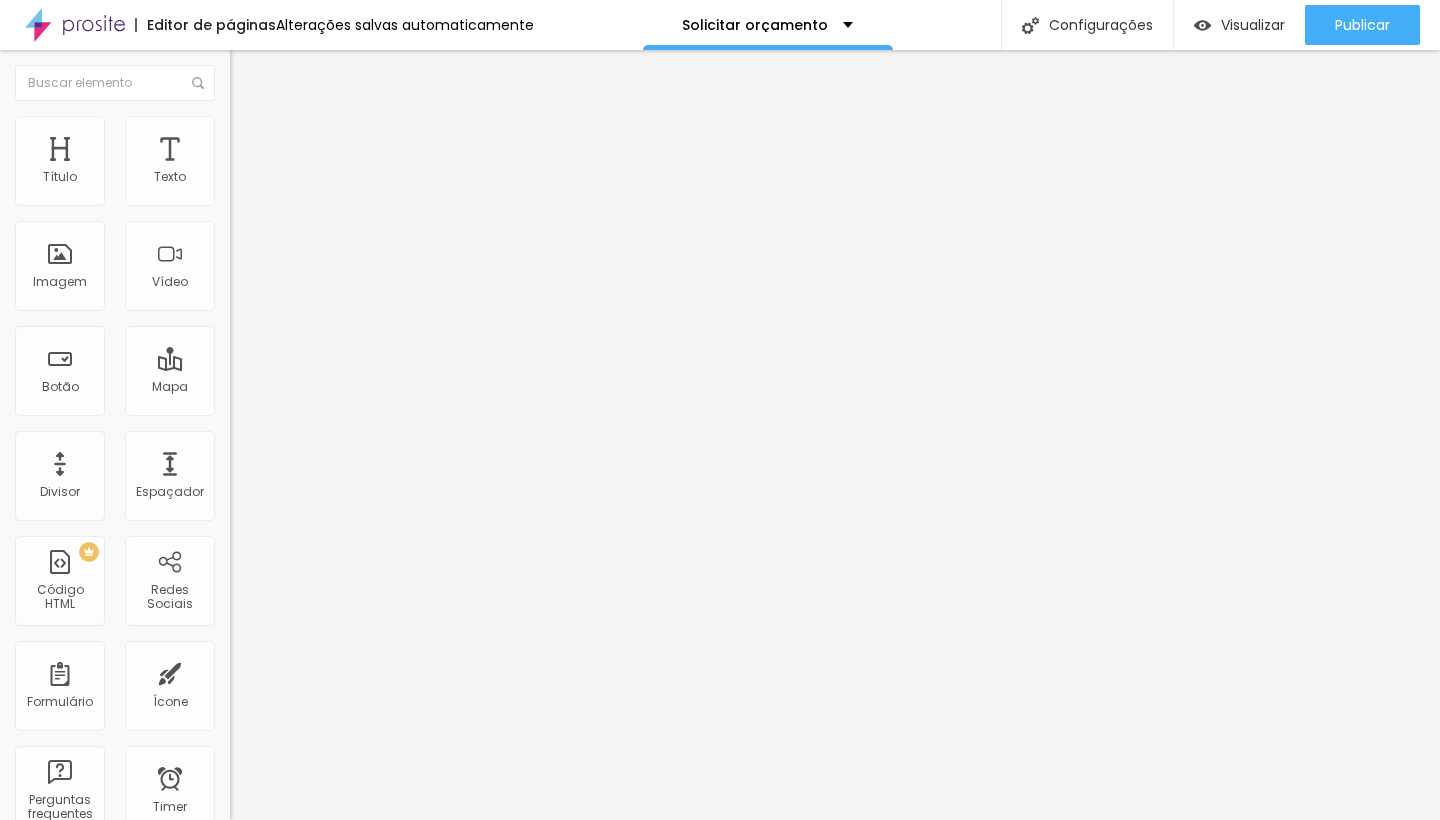 type on "25" 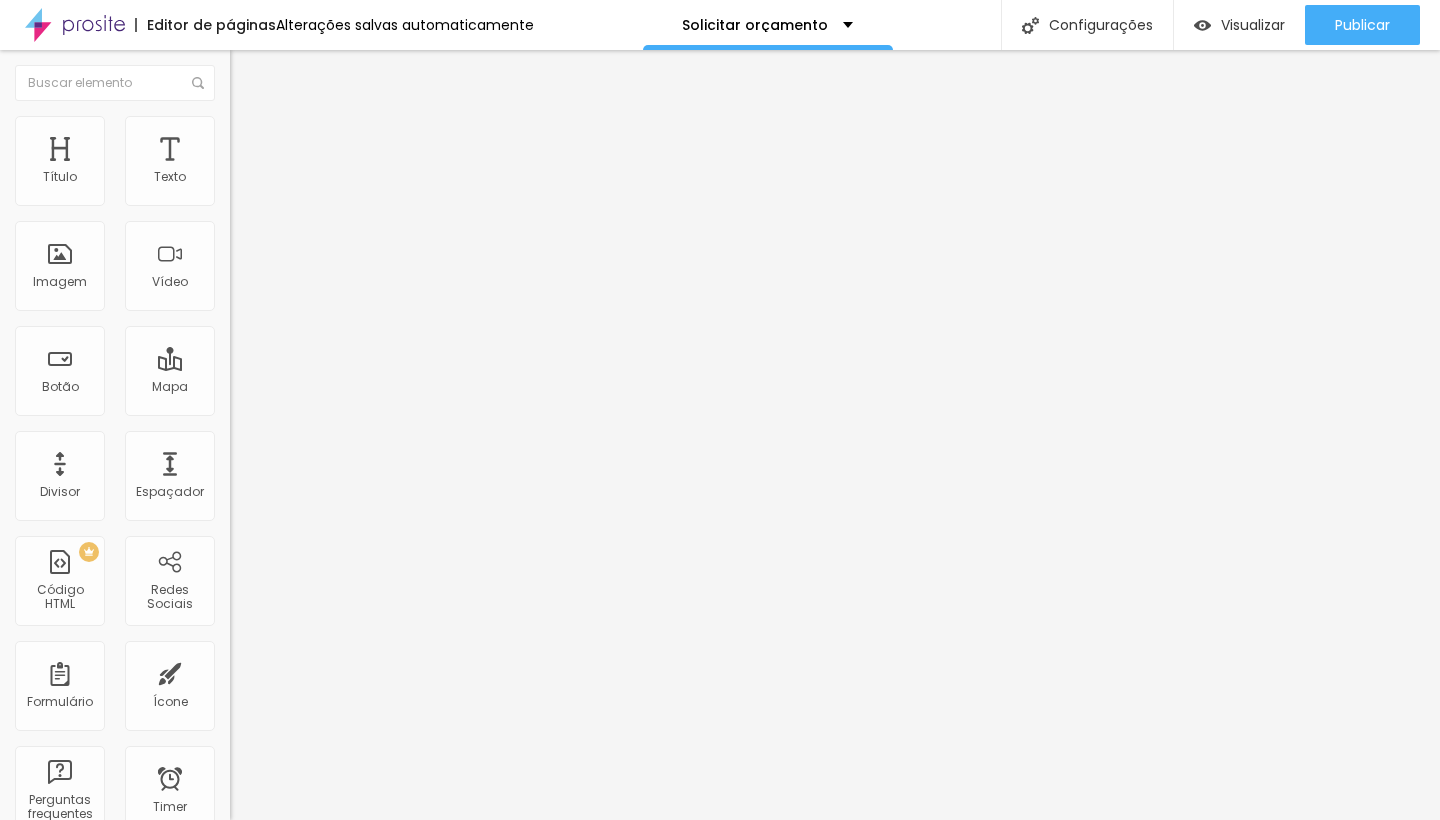 type on "46" 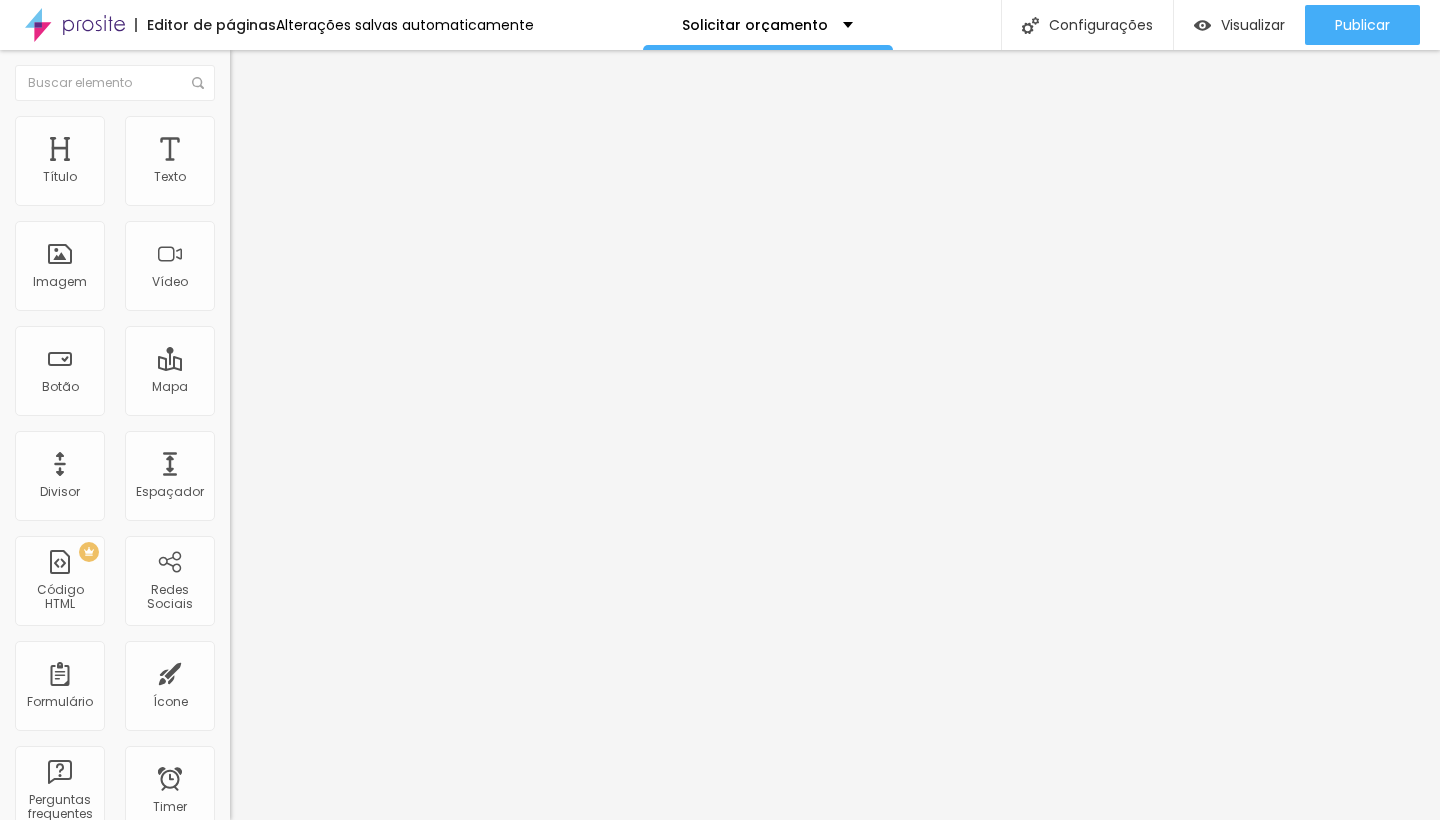 type on "46" 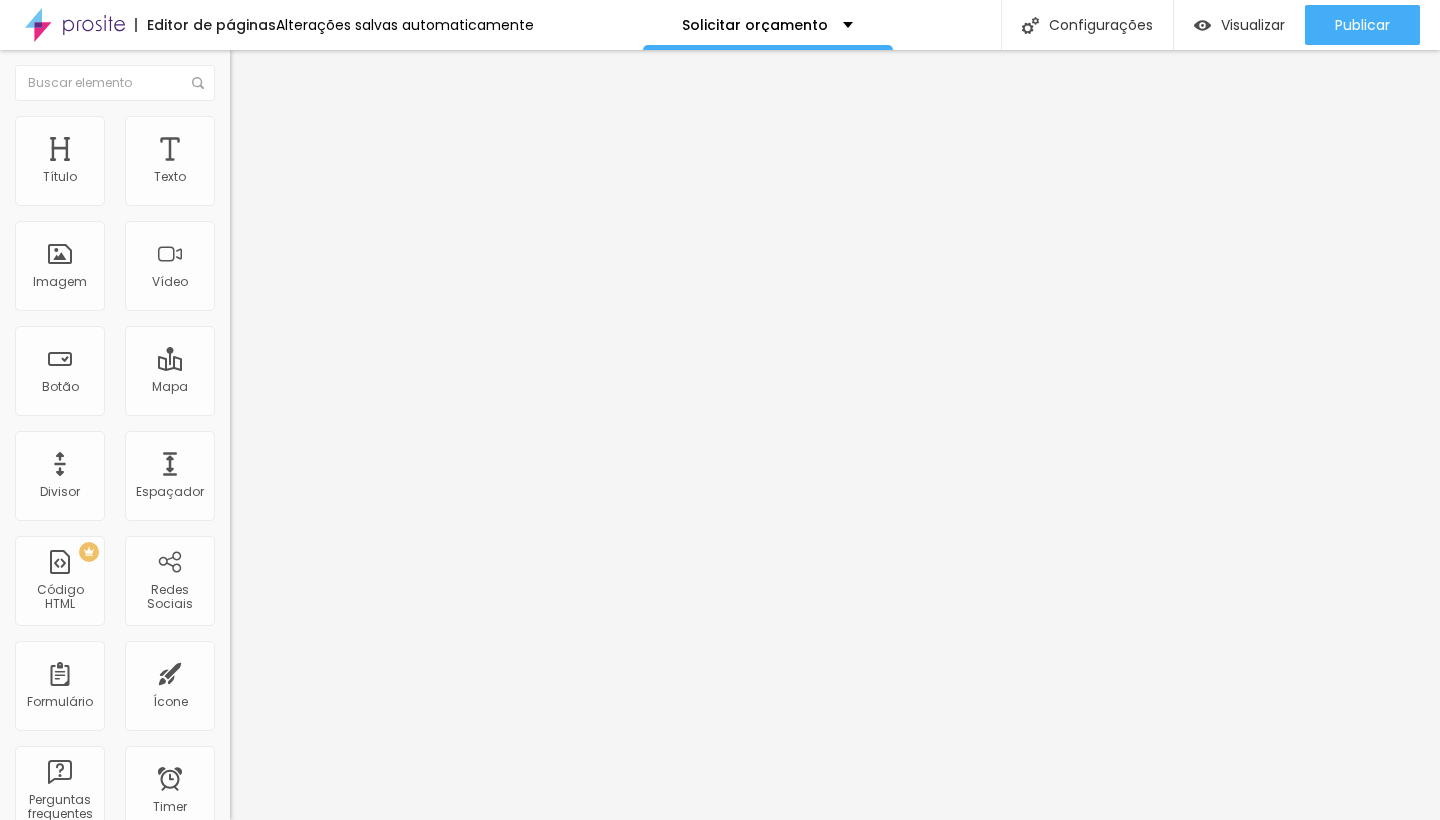 type on "52" 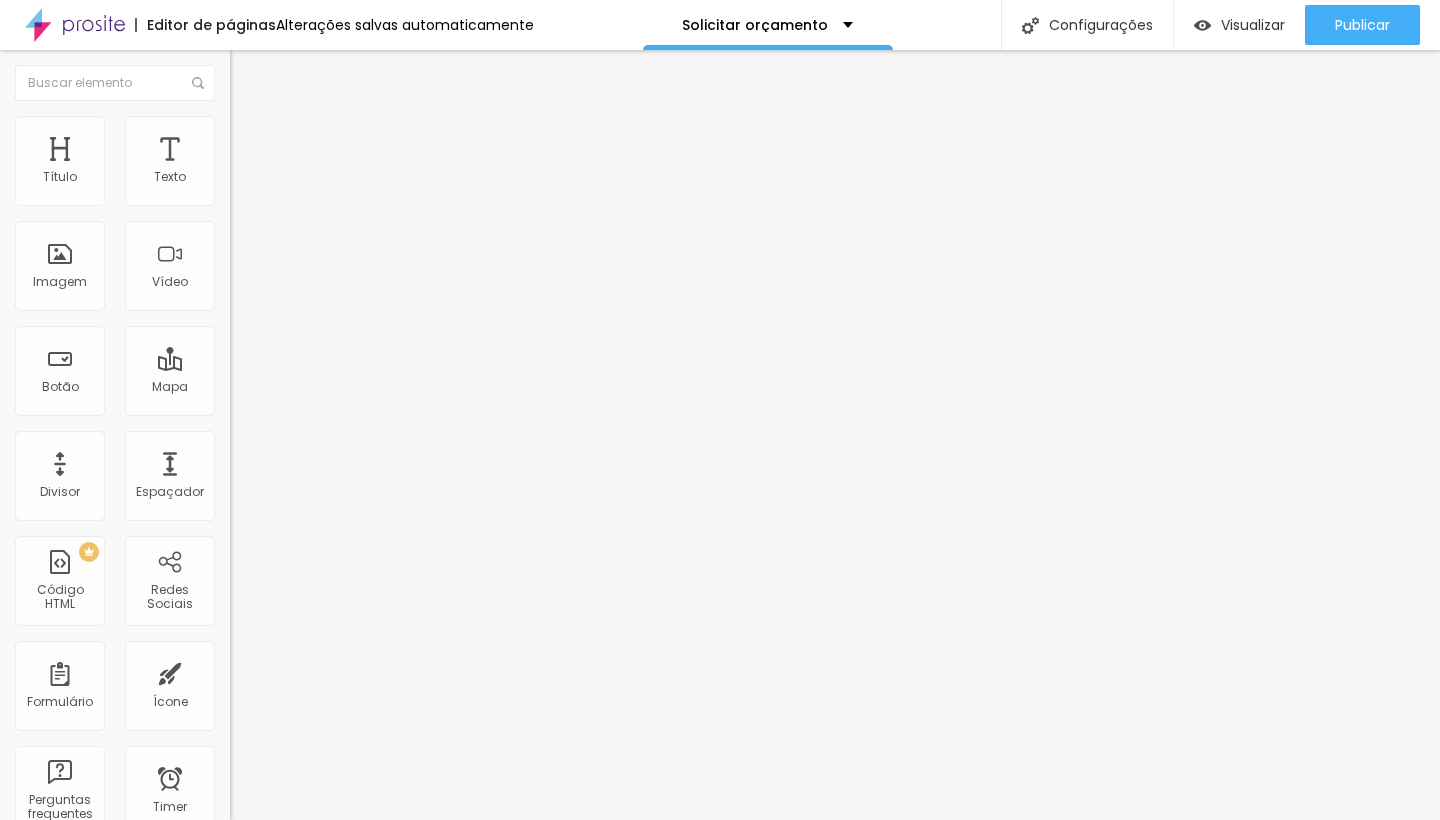 type on "53" 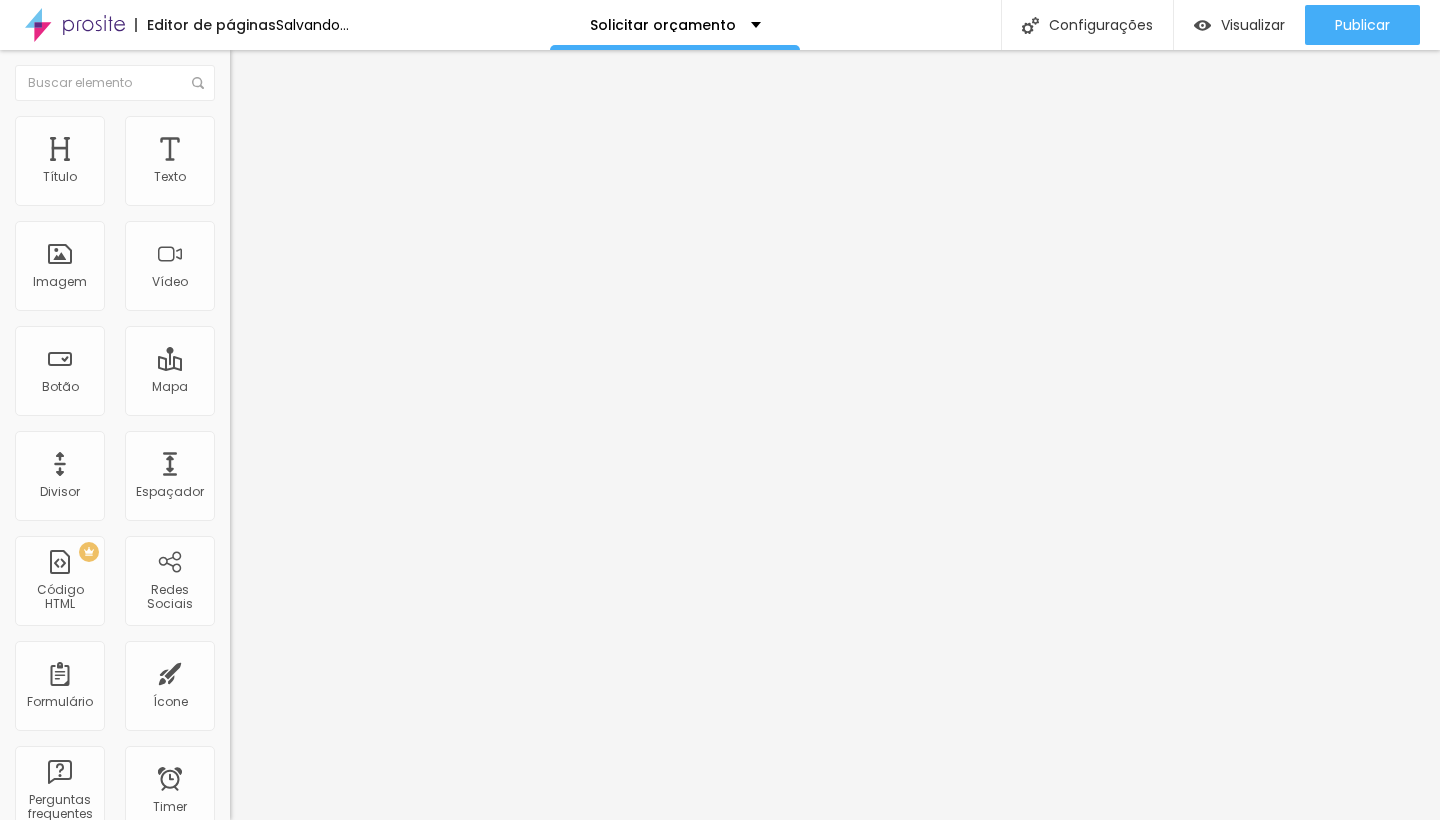type on "112" 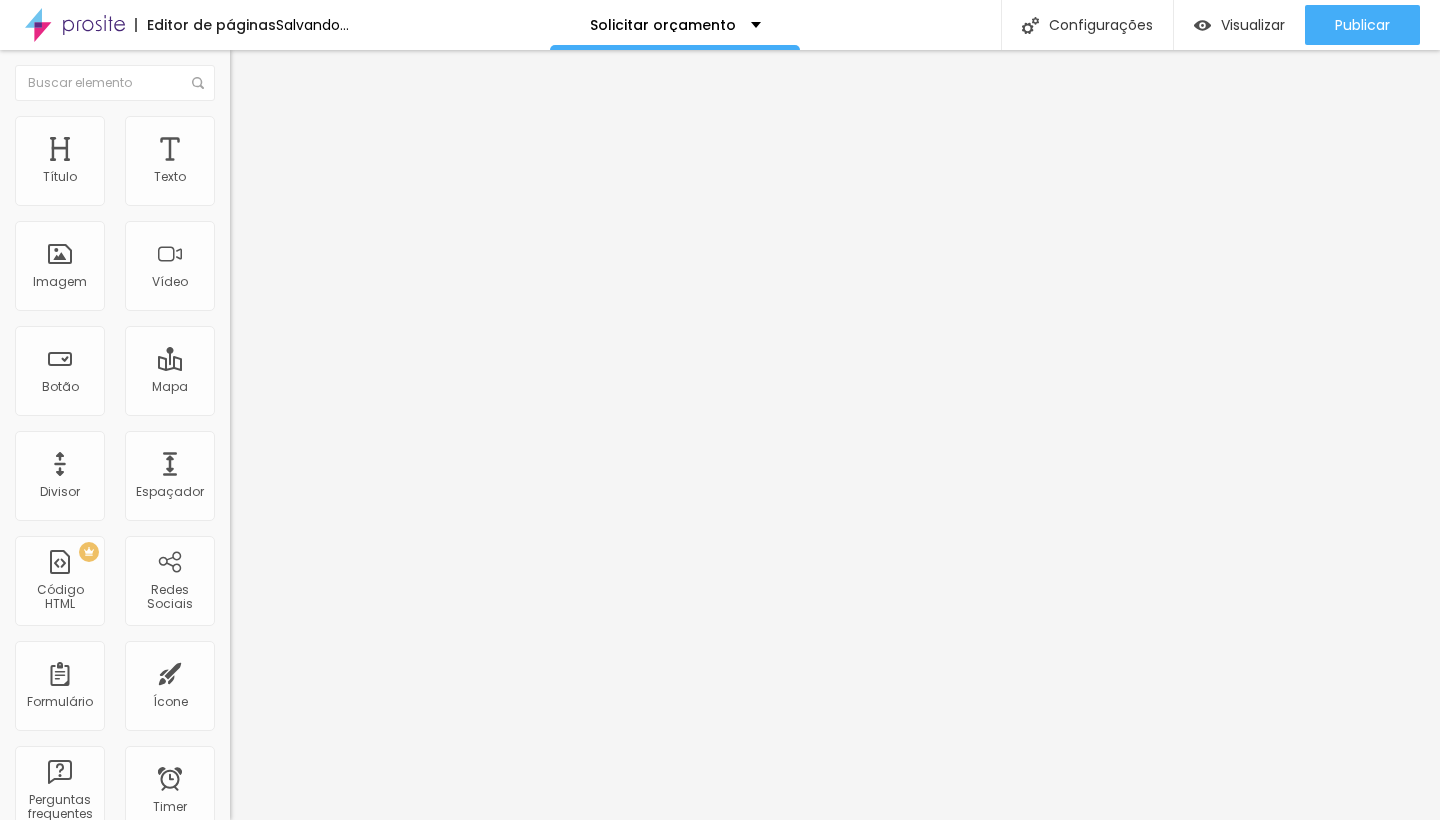 type on "112" 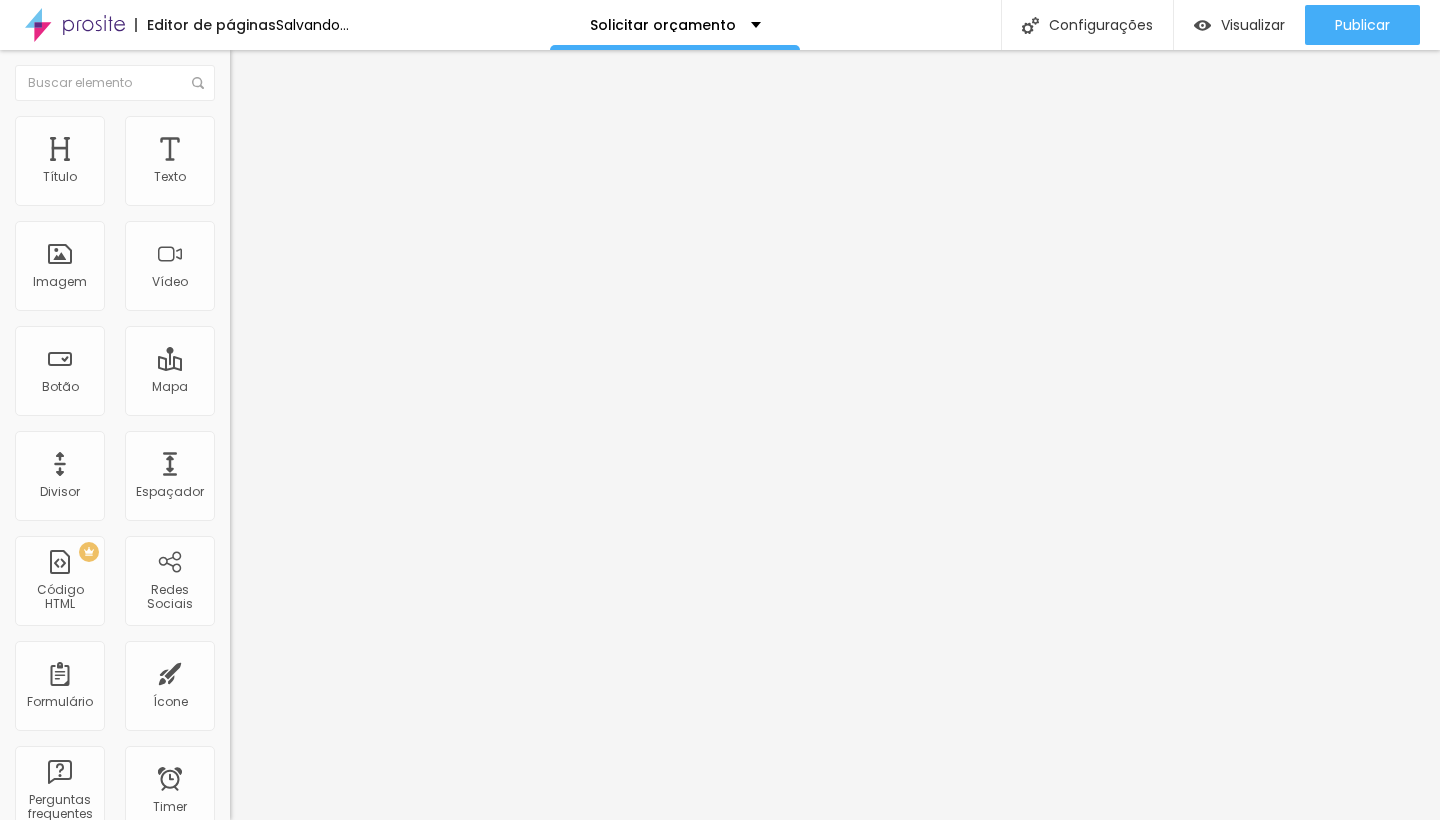 type on "120" 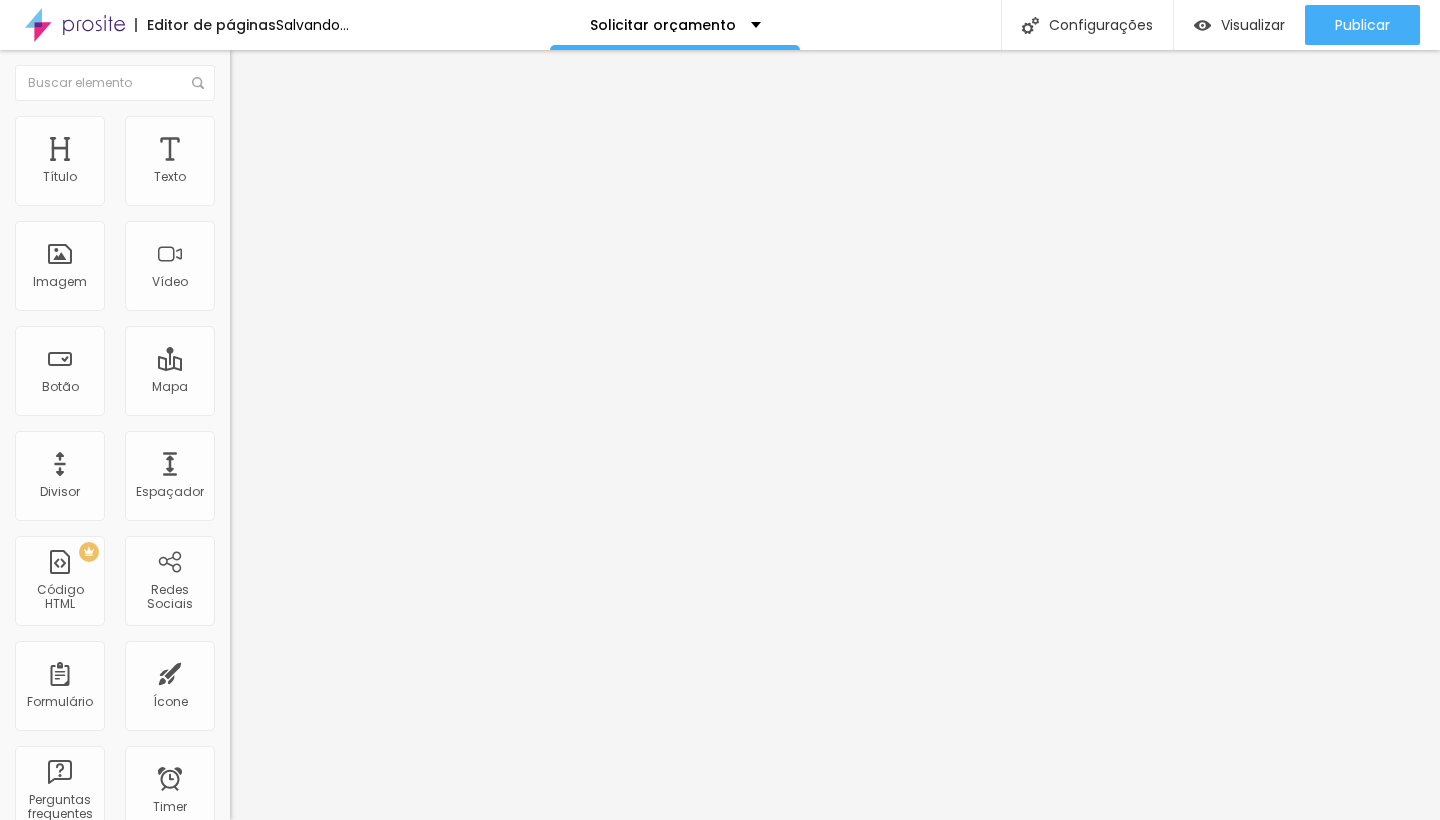 type on "127" 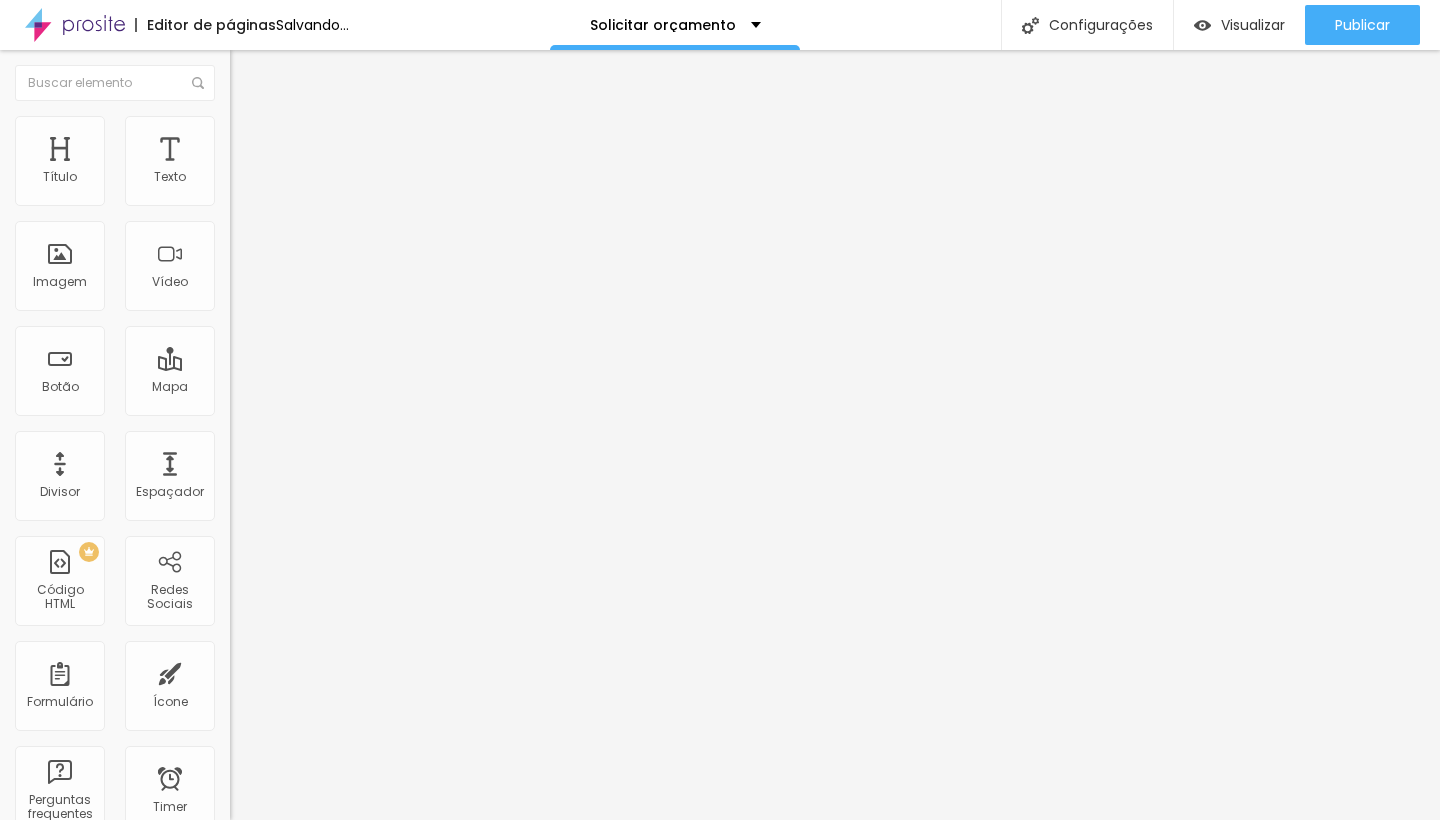 type on "127" 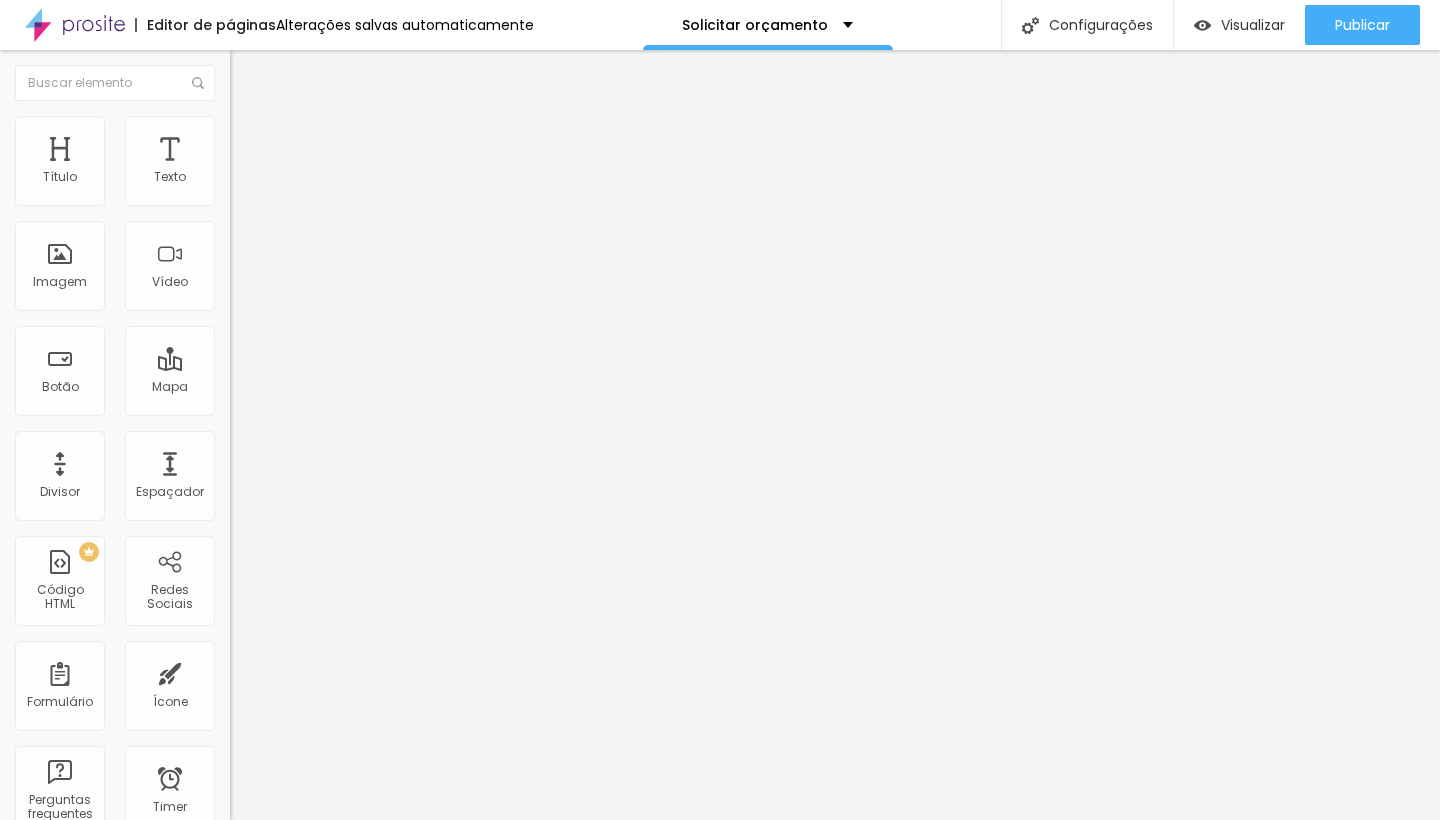type on "133" 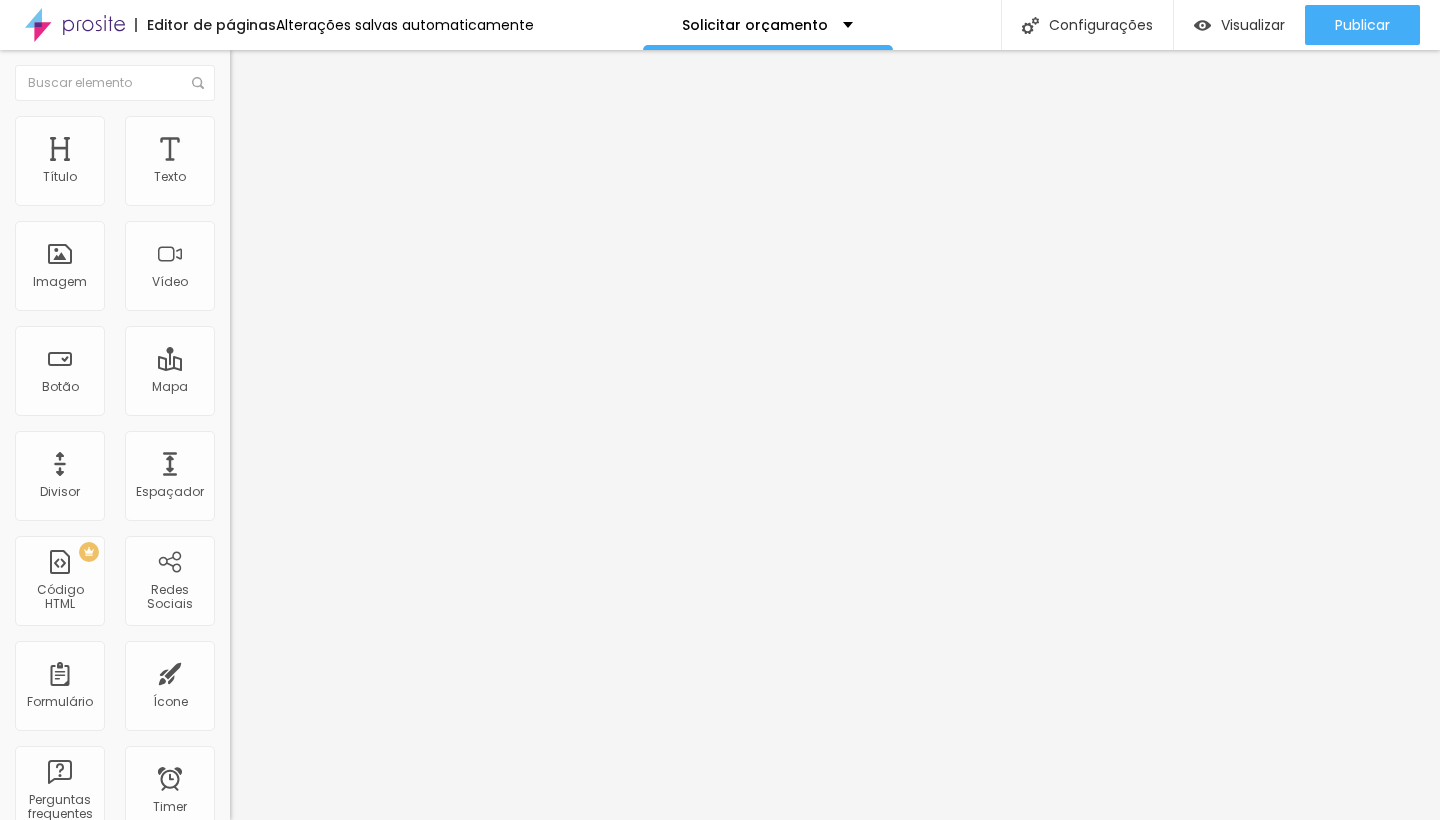 type on "146" 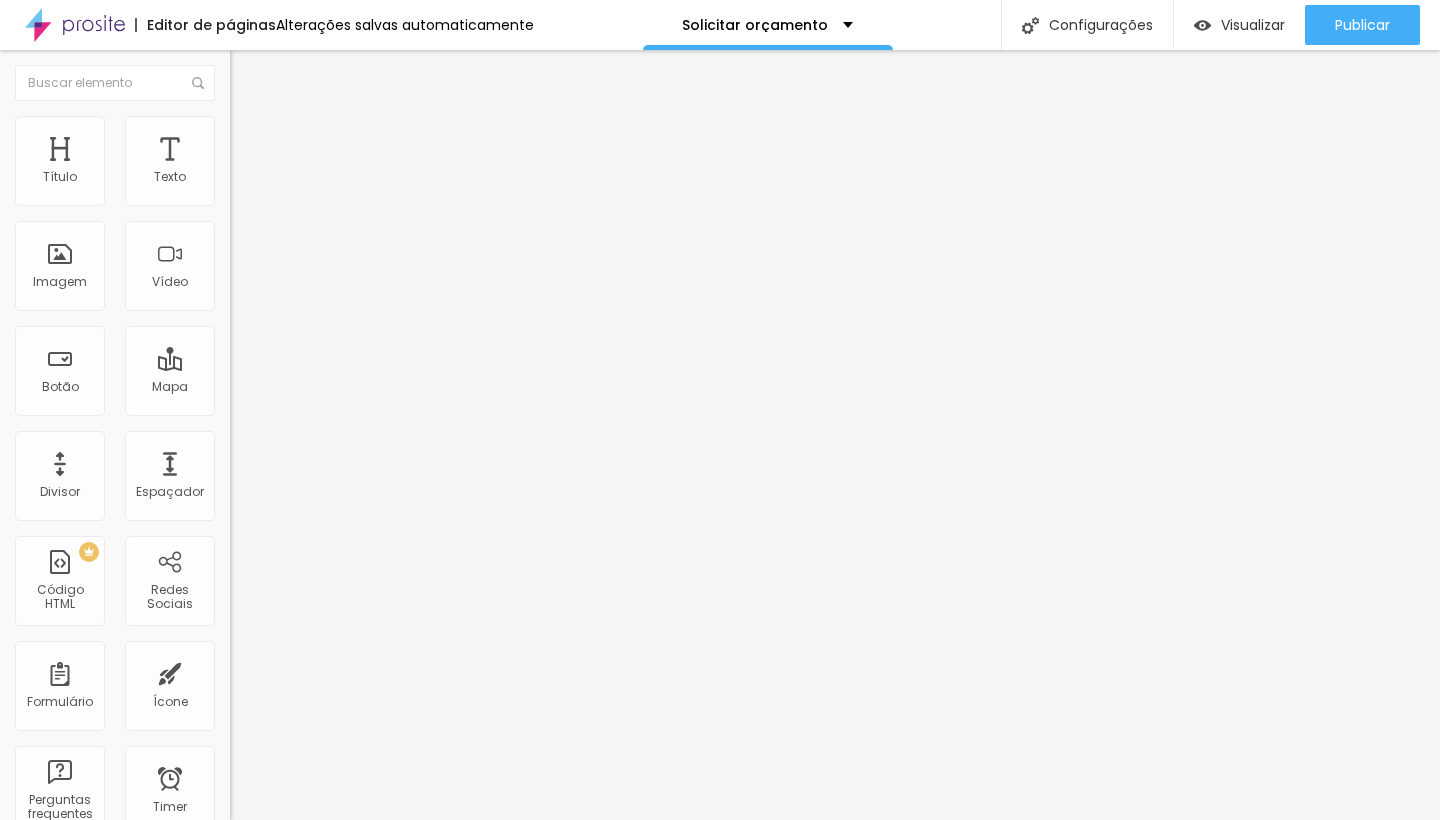 type on "146" 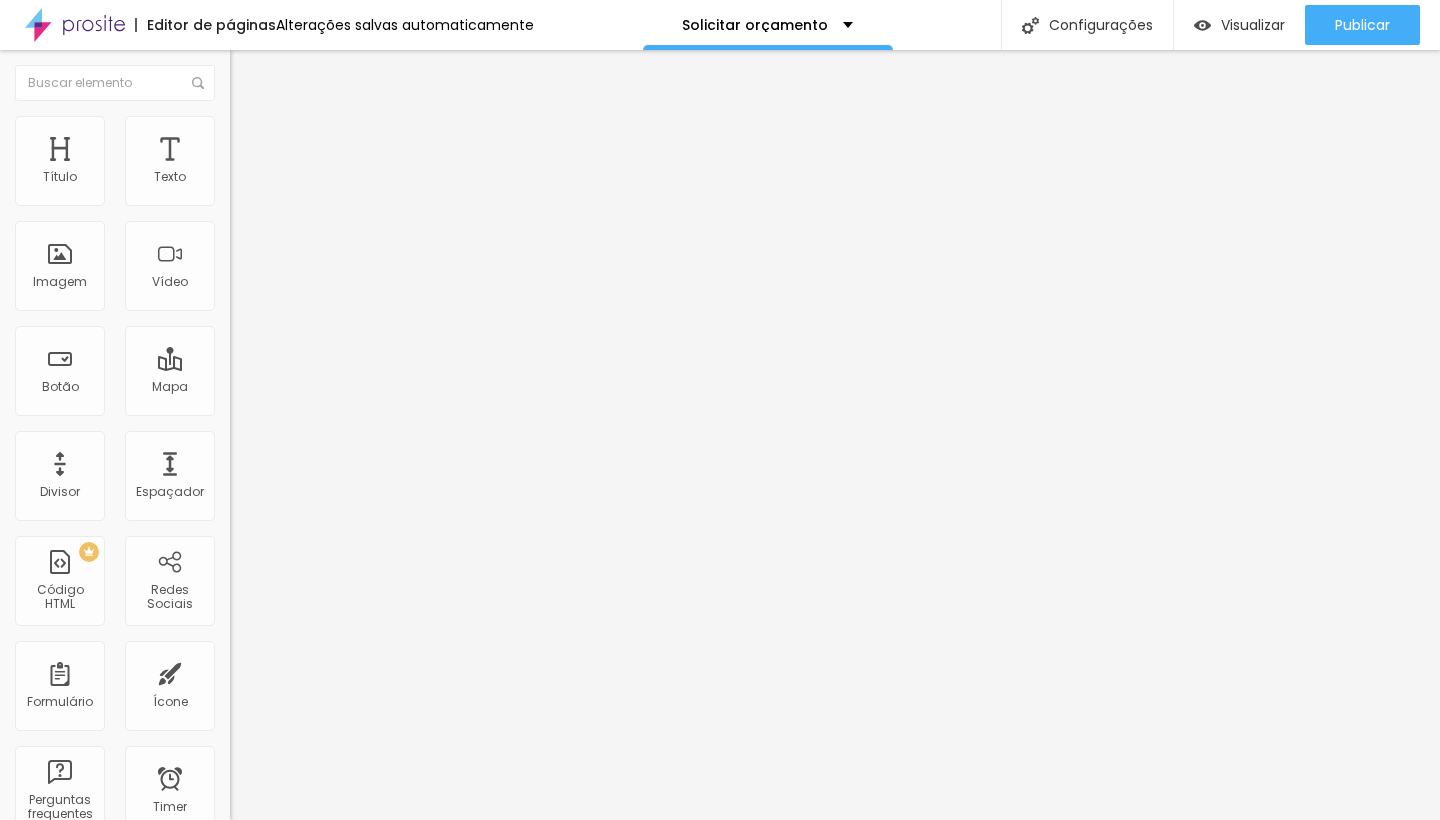 type on "155" 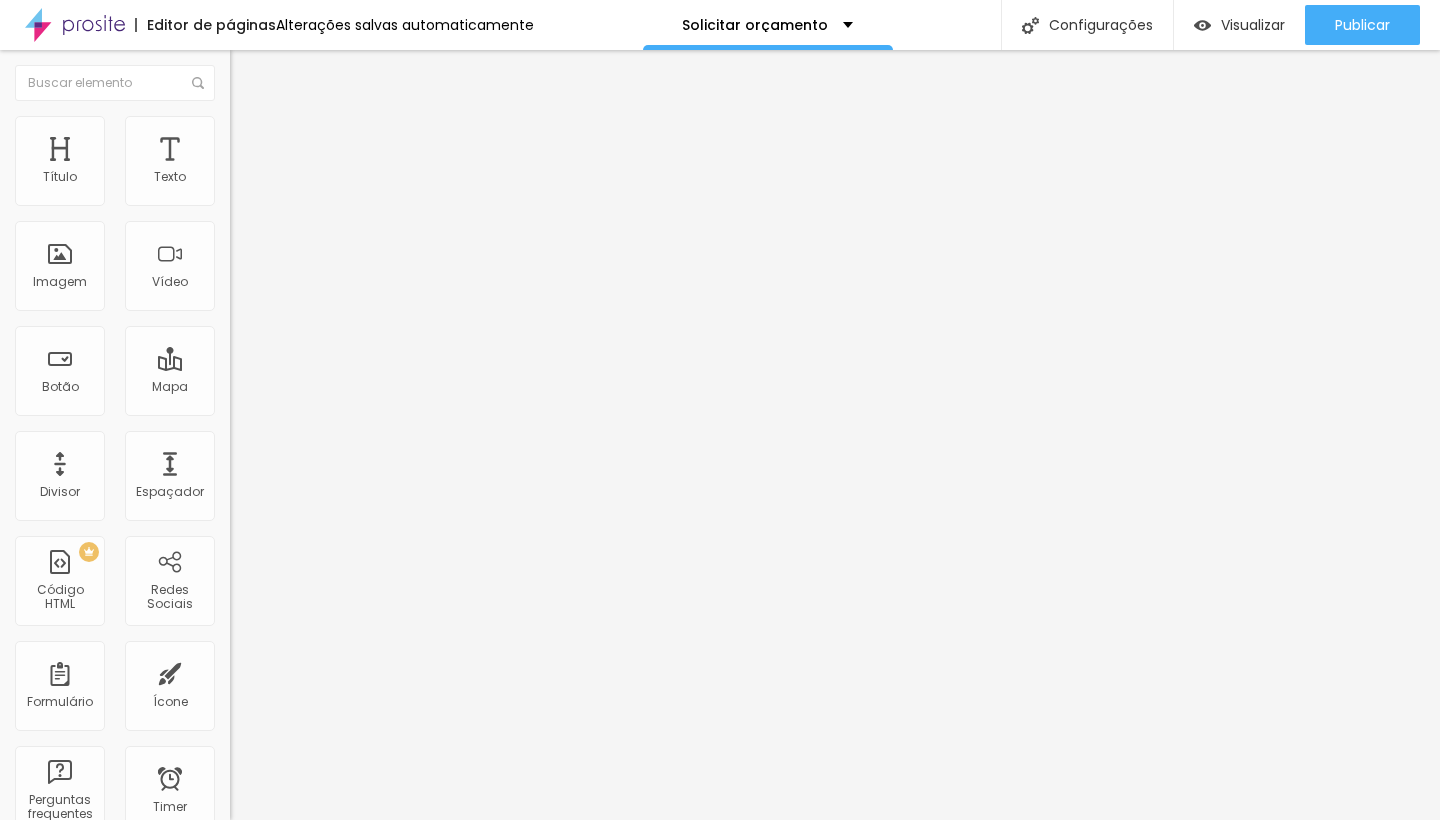 type on "174" 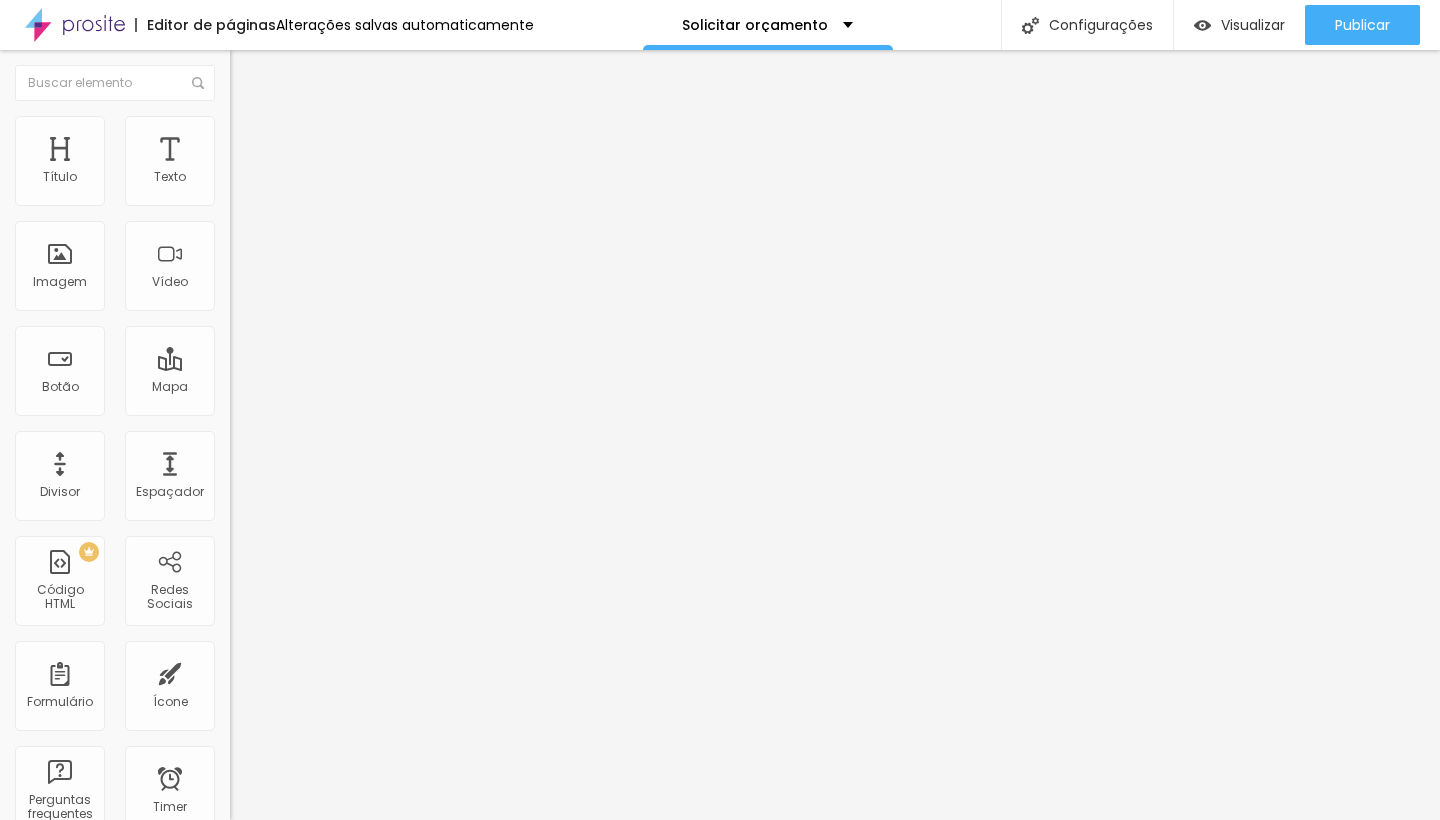click at bounding box center (239, 125) 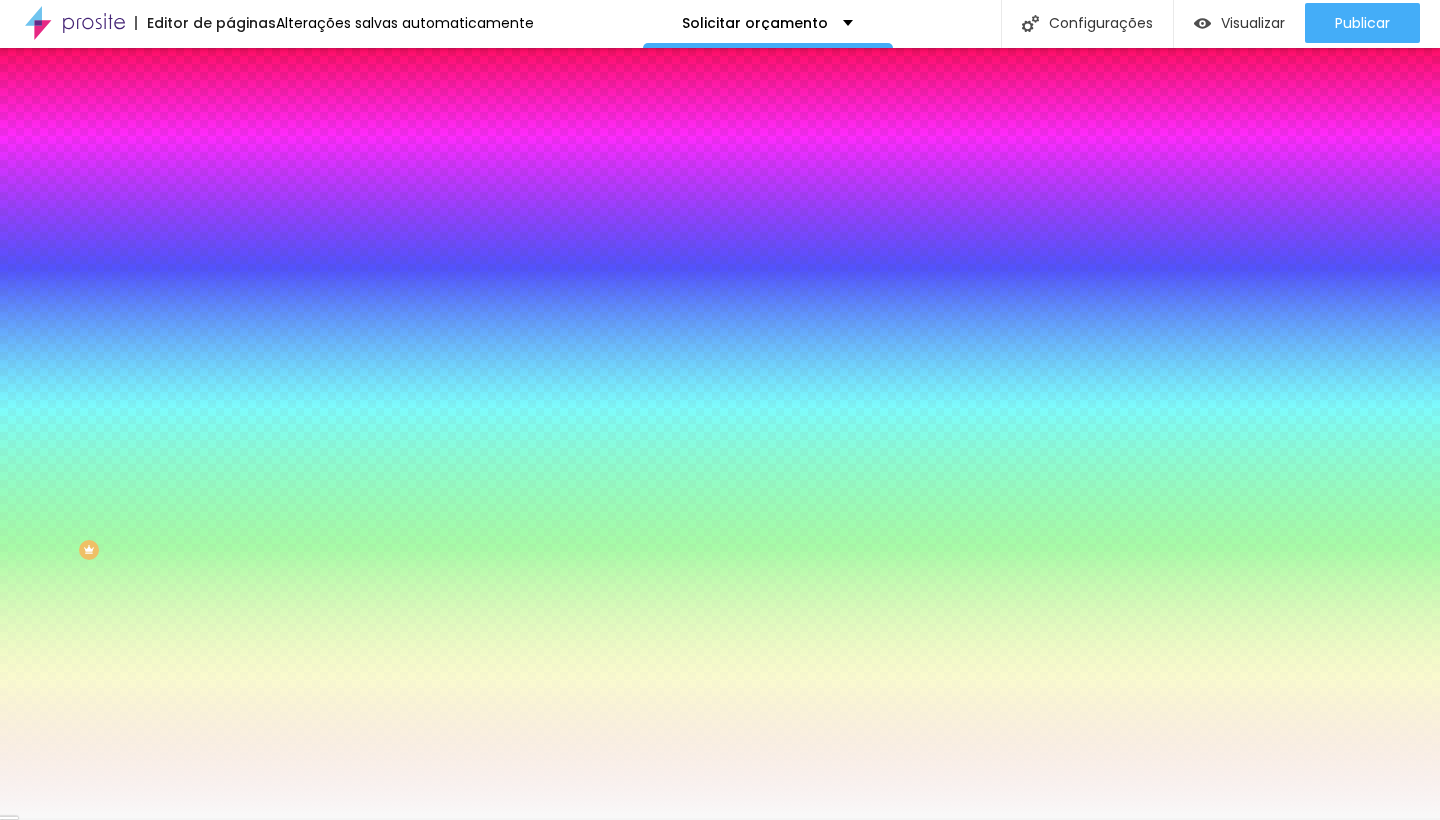 scroll, scrollTop: 0, scrollLeft: 0, axis: both 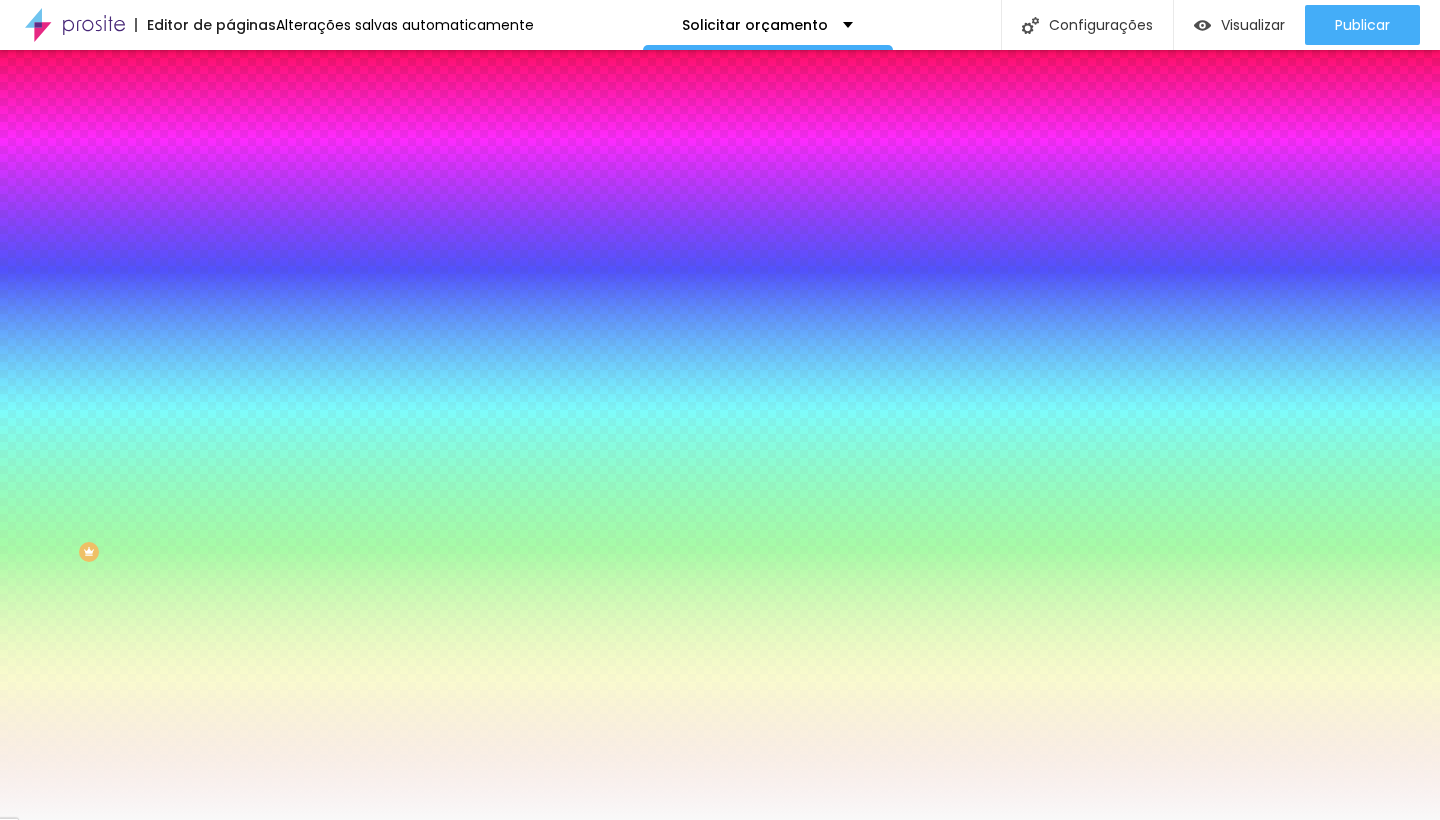click at bounding box center [345, 272] 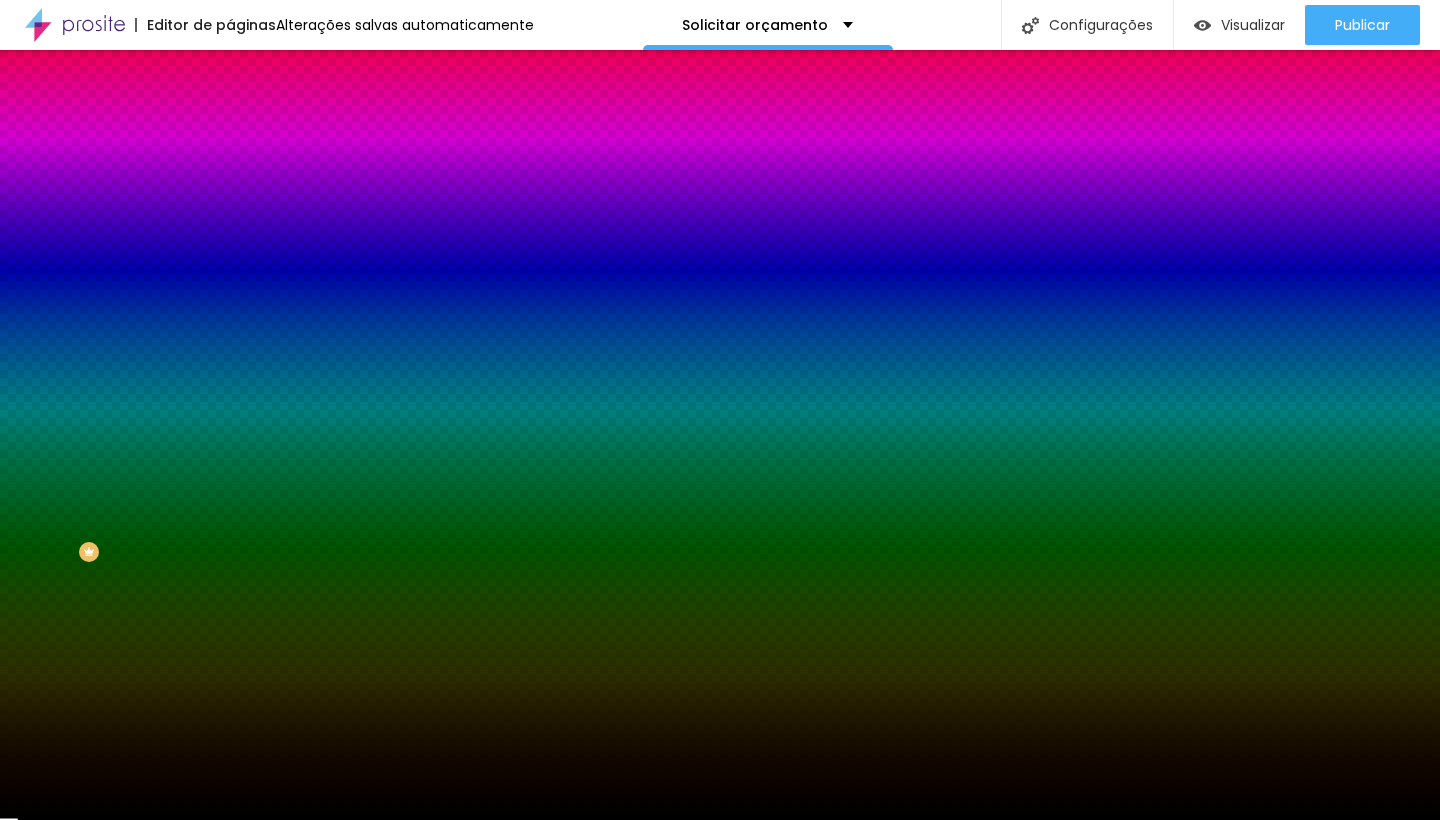 drag, startPoint x: 109, startPoint y: 453, endPoint x: 176, endPoint y: 561, distance: 127.09445 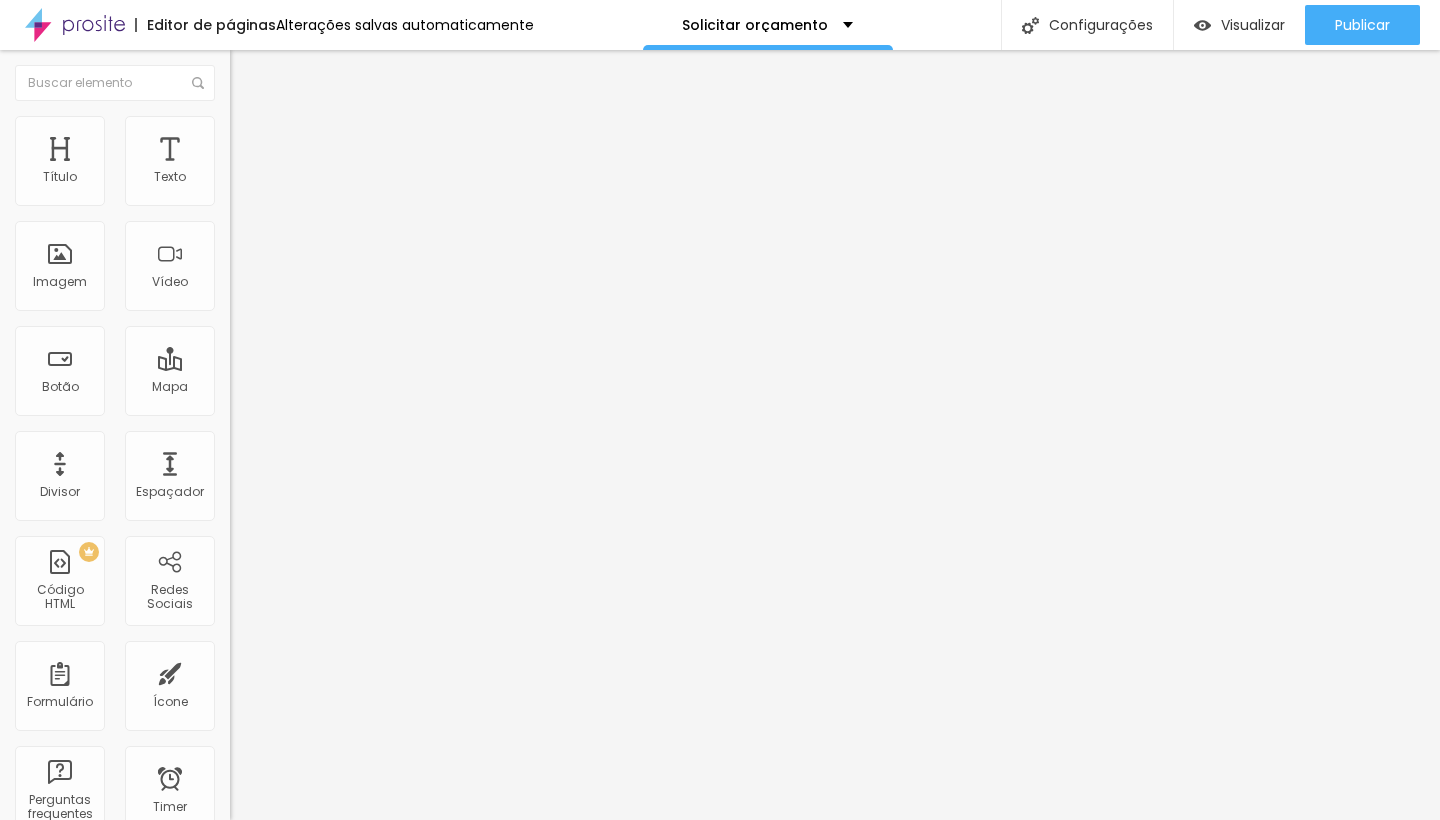 scroll, scrollTop: 0, scrollLeft: 0, axis: both 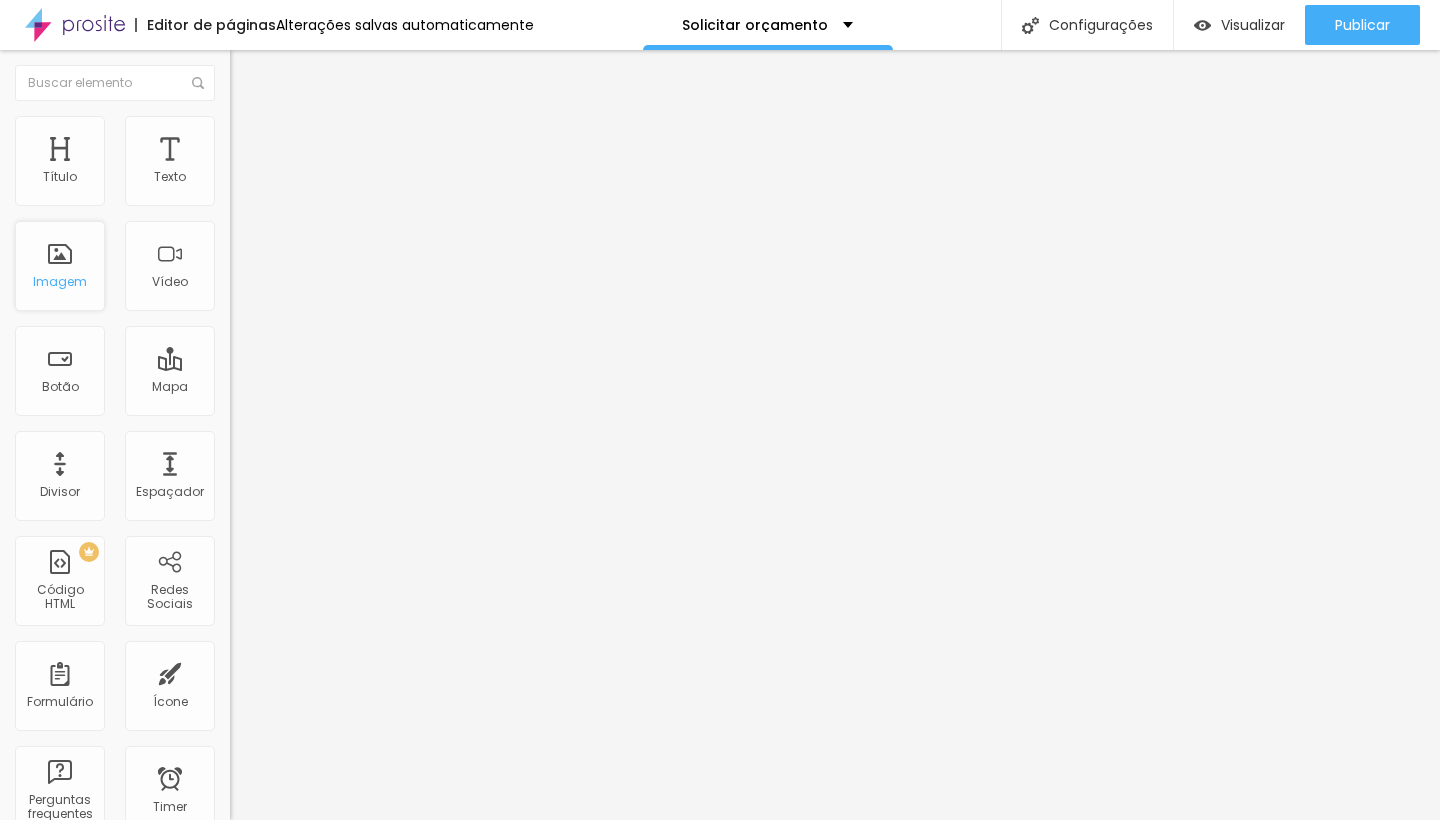 click on "Imagem" at bounding box center [60, 266] 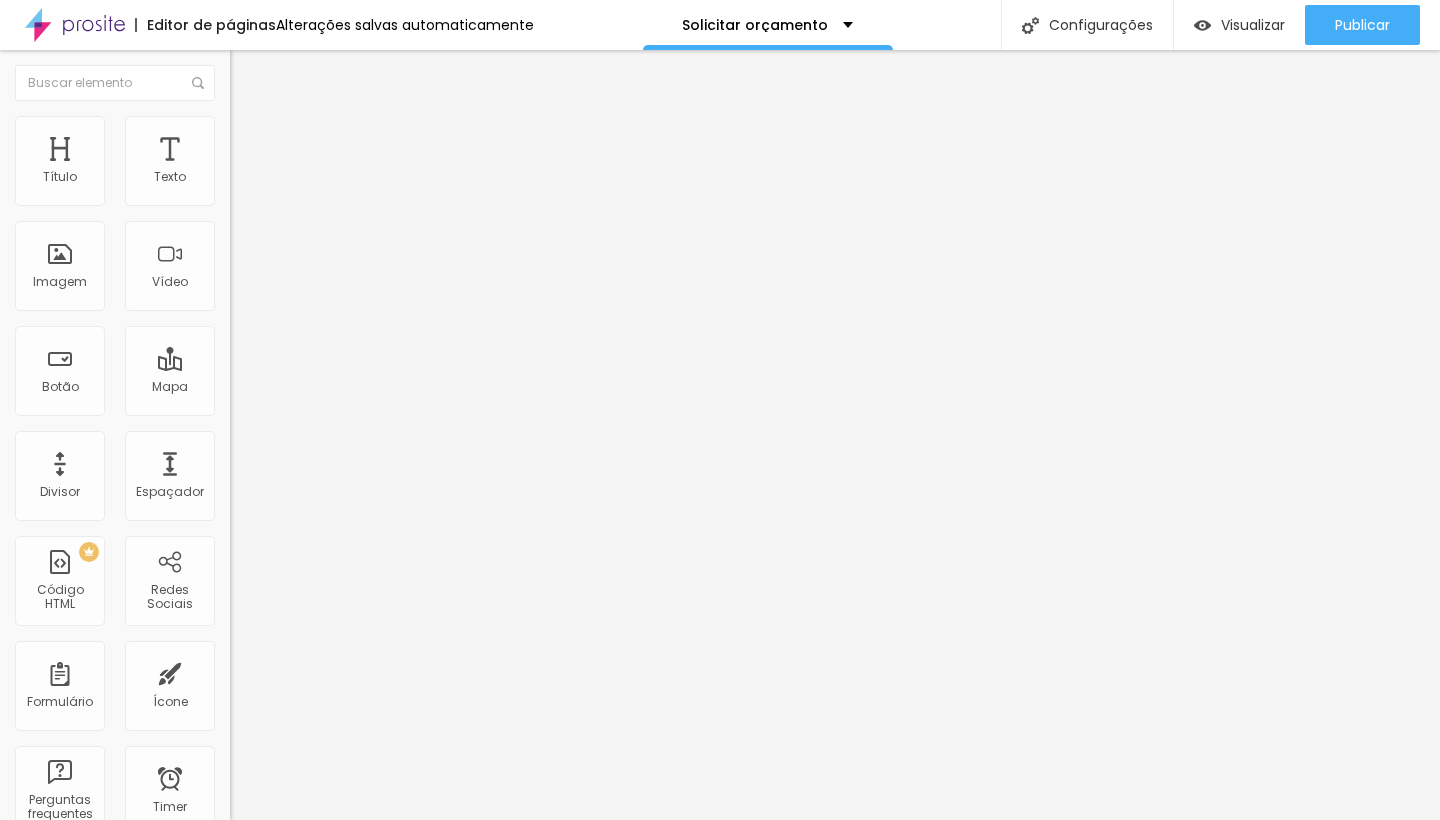 click on "Original" at bounding box center (254, 304) 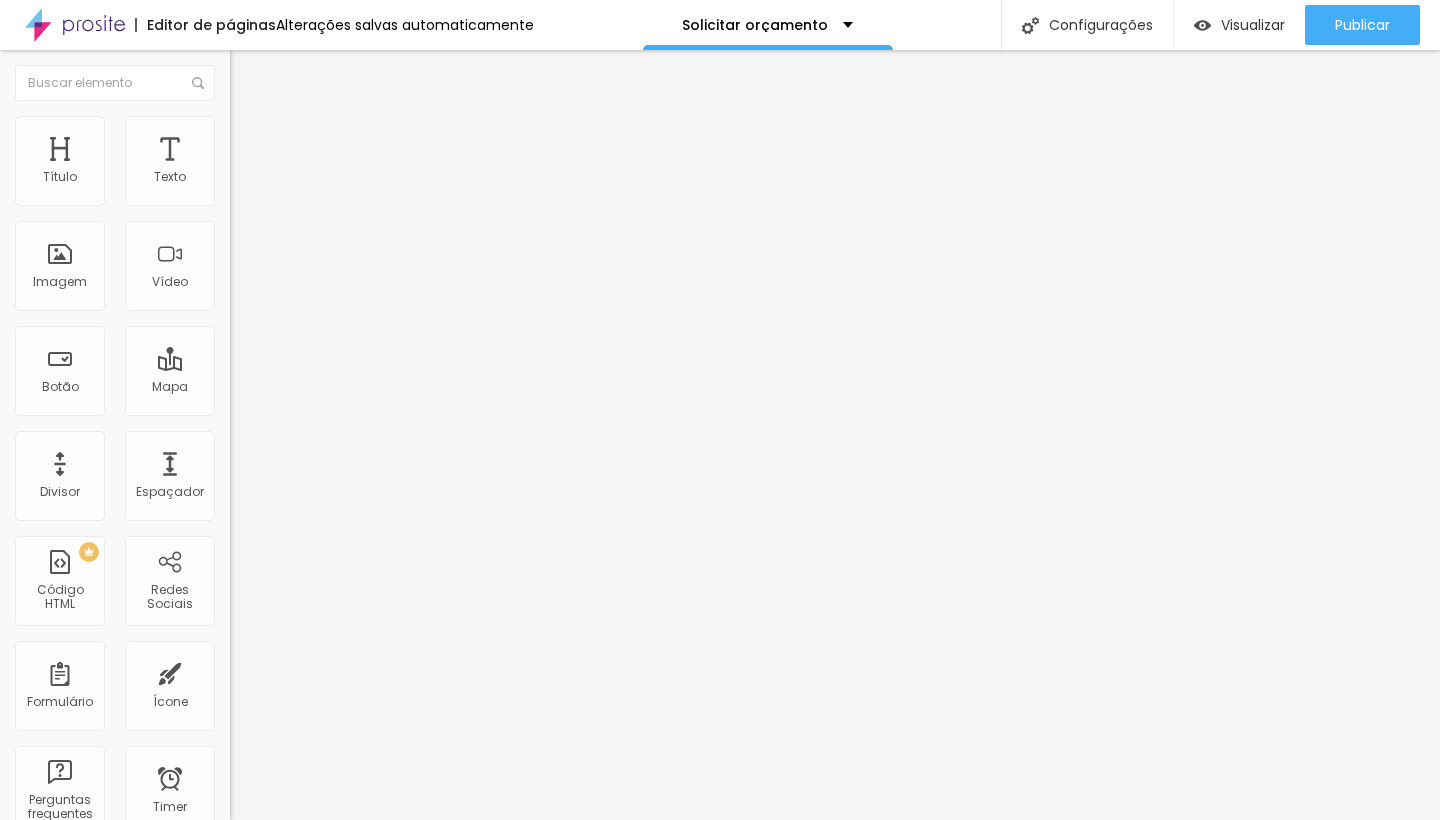 click at bounding box center [294, 197] 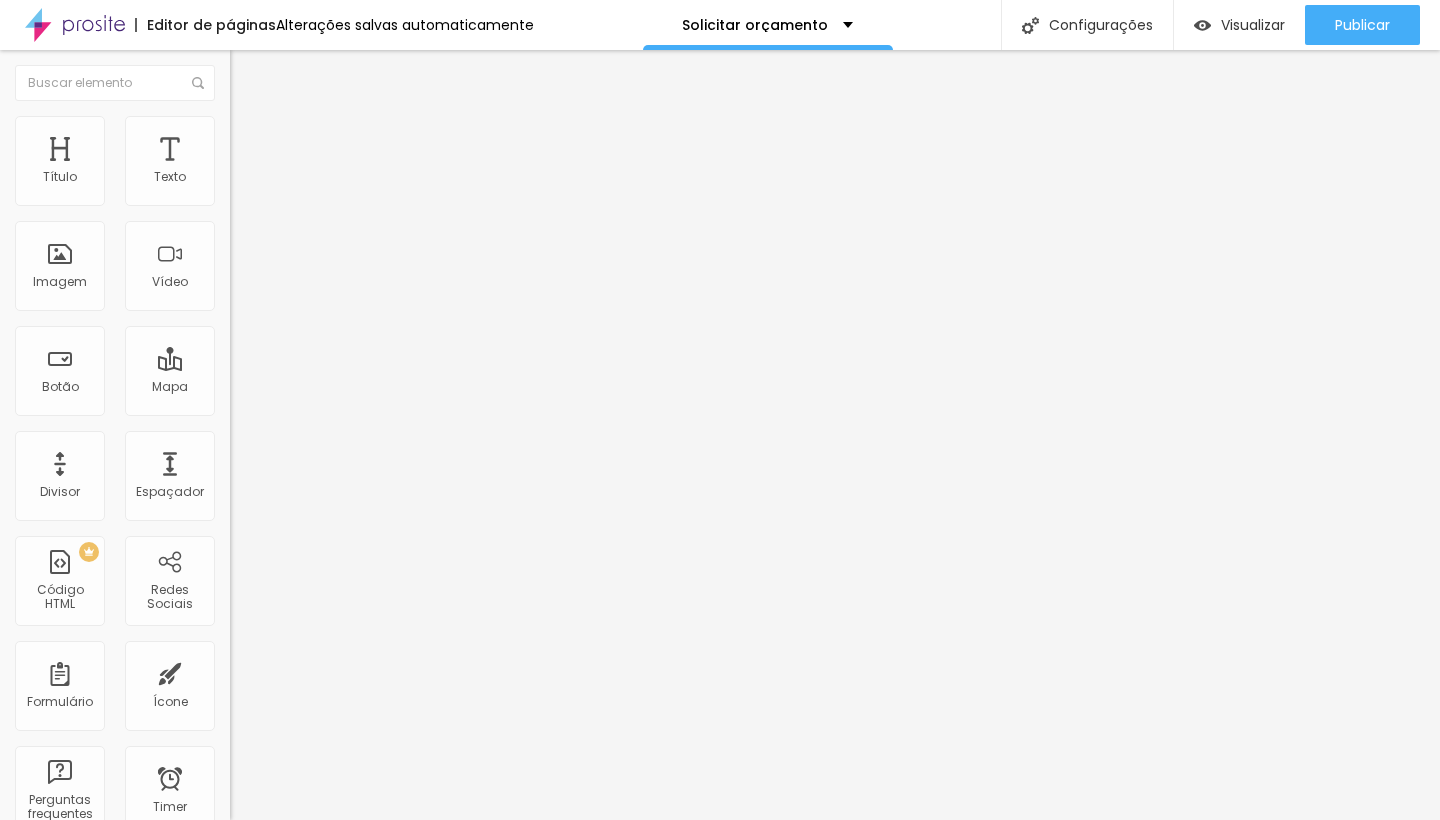 drag, startPoint x: 102, startPoint y: 217, endPoint x: 152, endPoint y: 233, distance: 52.49762 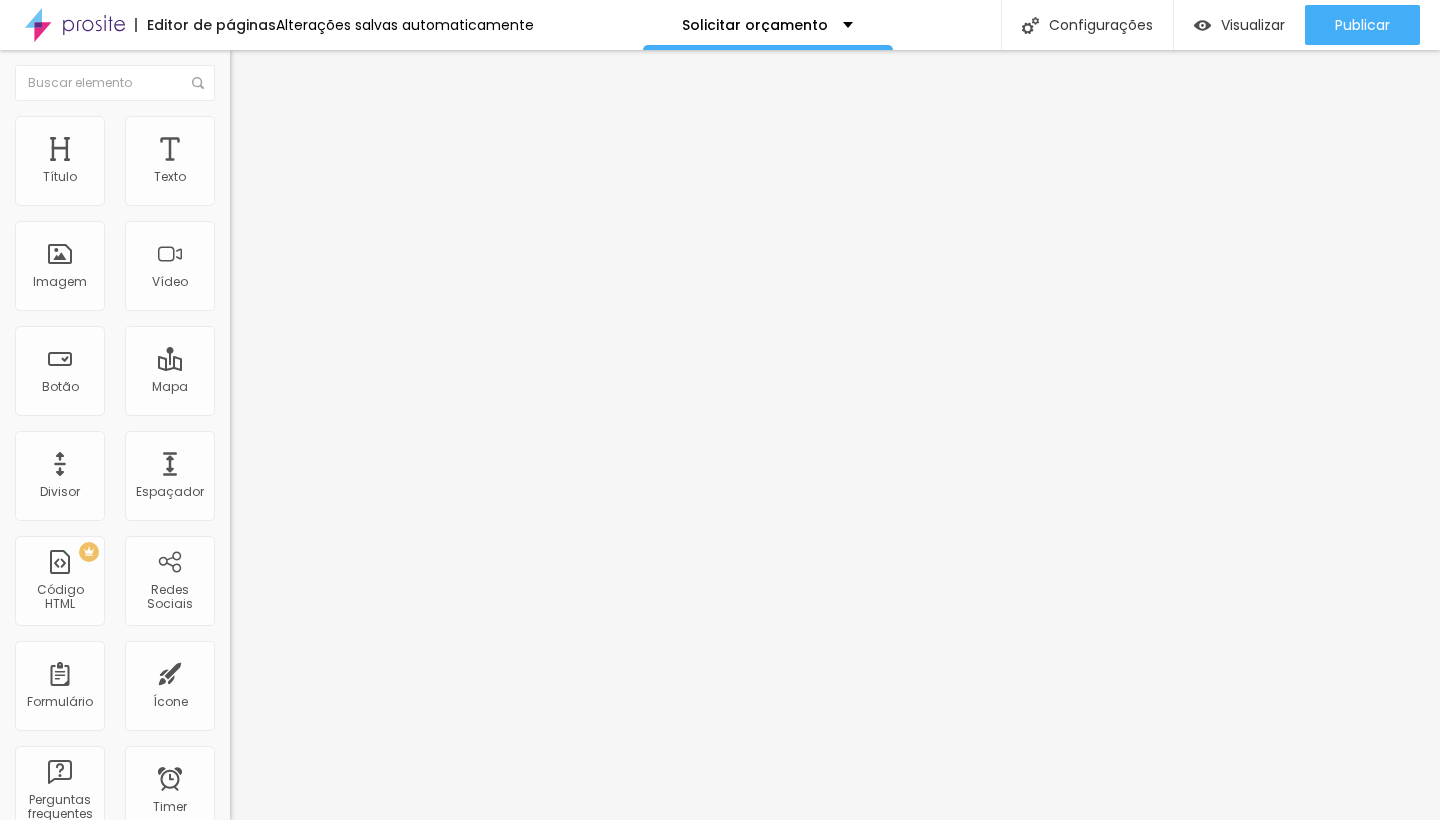 click on "Tamanho 75 px %" at bounding box center [345, 181] 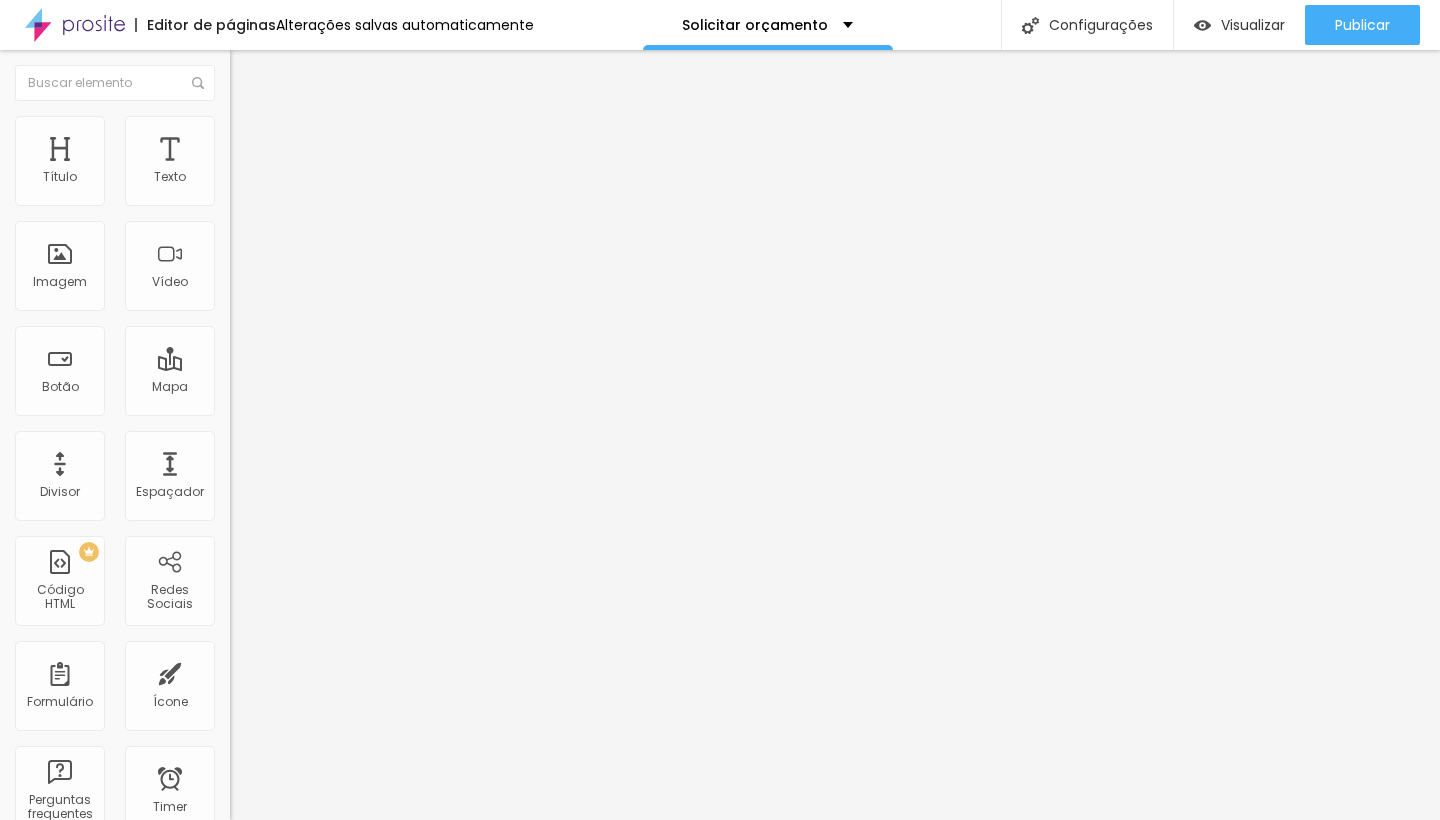 click on "Conteúdo" at bounding box center (279, 109) 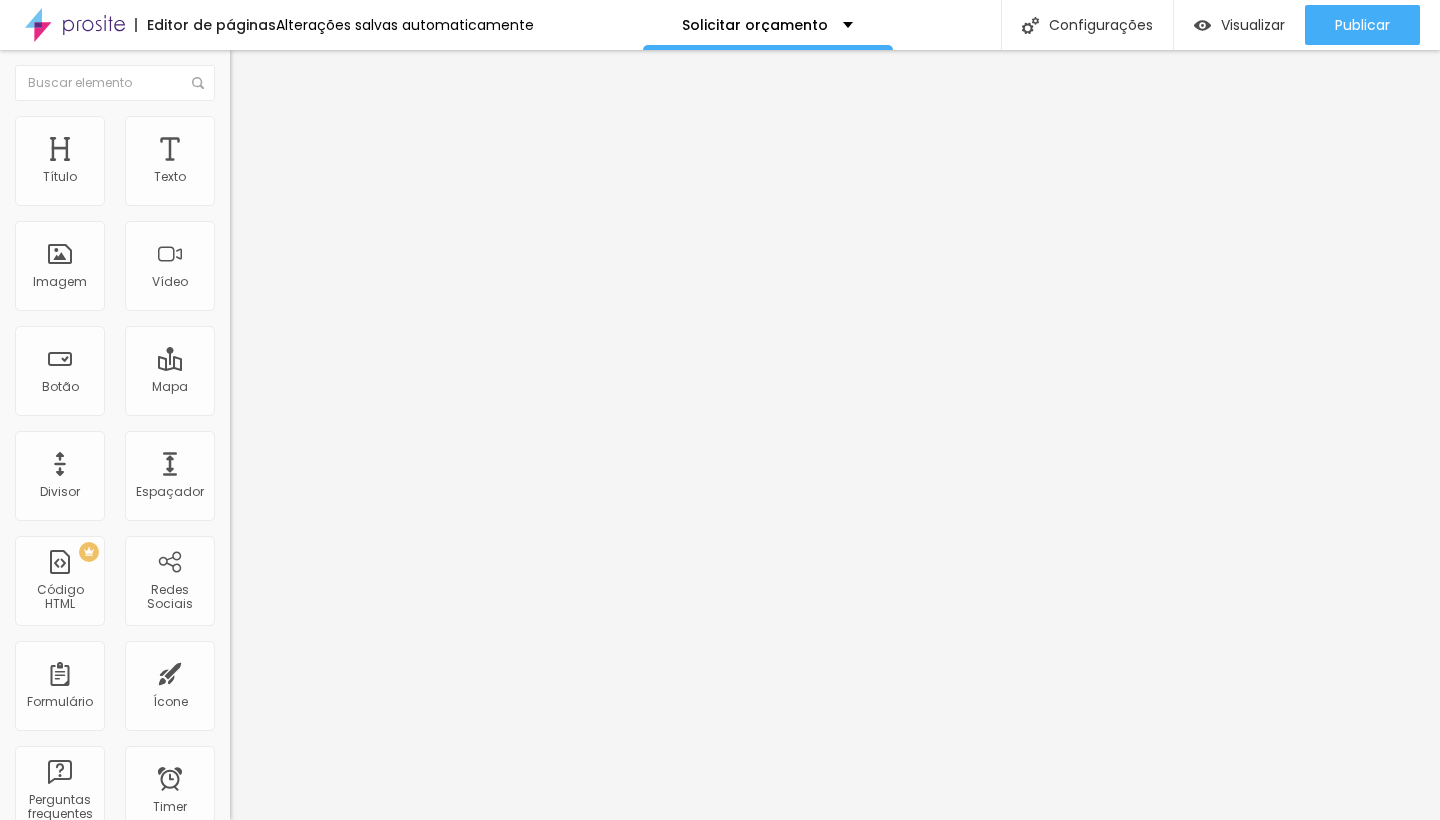 click on "Adicionar imagem" at bounding box center [294, 163] 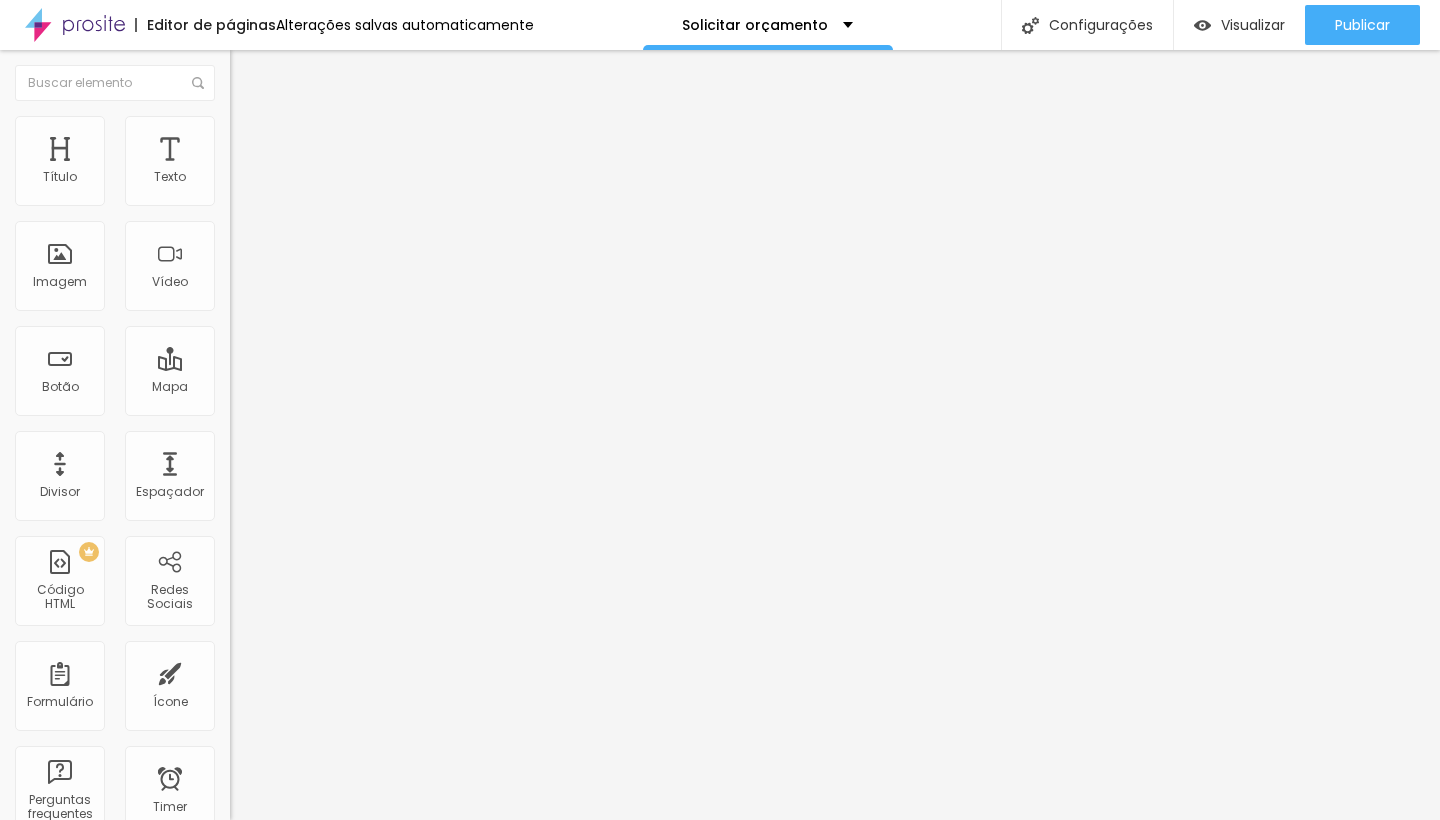 click on "Upload" at bounding box center (66, 881) 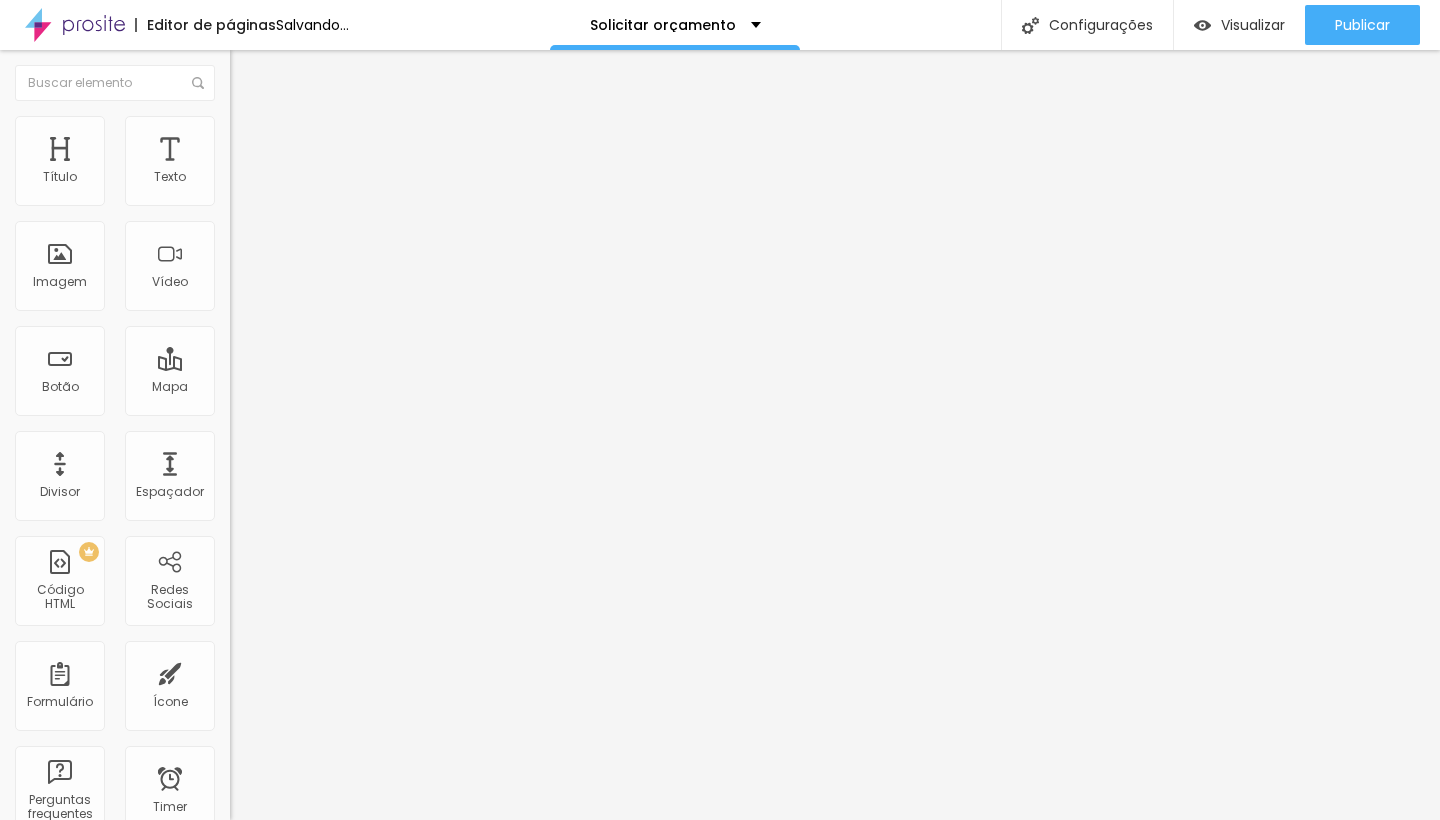 drag, startPoint x: 152, startPoint y: 217, endPoint x: 70, endPoint y: 213, distance: 82.0975 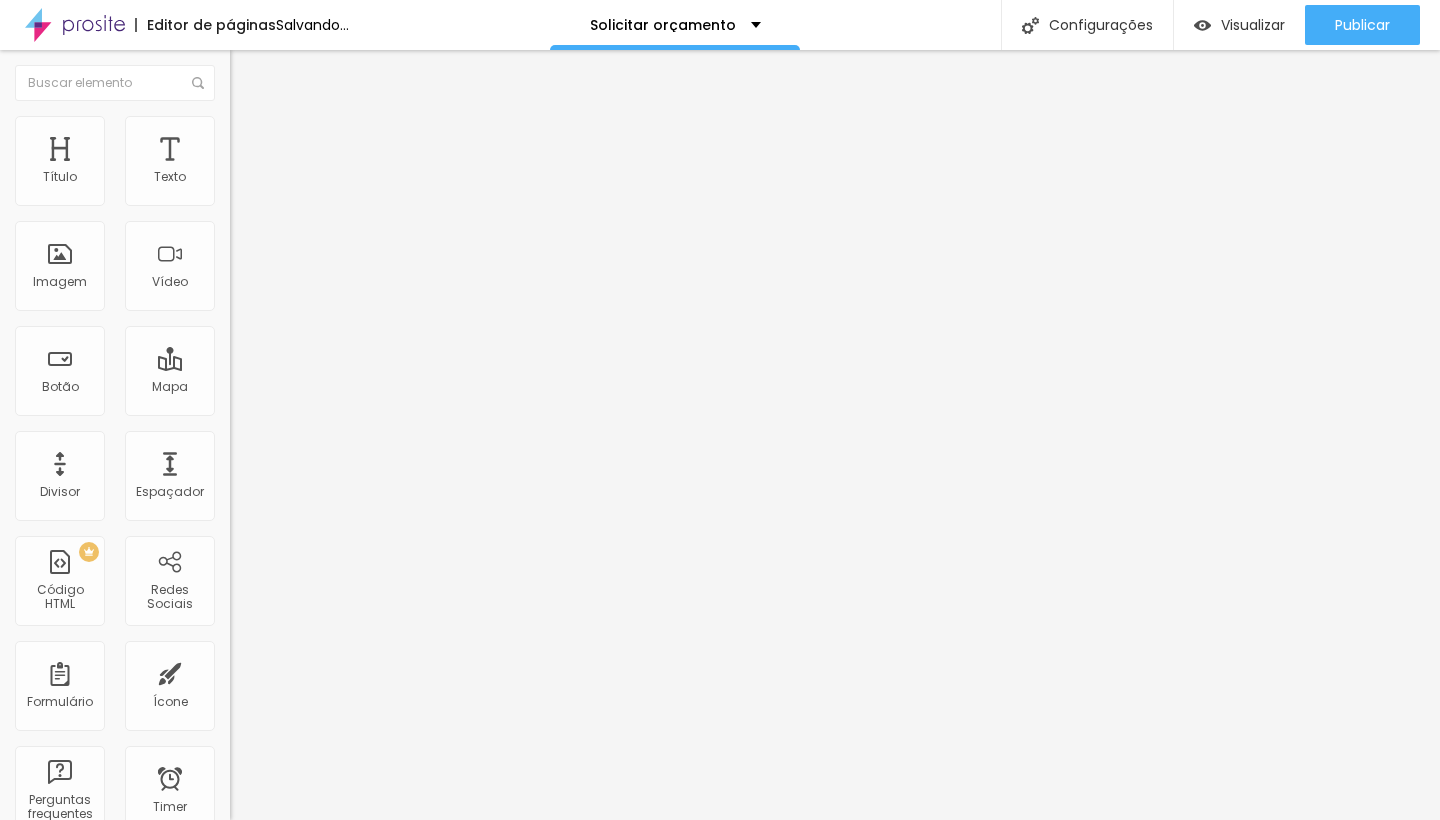 click at bounding box center (294, 197) 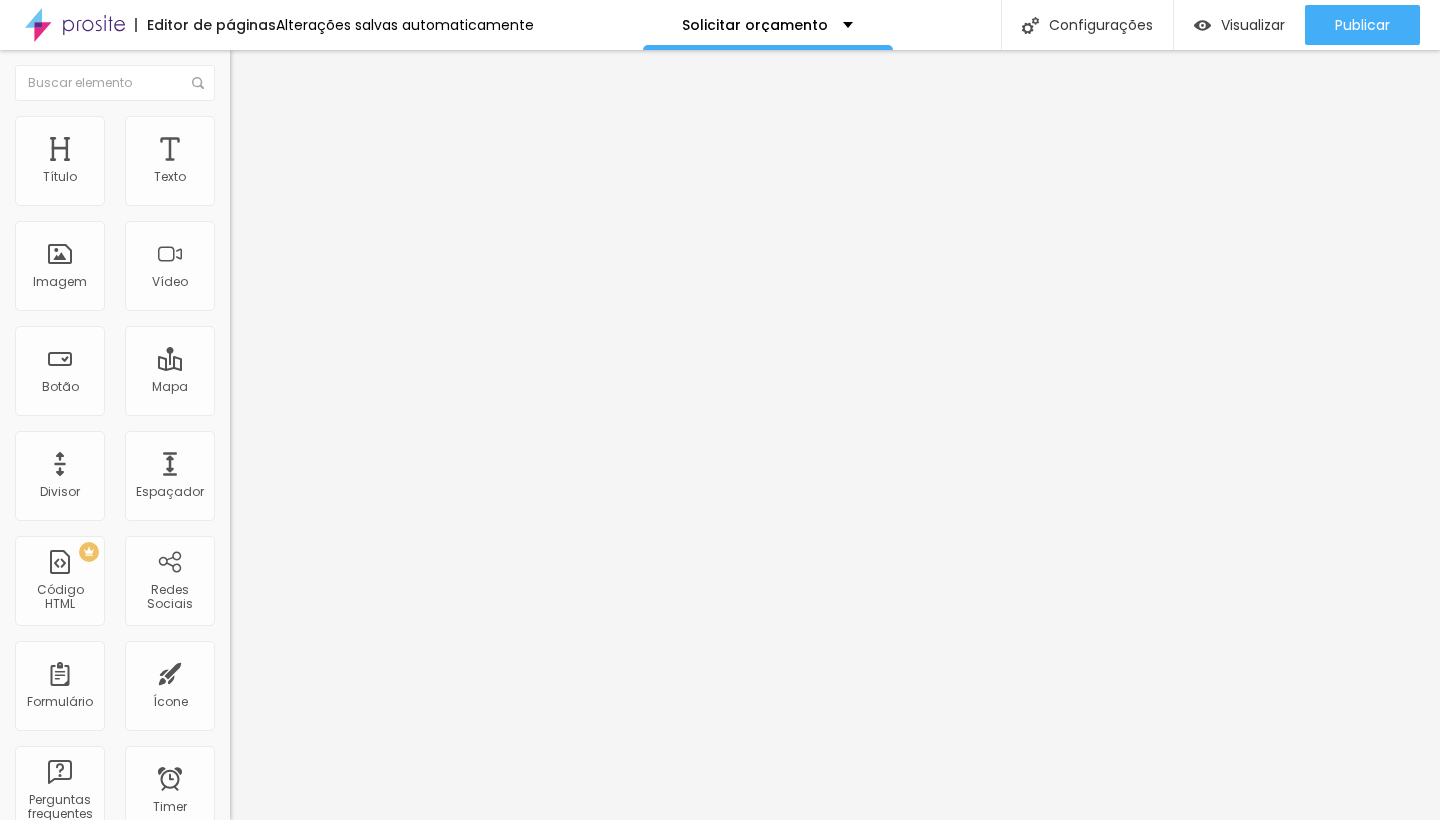 drag, startPoint x: 119, startPoint y: 542, endPoint x: 0, endPoint y: 551, distance: 119.33985 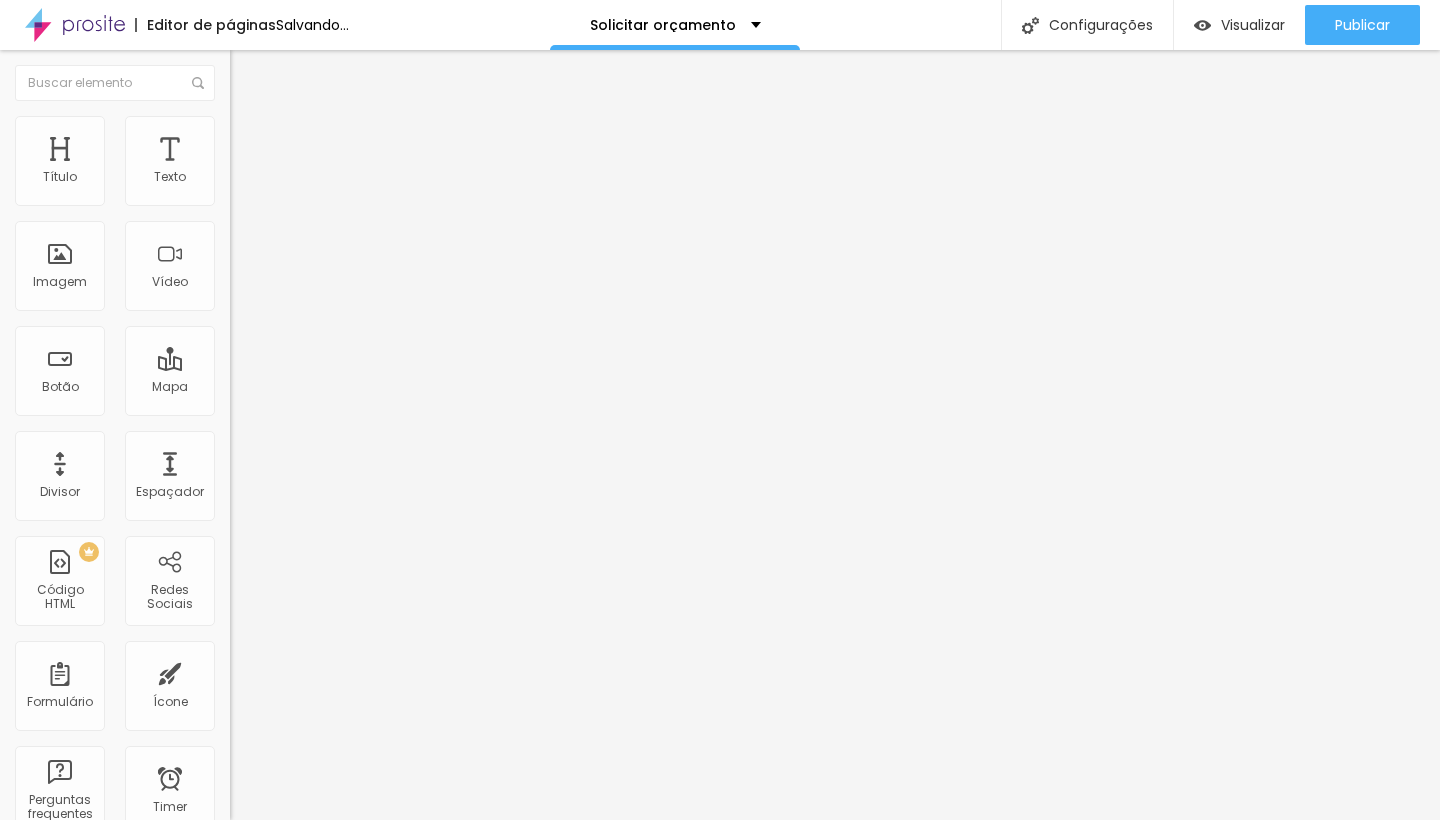 click on "Editar Imagem Conteúdo Estilo Avançado Trocar imagem Descrição da imagem (Alt) Alinhamento Proporção  Original Cinema 16:9 Padrão 4:3 Quadrado 1:1 Original Link URL https://wa.me/message/74PQOWQSXWS4K1 Abrir em uma nova aba" at bounding box center (345, 435) 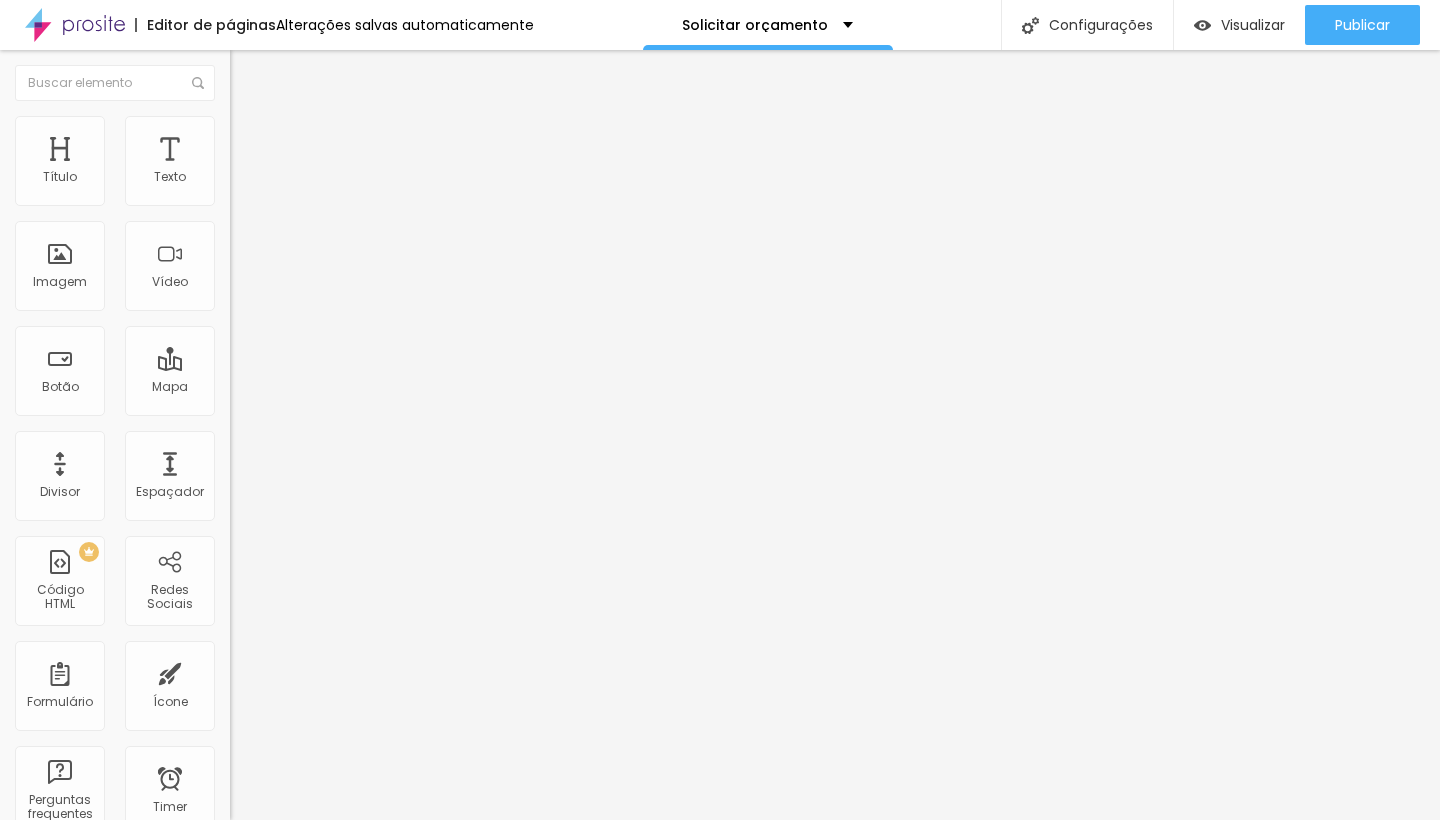click at bounding box center [239, 125] 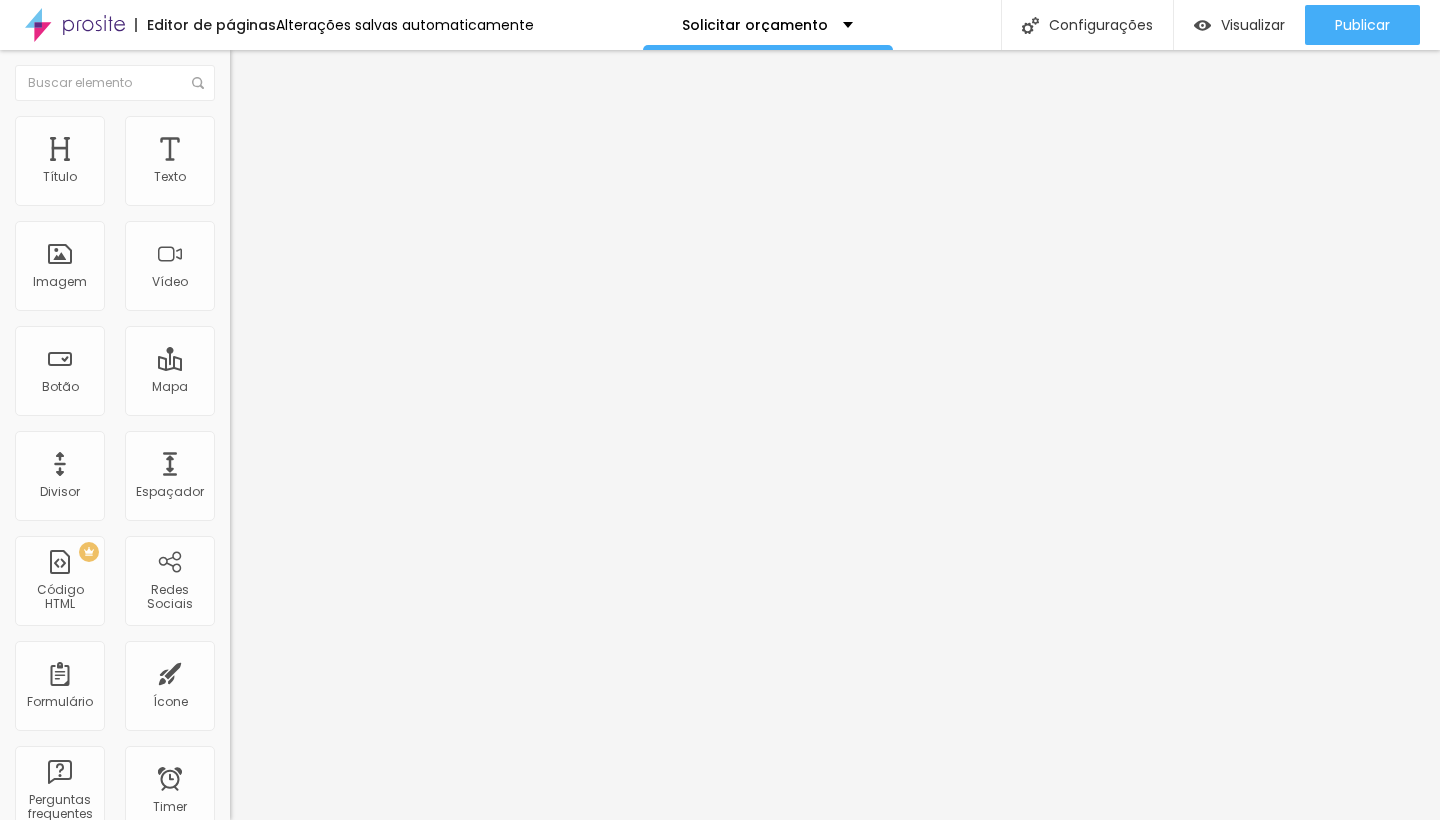 click on "Tamanho 35 px % 0 Borda arredondada Sombra DESATIVADO Voltar ao padrão" at bounding box center [345, 356] 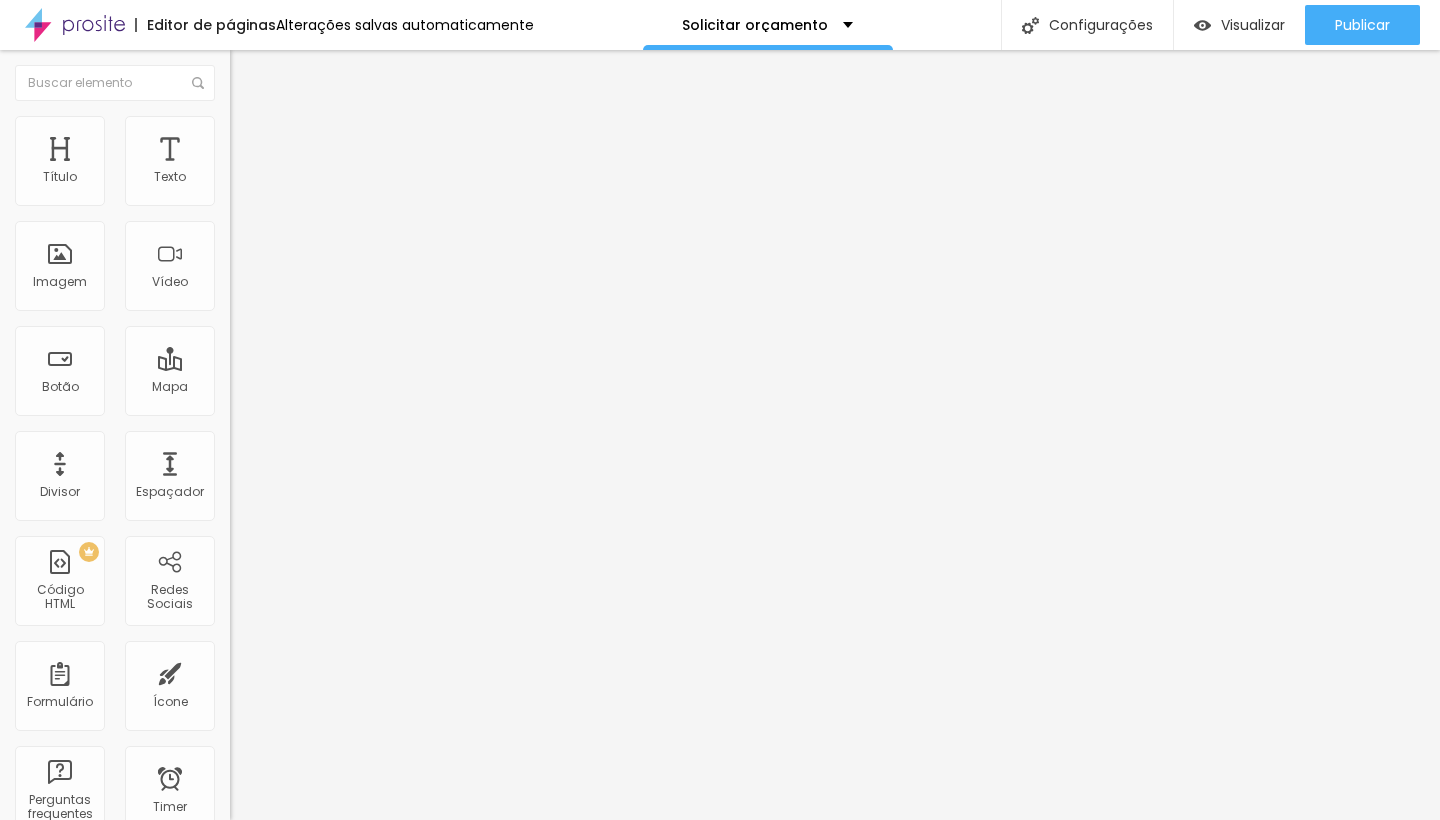 click on "Avançado" at bounding box center [345, 146] 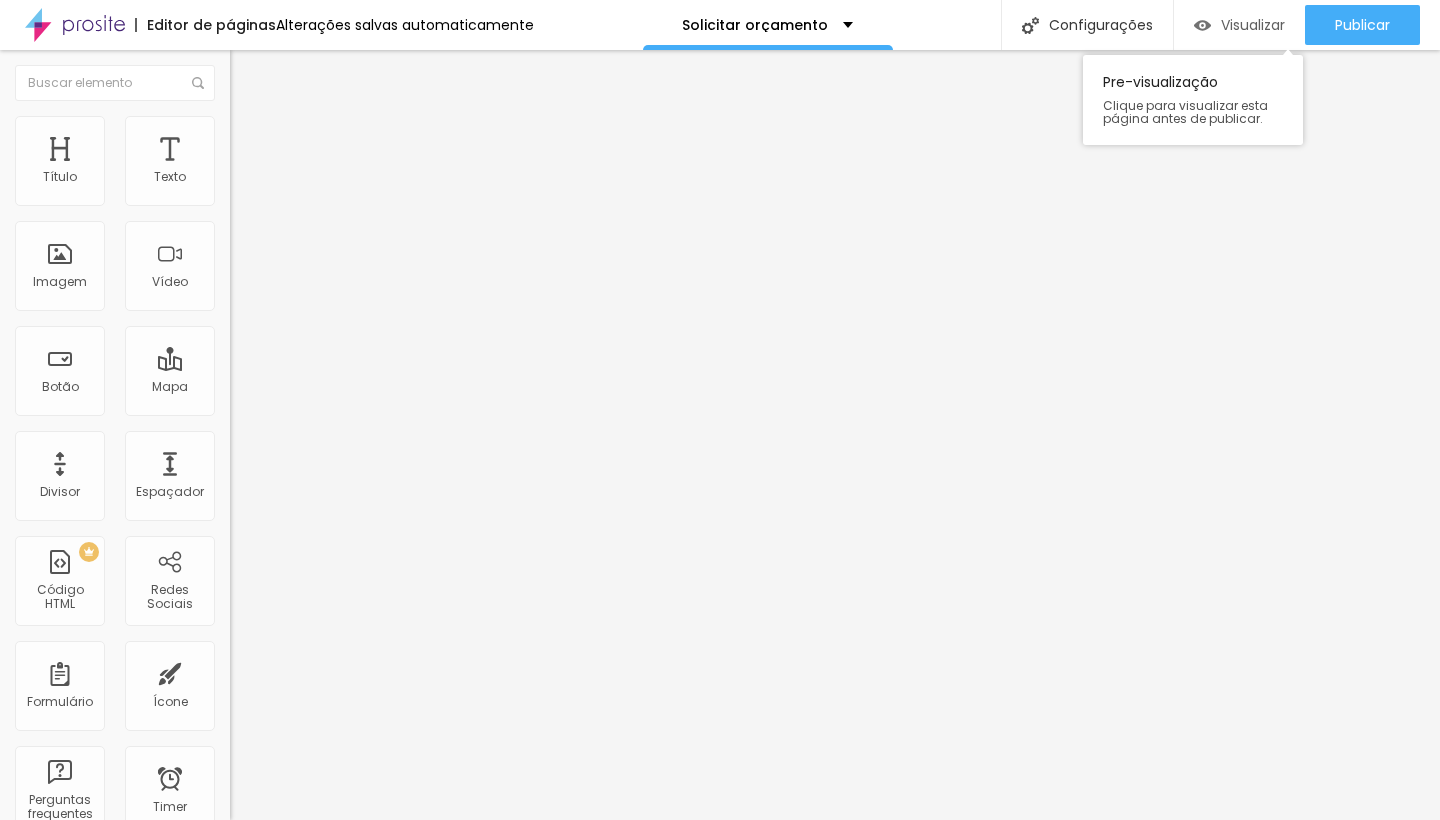 click on "Visualizar" at bounding box center [1253, 25] 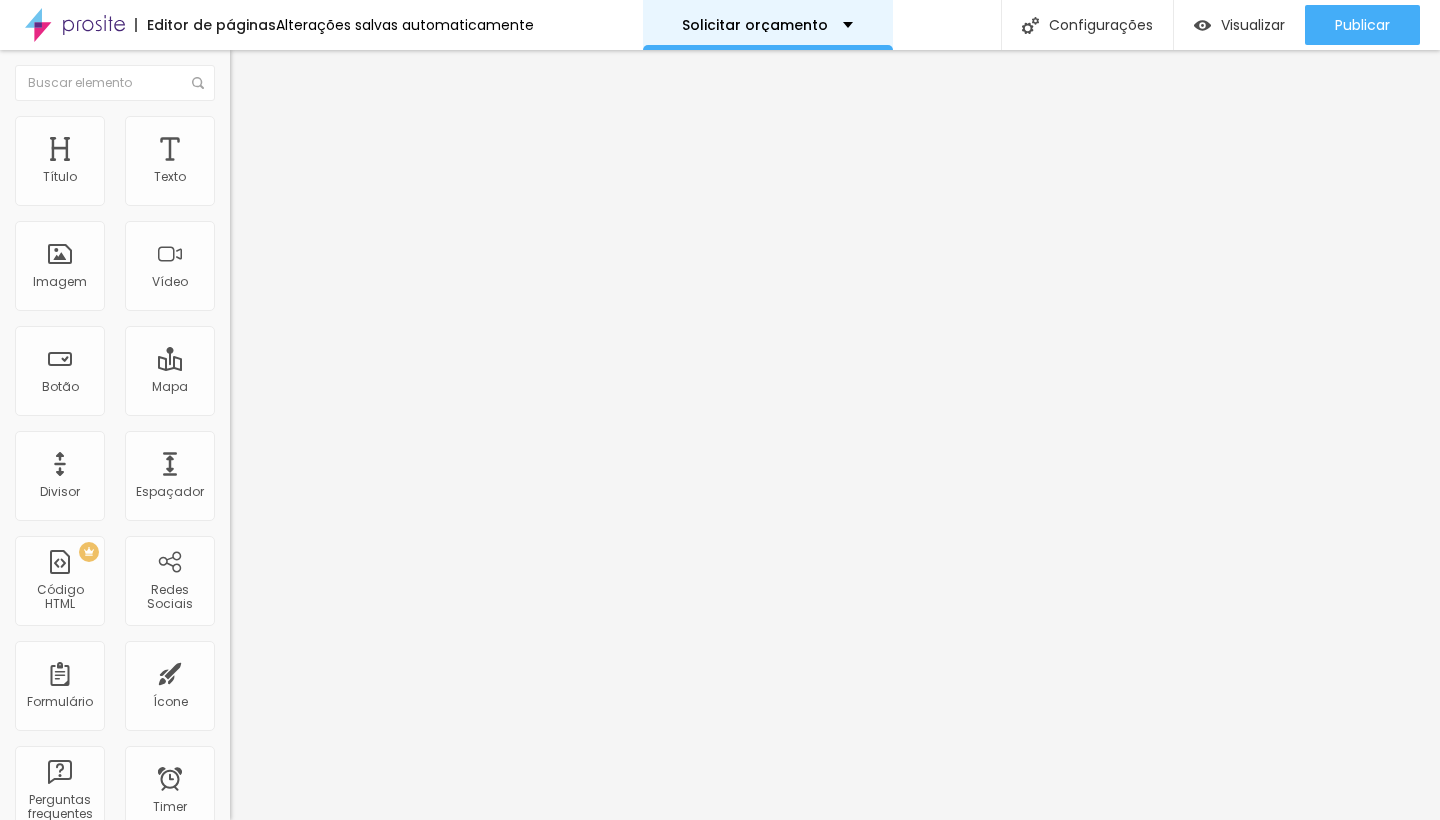 scroll, scrollTop: 0, scrollLeft: 0, axis: both 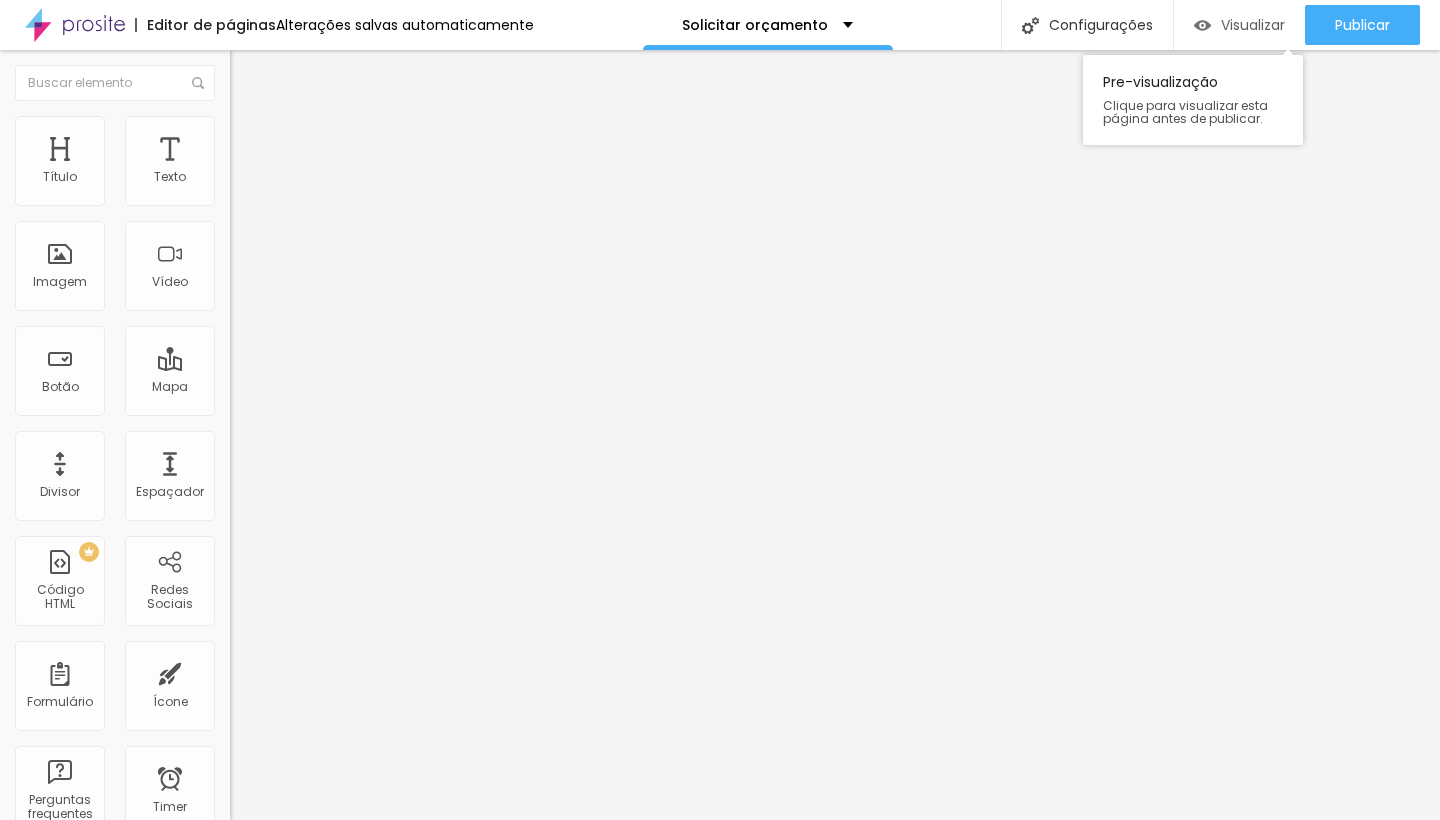 click on "Visualizar" at bounding box center [1239, 25] 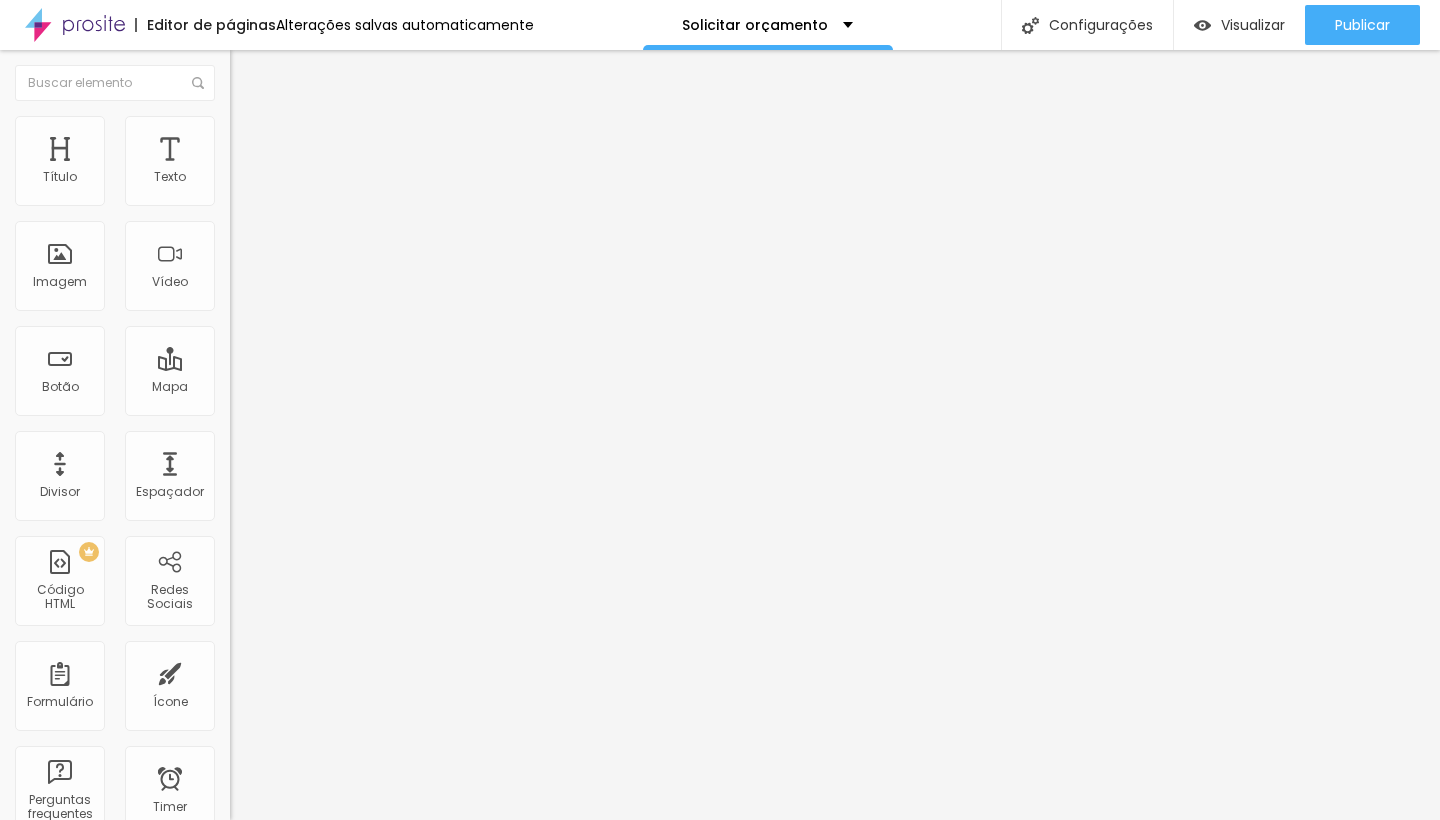 click on "Trocar imagem" at bounding box center (284, 163) 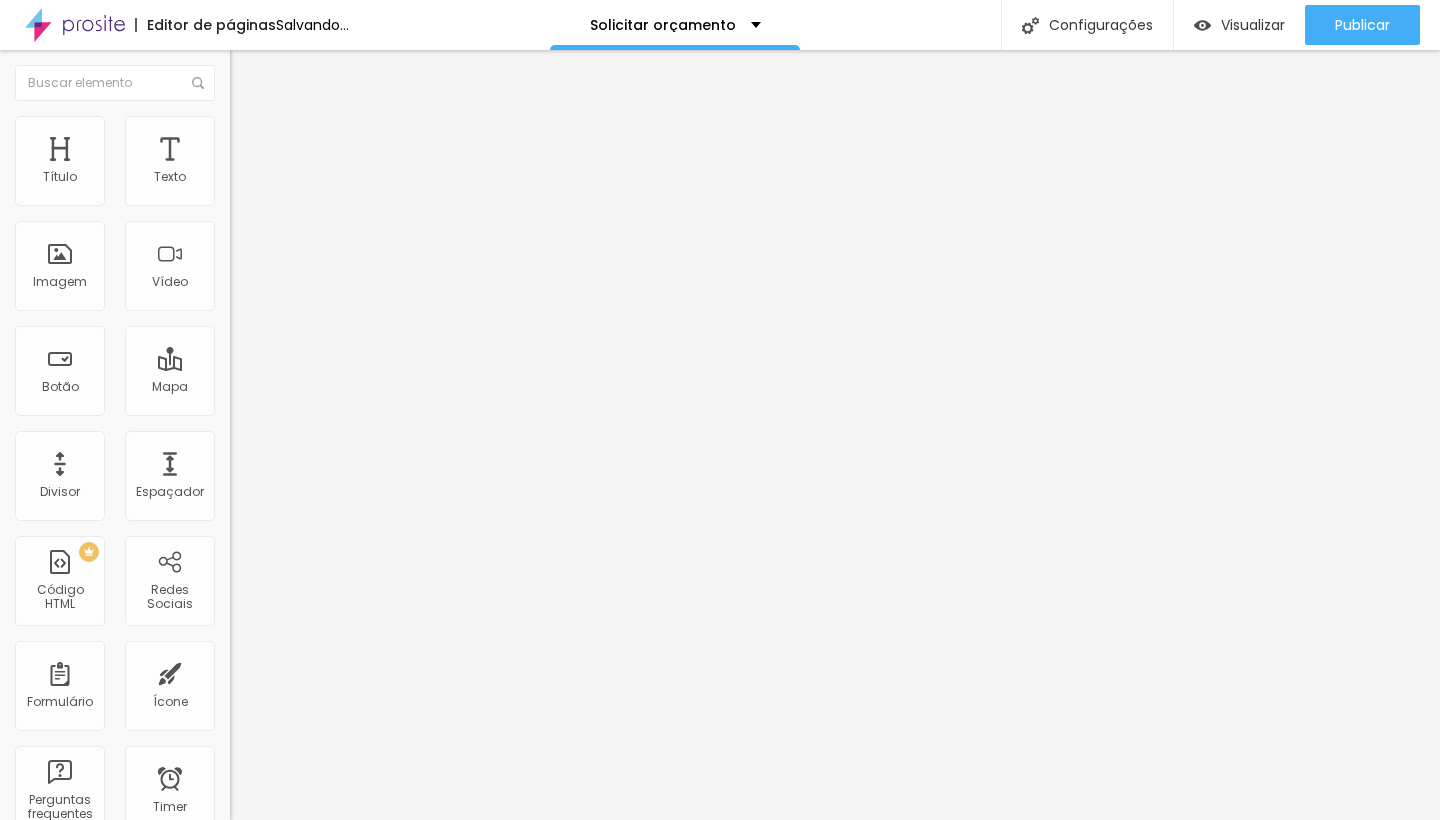 click on "https://wa.me/message/74PQOWQSXWS4K1" at bounding box center (350, 400) 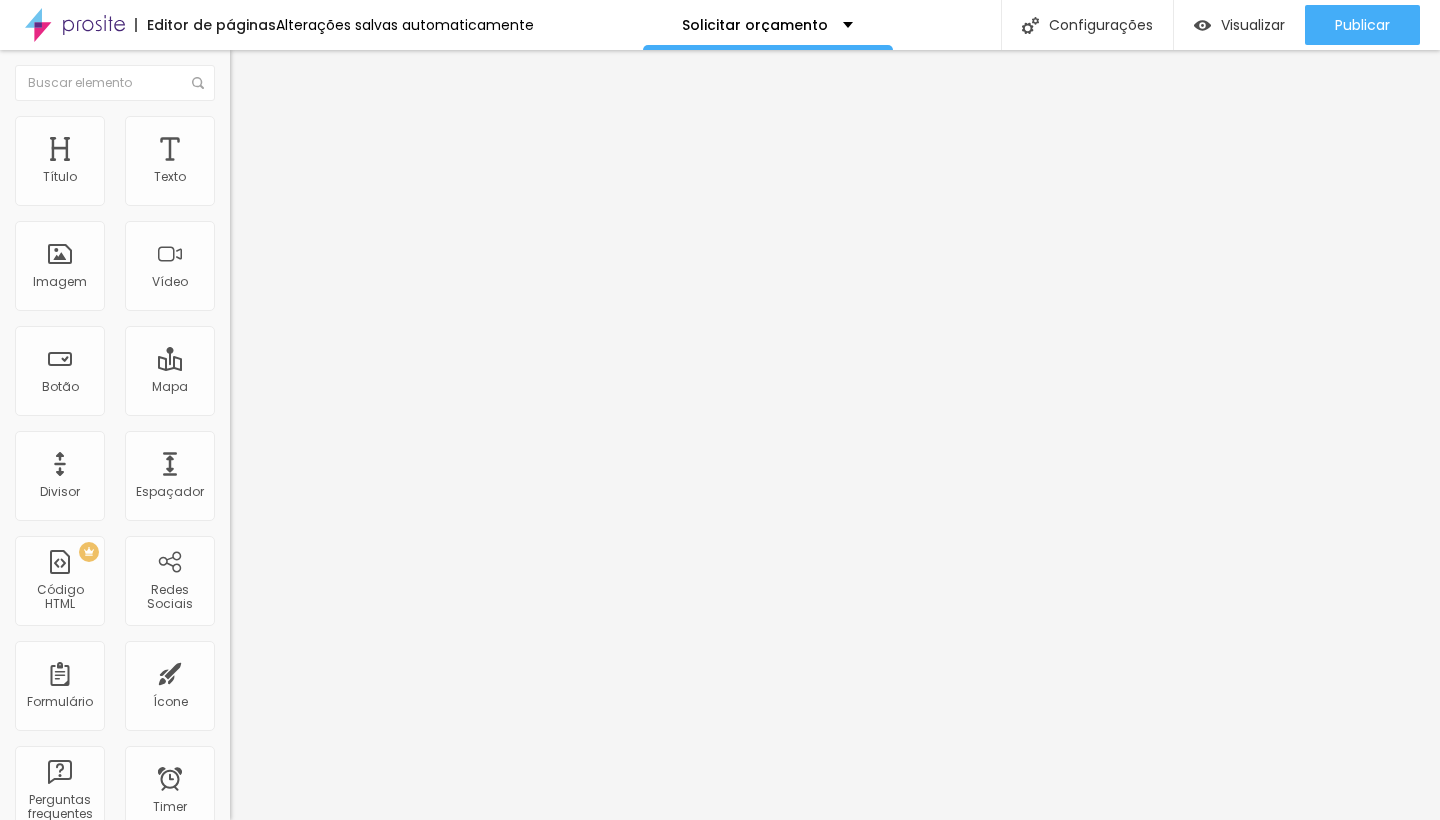 paste on "ww.tomazfotografias.com/portfolio" 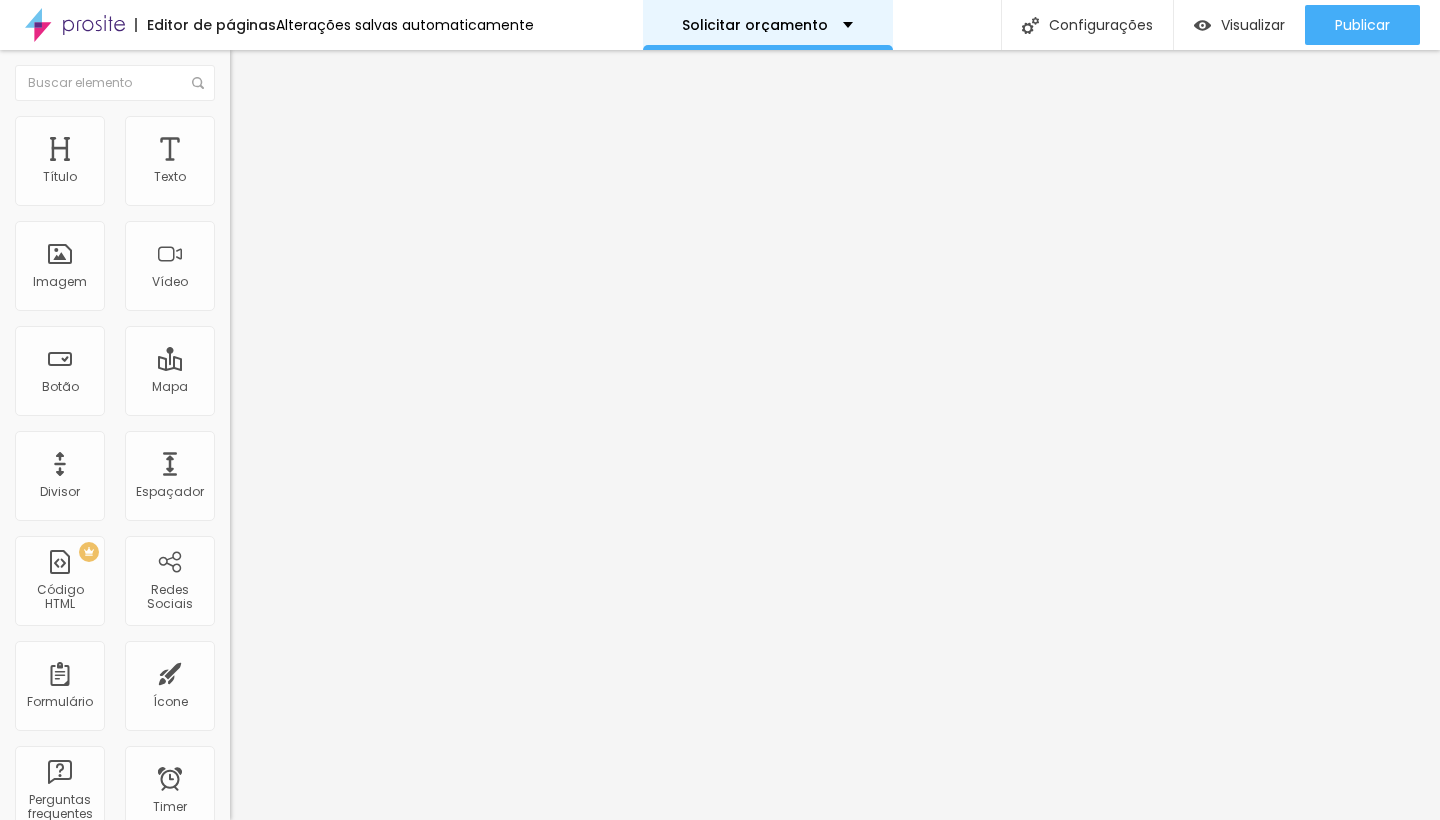 scroll, scrollTop: 0, scrollLeft: 0, axis: both 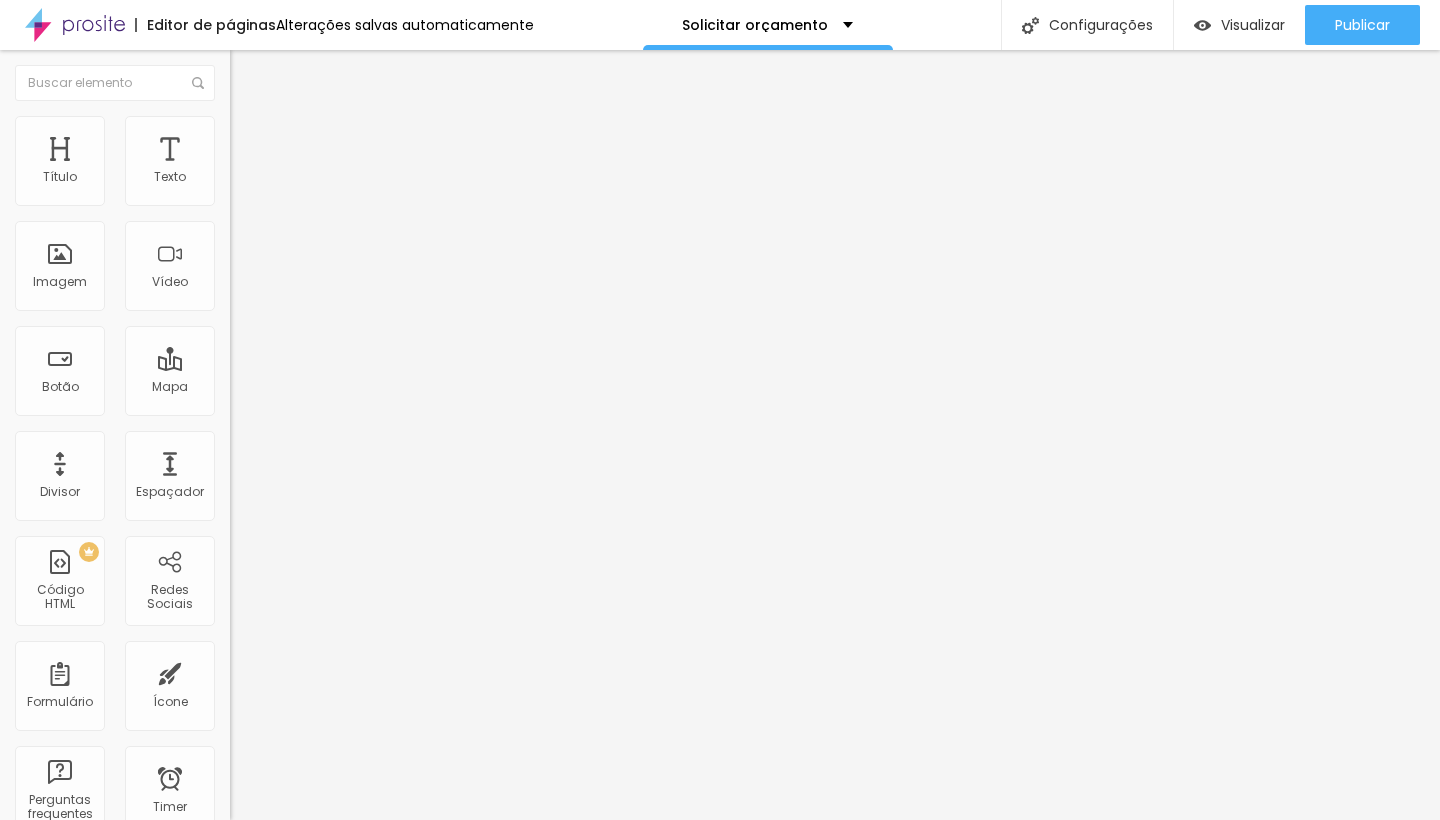 click on "Trocar imagem" at bounding box center (284, 163) 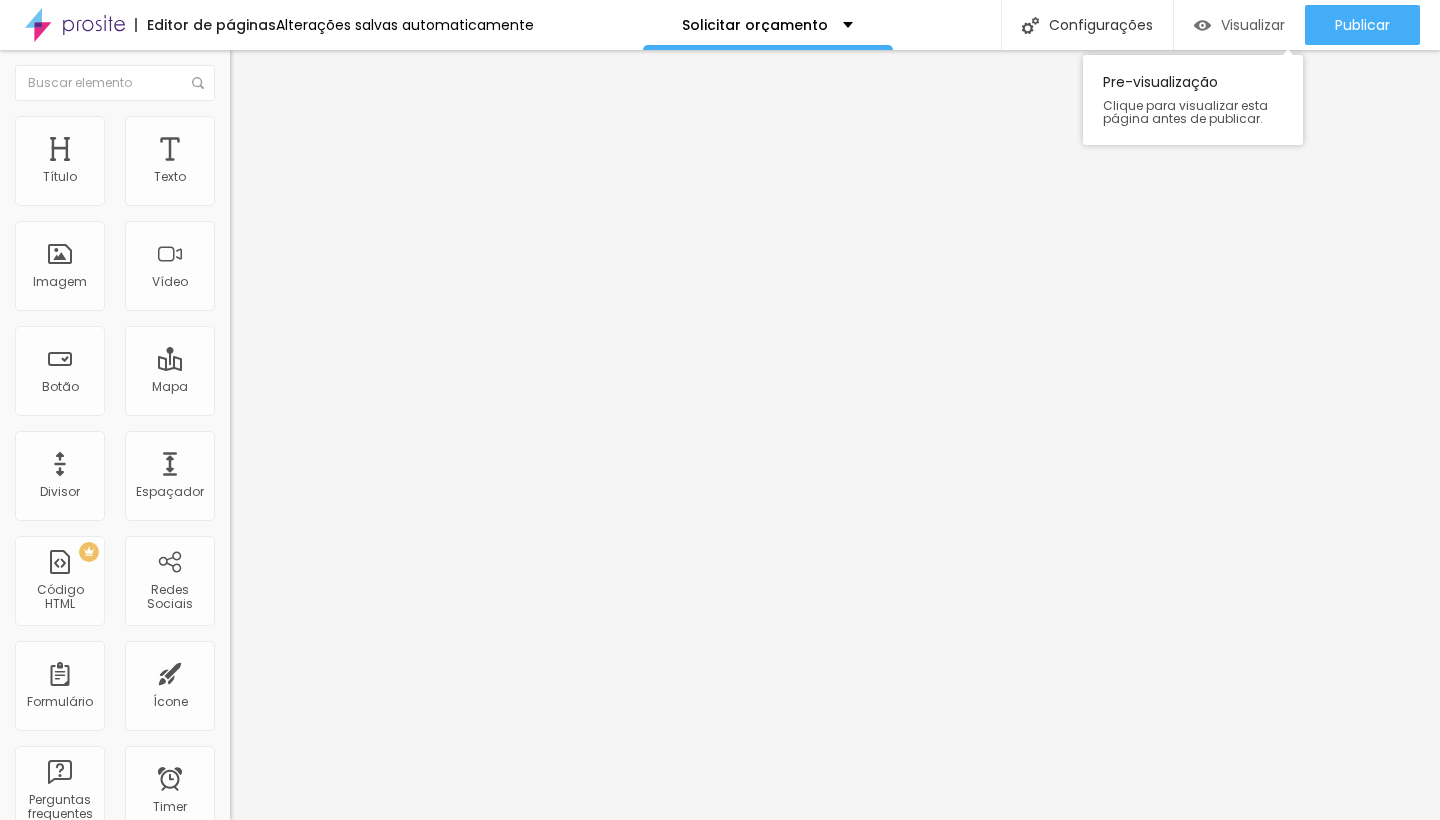 click on "Visualizar" at bounding box center [1253, 25] 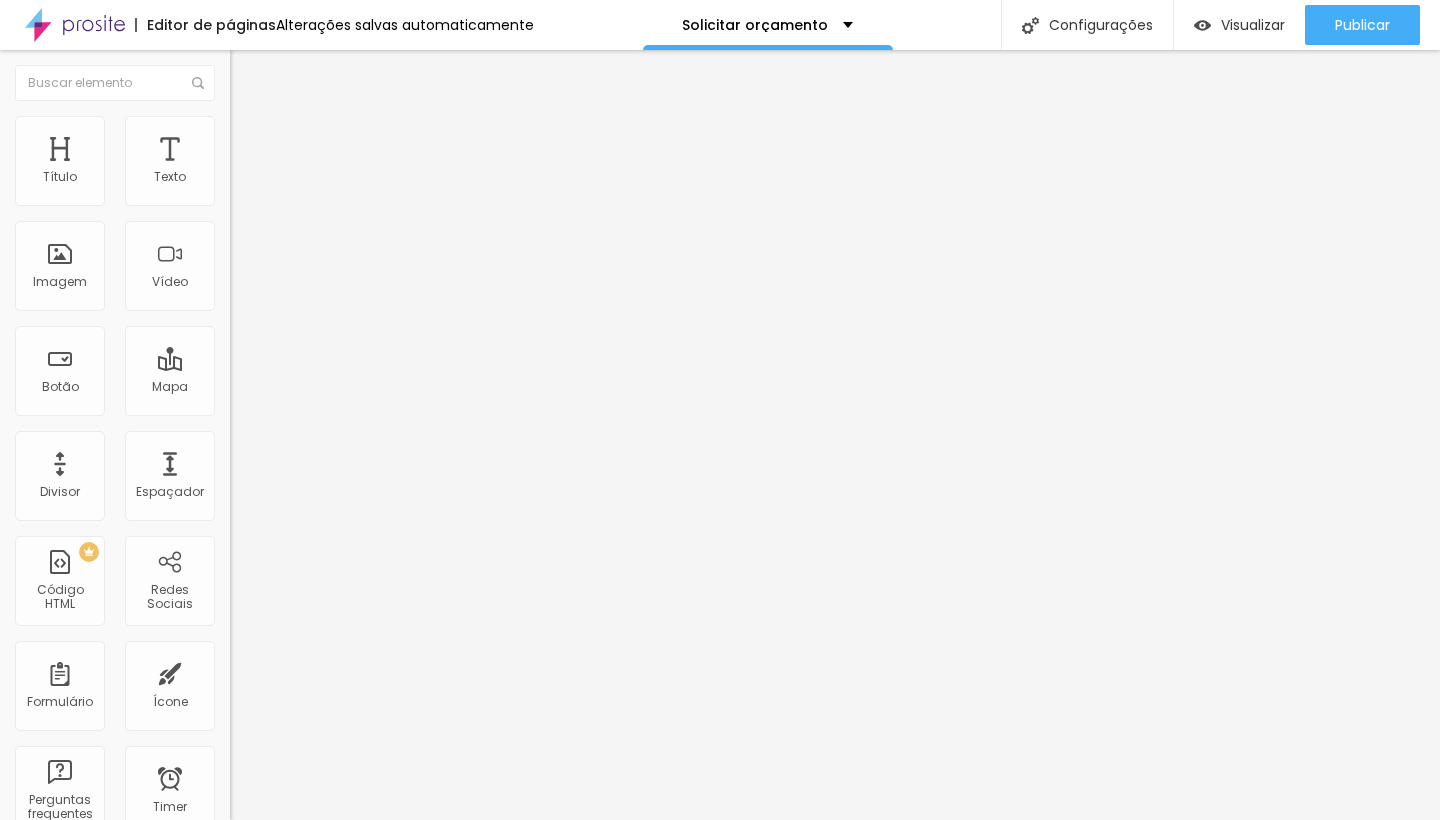 click on "Trocar imagem" at bounding box center [284, 163] 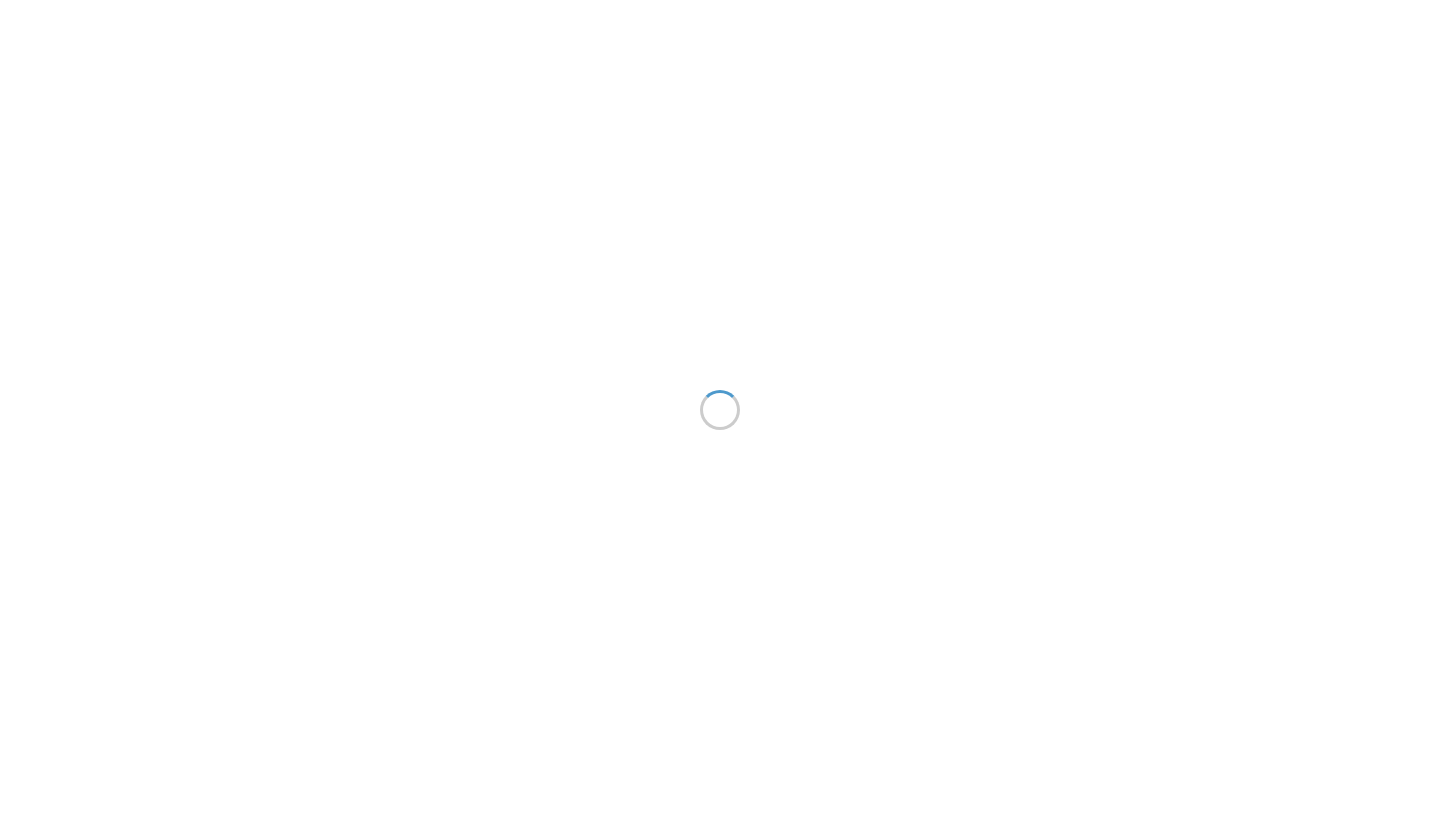 scroll, scrollTop: 0, scrollLeft: 0, axis: both 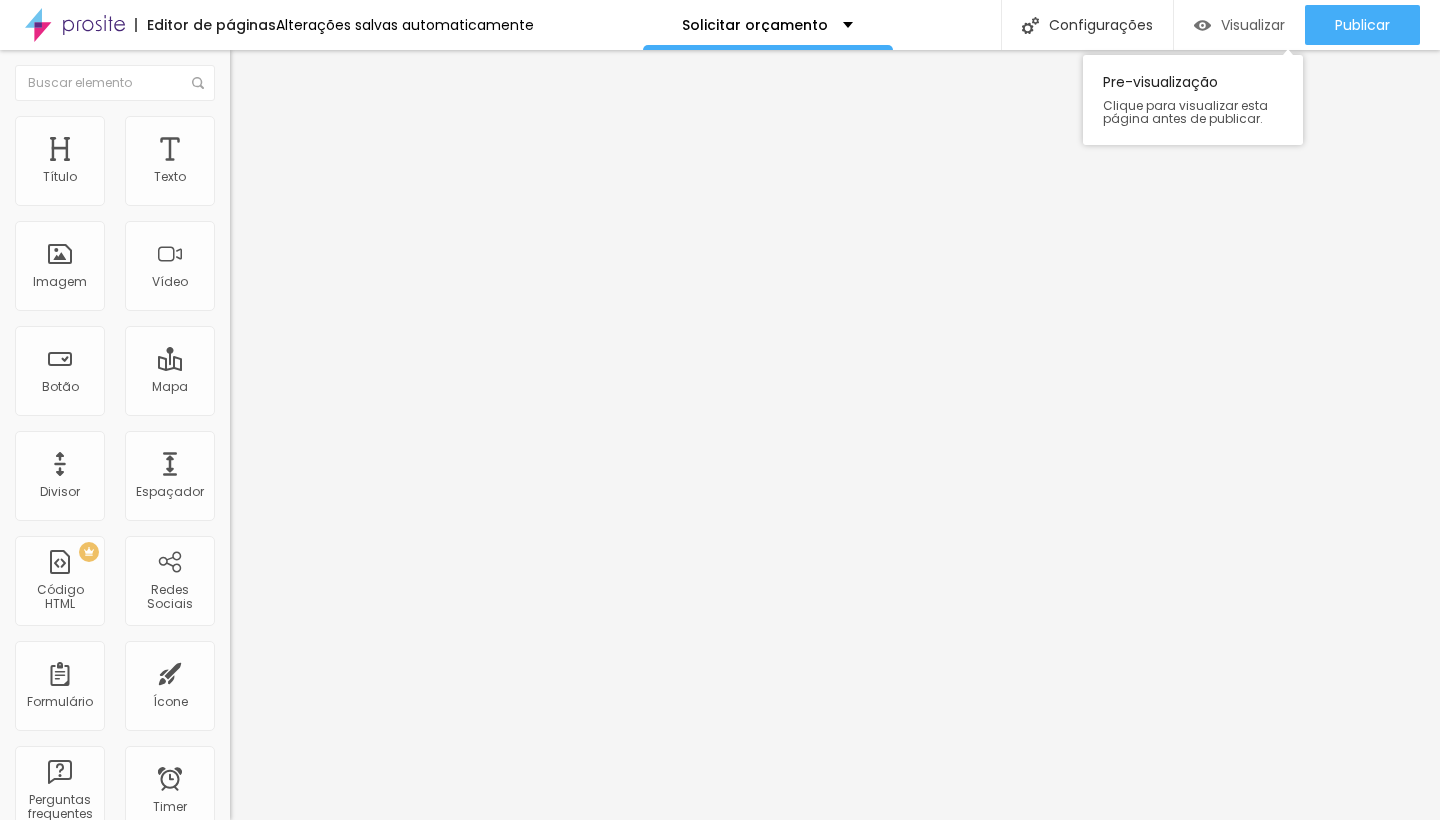 click on "Visualizar" at bounding box center (1253, 25) 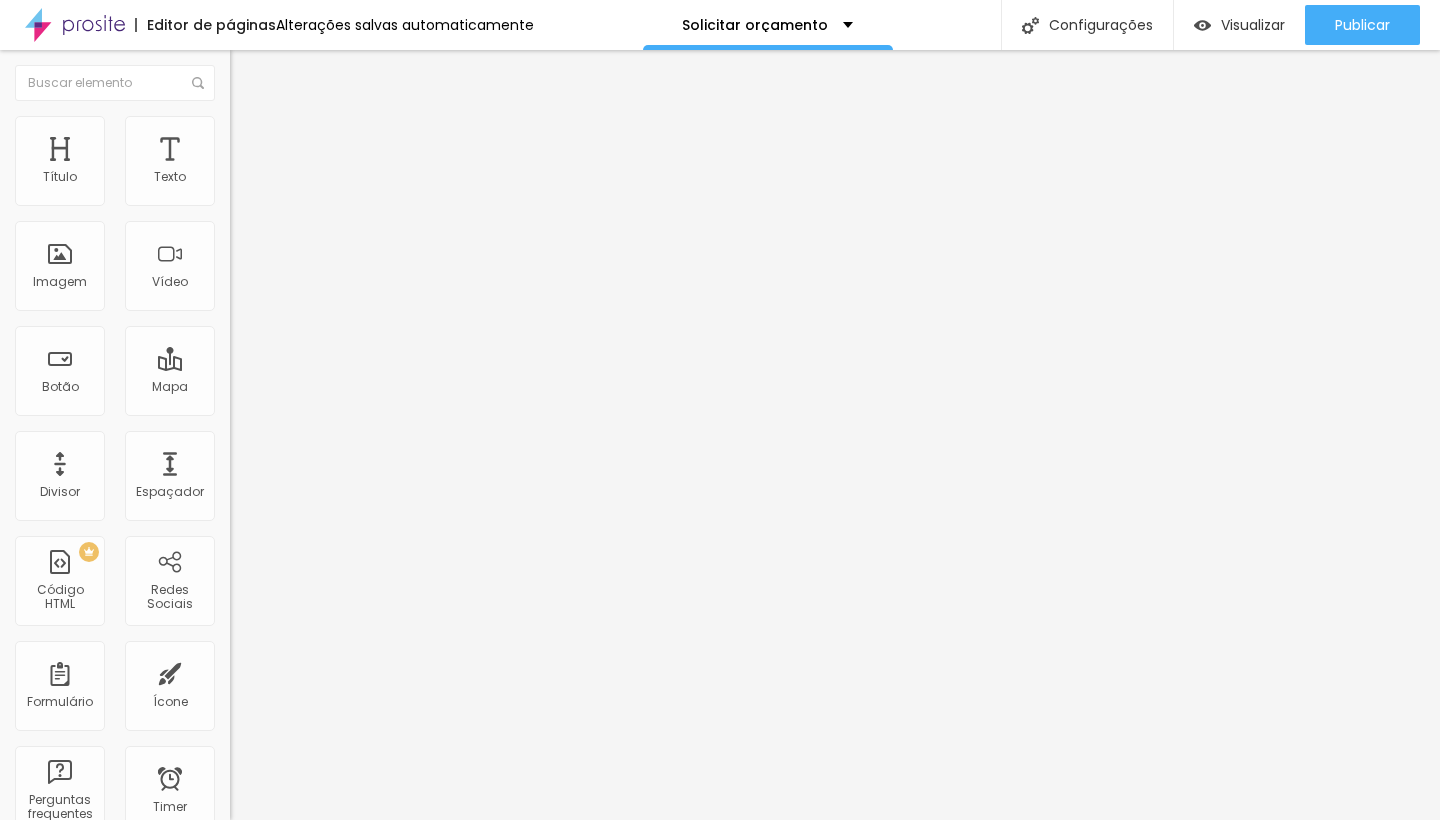 click on "Estilo" at bounding box center [345, 126] 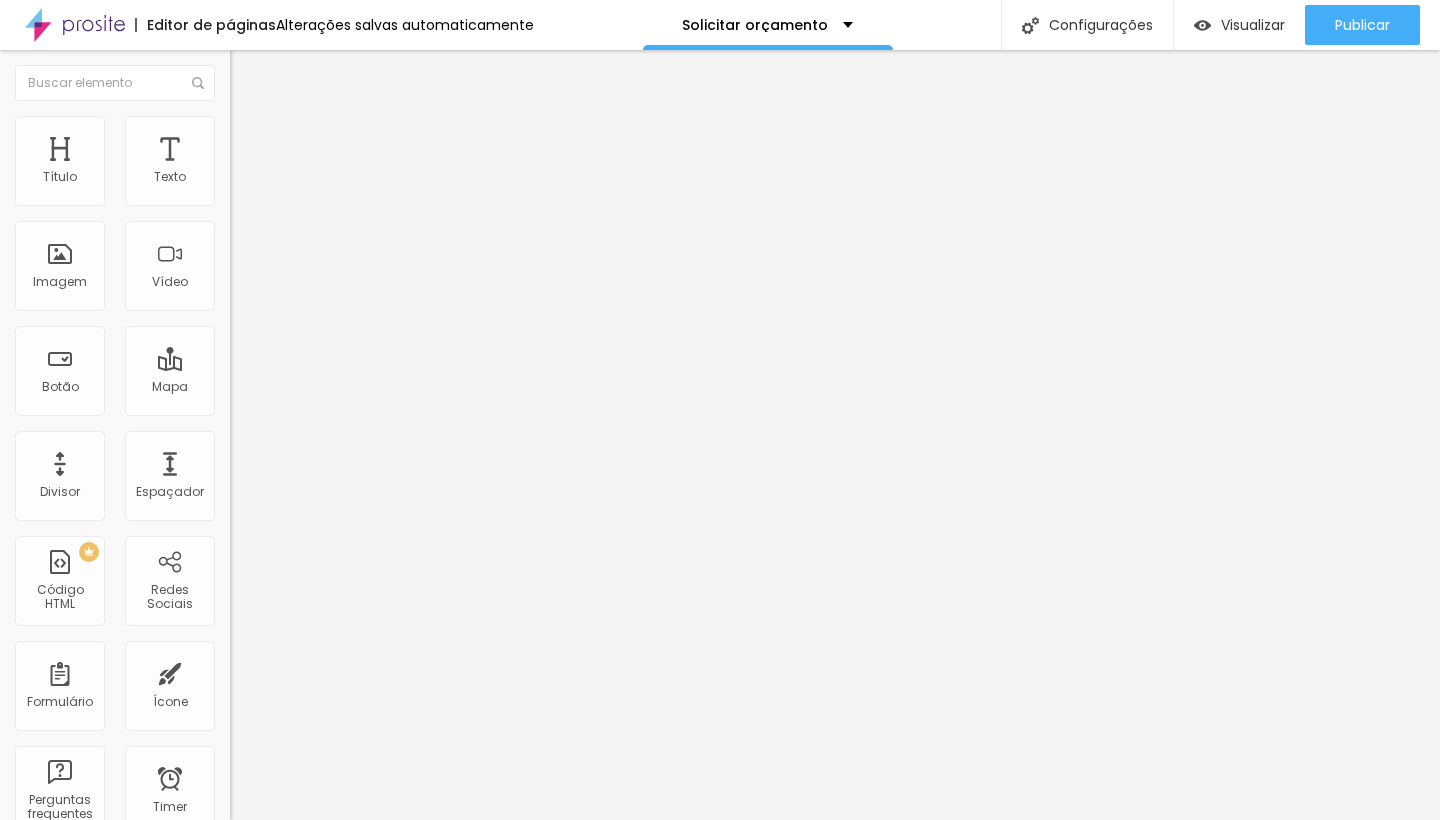 type on "210" 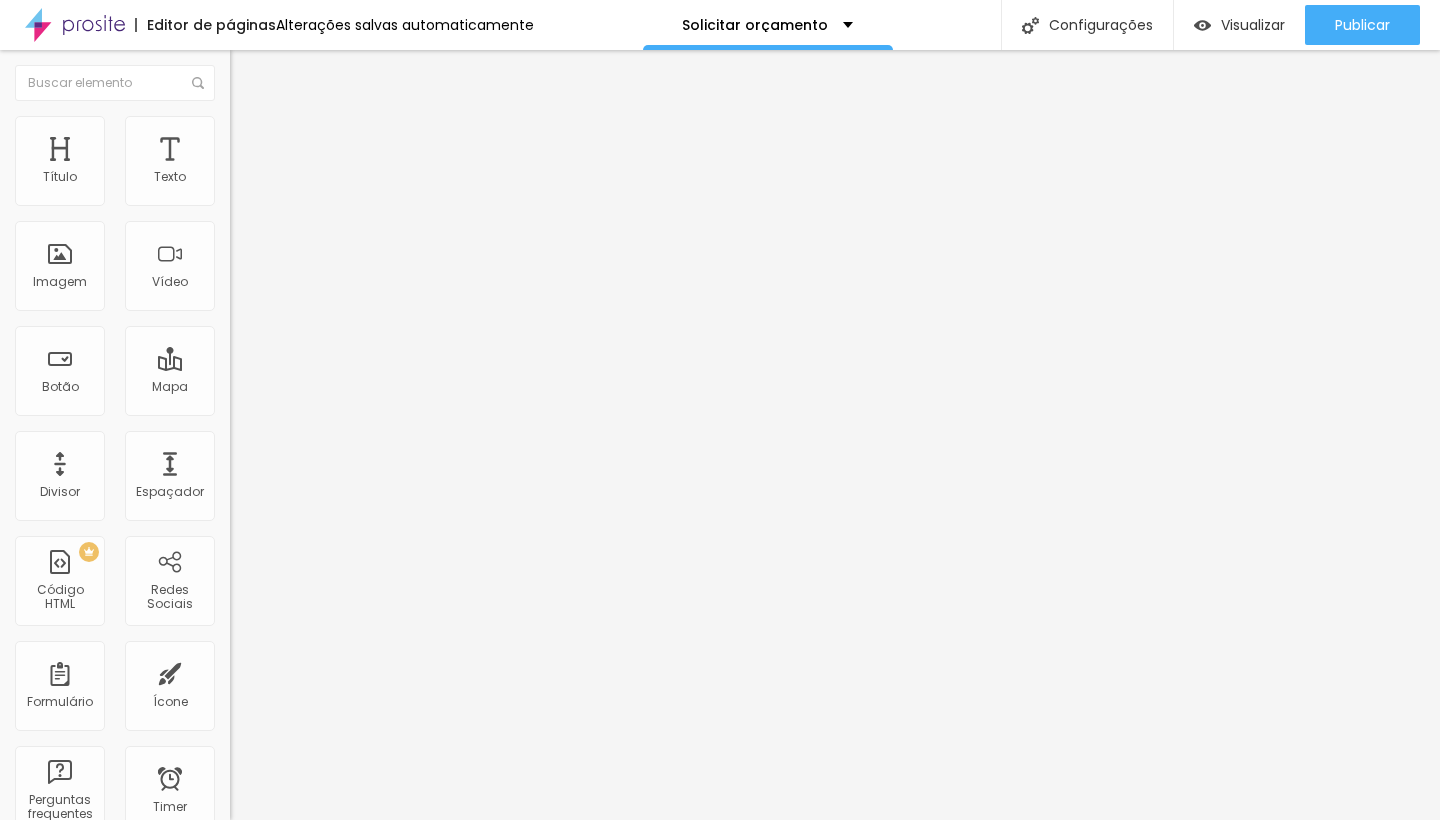 type on "200" 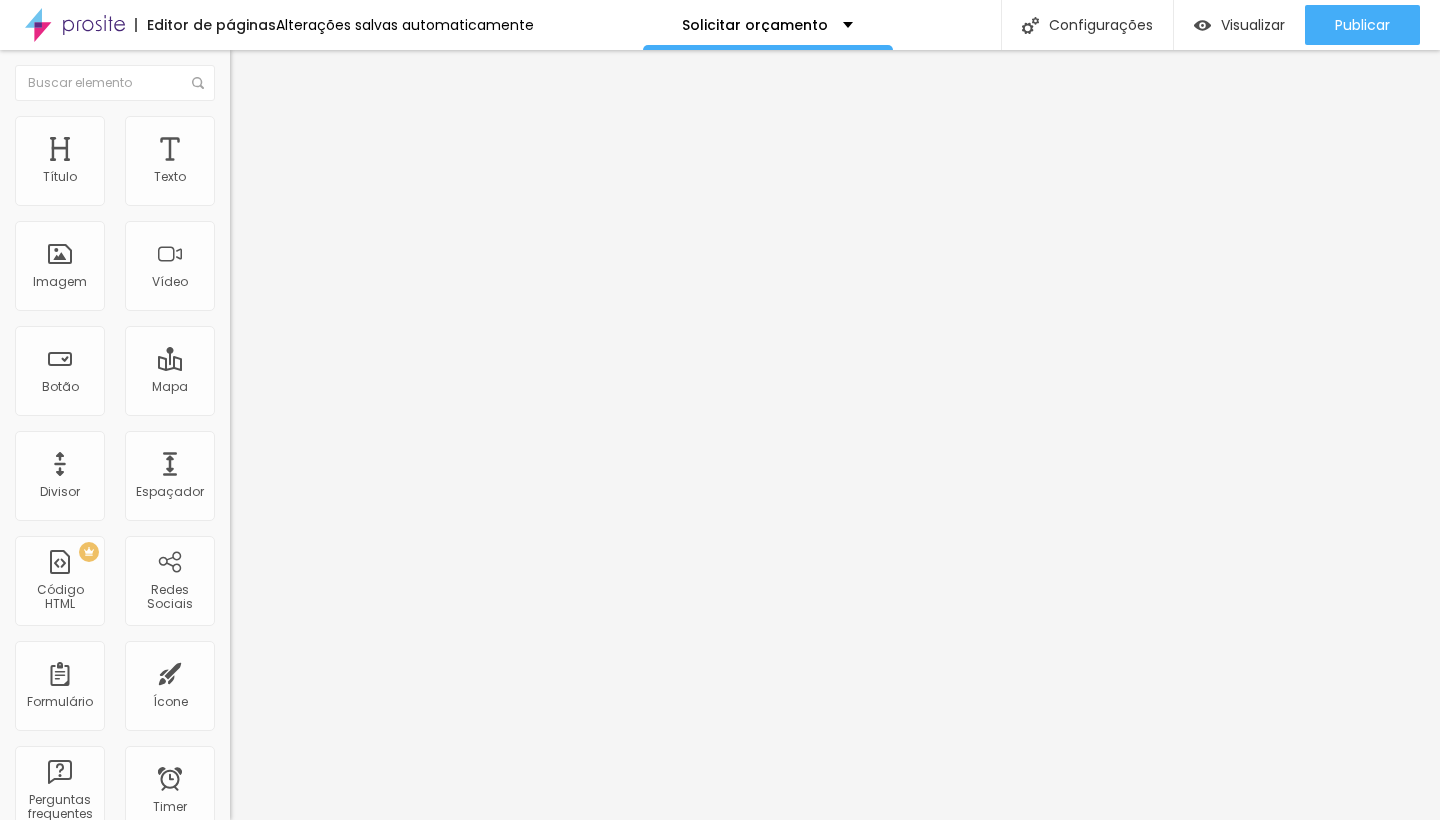 type on "200" 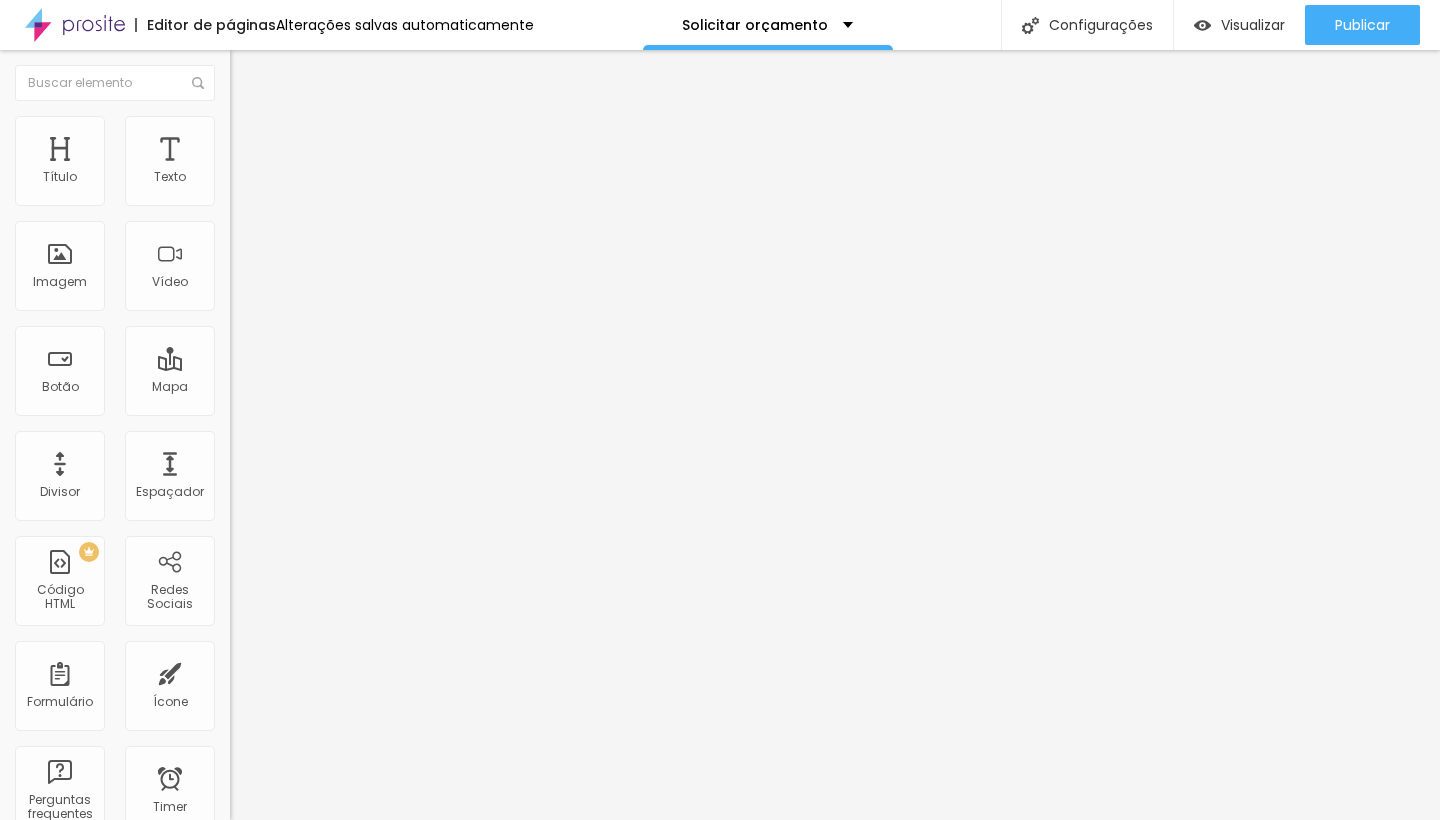 type on "190" 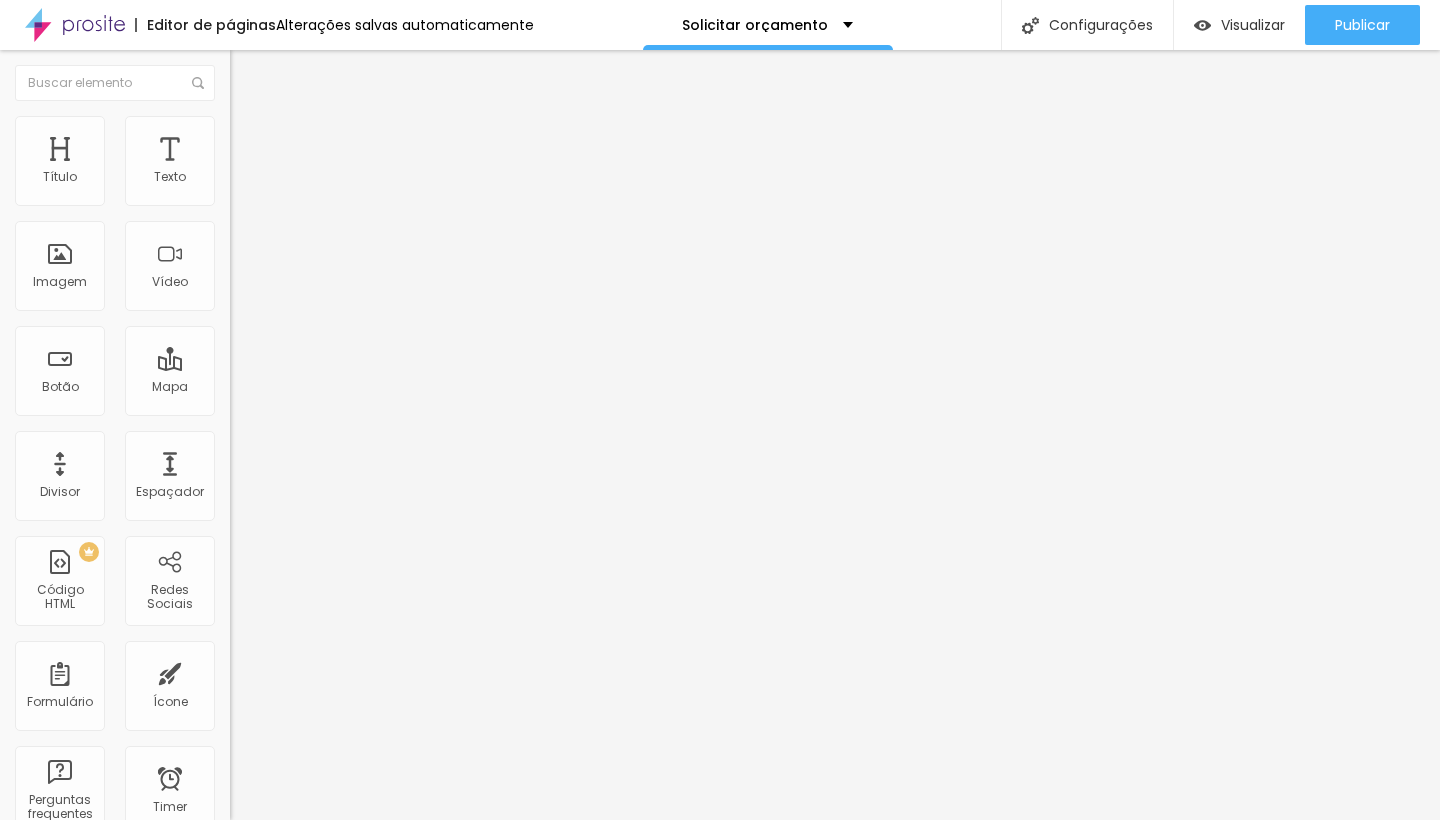 type on "190" 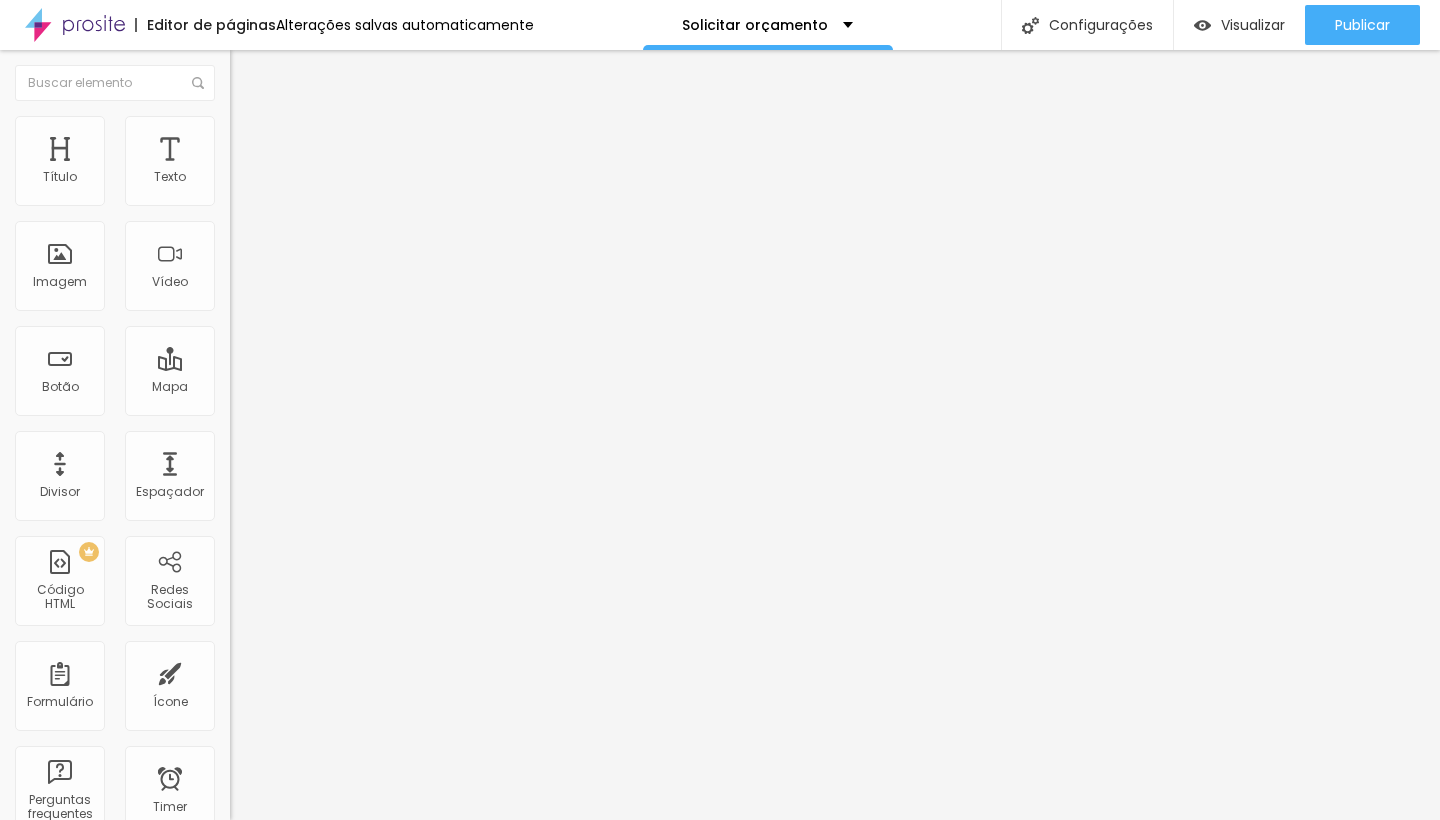 type on "180" 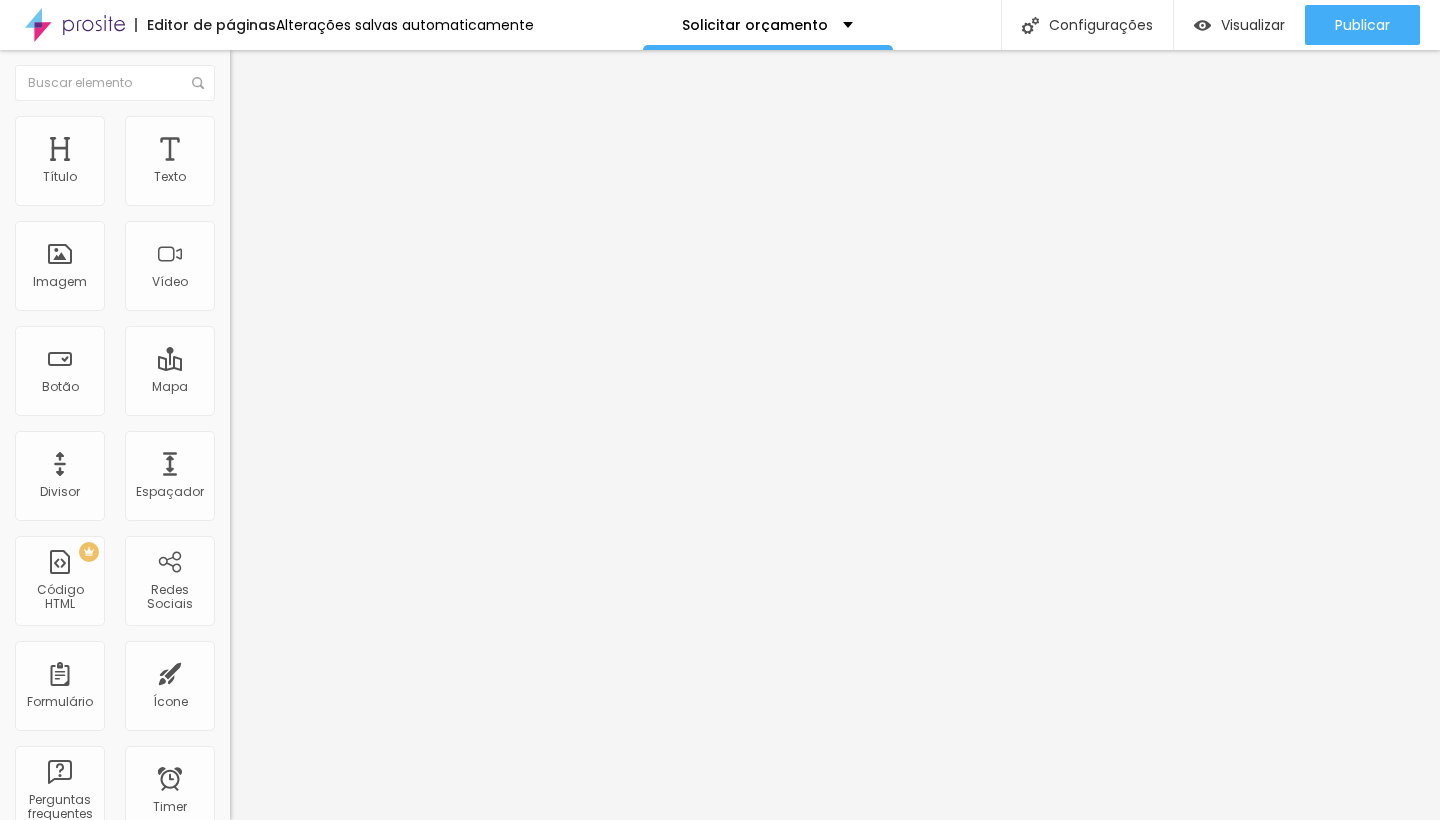 type on "130" 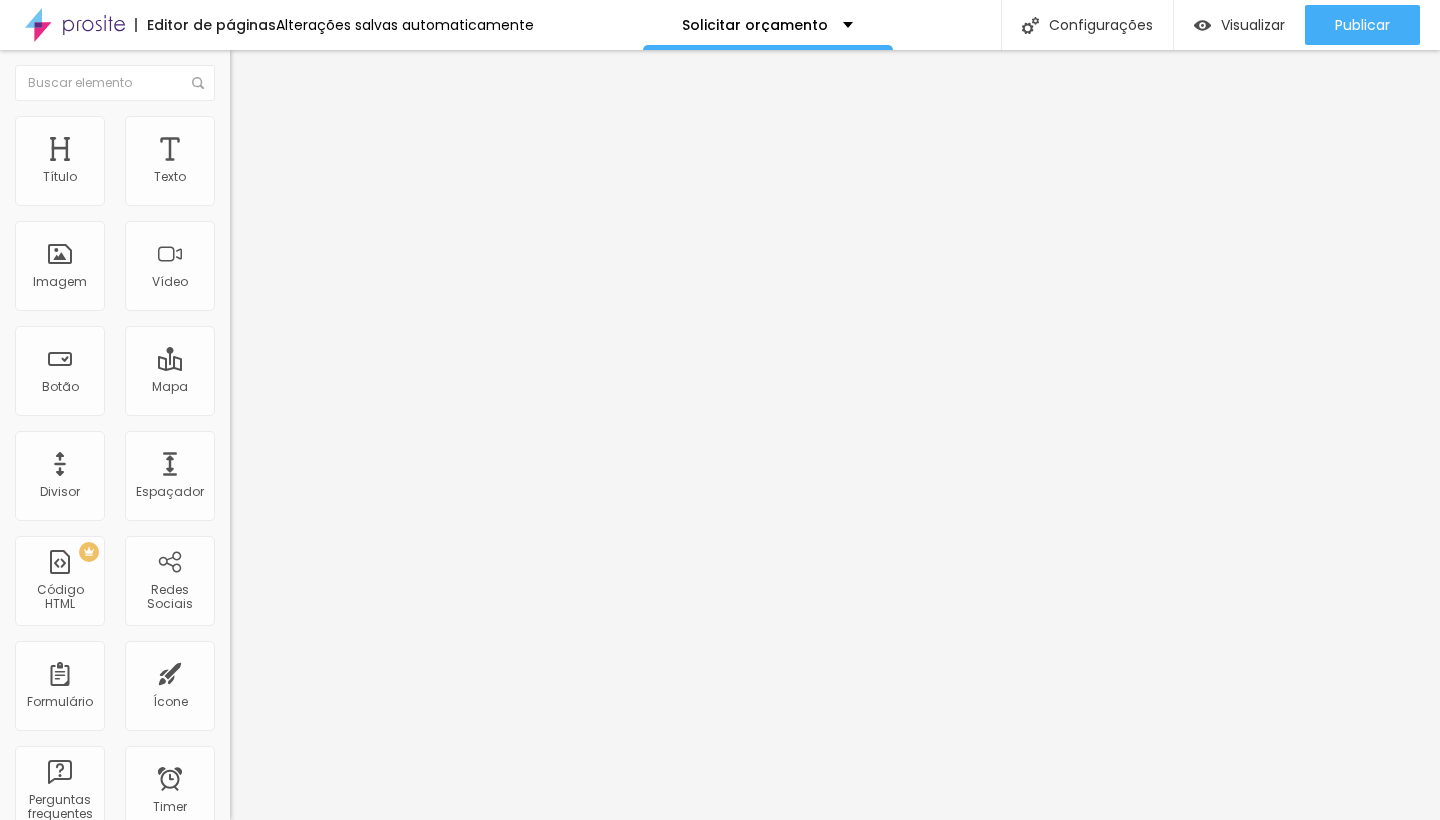 type on "130" 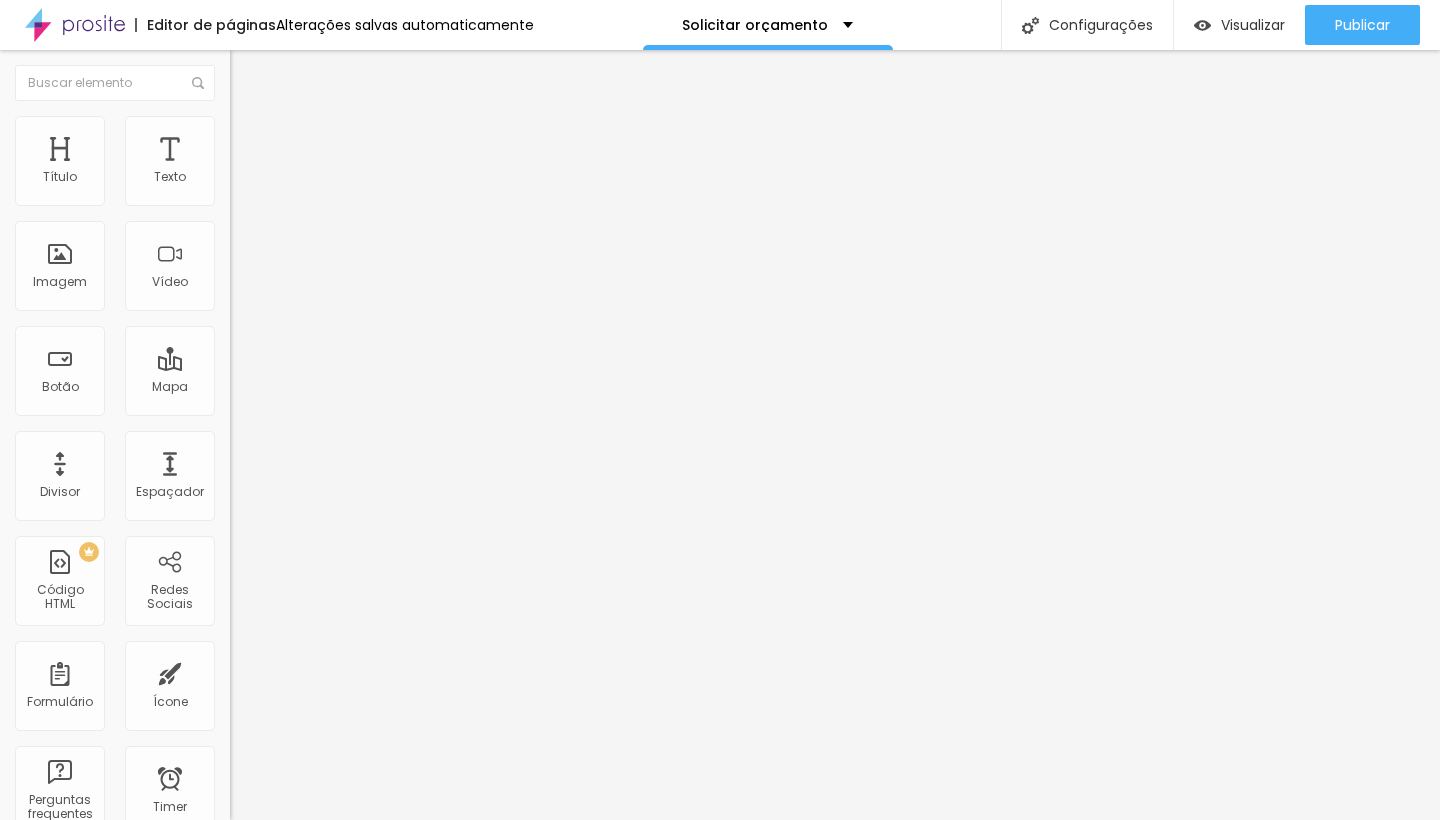 type on "140" 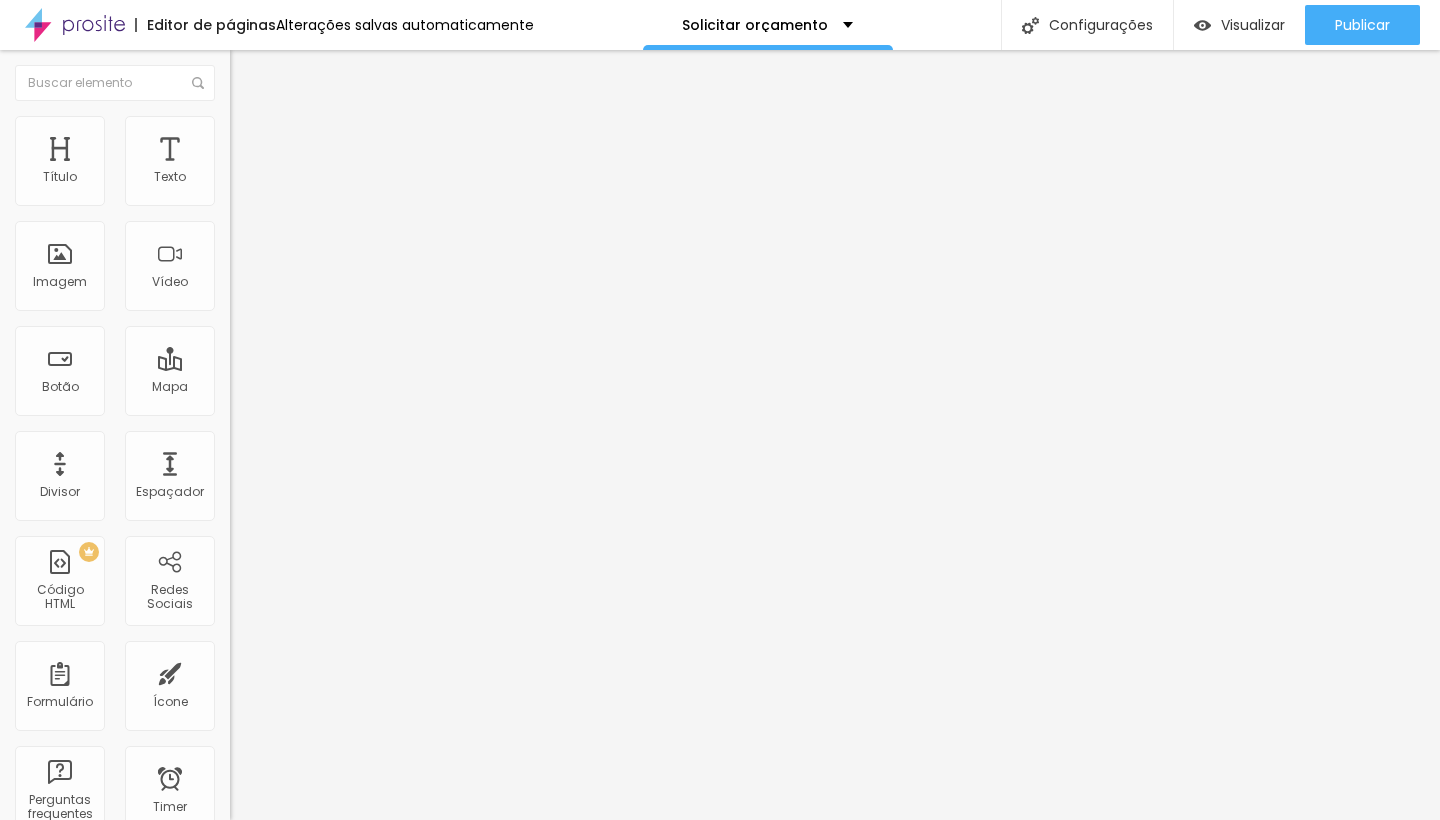 type on "140" 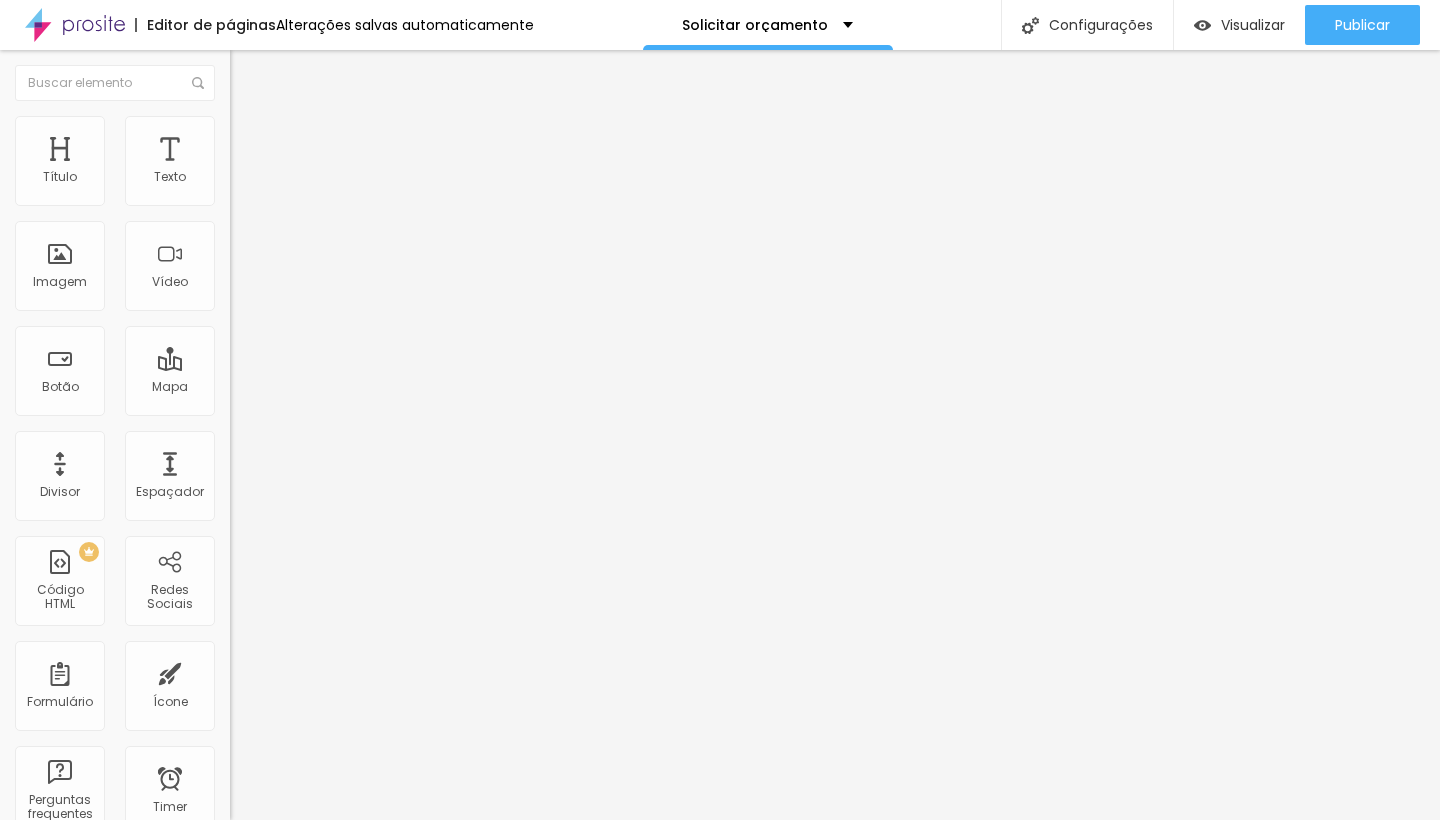 type on "150" 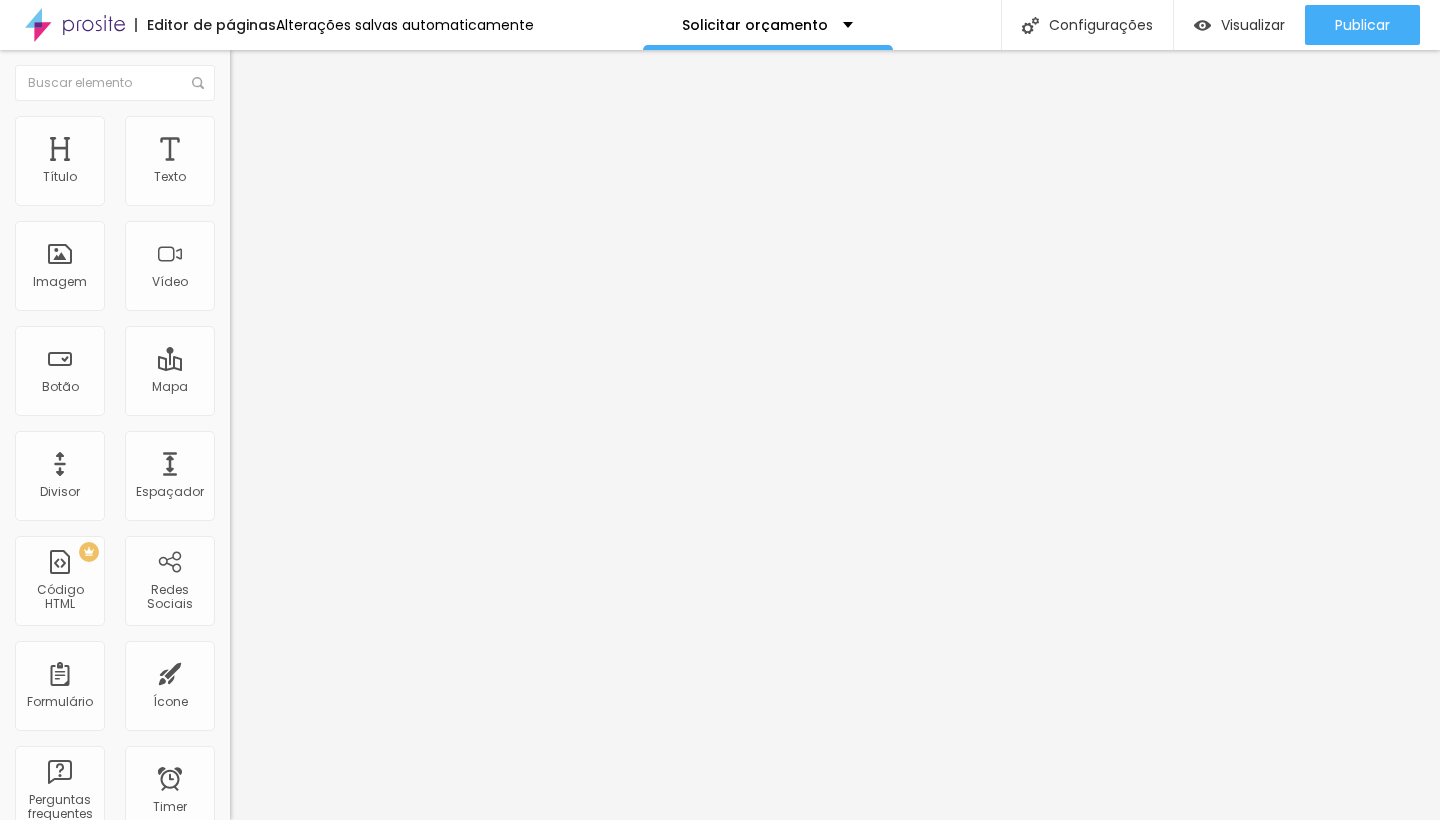drag, startPoint x: 47, startPoint y: 219, endPoint x: 36, endPoint y: 215, distance: 11.7046995 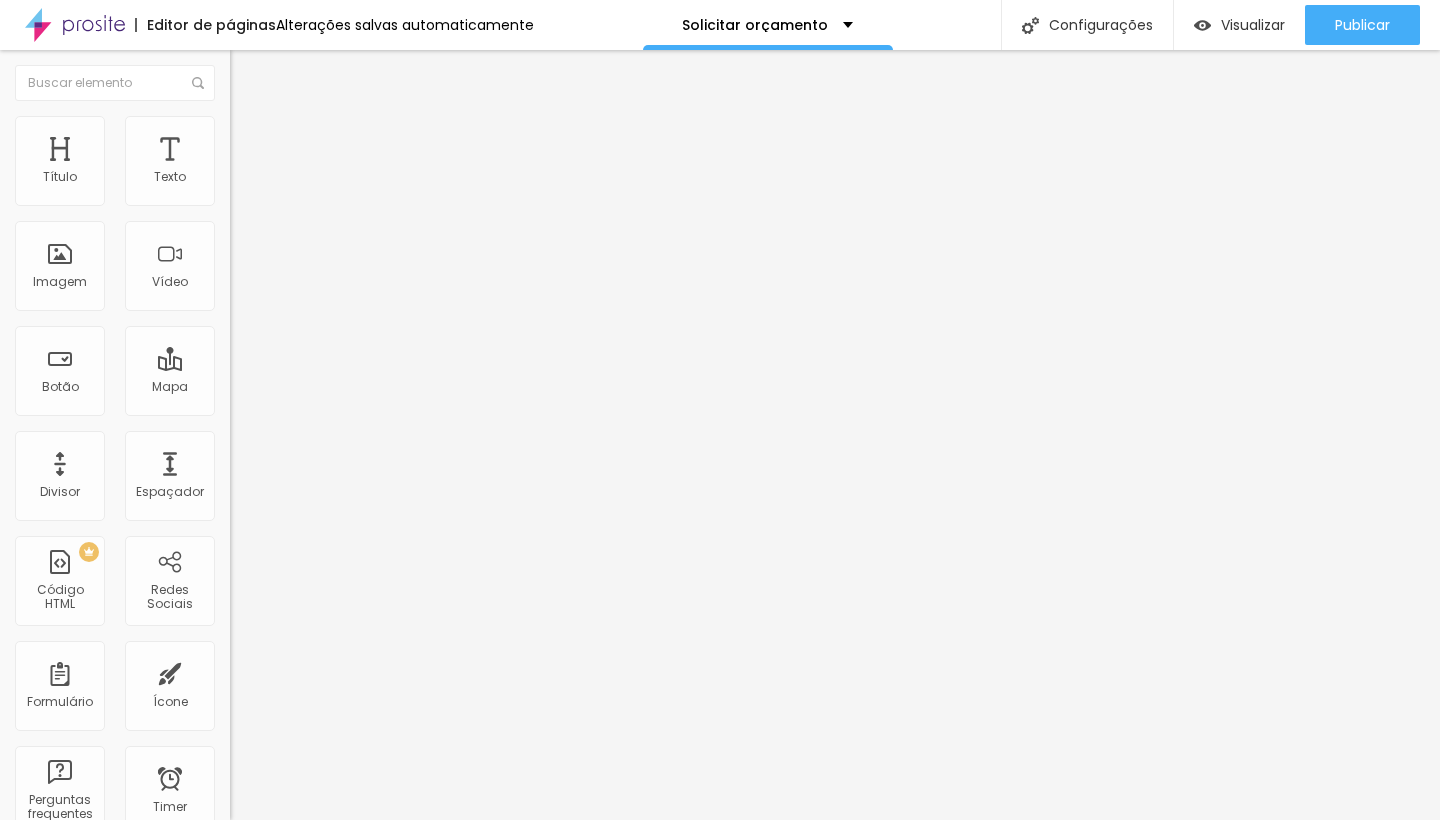 type on "150" 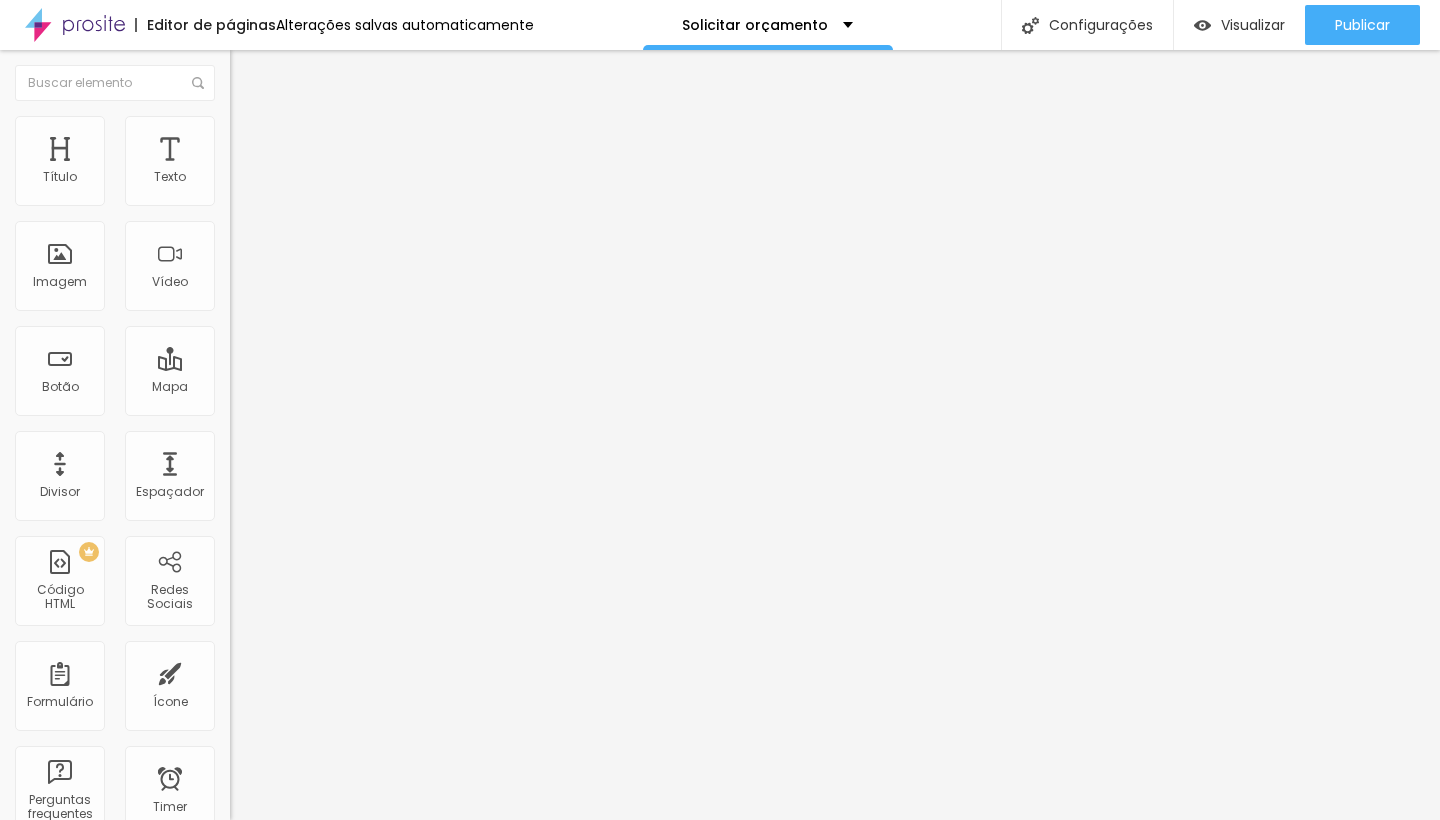 type on "160" 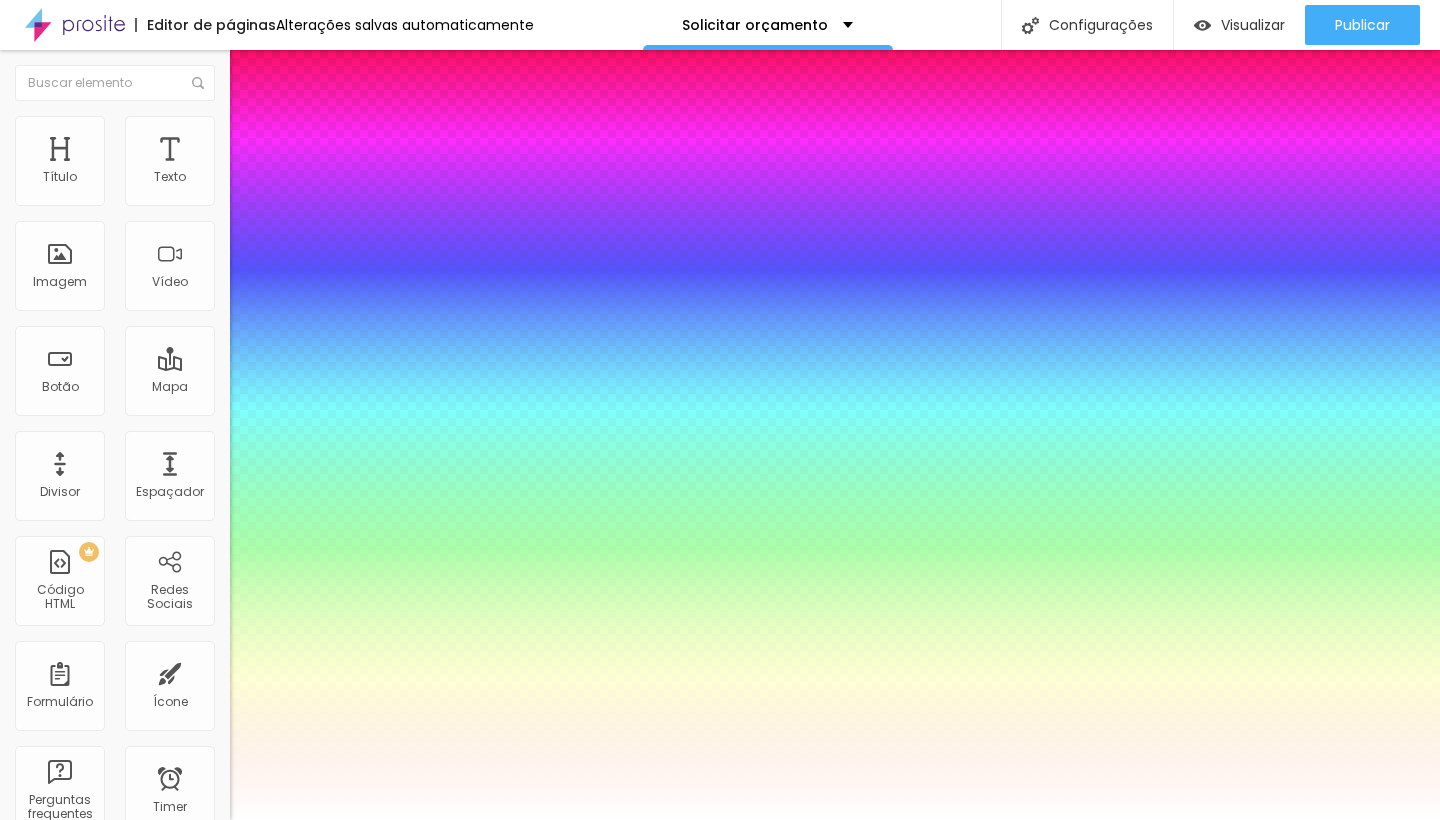 type on "1" 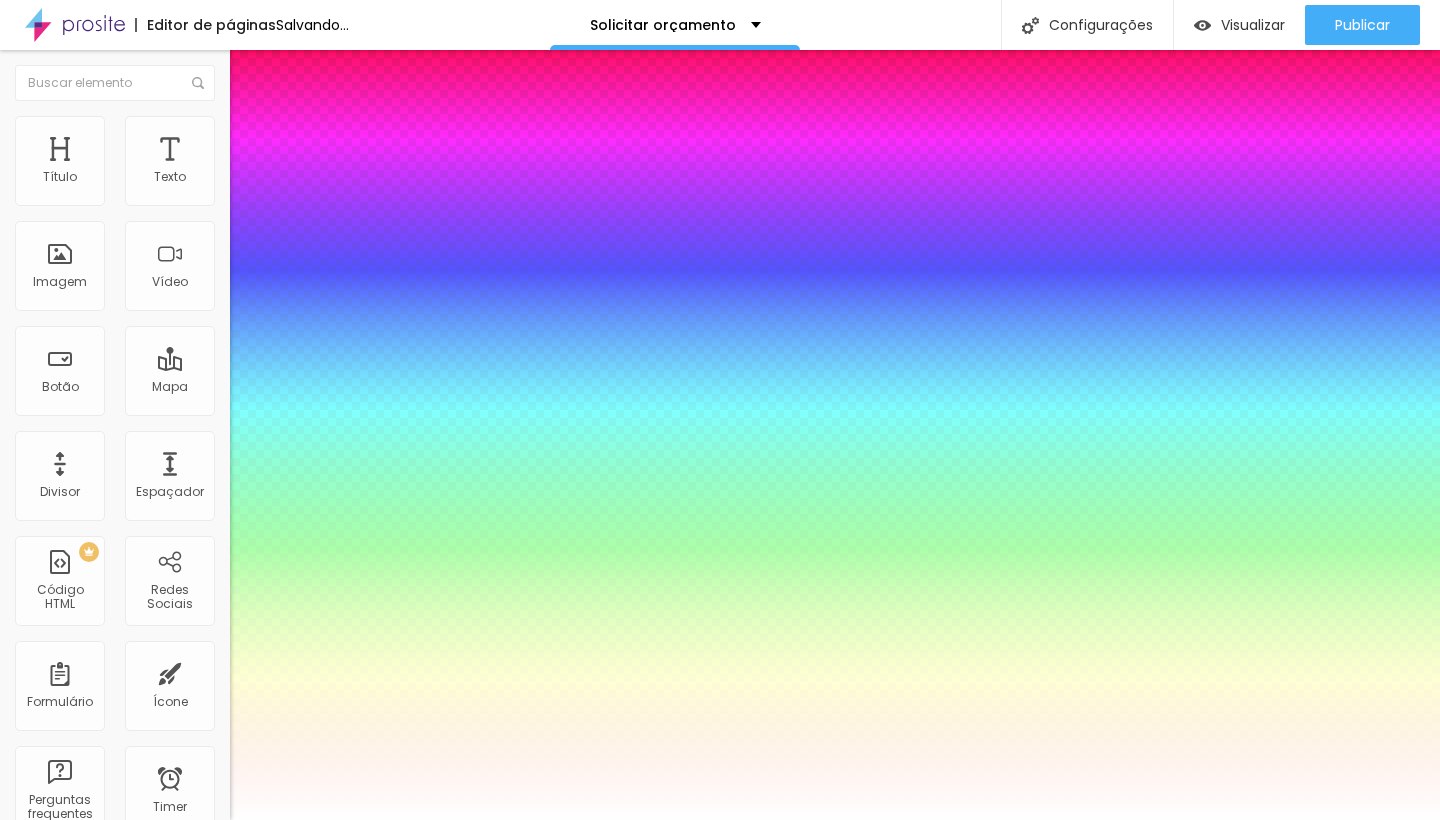 type on "1" 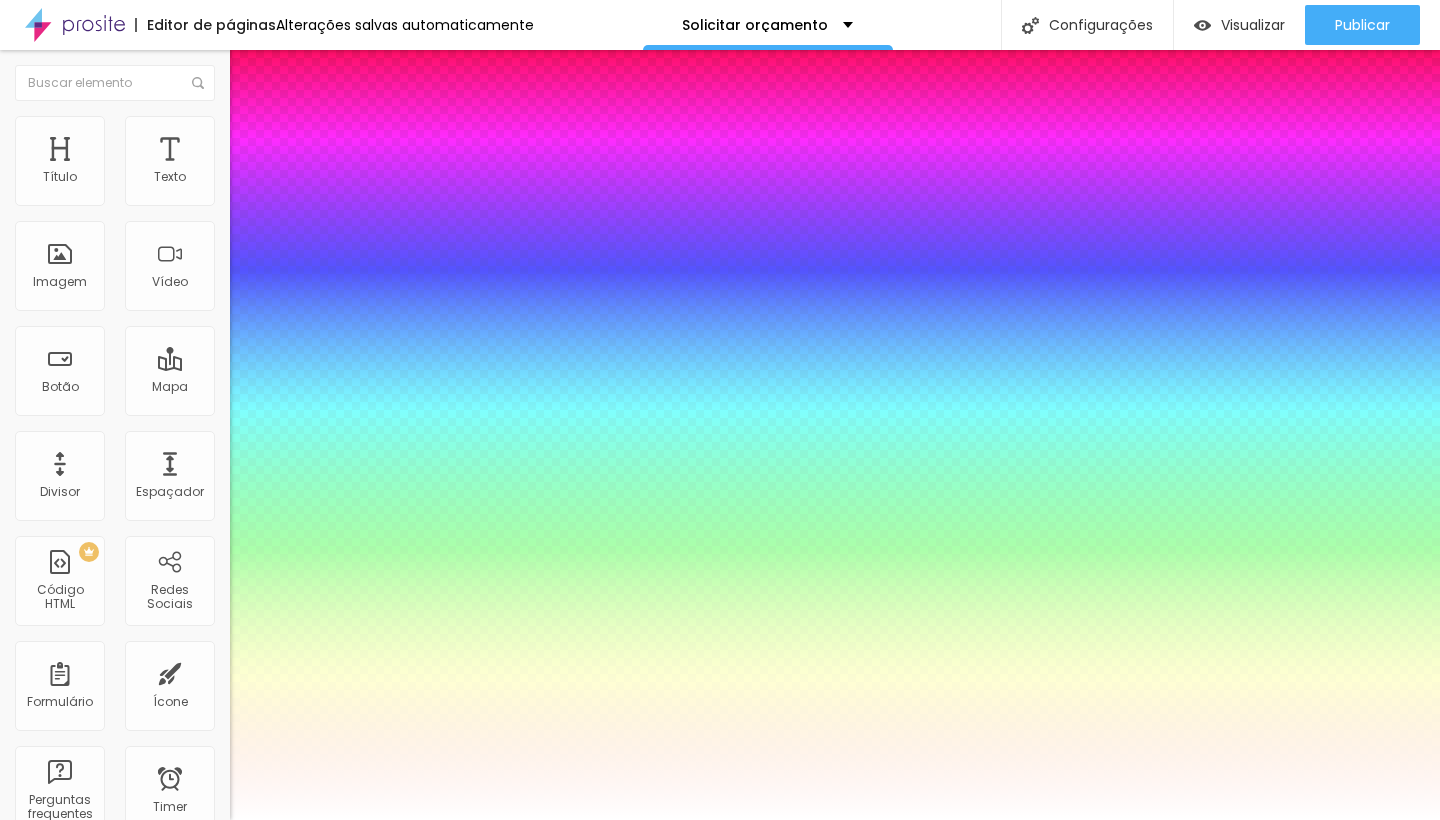 select on "AbrilFatface-Regular" 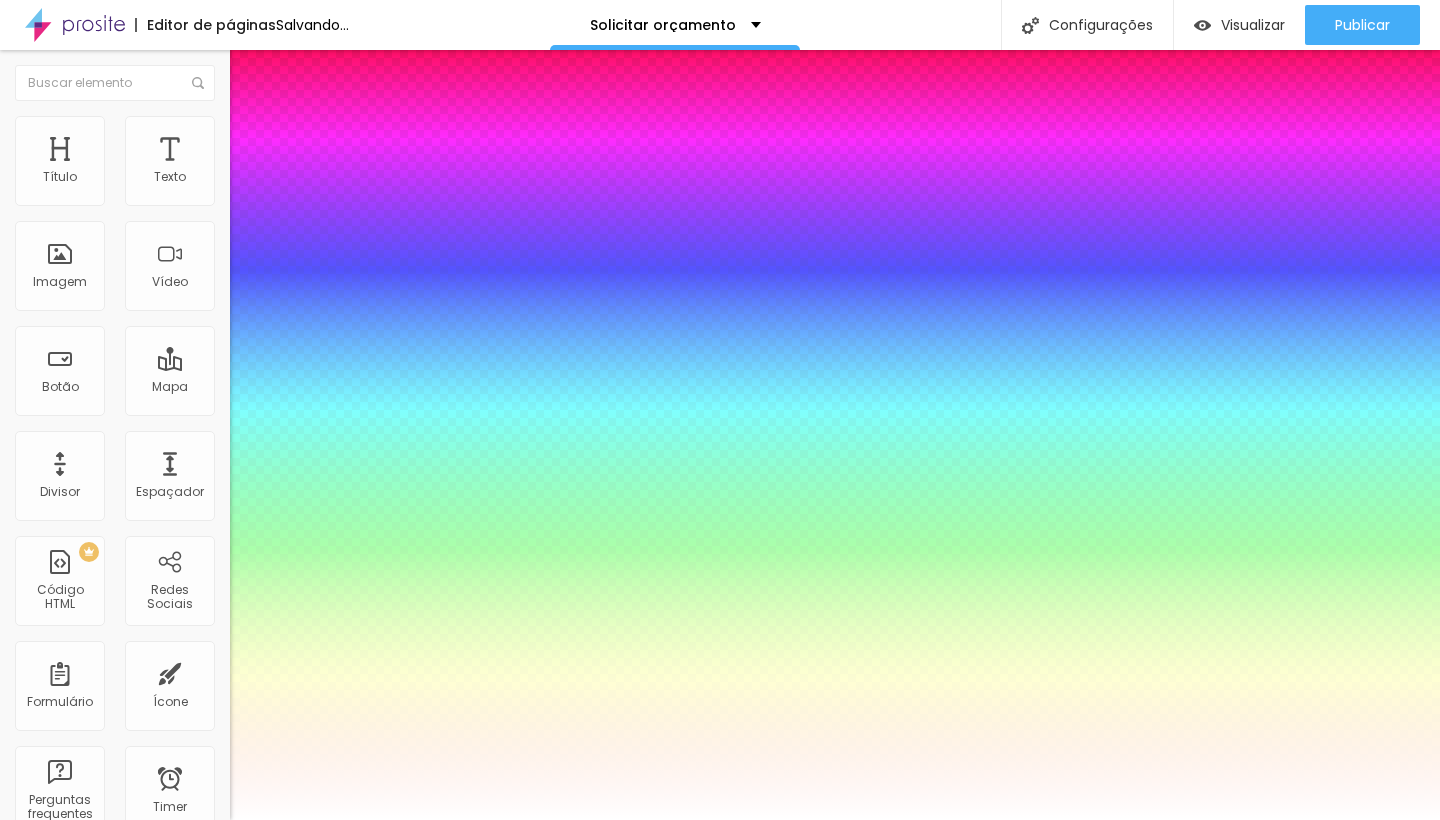 select on "Actor-Regular" 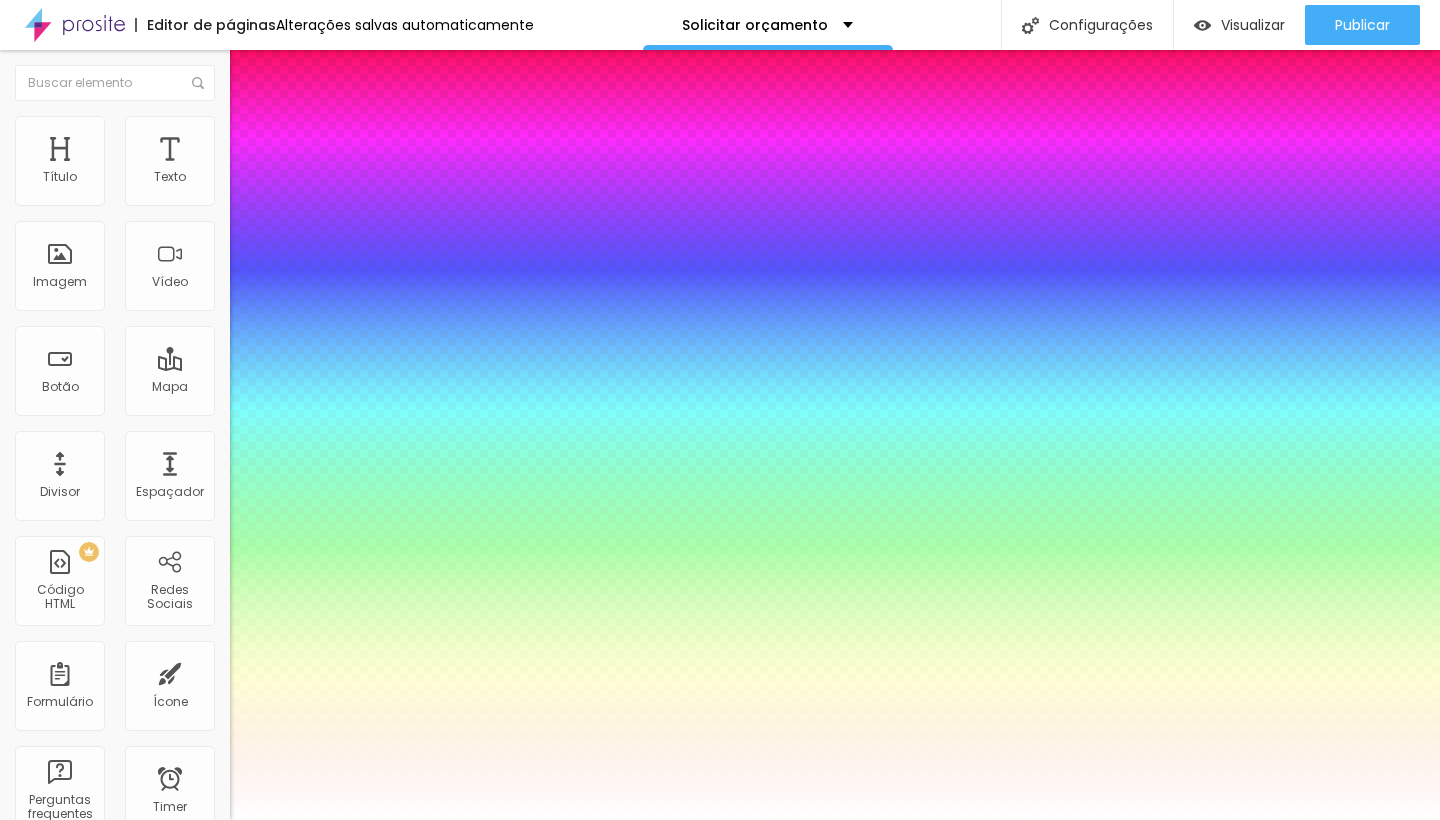 click at bounding box center (720, 820) 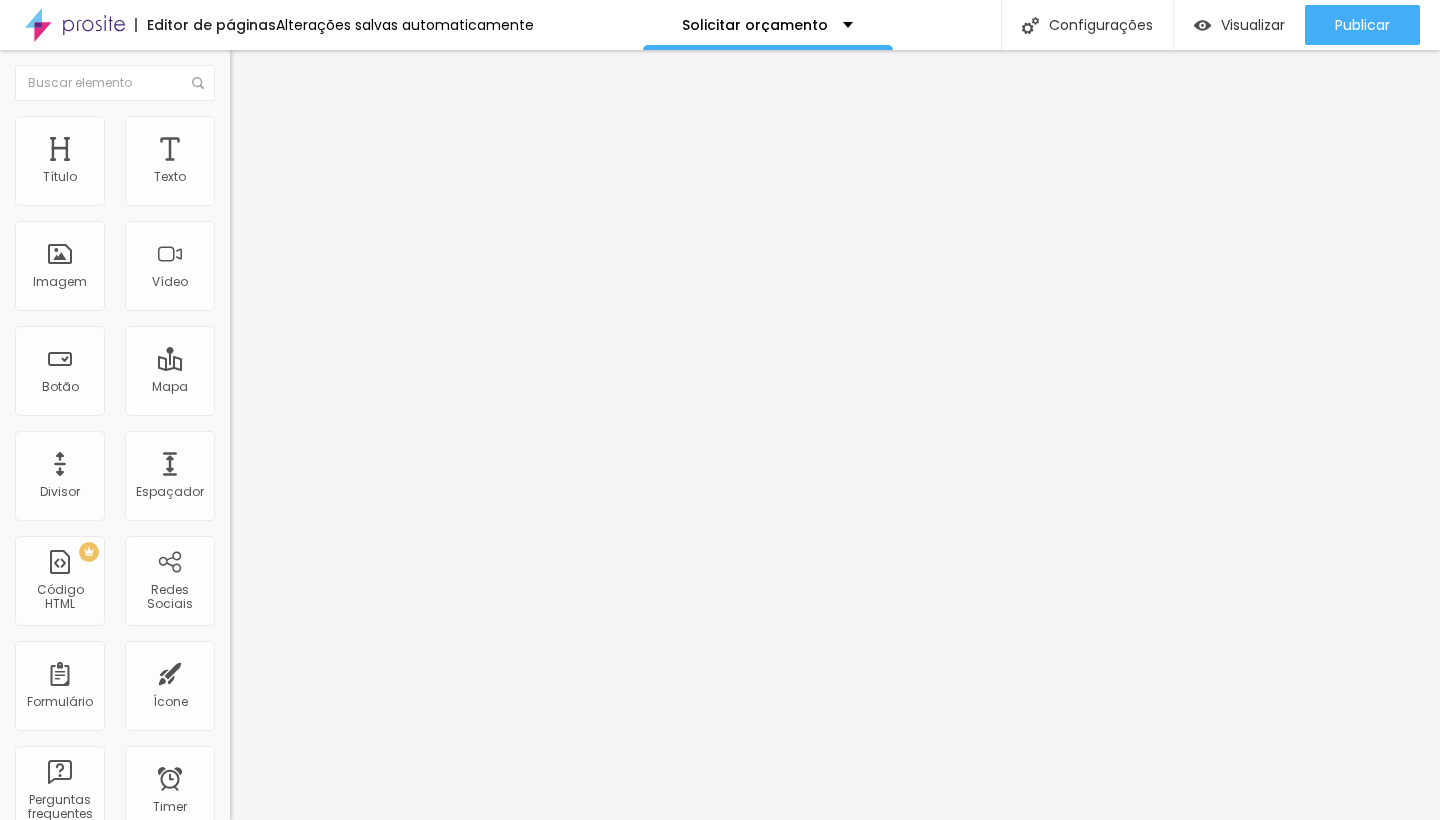 click 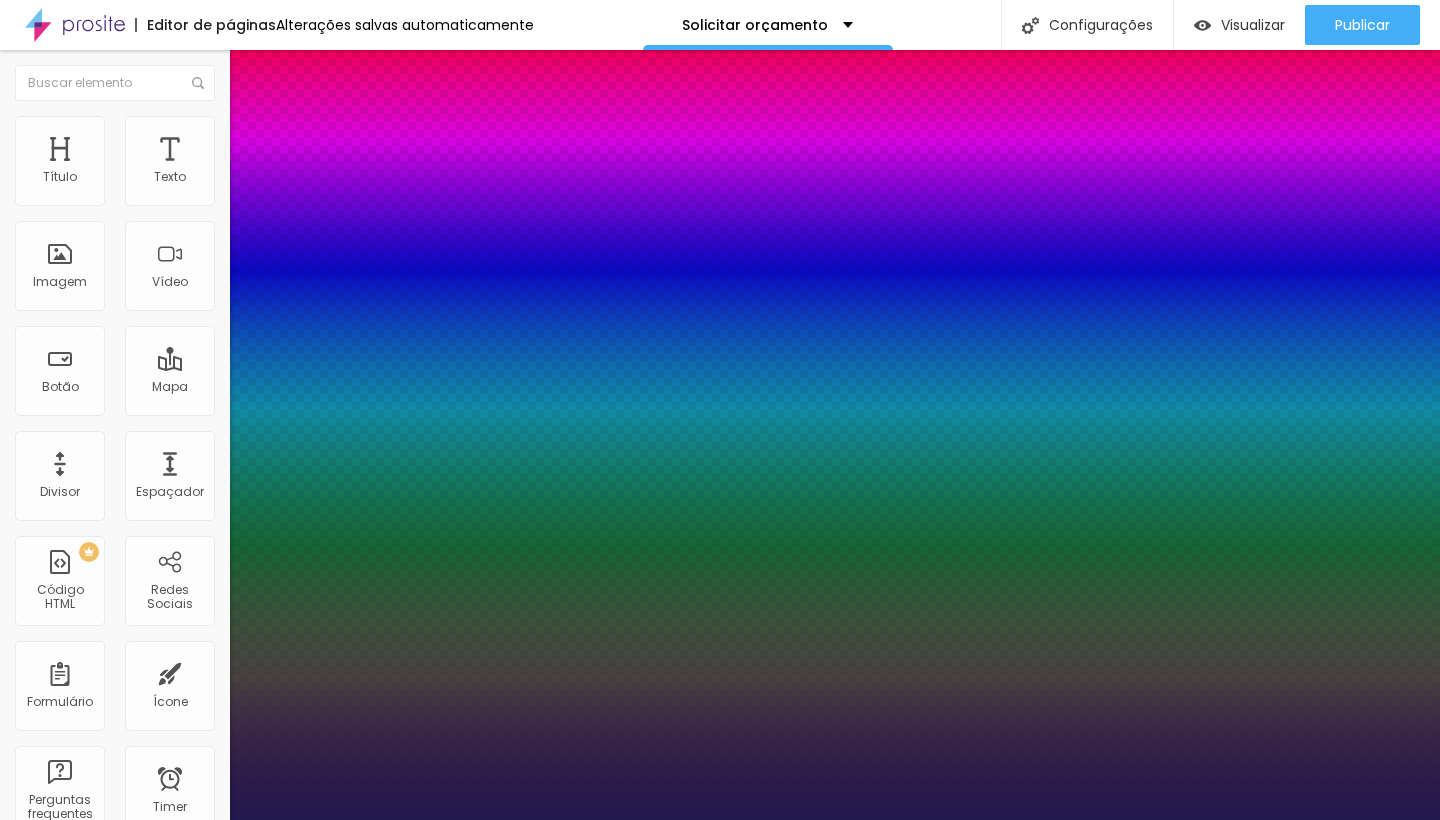 click at bounding box center [720, 6832] 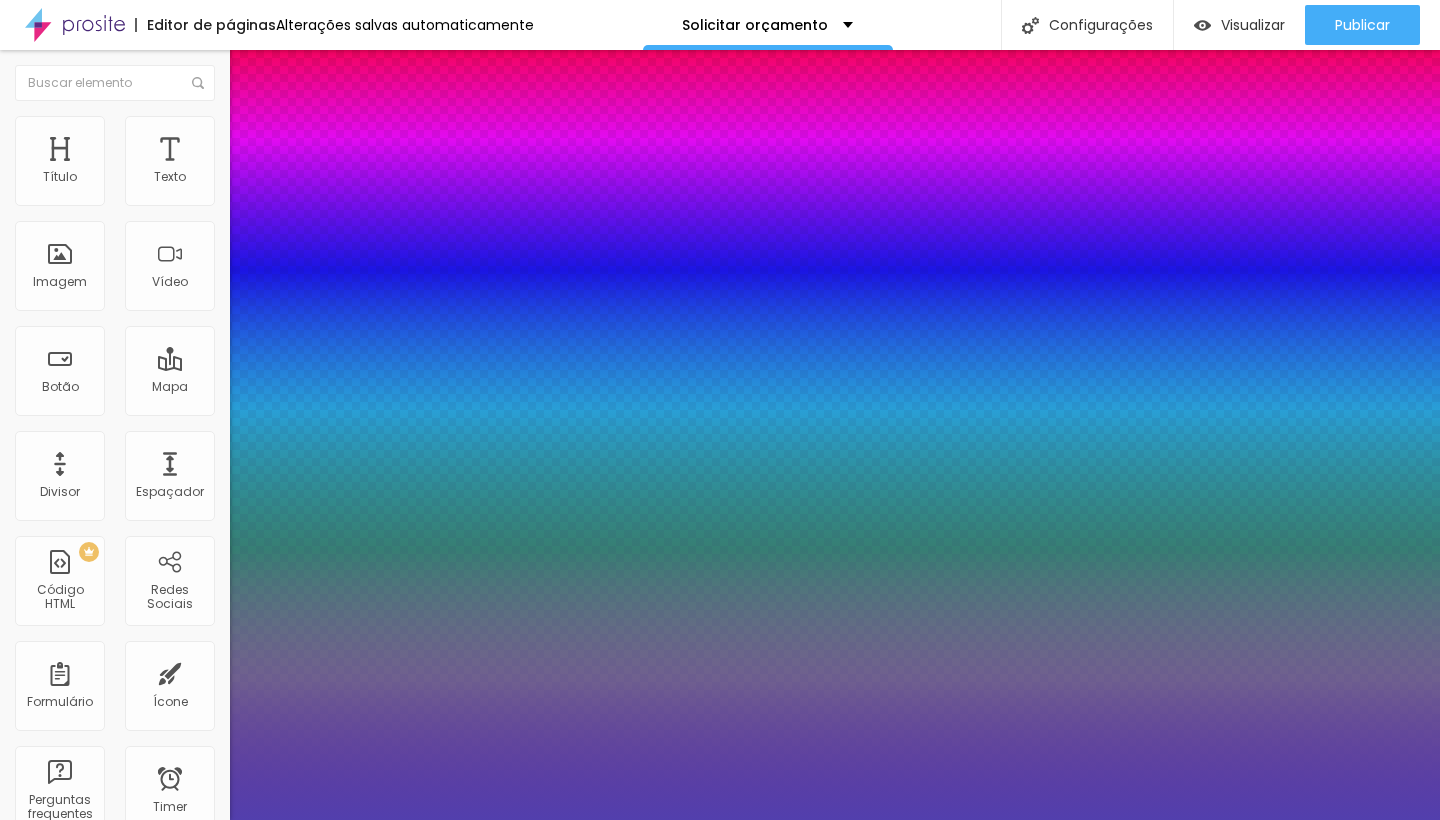 type on "1" 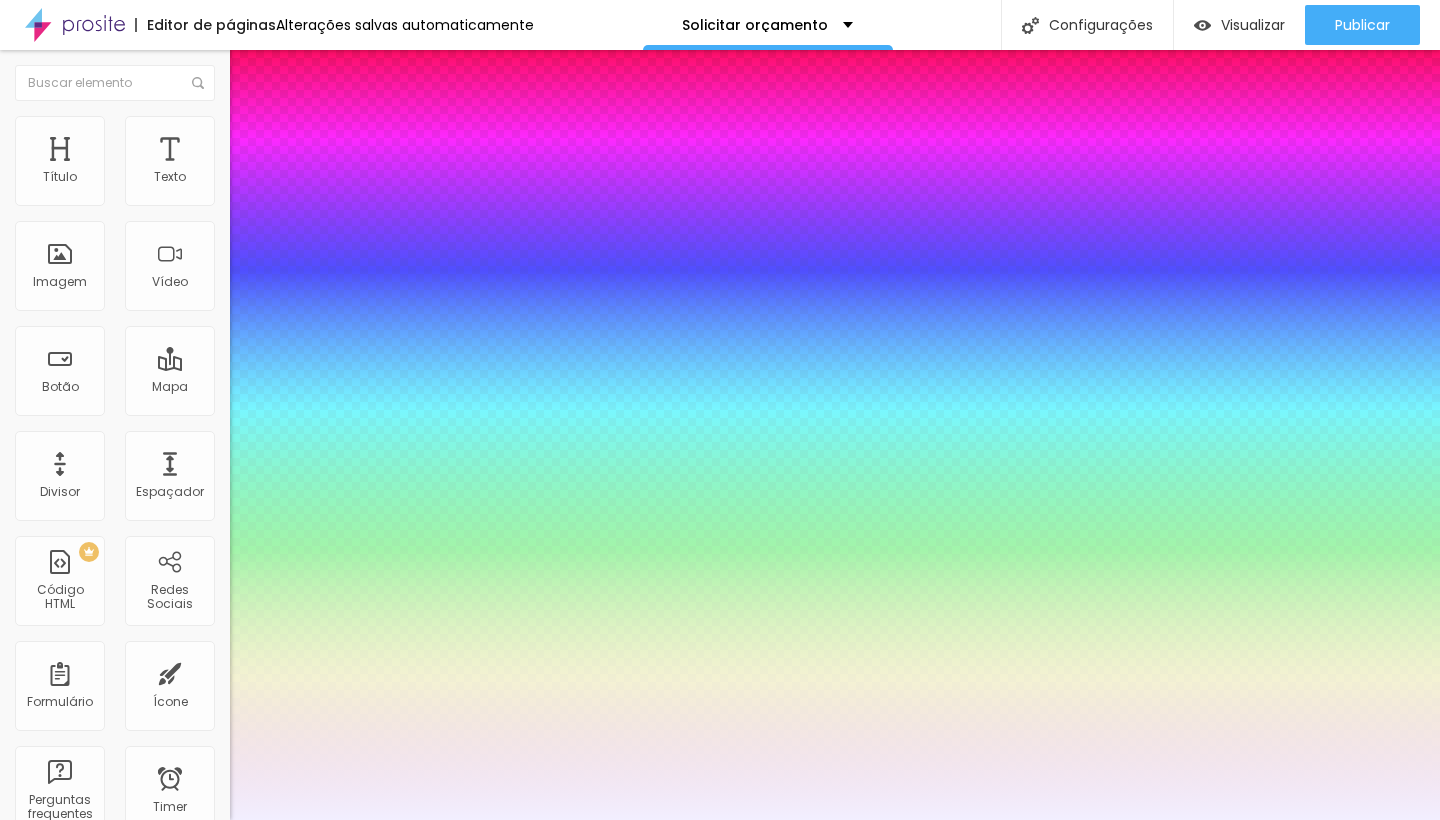 type on "1" 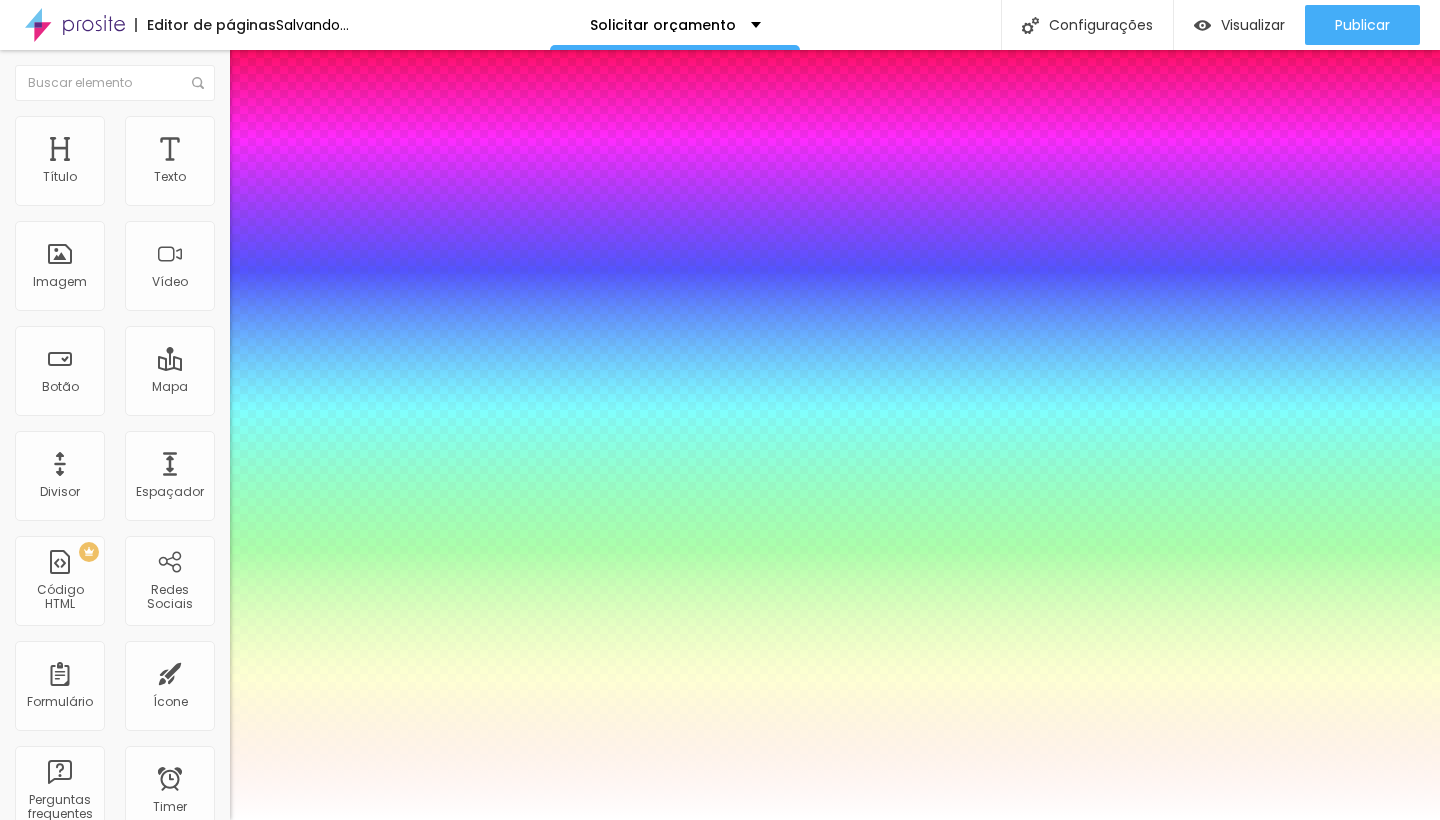 type on "1" 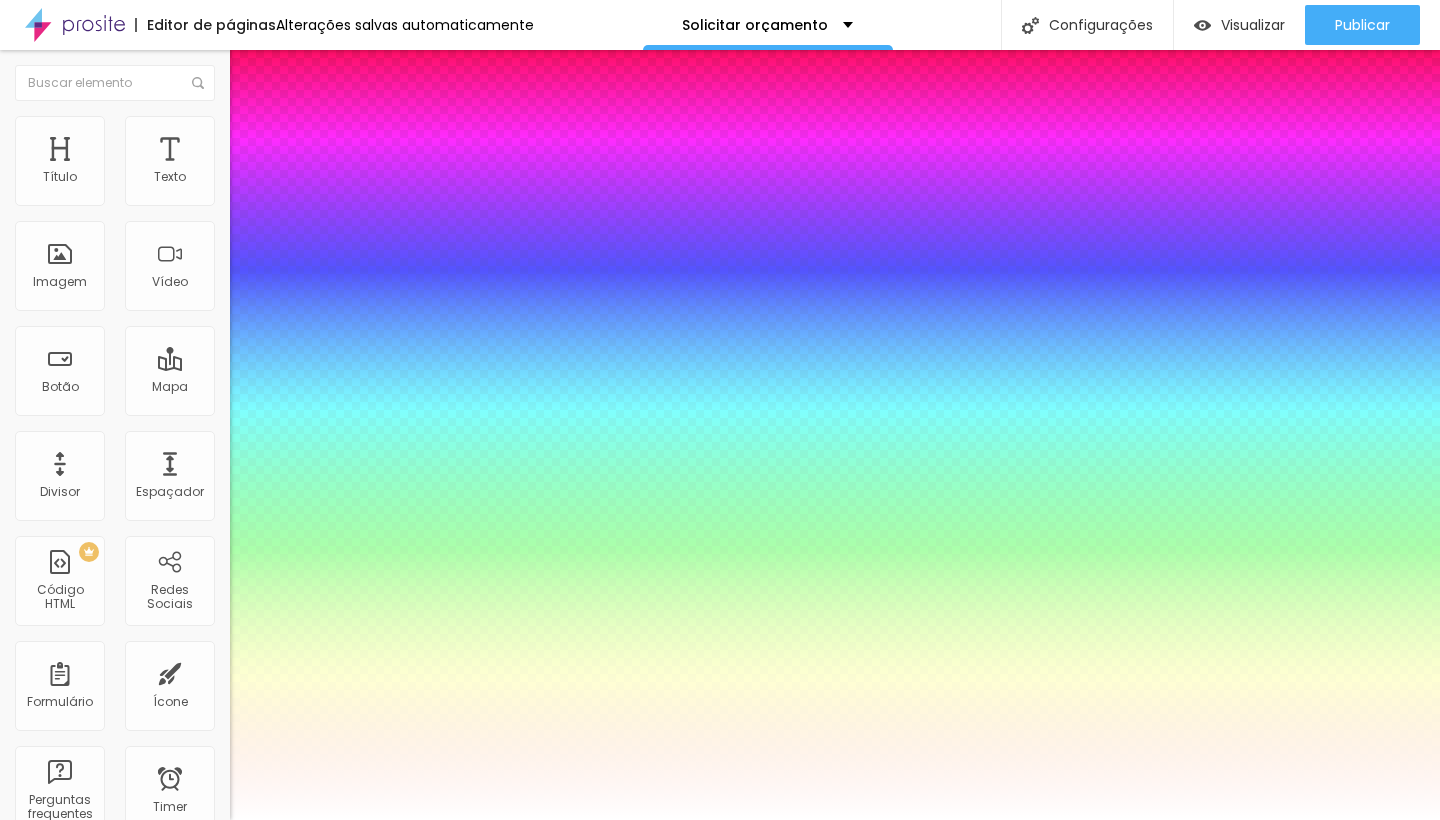 select on "Actor-Regular" 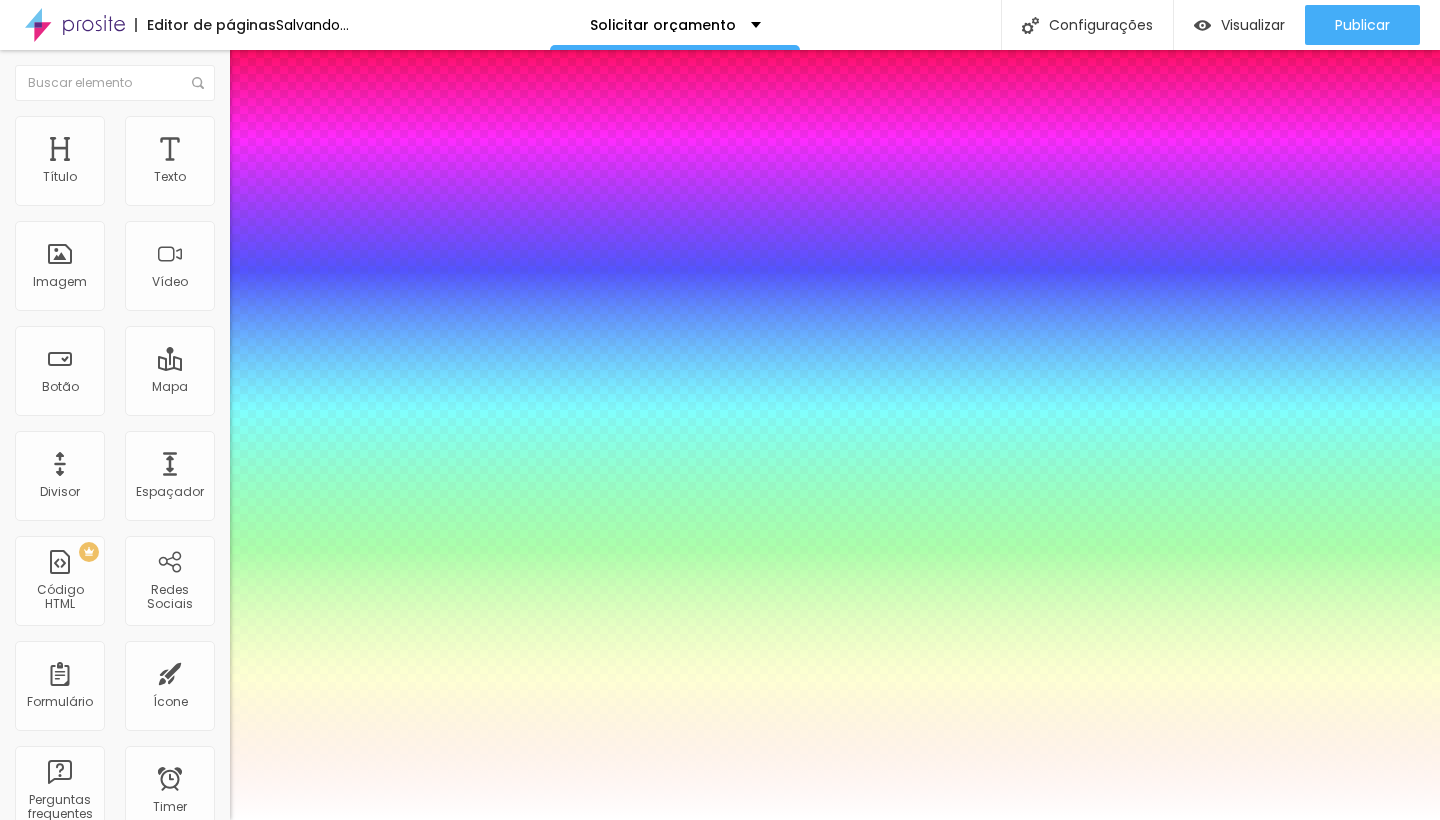 type on "1" 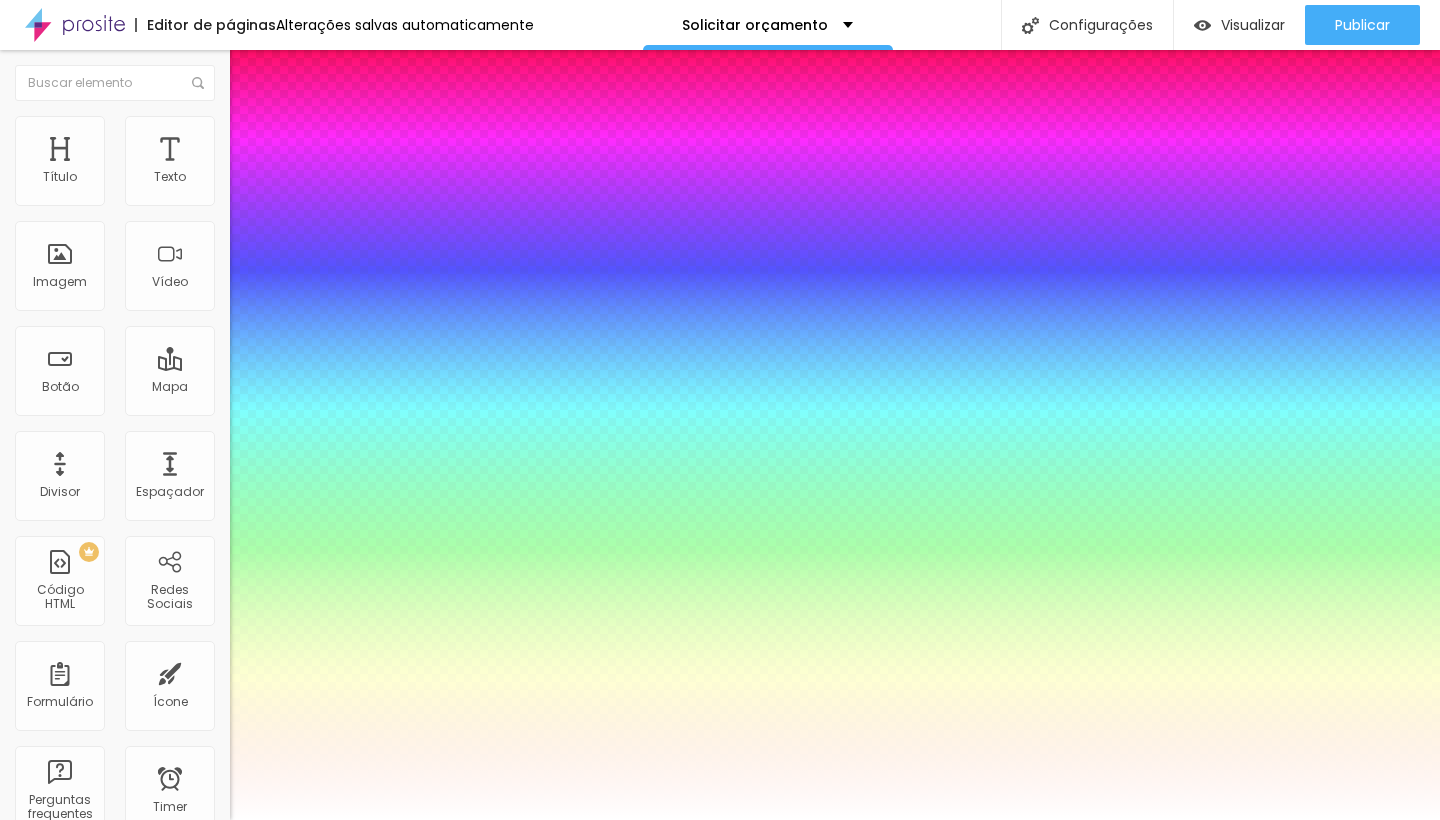 select on "AlegreyaBlack" 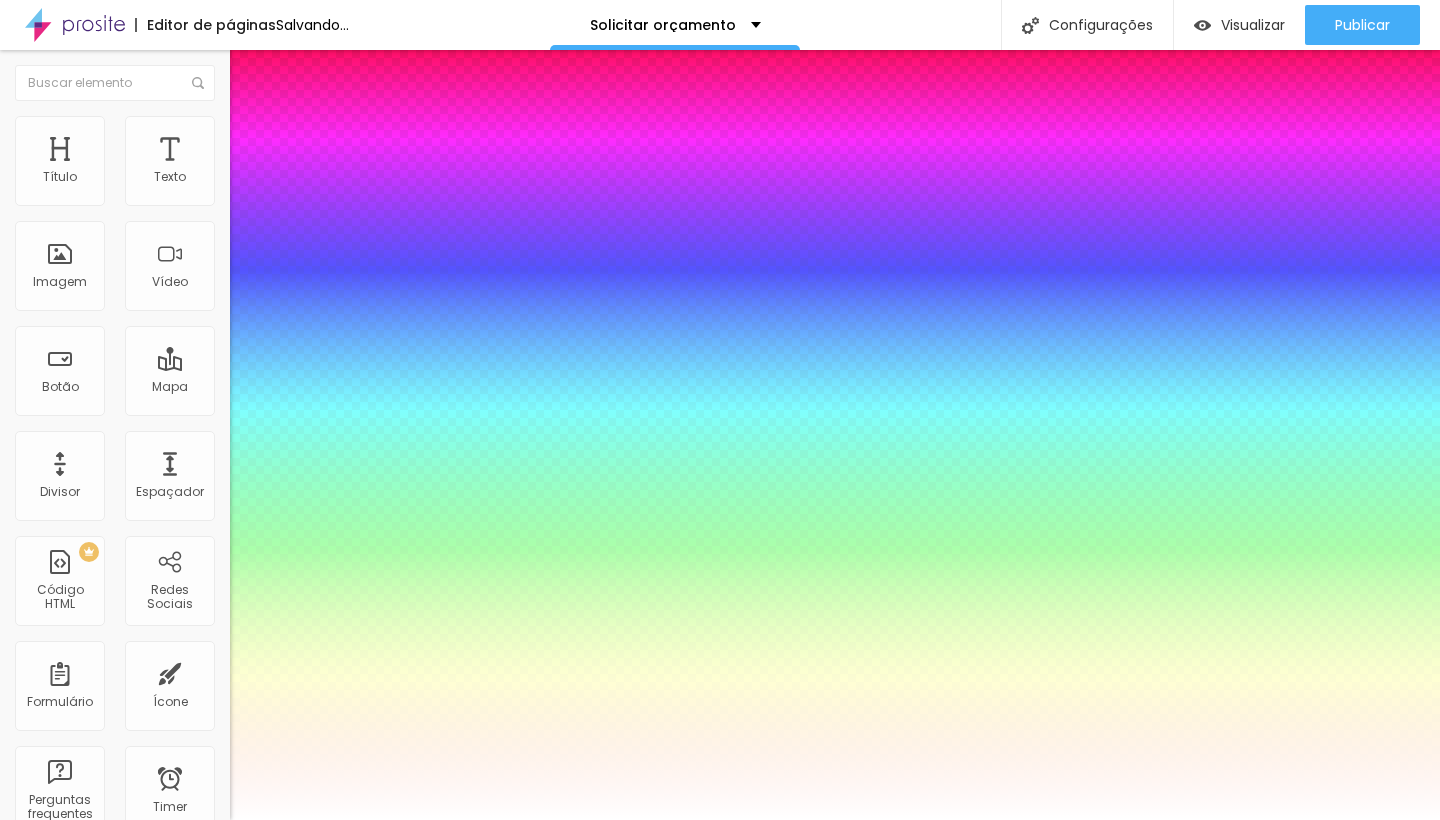 type on "1" 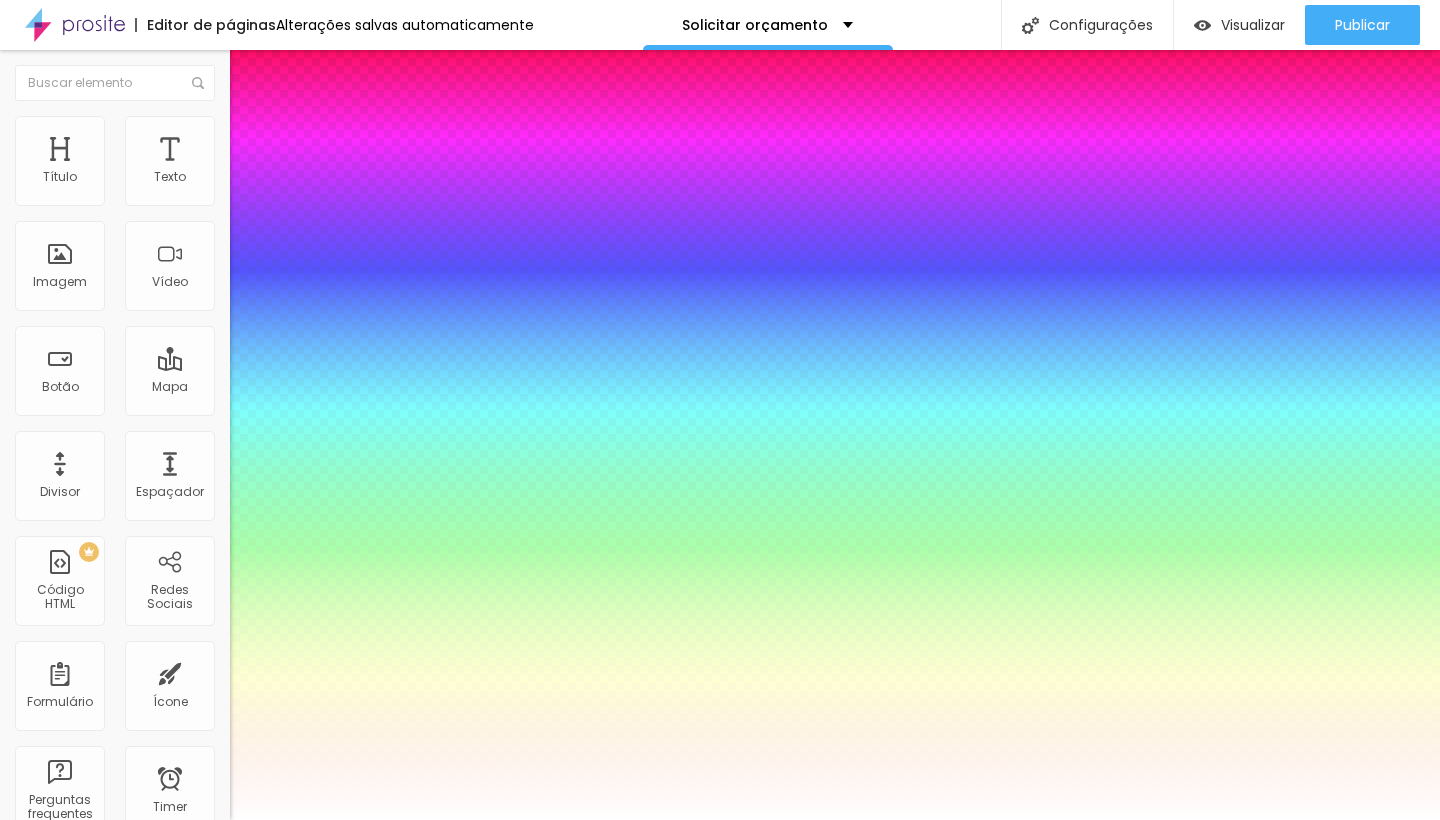 select on "Alice" 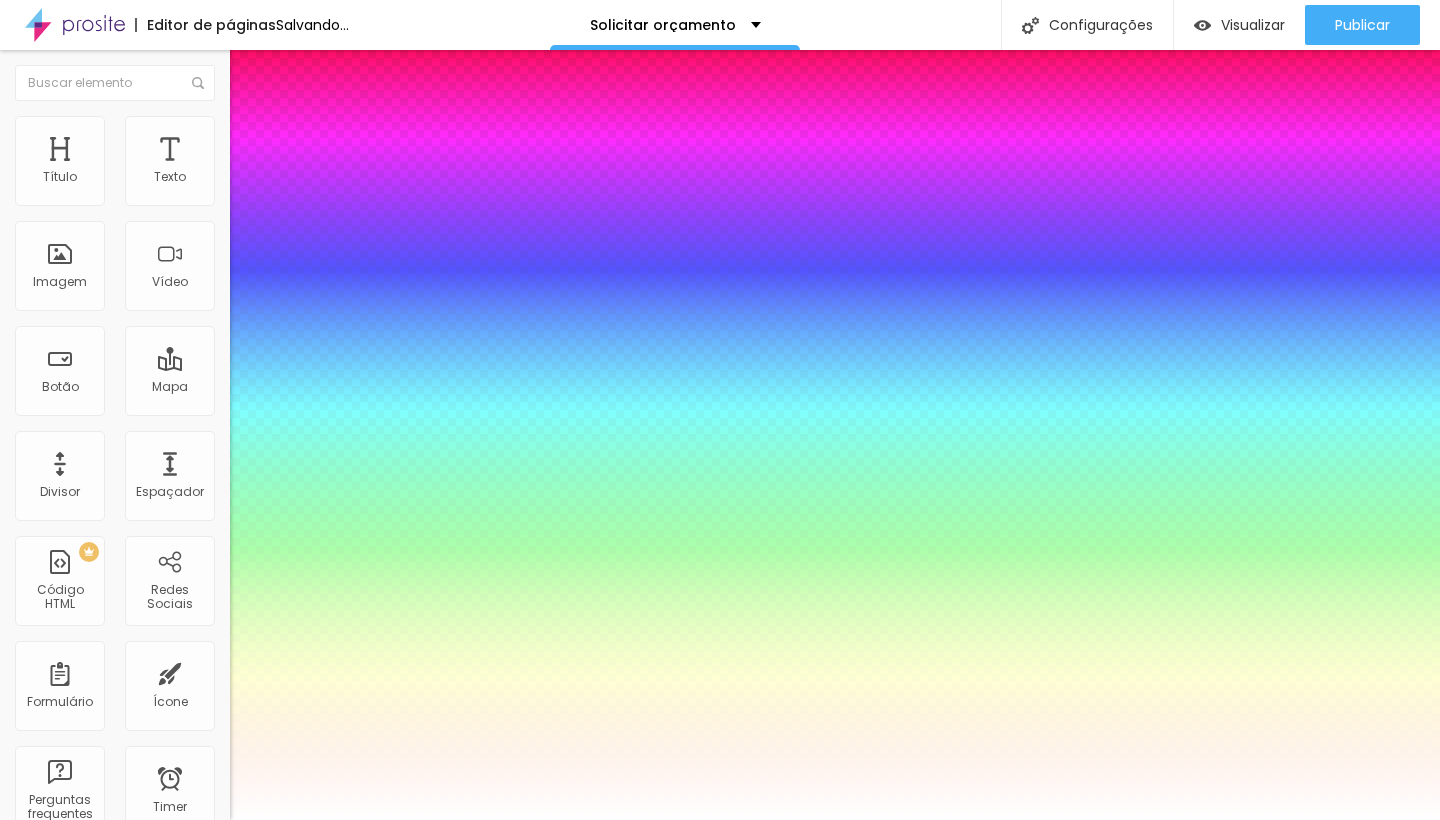 type on "1" 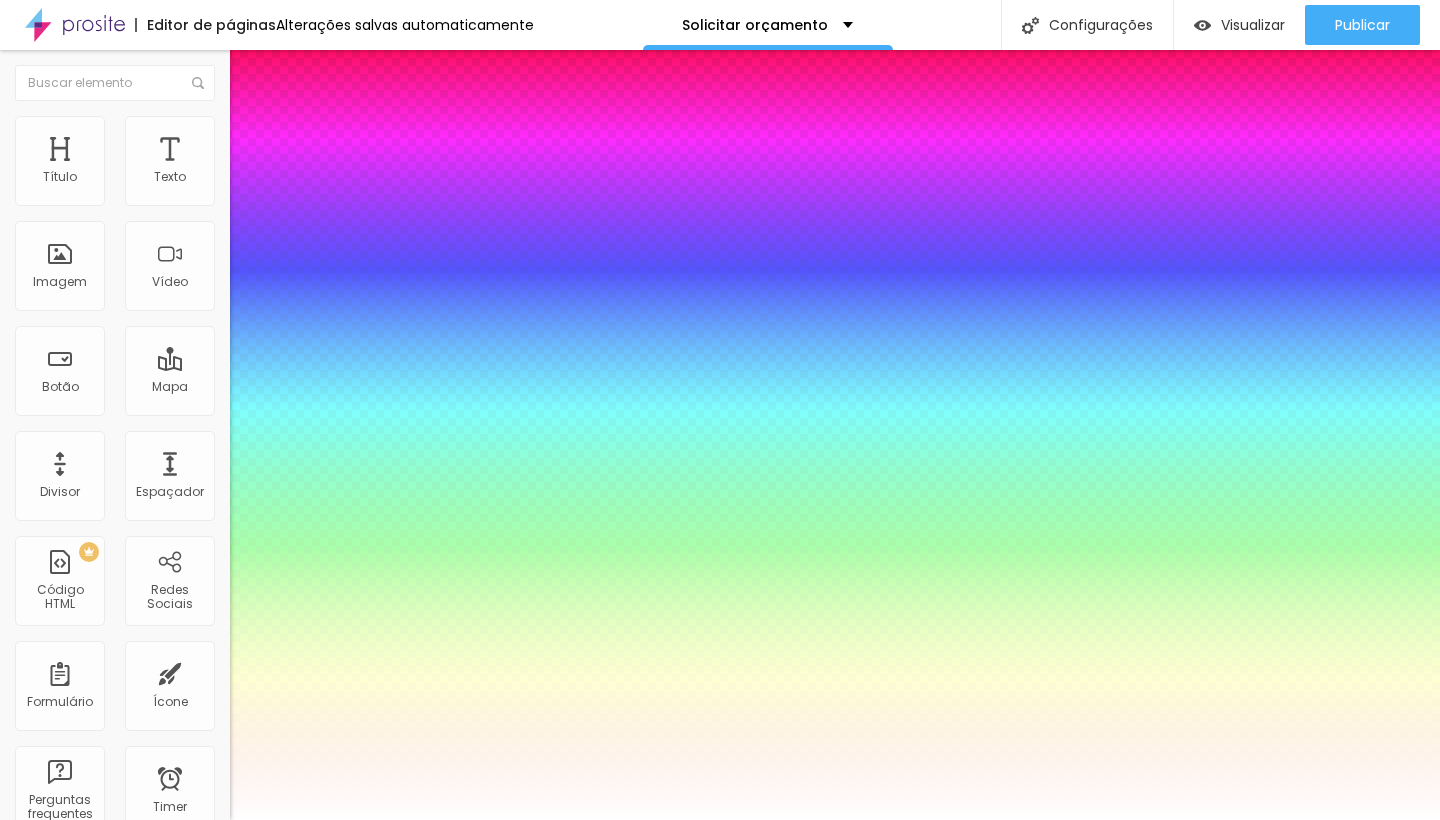 select on "Allan-Regular" 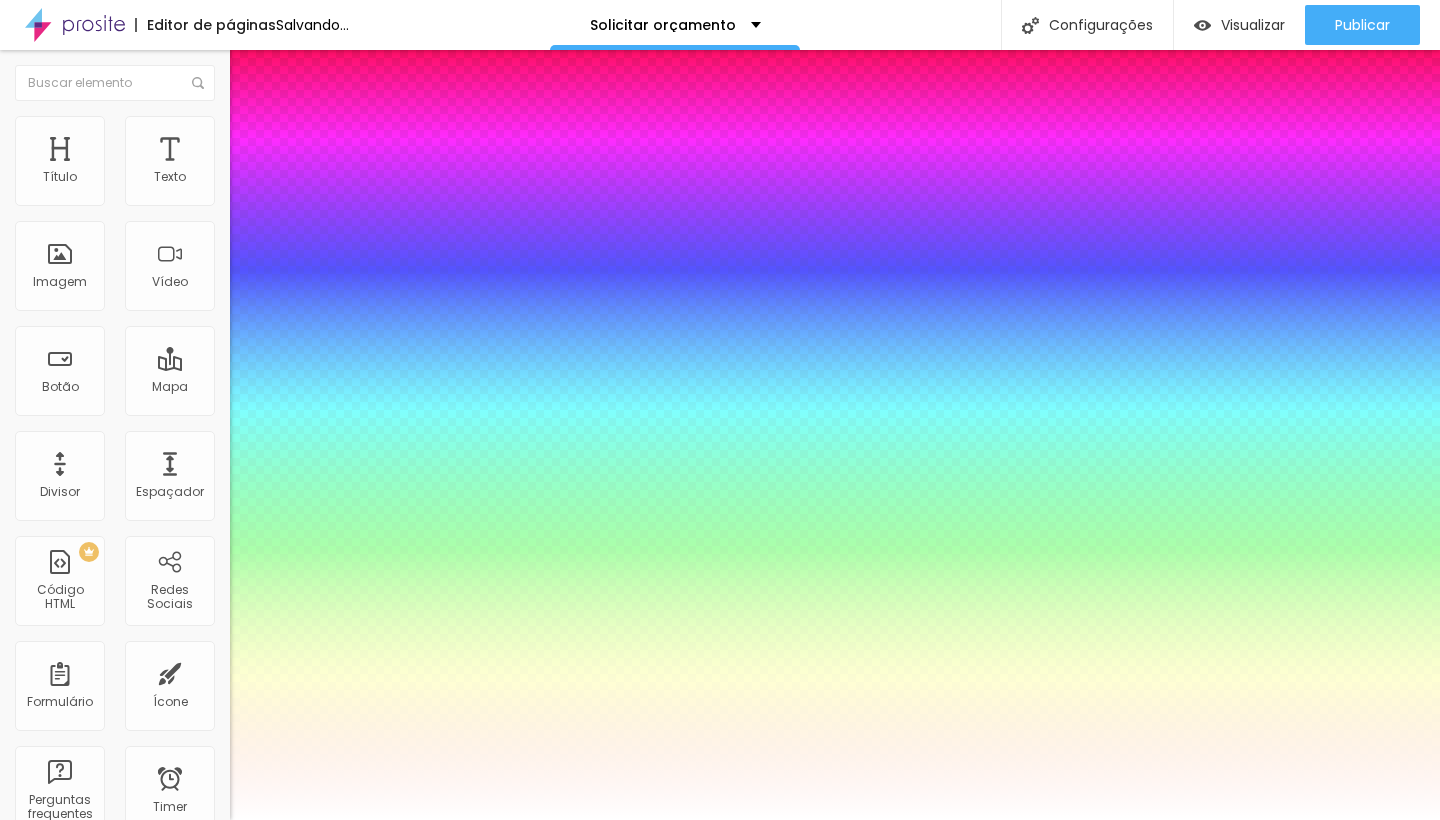 type on "1" 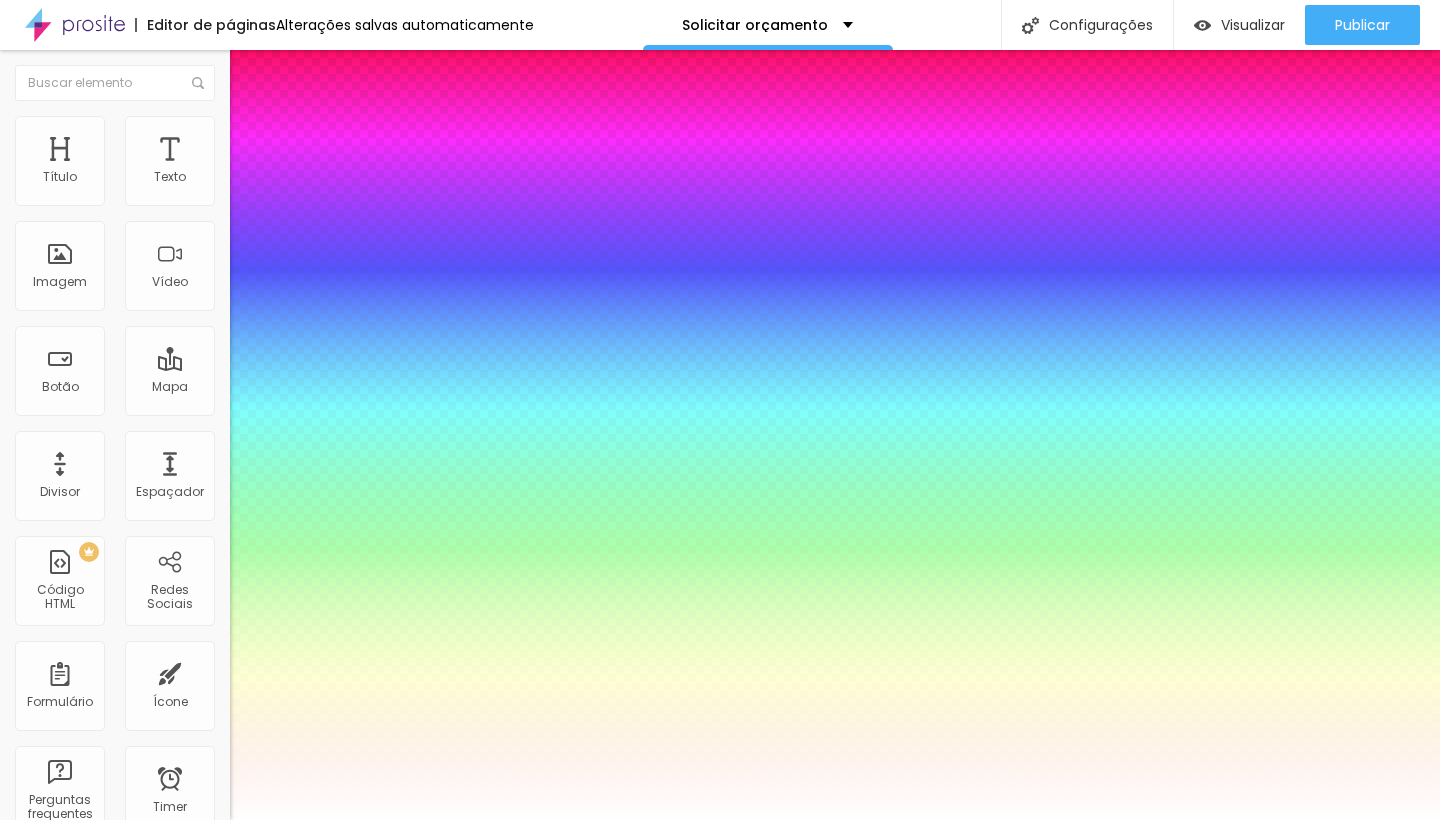 click at bounding box center [720, 820] 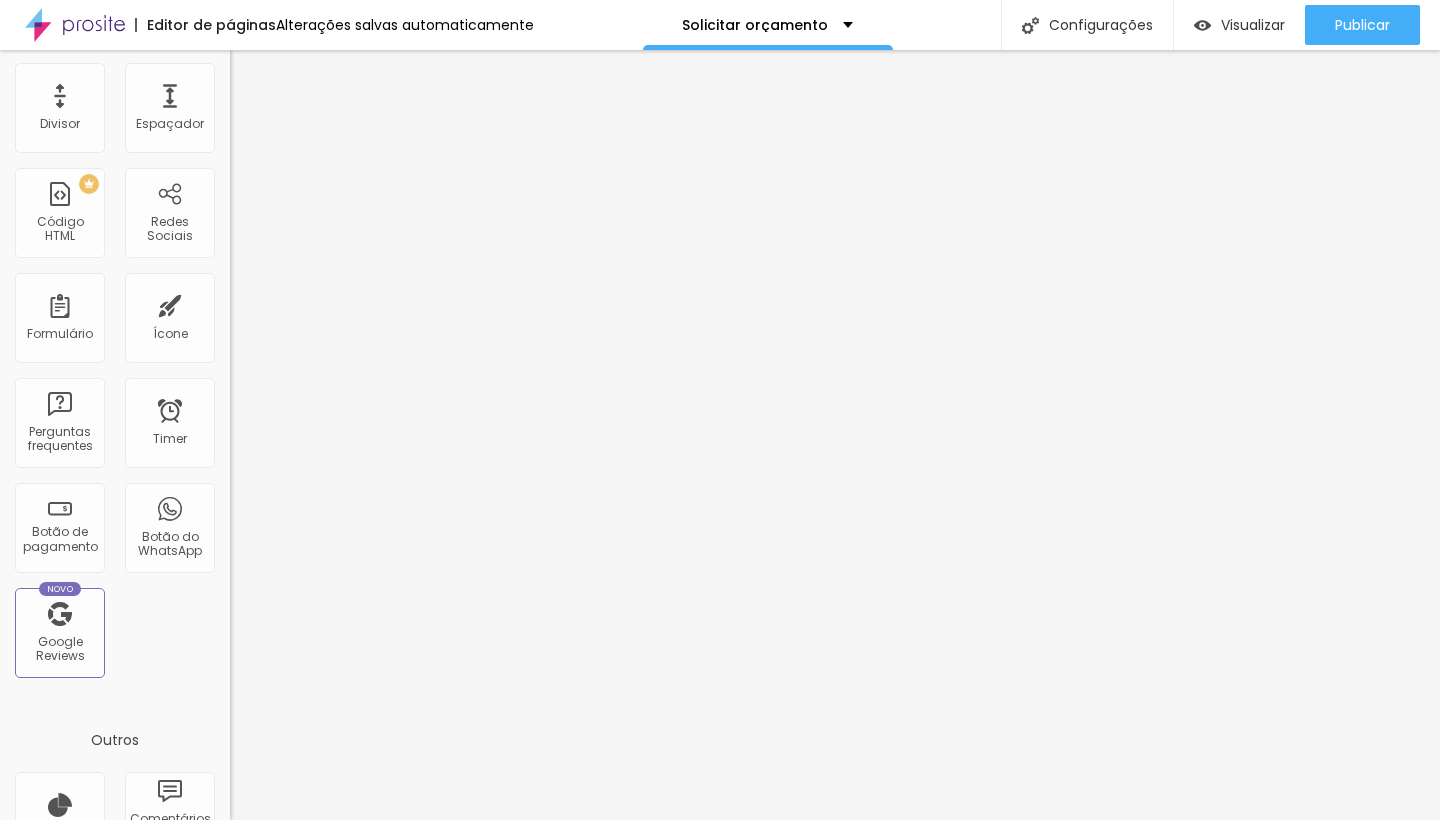 scroll, scrollTop: 362, scrollLeft: 0, axis: vertical 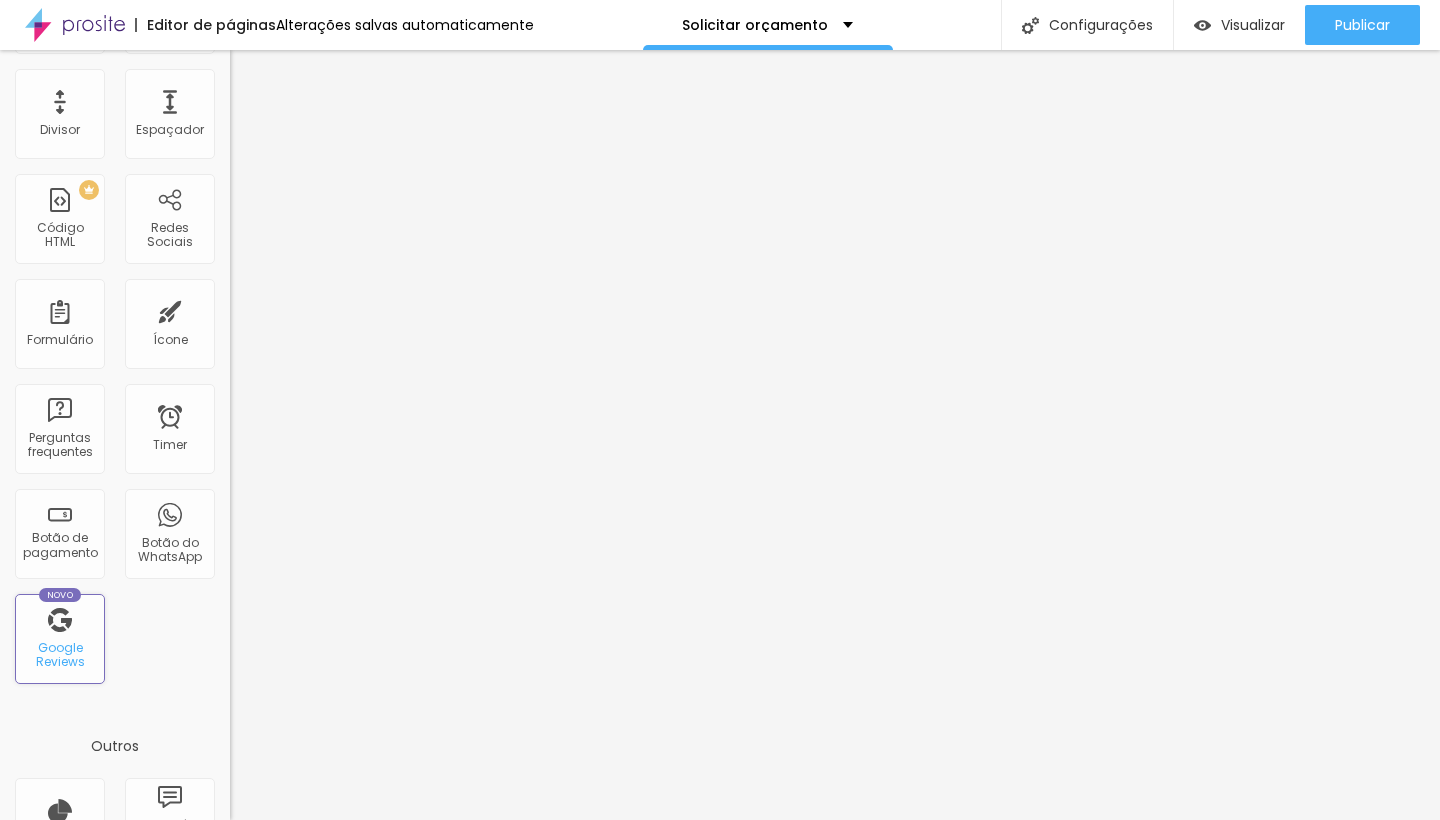 click on "Google Reviews" at bounding box center [59, 655] 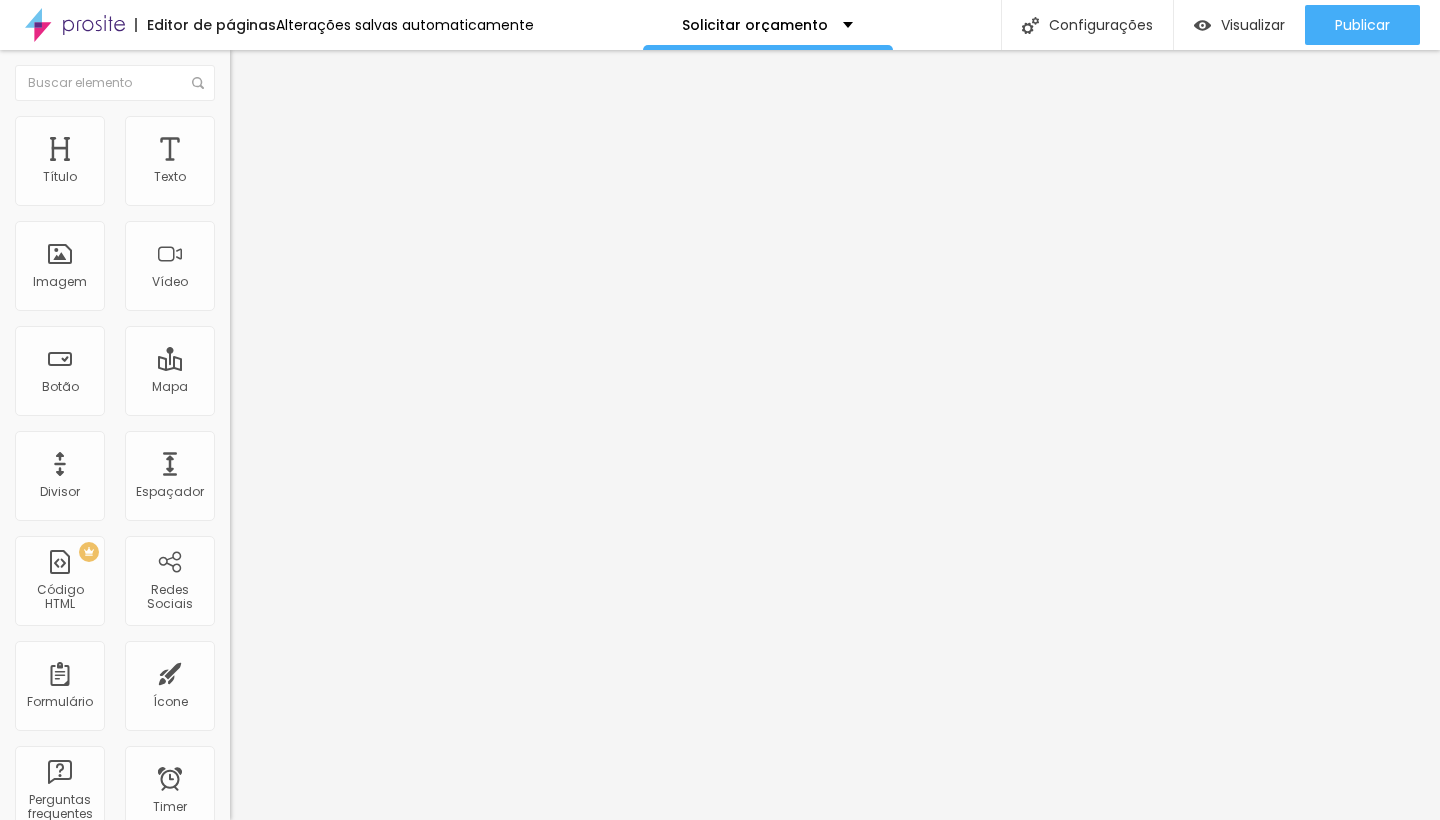 click at bounding box center (366, 410) 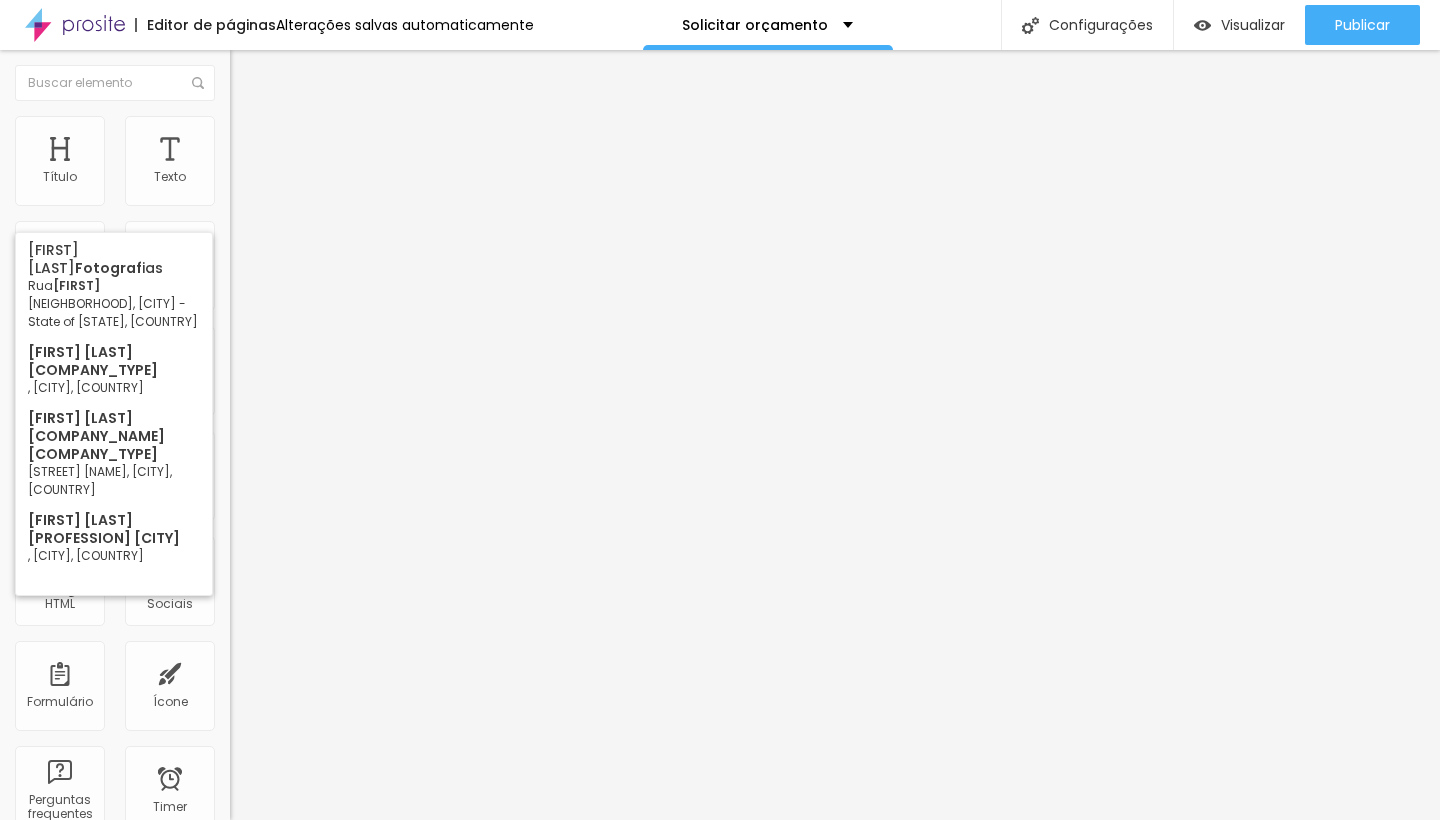 type on "tomaz fotografias" 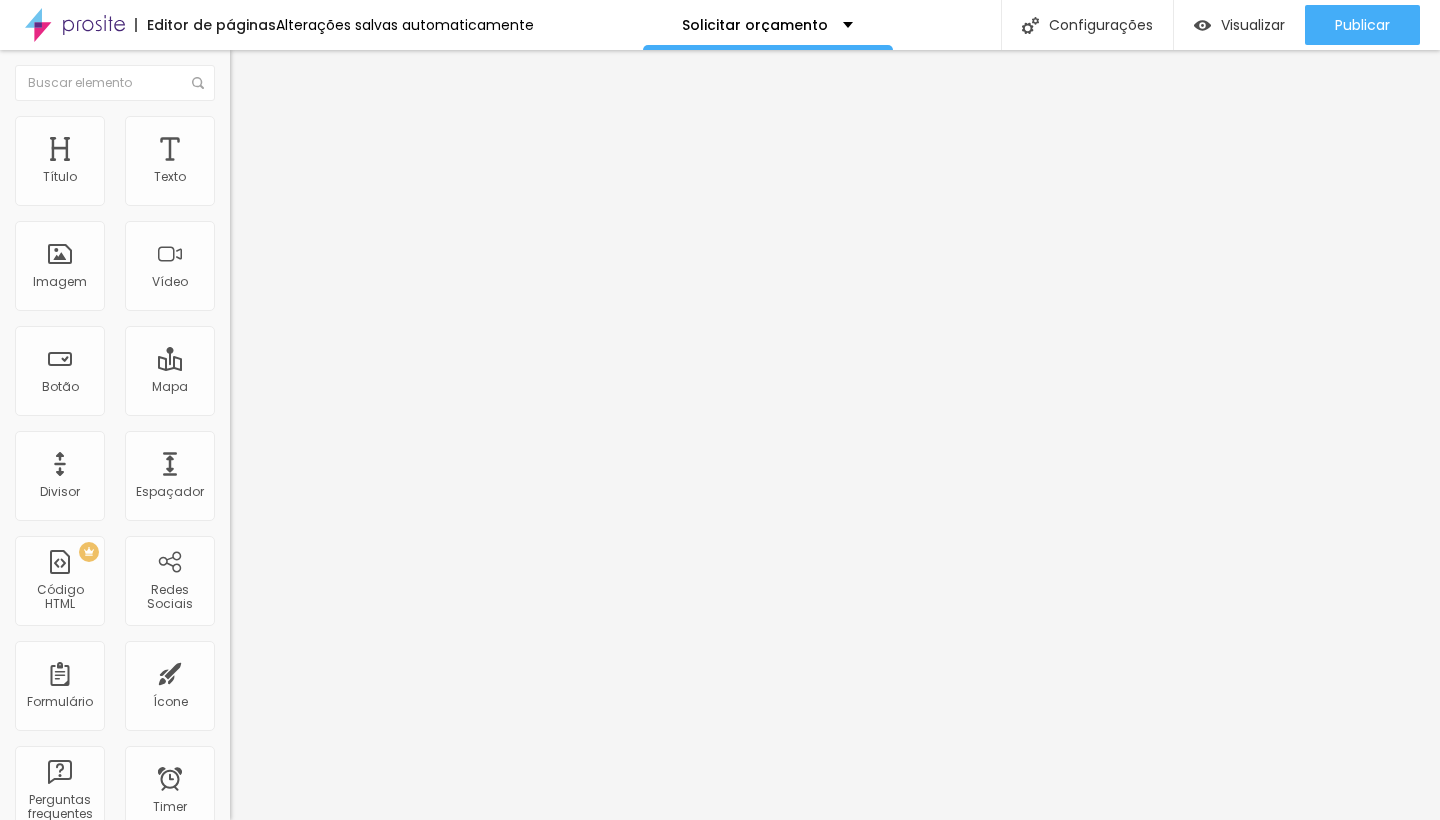 click at bounding box center [366, 410] 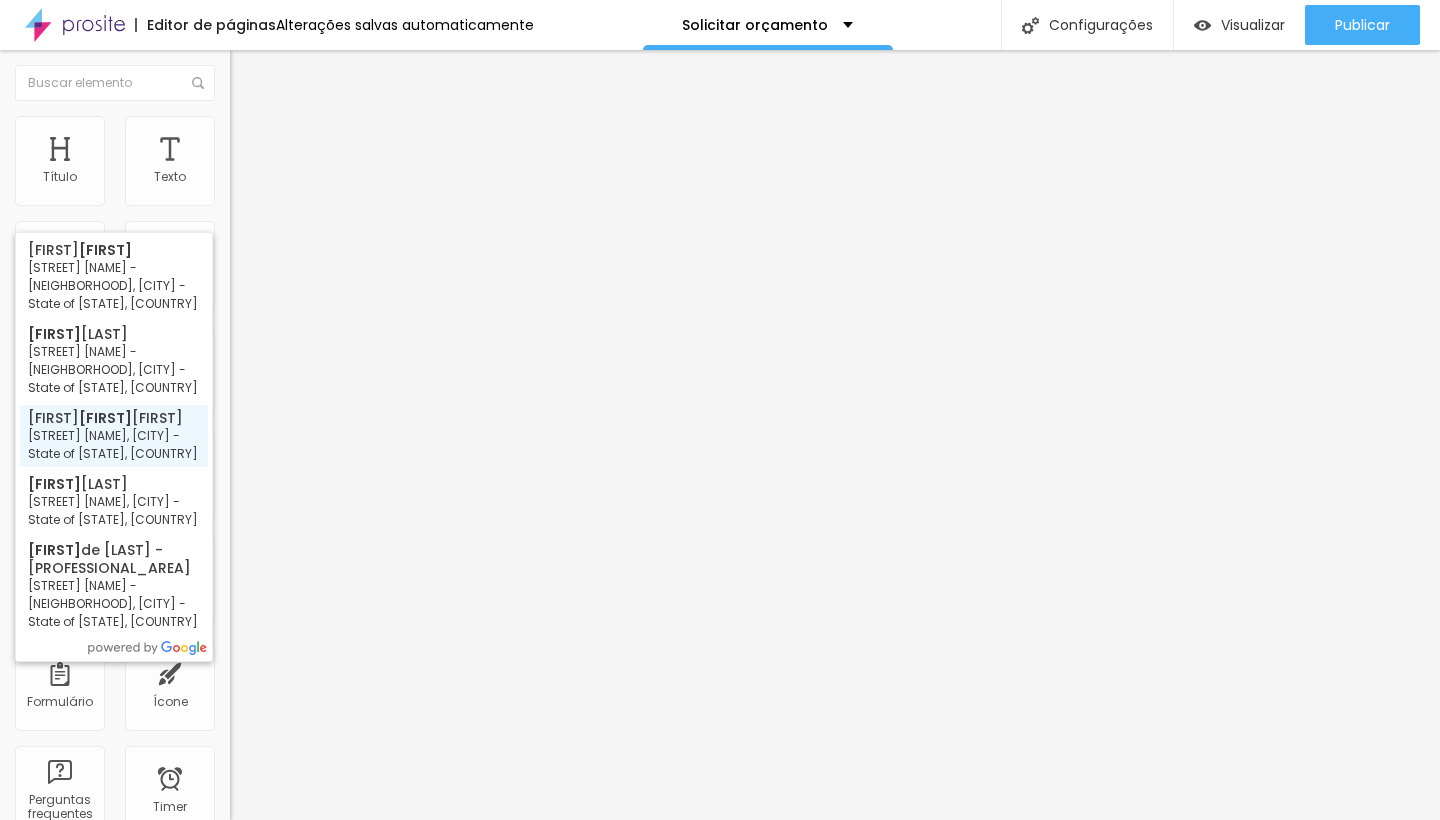 scroll, scrollTop: 0, scrollLeft: 0, axis: both 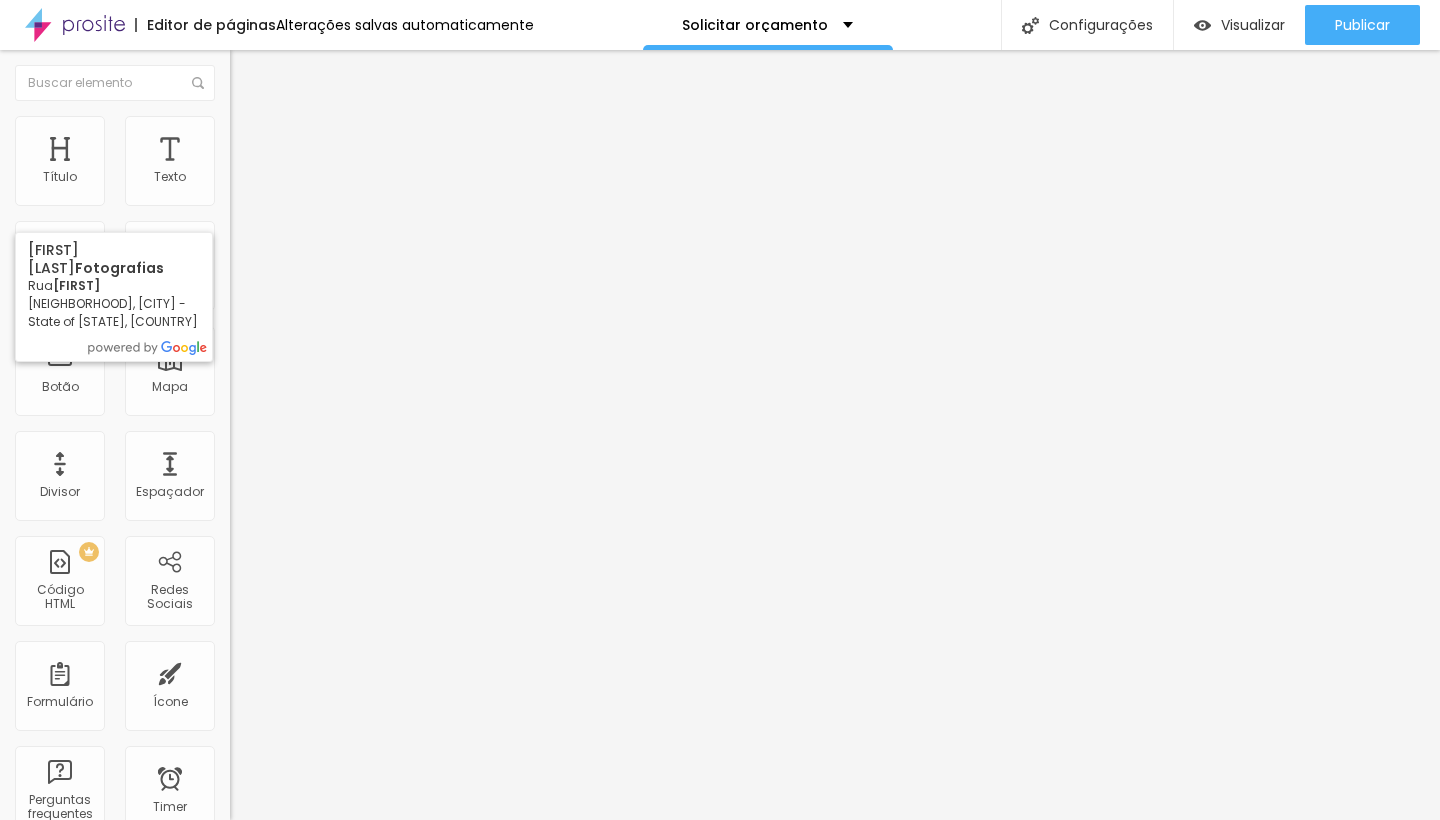 paste on "https://www.google.com/search?q=tomaz+fotografias.&ie=UTF-8&oe=UTF-8&hl=en-br&client=safari#ebo=0" 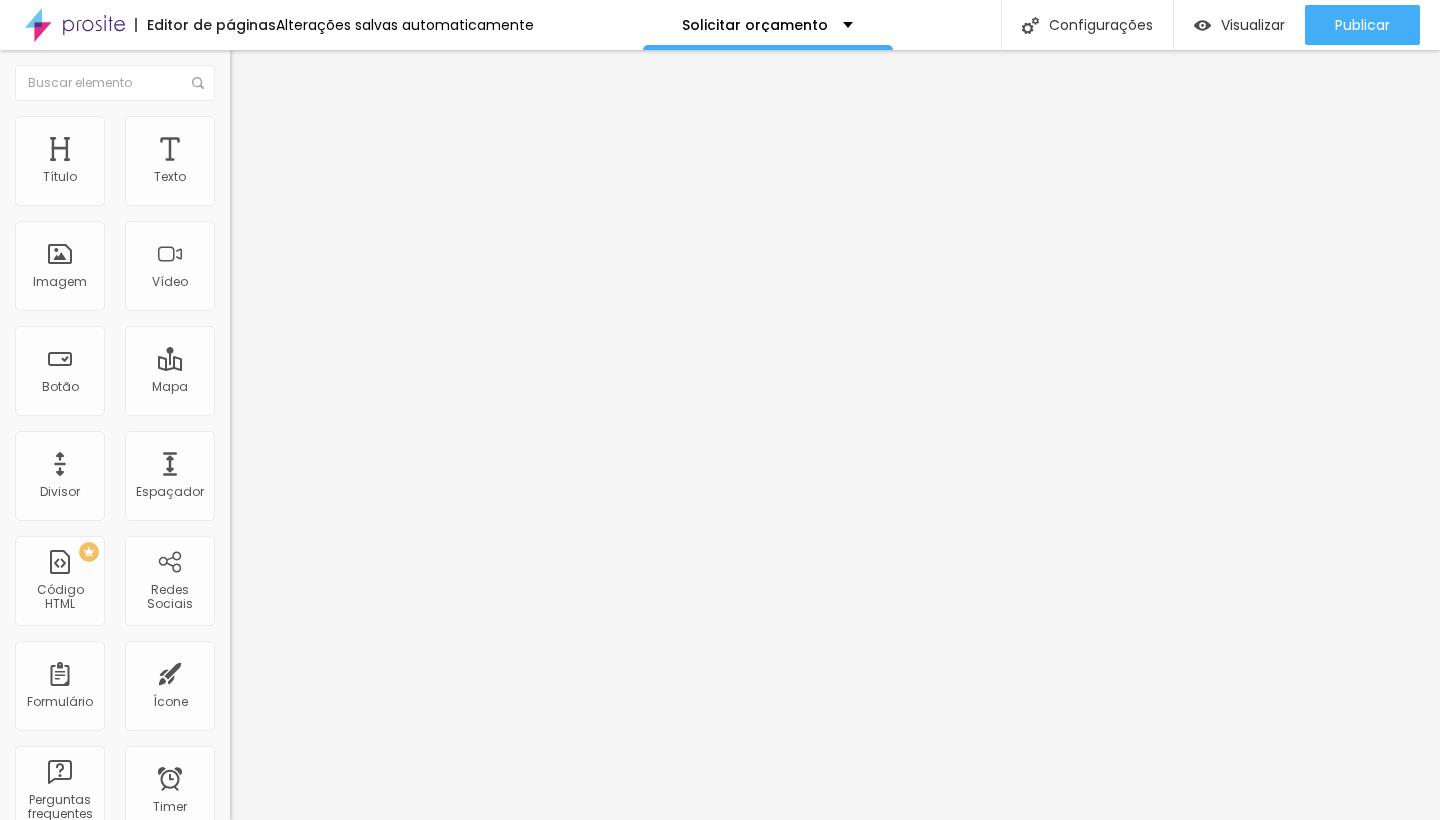 type on "https://www.google.com/search?q=tomaz+fotografias.&ie=UTF-8&oe=UTF-8&hl=en-br&client=safari#ebo=0" 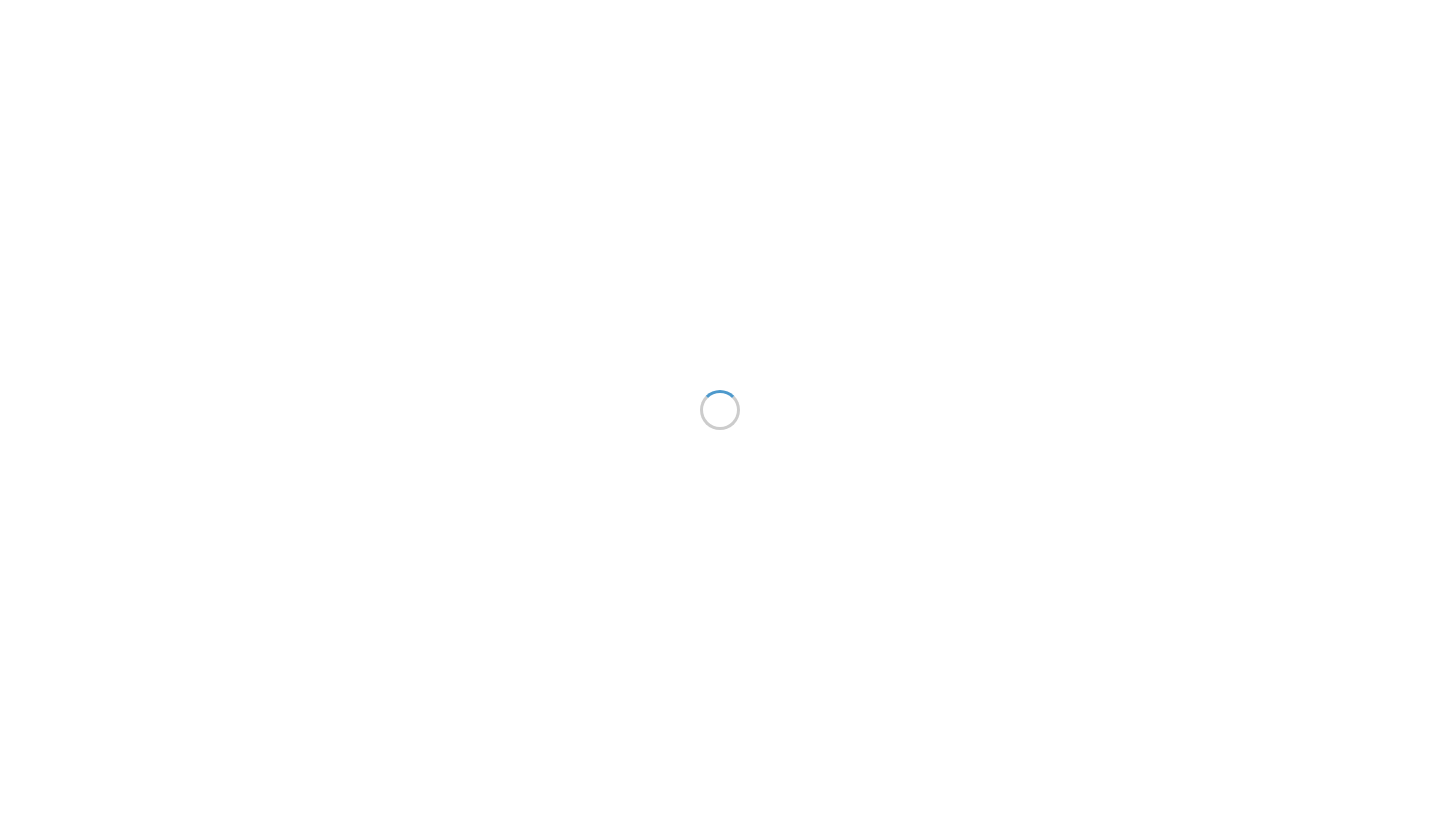 scroll, scrollTop: 0, scrollLeft: 0, axis: both 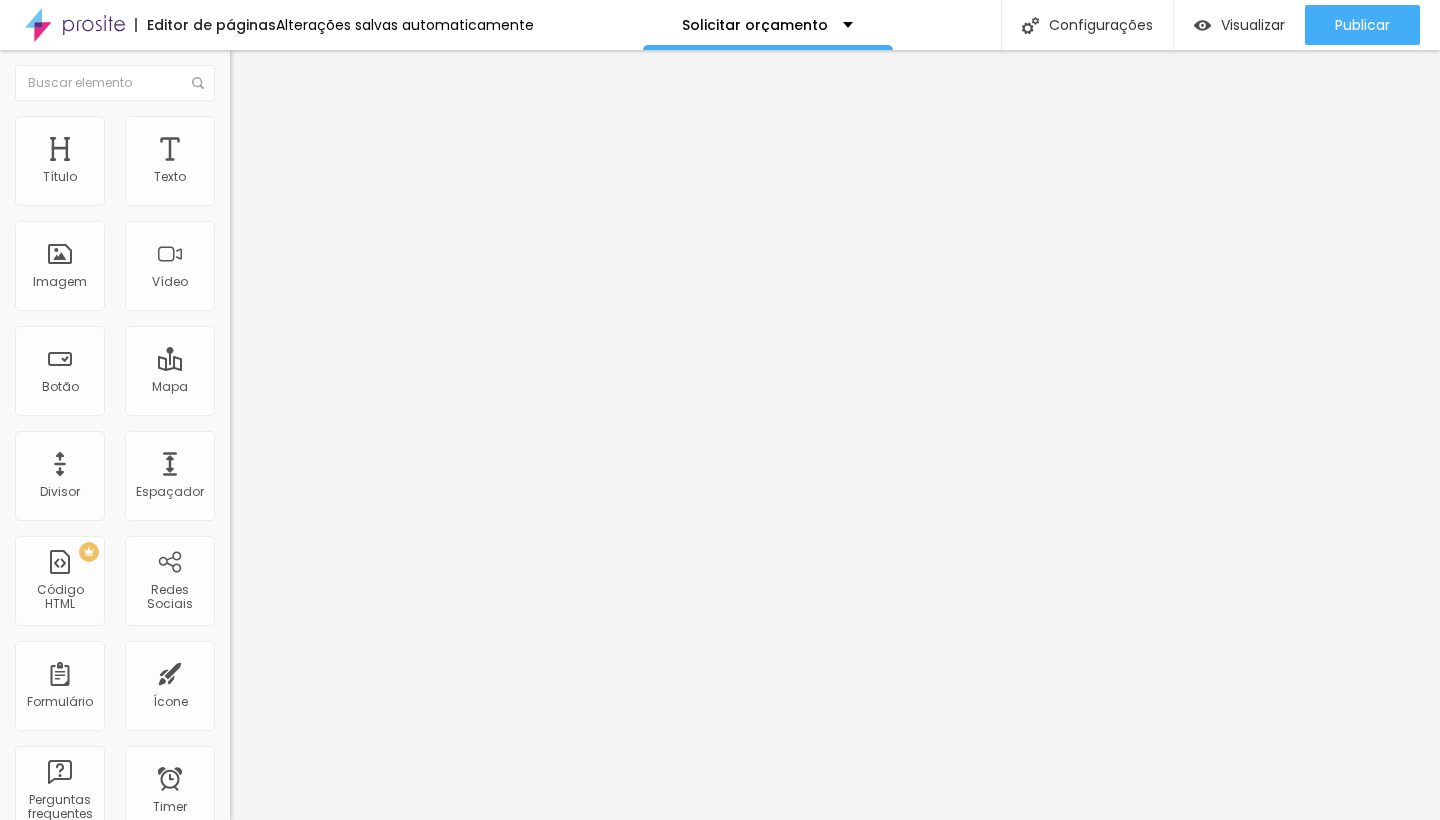 click on "https://www.google.com/search?q=tomaz+fotografias.&ie=UTF-8&oe=UTF-8&hl=en-br&client=safari#ebo=0" at bounding box center [366, 410] 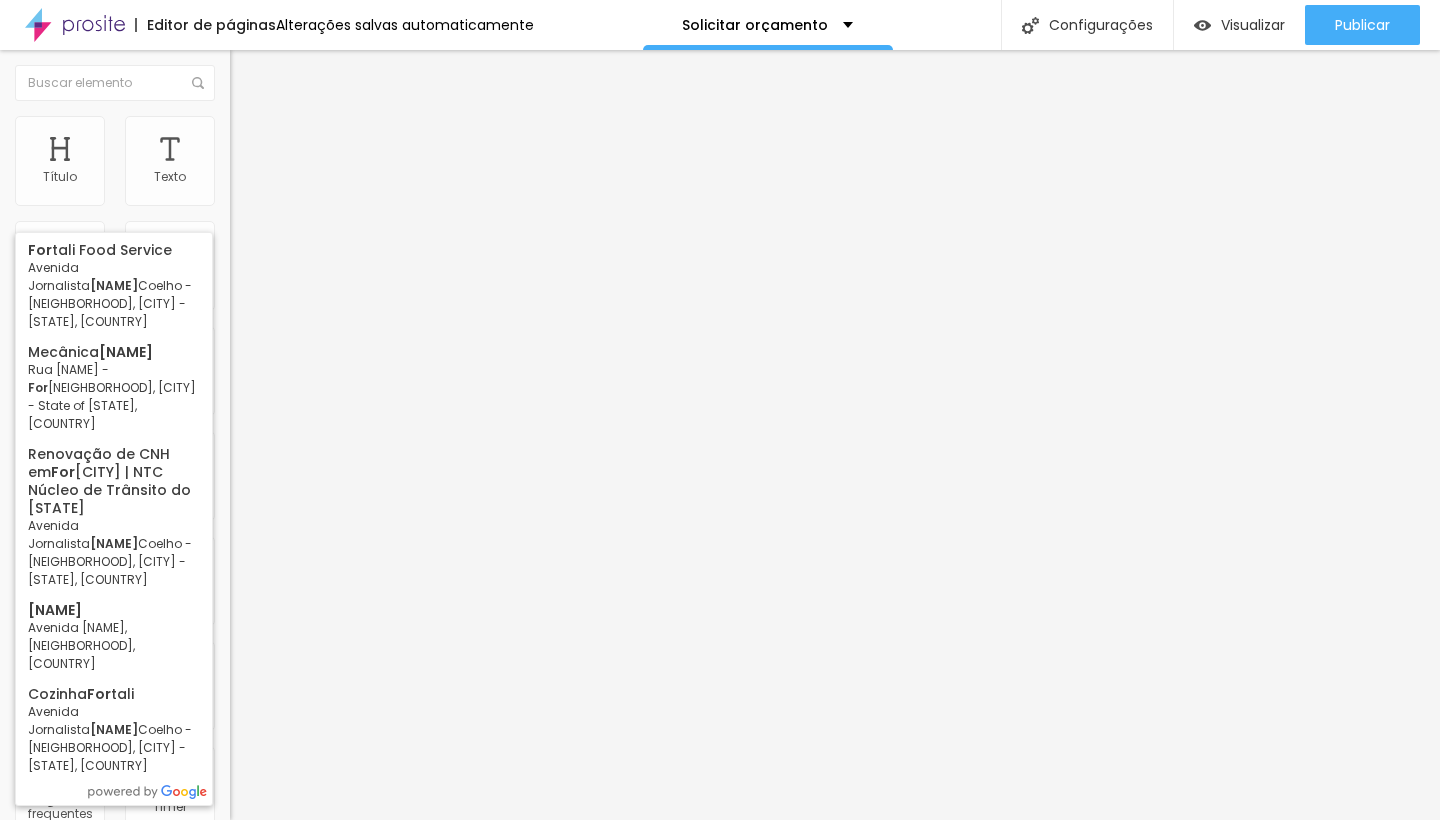 type on "[NAME] Foto" 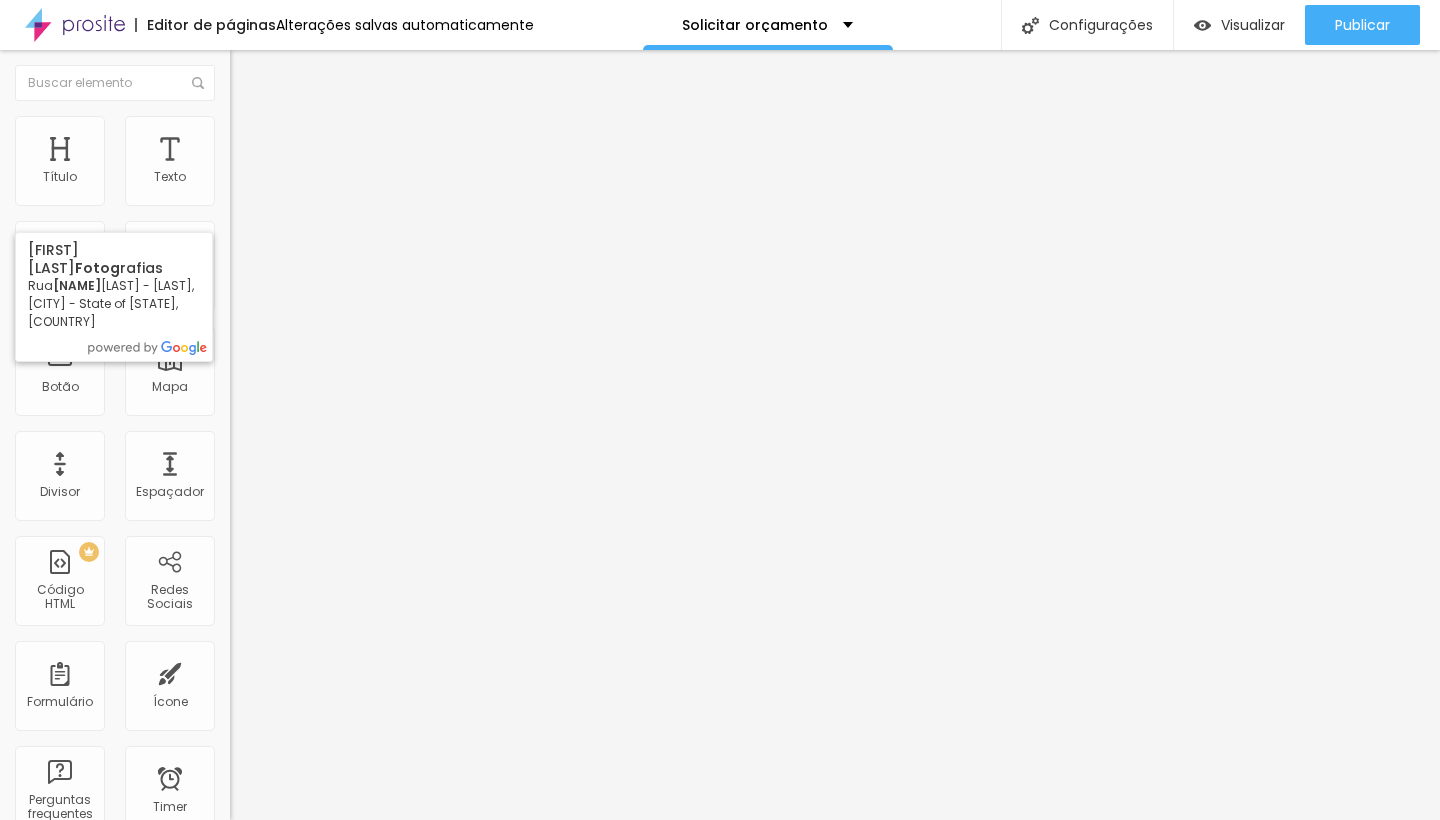 type on "[NAME] fotogra" 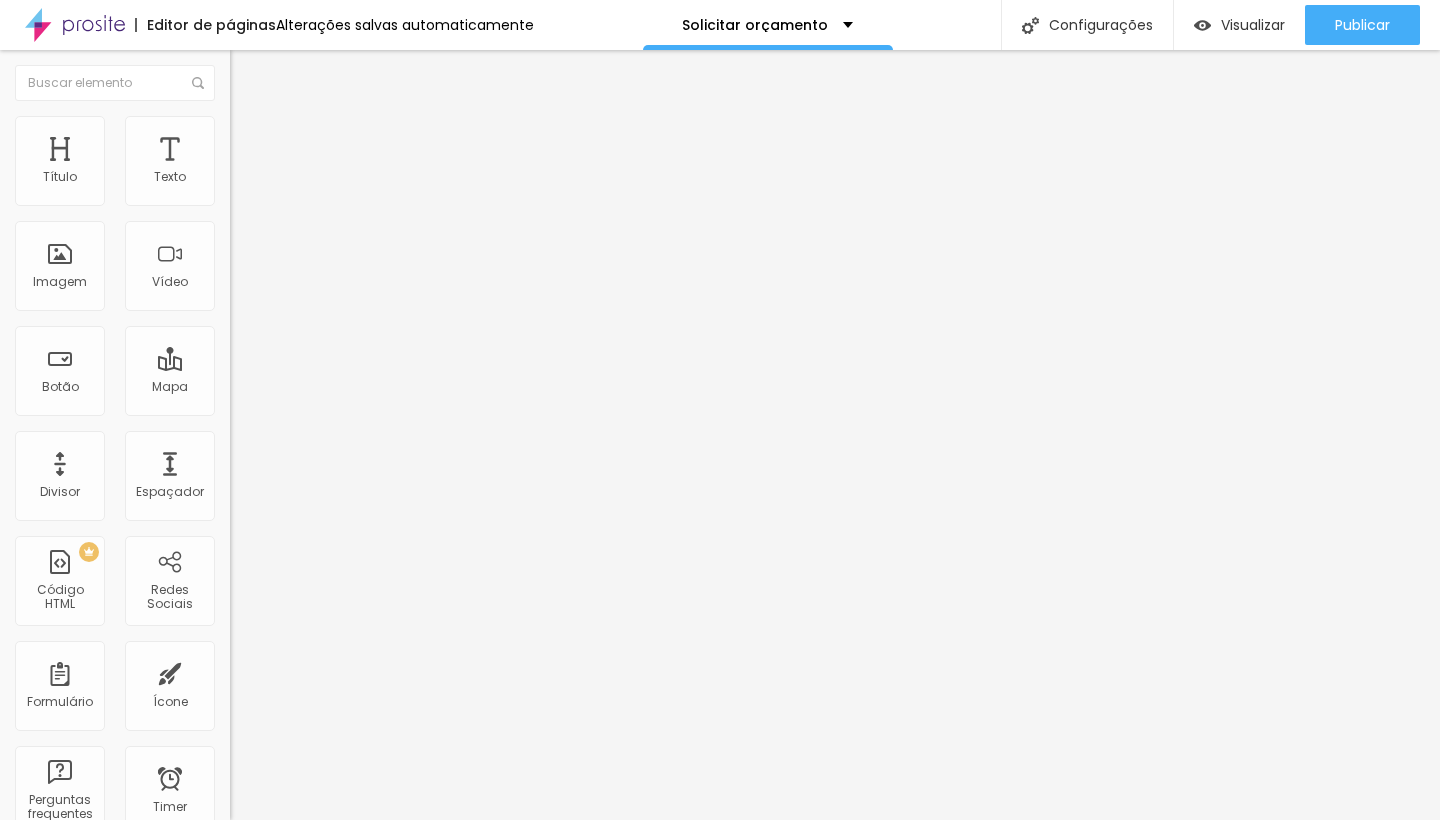 type 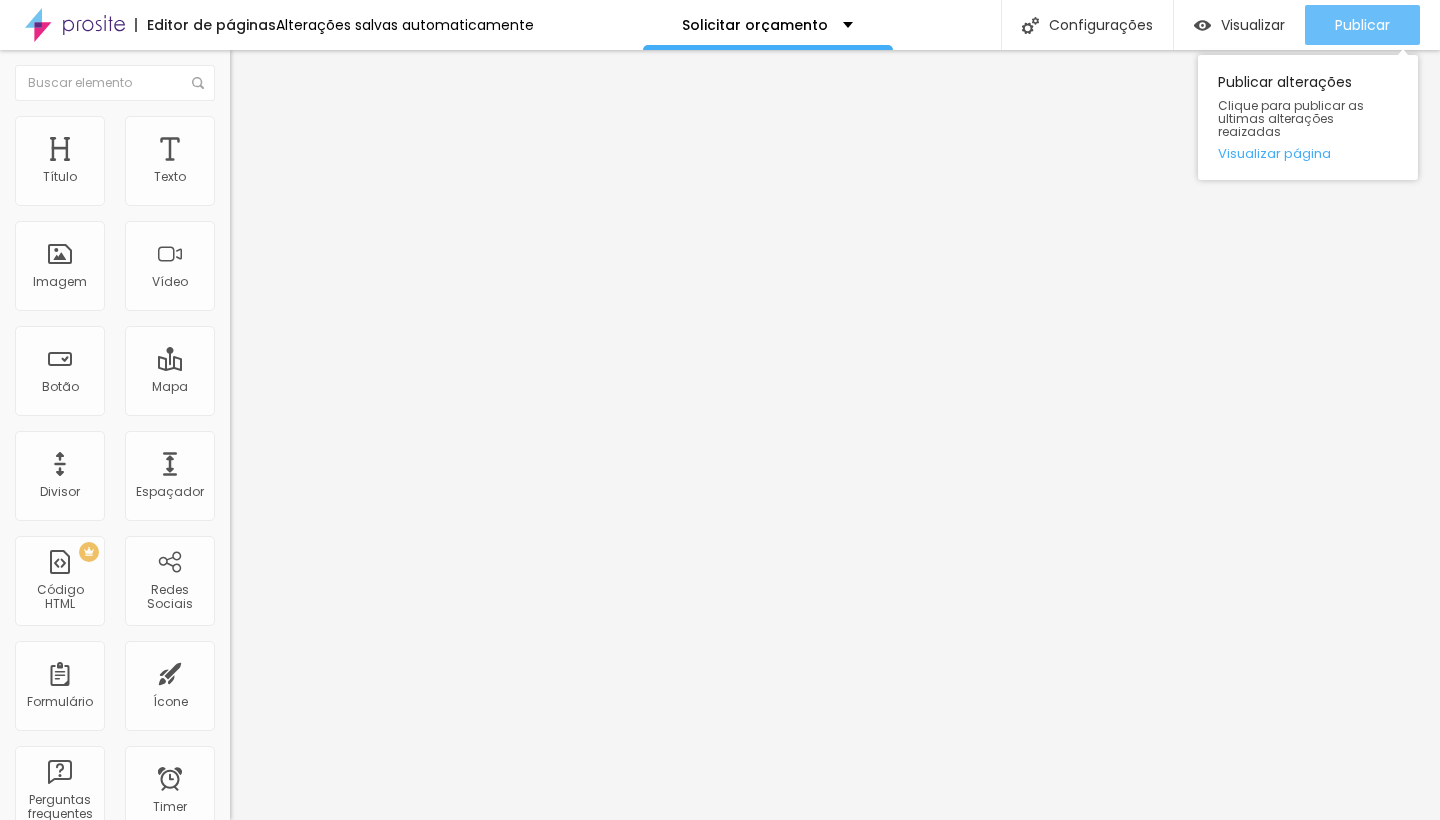 click on "Publicar" at bounding box center [1362, 25] 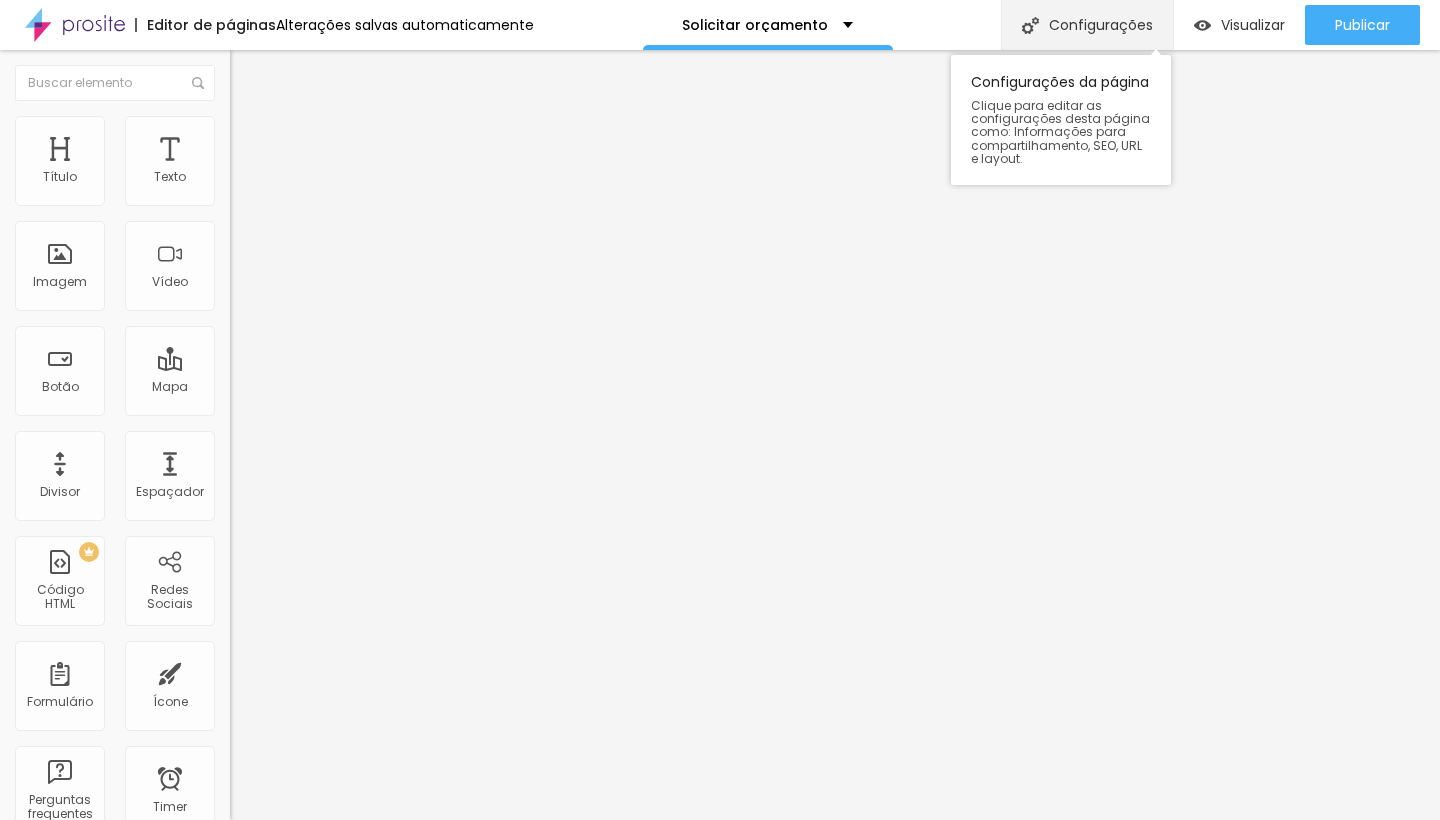 click on "Configurações" at bounding box center [1087, 25] 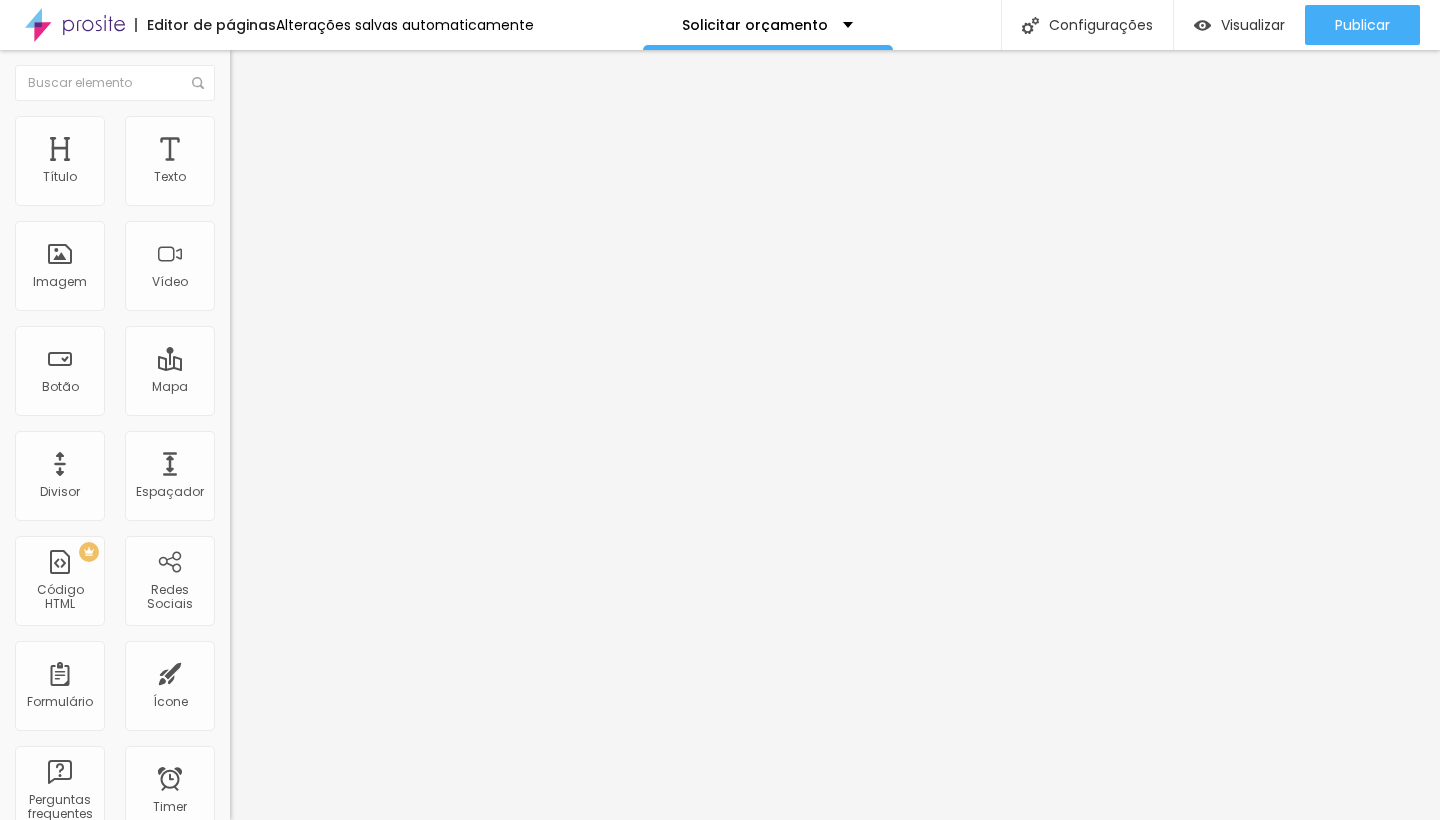 drag, startPoint x: 750, startPoint y: 303, endPoint x: 547, endPoint y: 288, distance: 203.55344 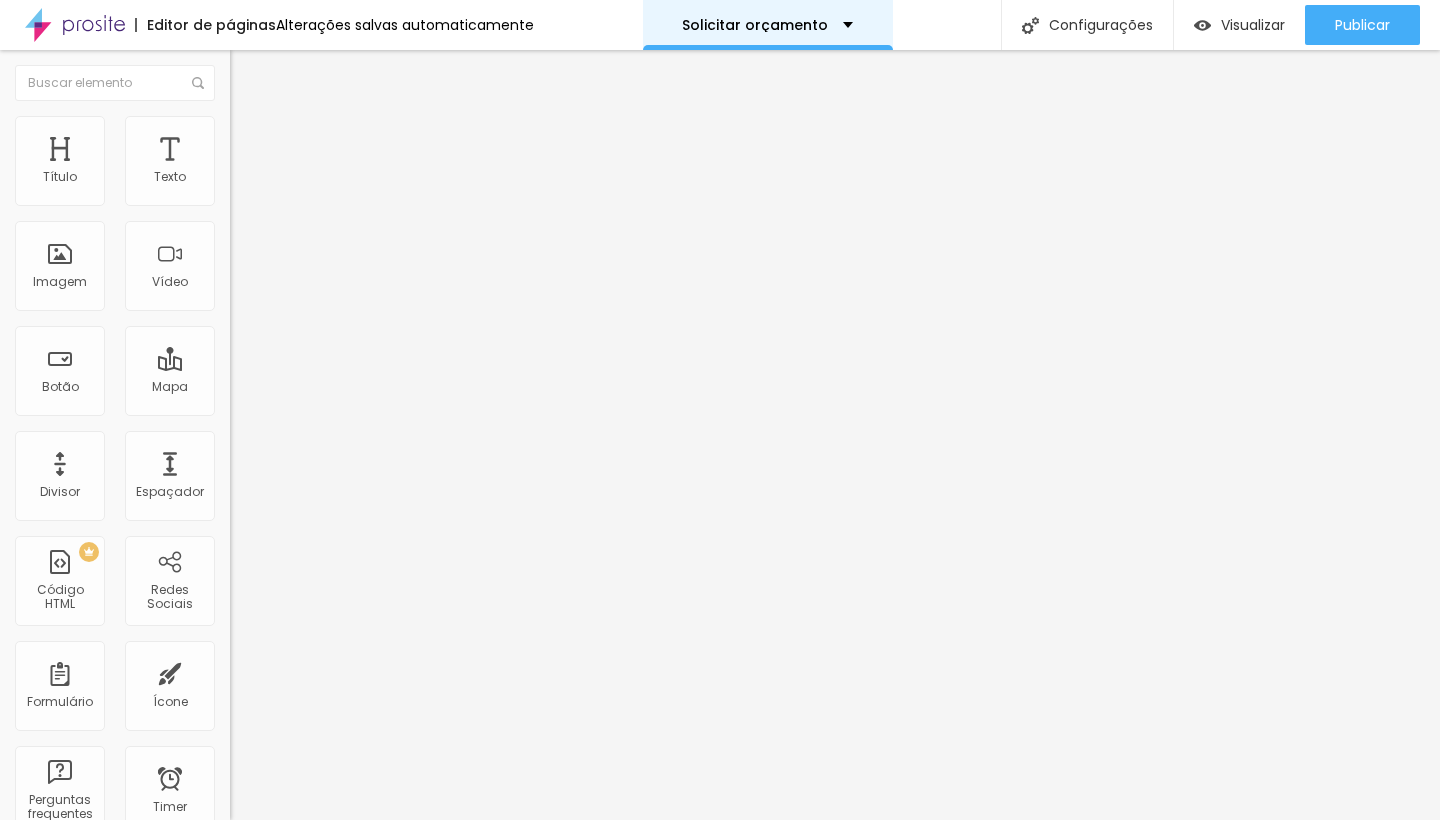 click on "Solicitar orçamento" at bounding box center (755, 25) 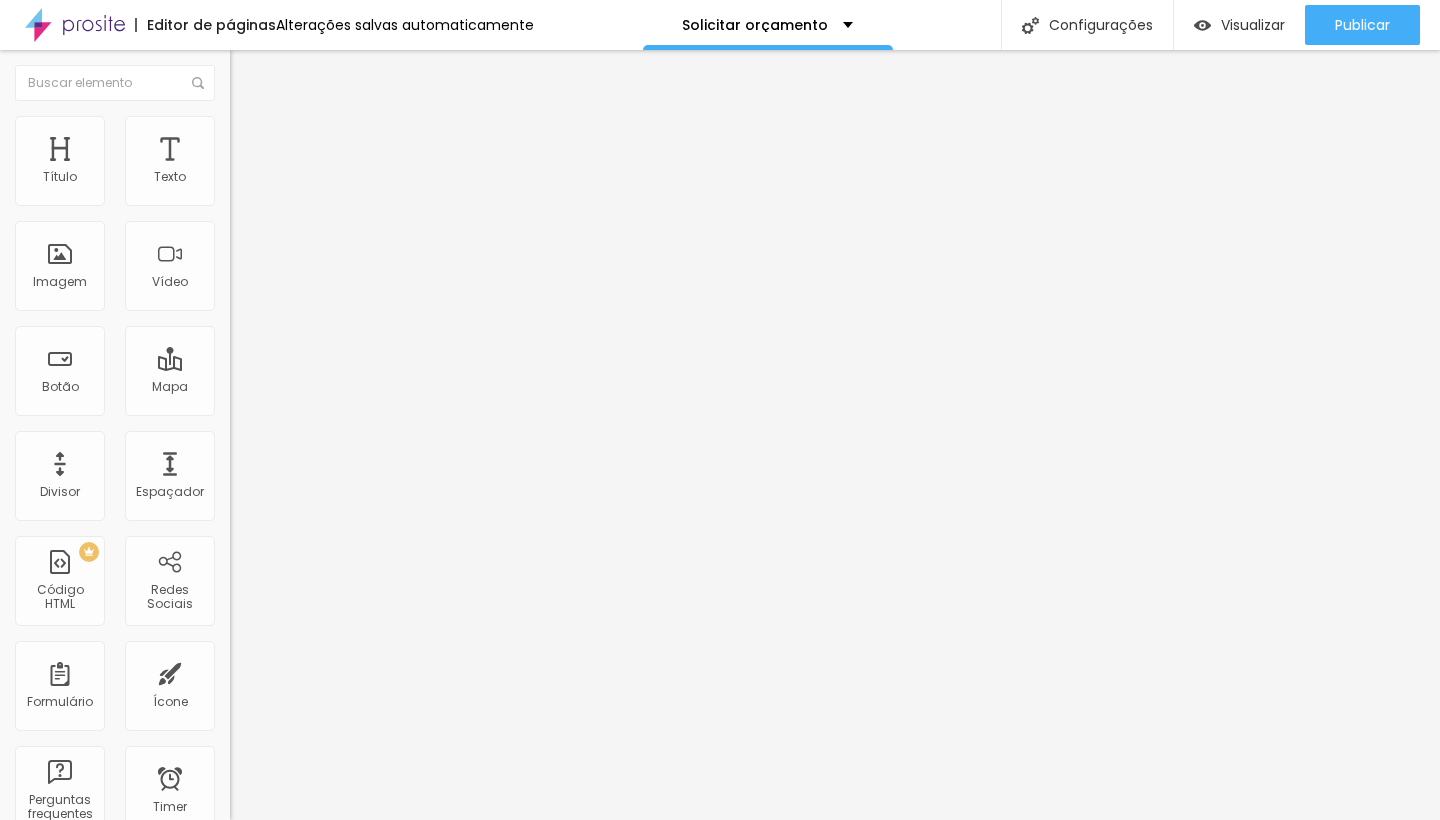 click on "Editor de páginas Alterações salvas automaticamente Solicitar orçamento Configurações Configurações da página Clique para editar as configurações desta página como: Informações para compartilhamento, SEO, URL e layout. Visualizar Pre-visualização Clique para visualizar esta página antes de publicar. Publicar Publicar alterações Clique para publicar as ultimas alterações reaizadas Visualizar página" at bounding box center (720, 25) 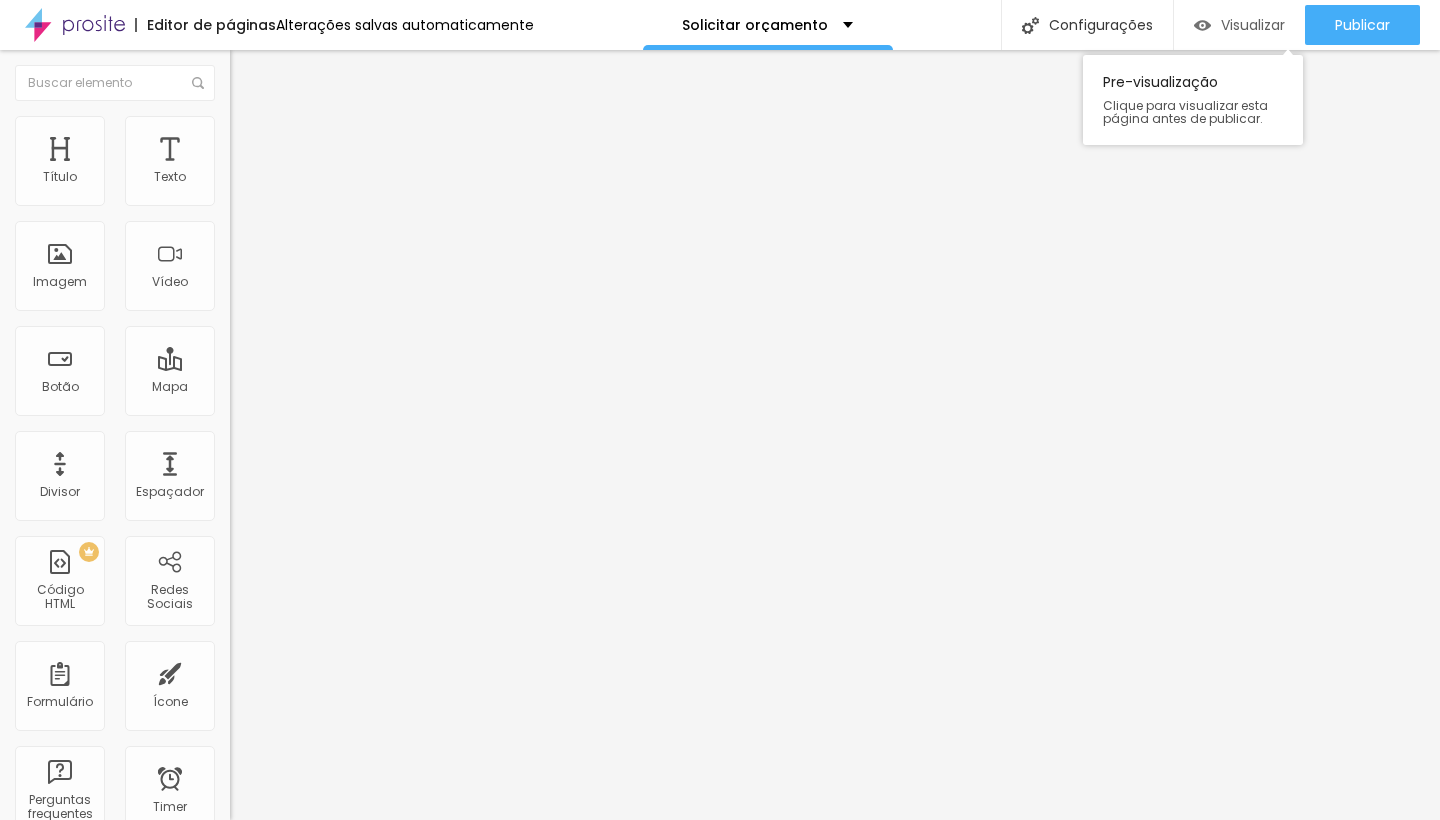 click on "Visualizar" at bounding box center (1253, 25) 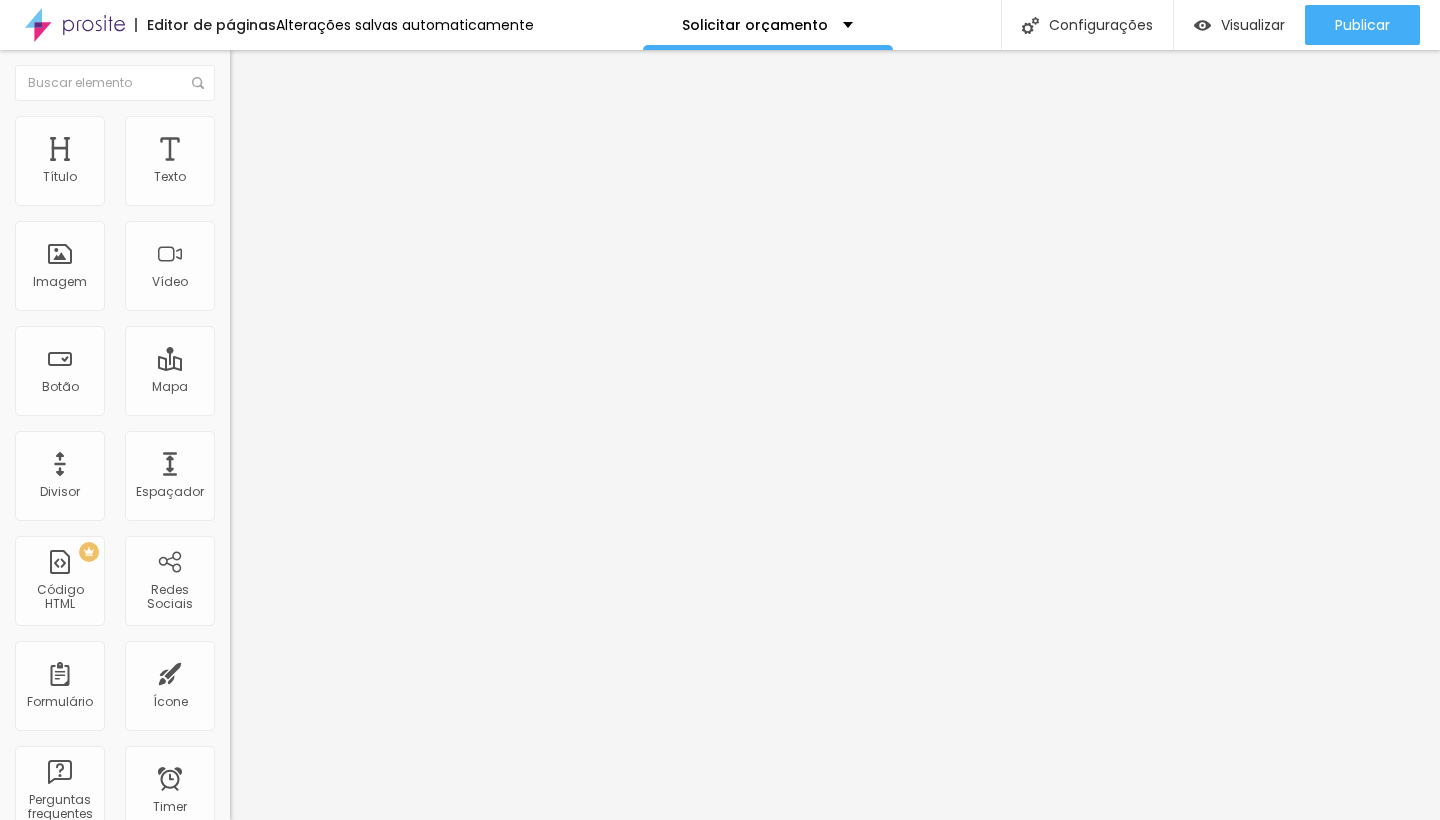 click on "Estilo" at bounding box center (345, 126) 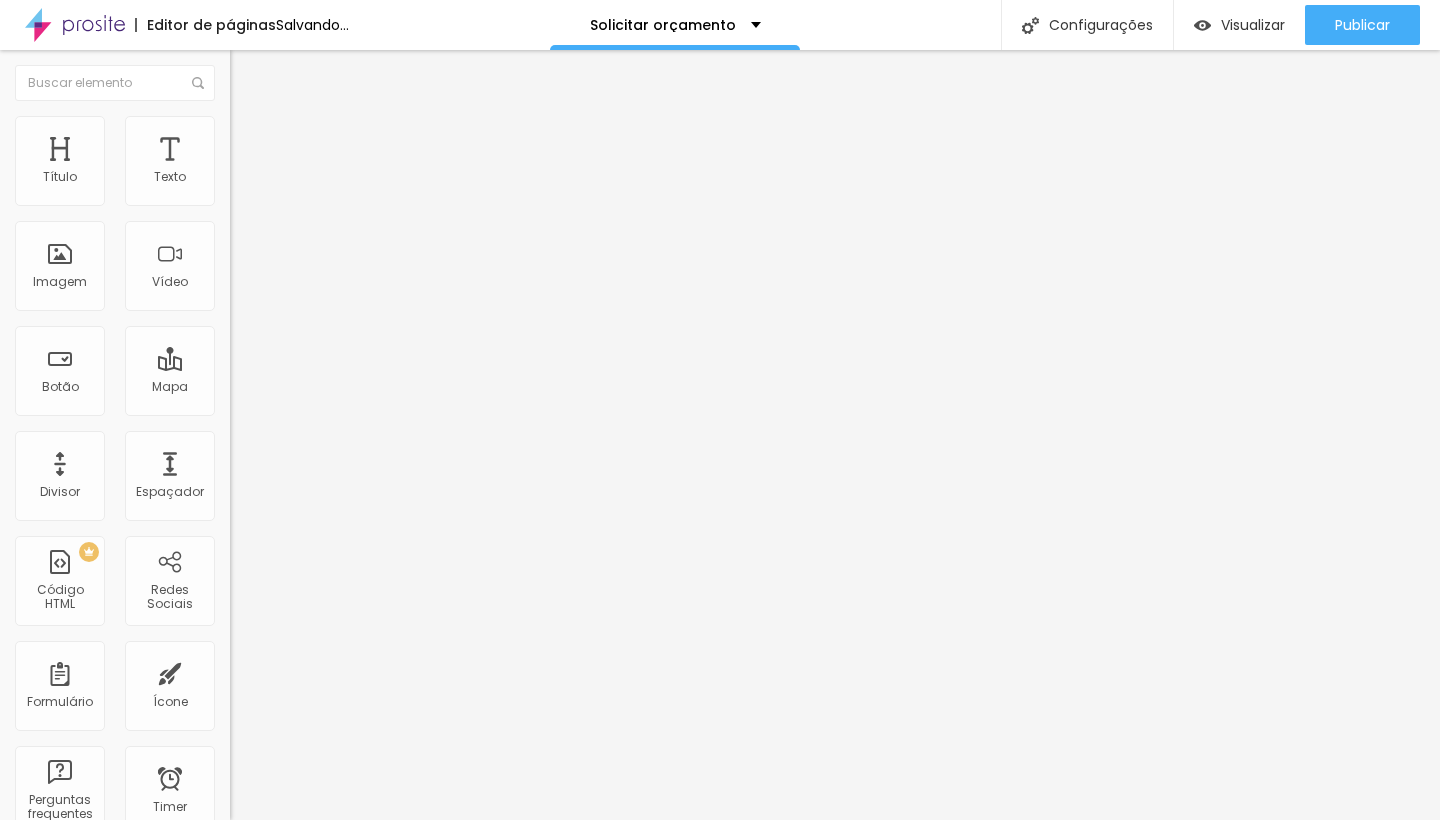 type on "55" 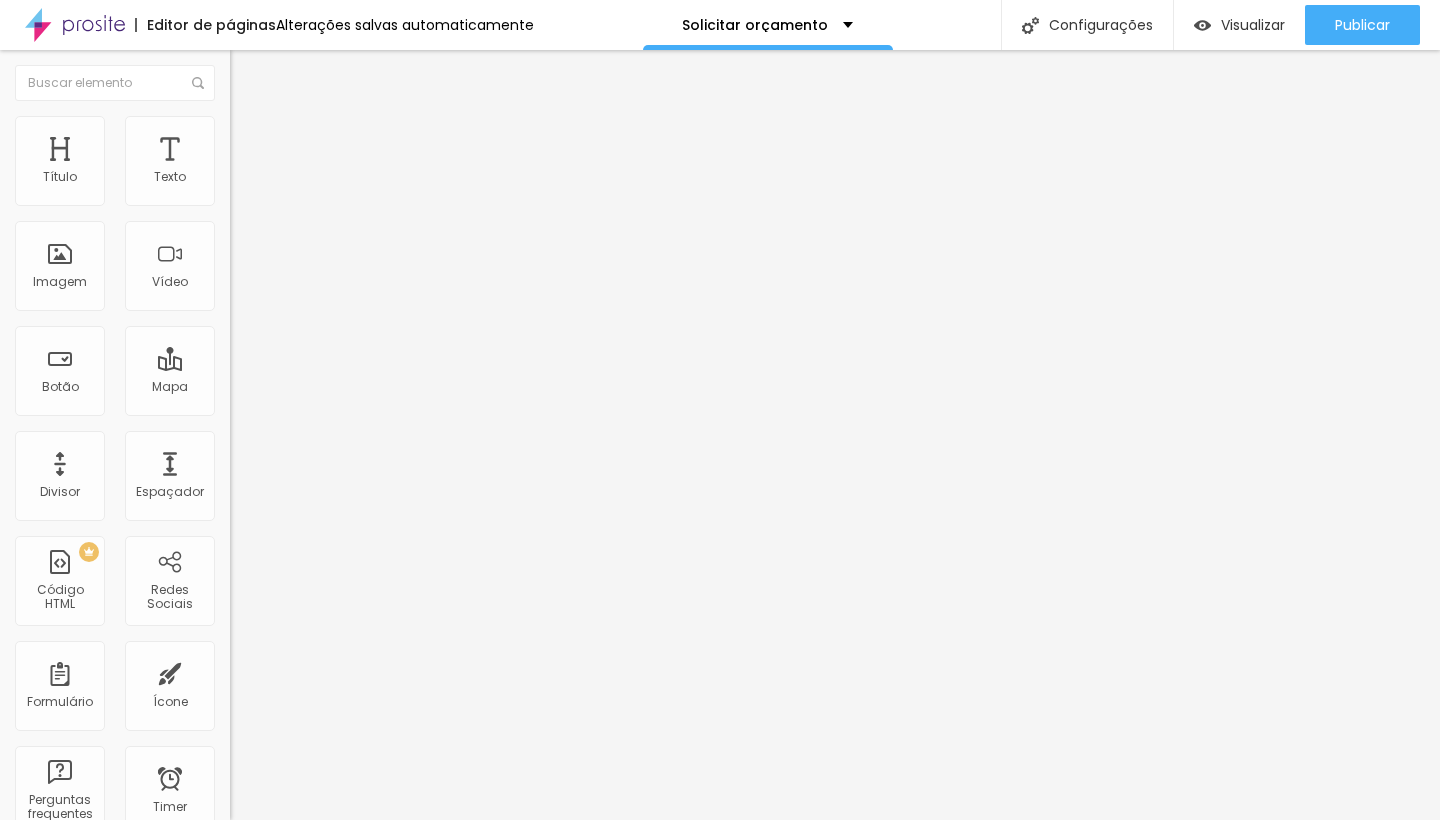 type on "60" 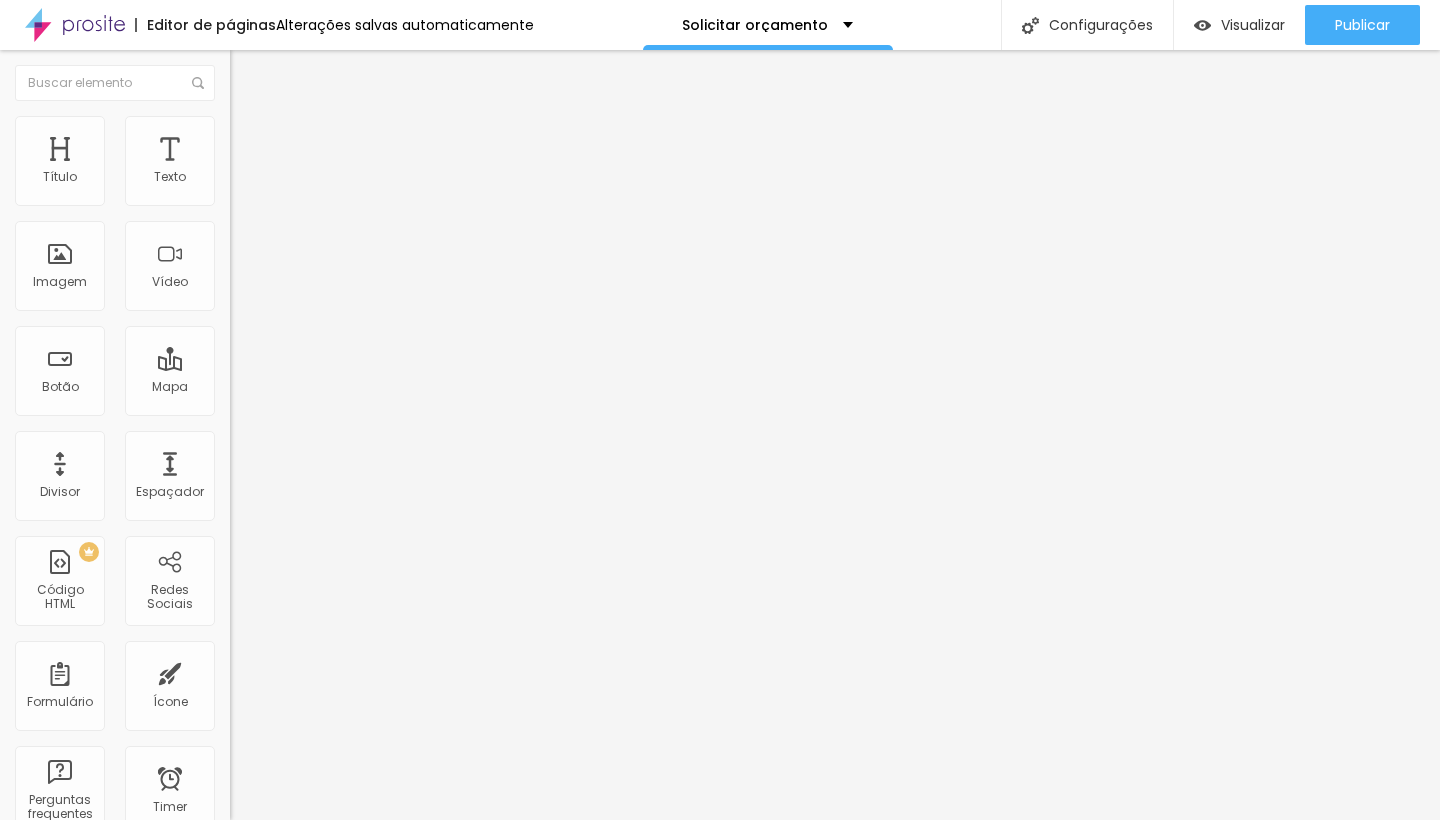 type on "60" 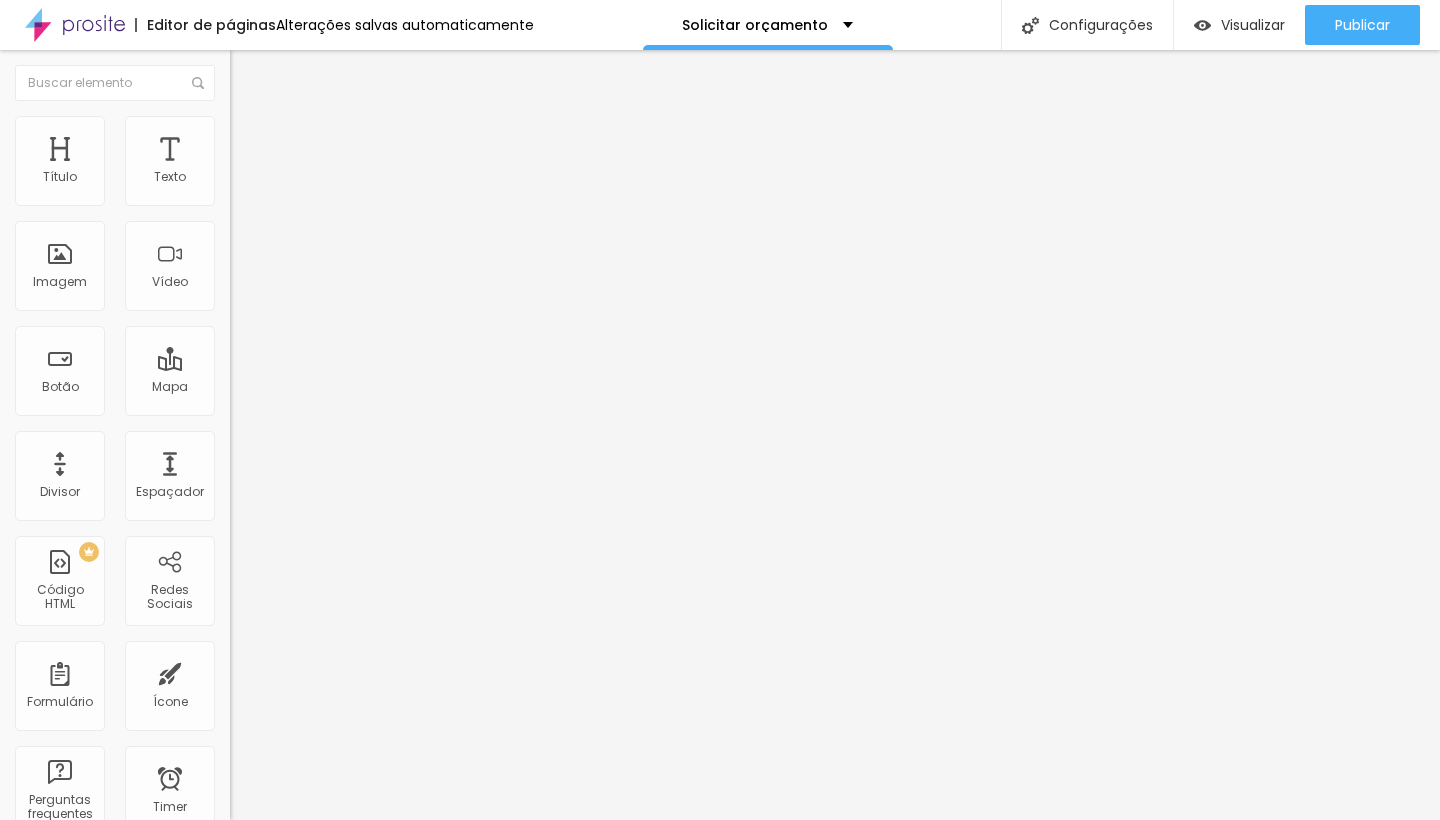 type on "65" 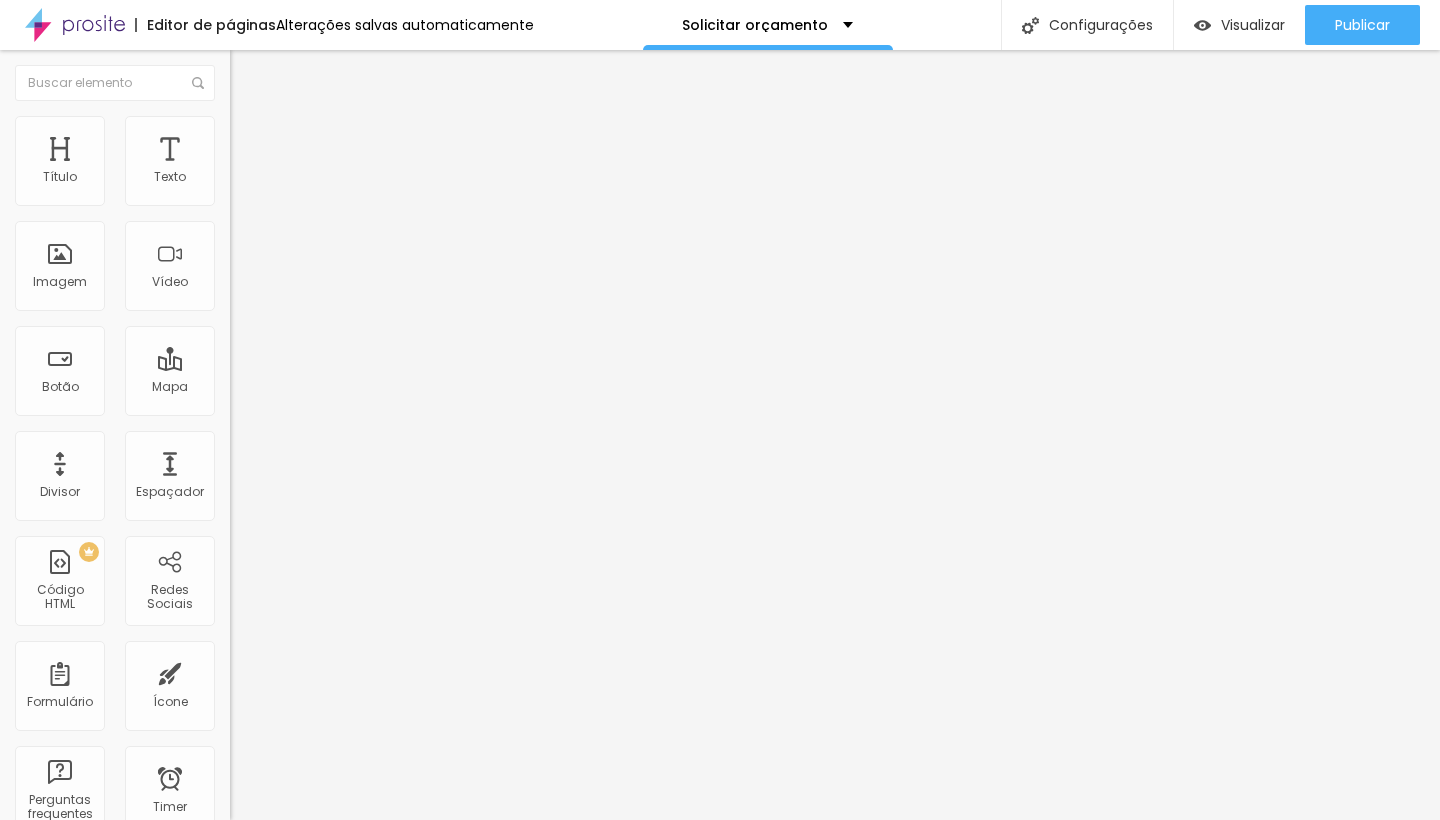 type on "40" 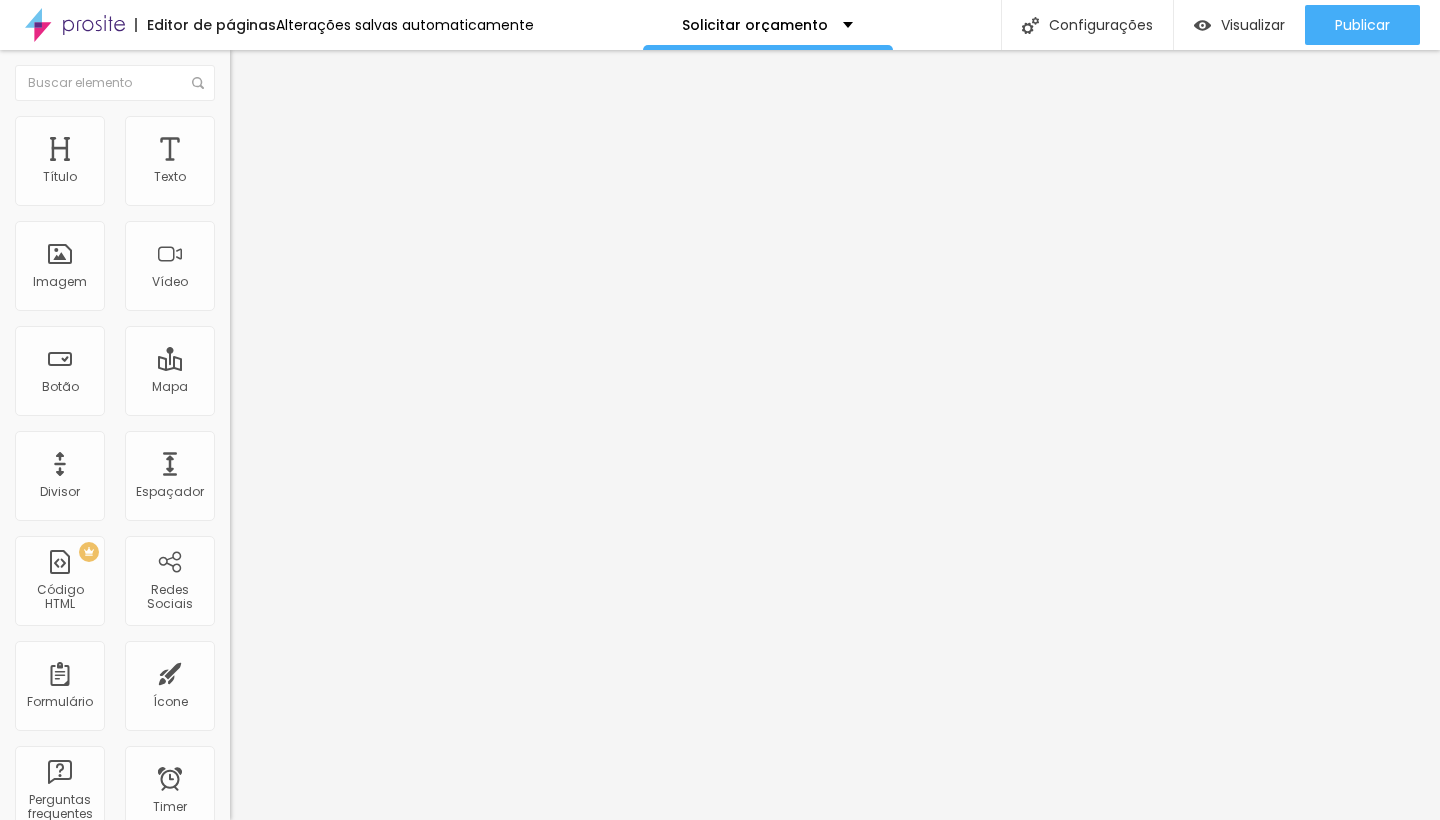type on "45" 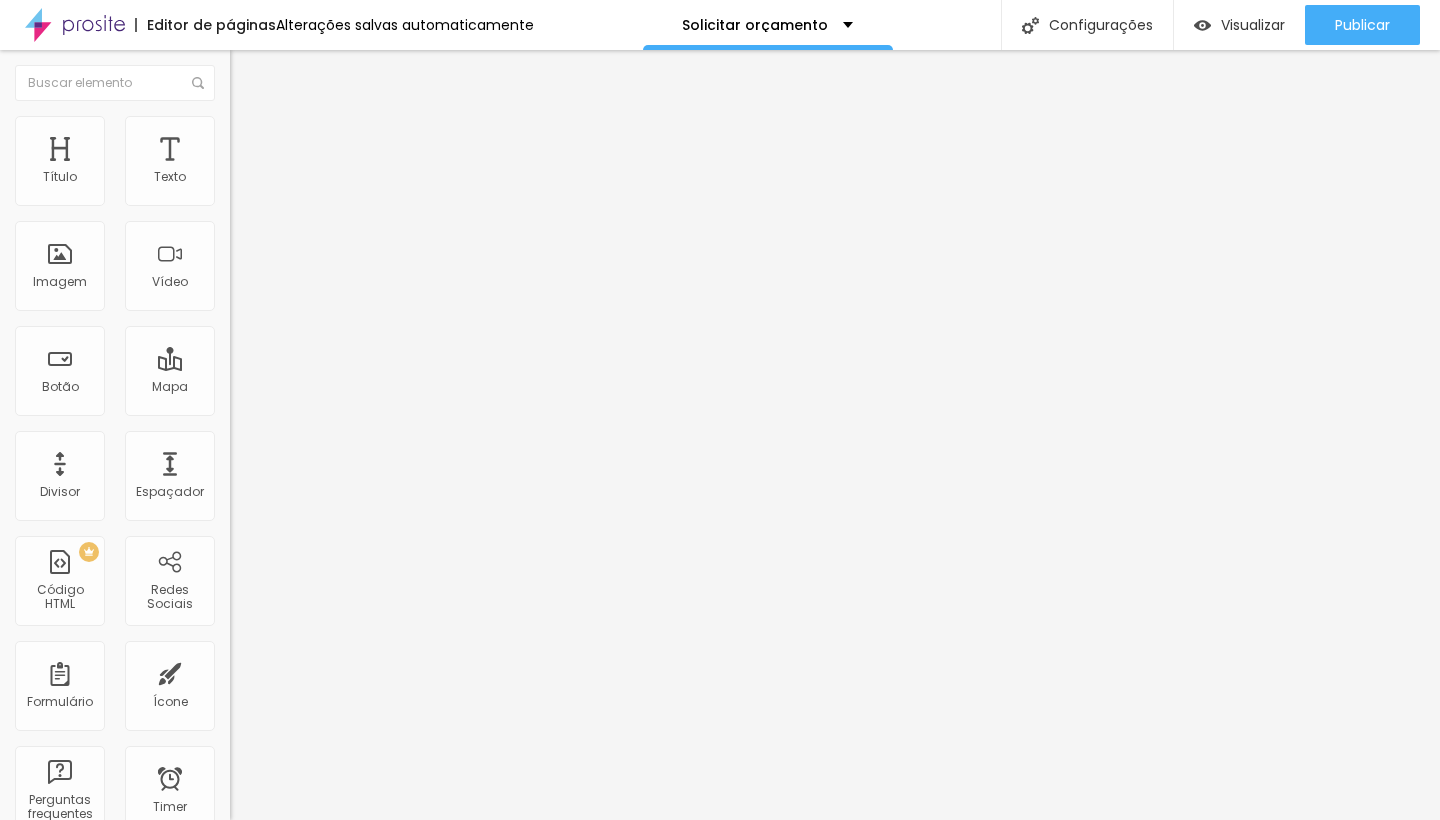 type on "60" 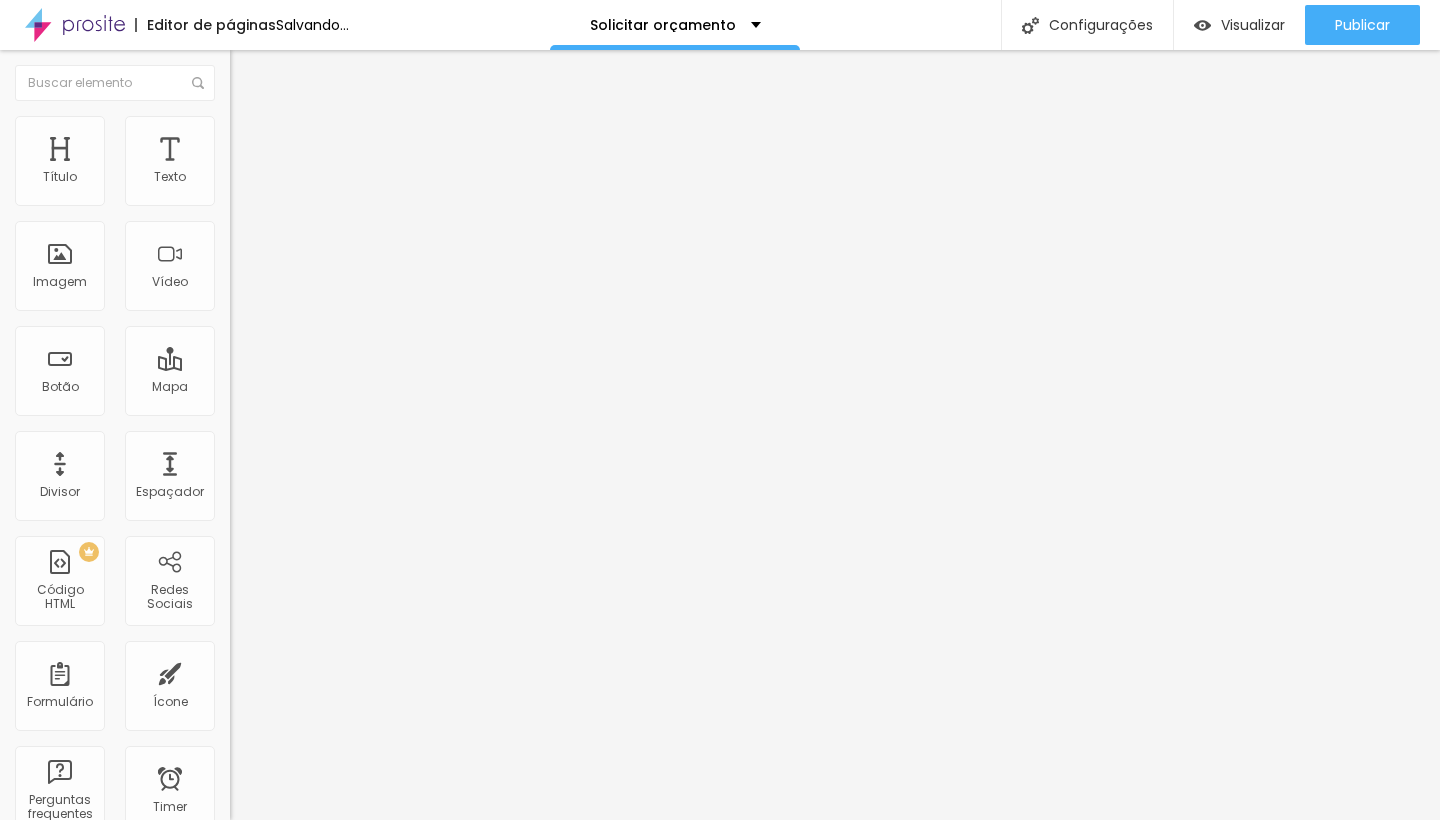 drag, startPoint x: 83, startPoint y: 216, endPoint x: 124, endPoint y: 216, distance: 41 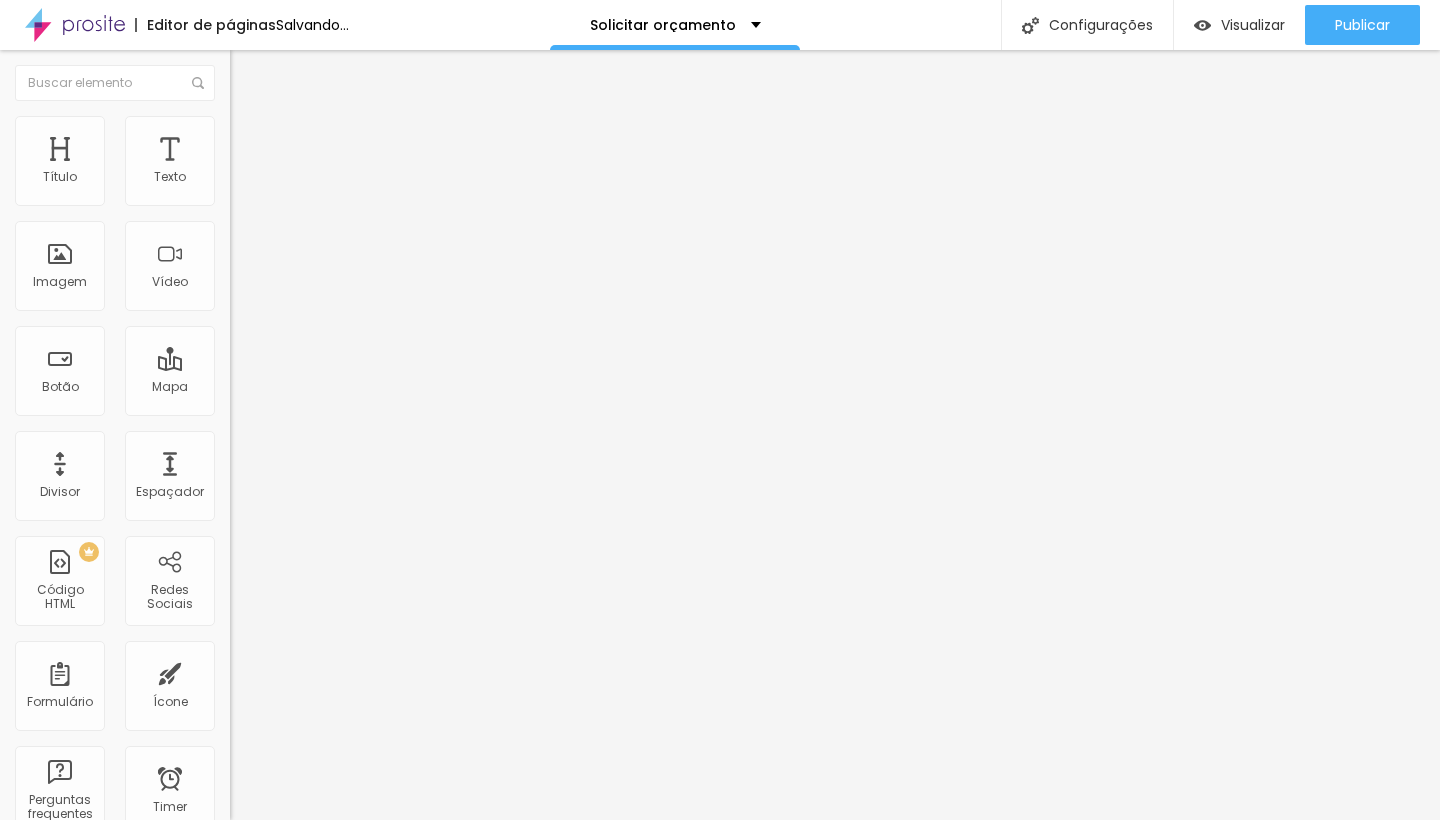 type on "60" 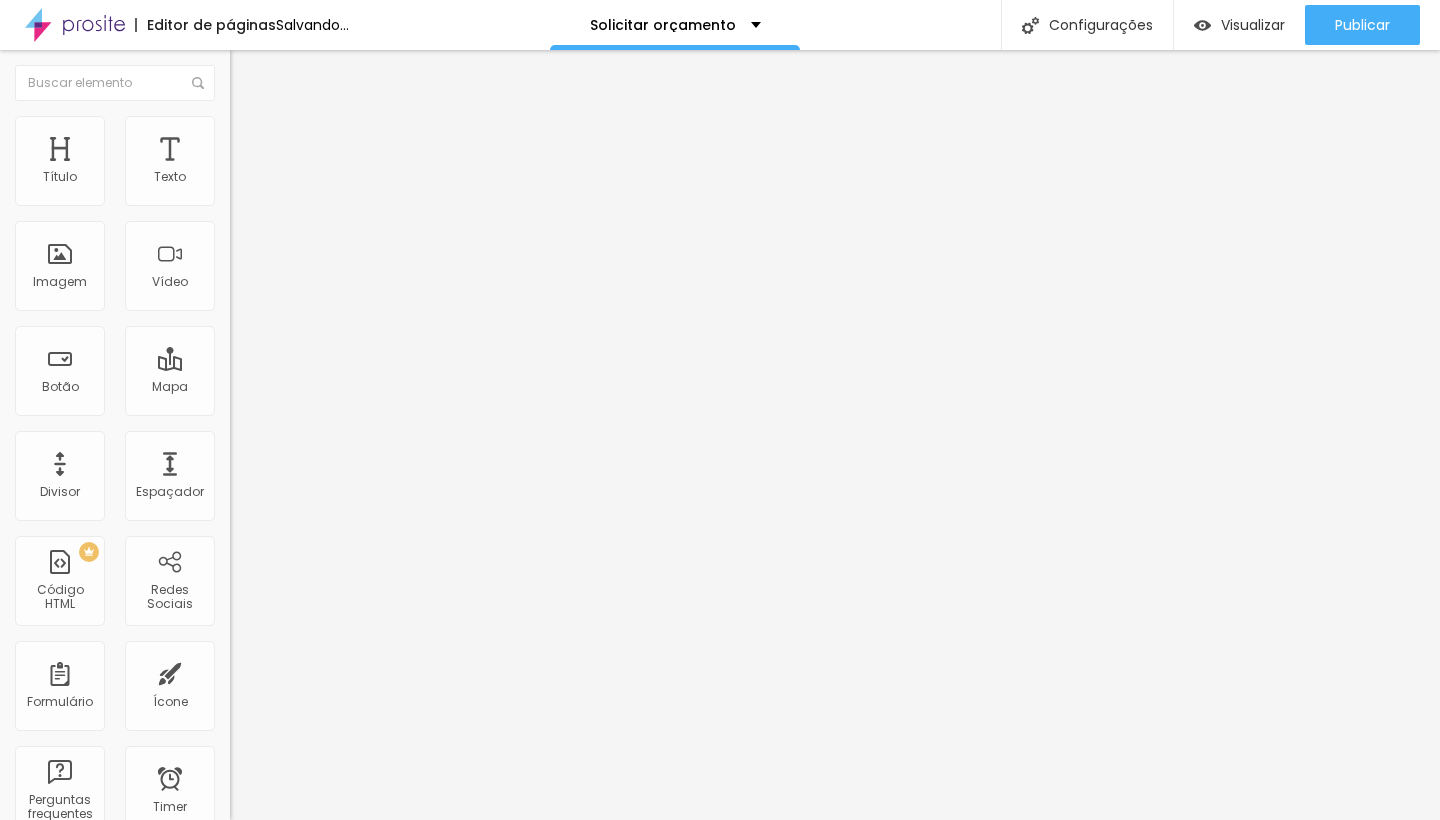 click at bounding box center (294, 197) 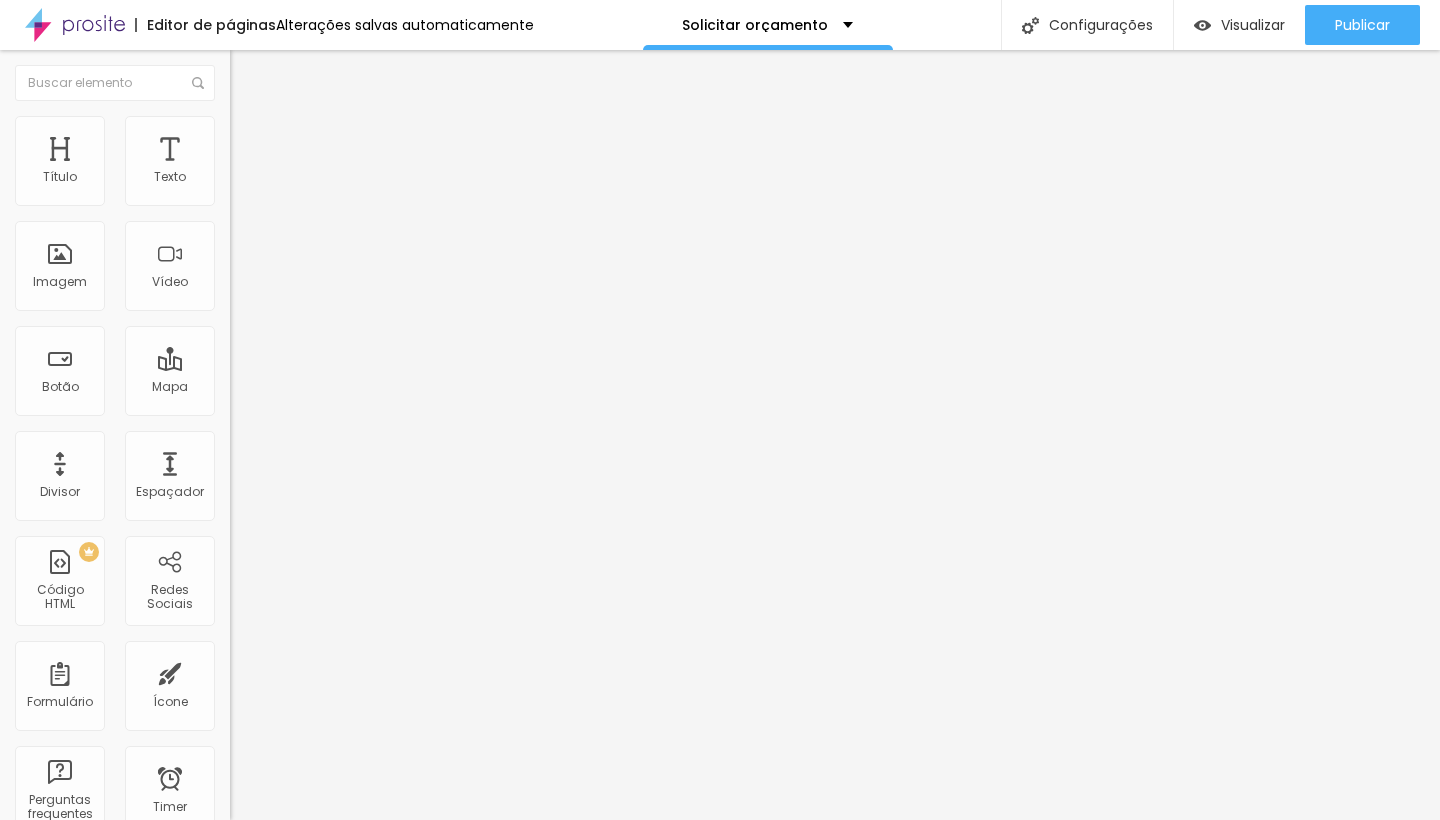 click at bounding box center (239, 125) 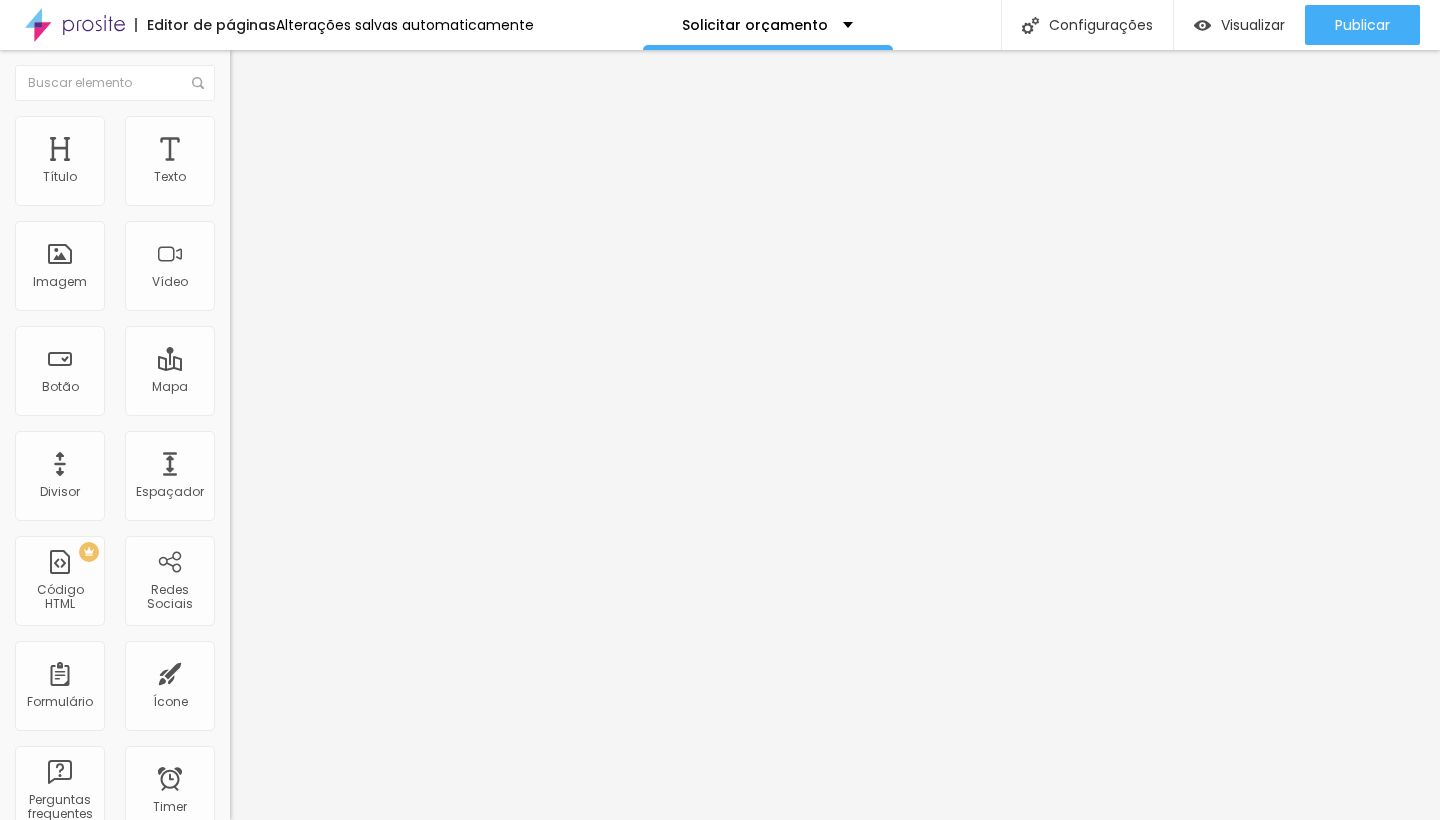 type on "40" 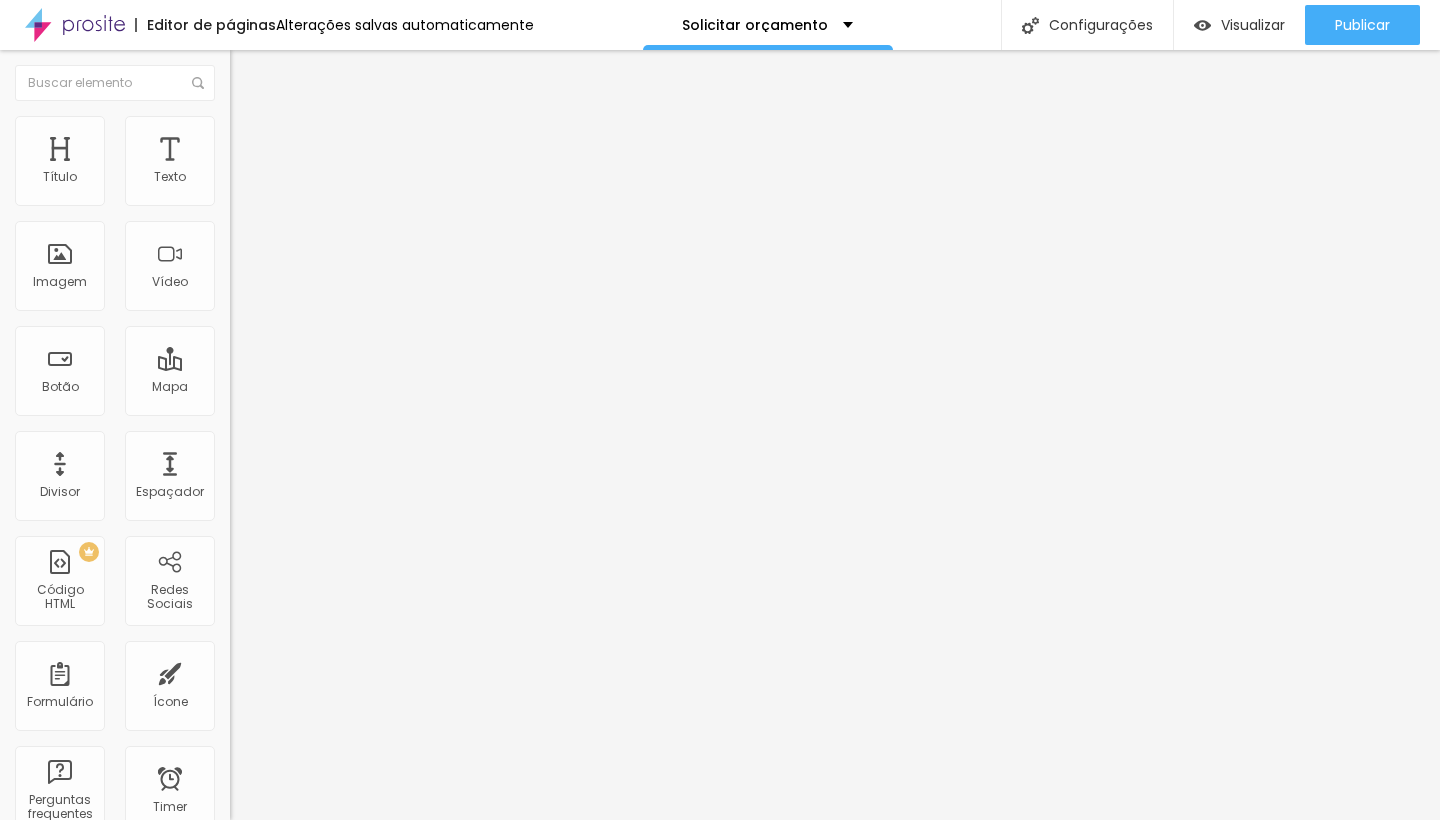type on "45" 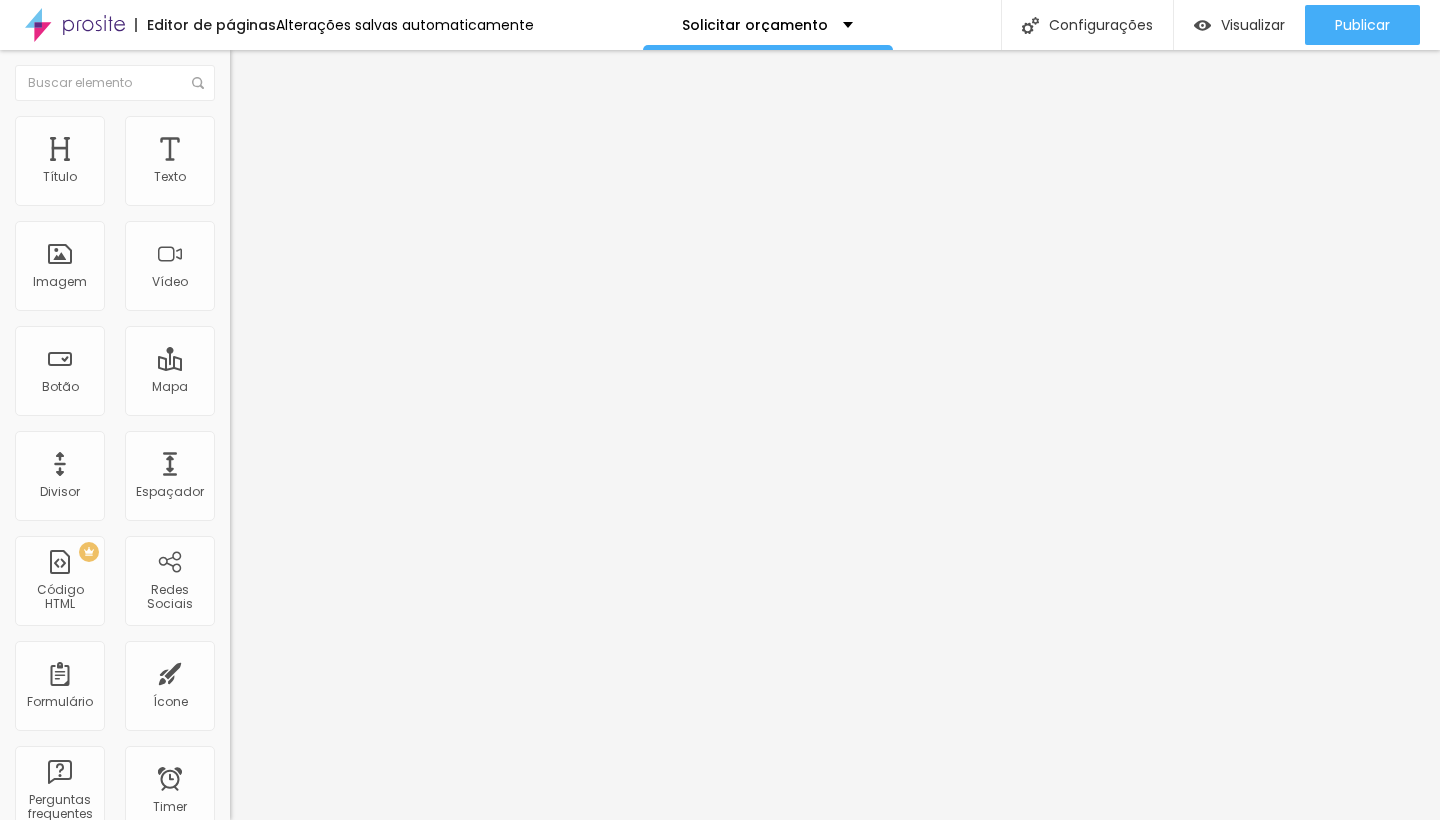 type on "50" 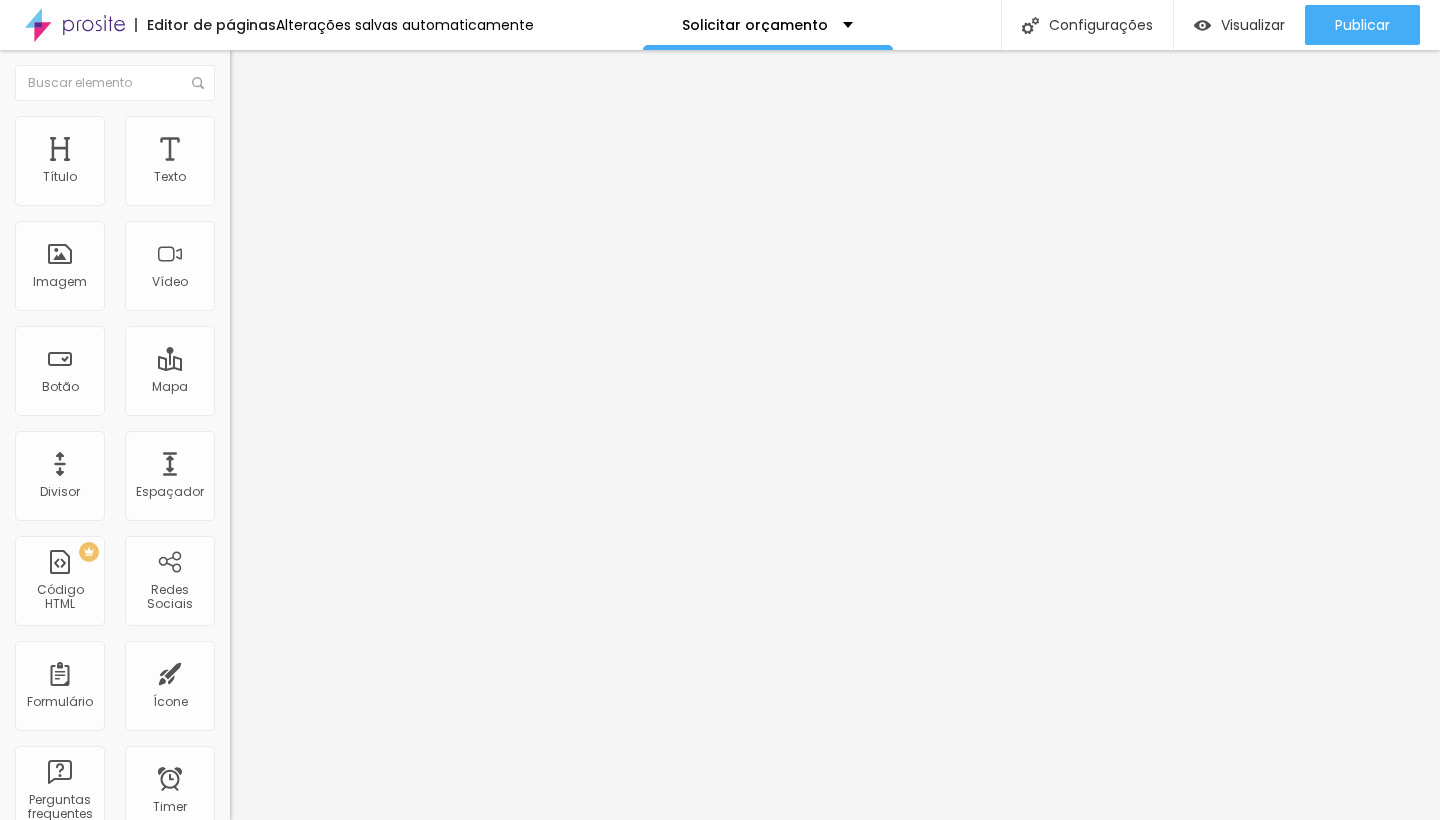 type on "55" 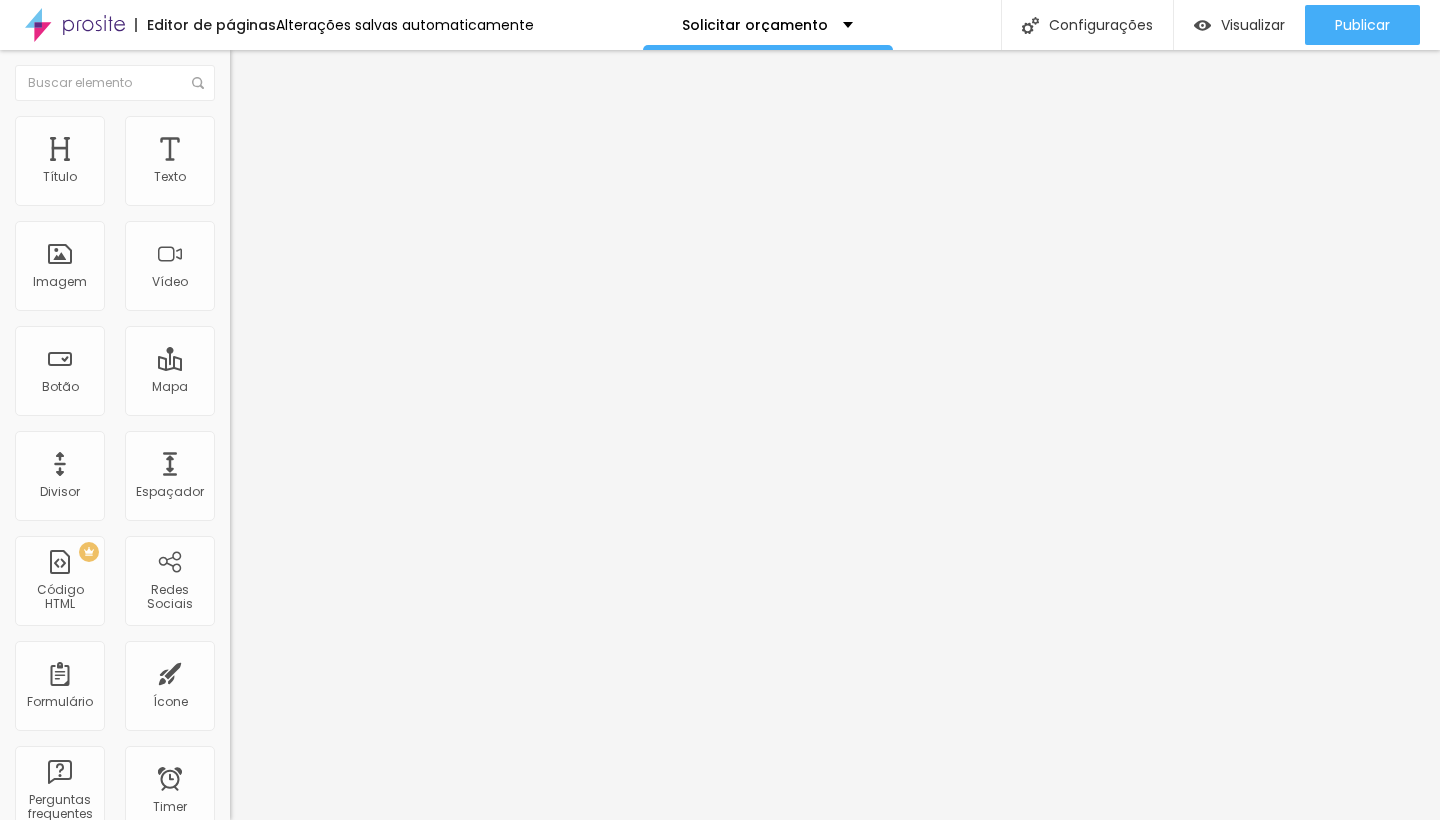 type on "60" 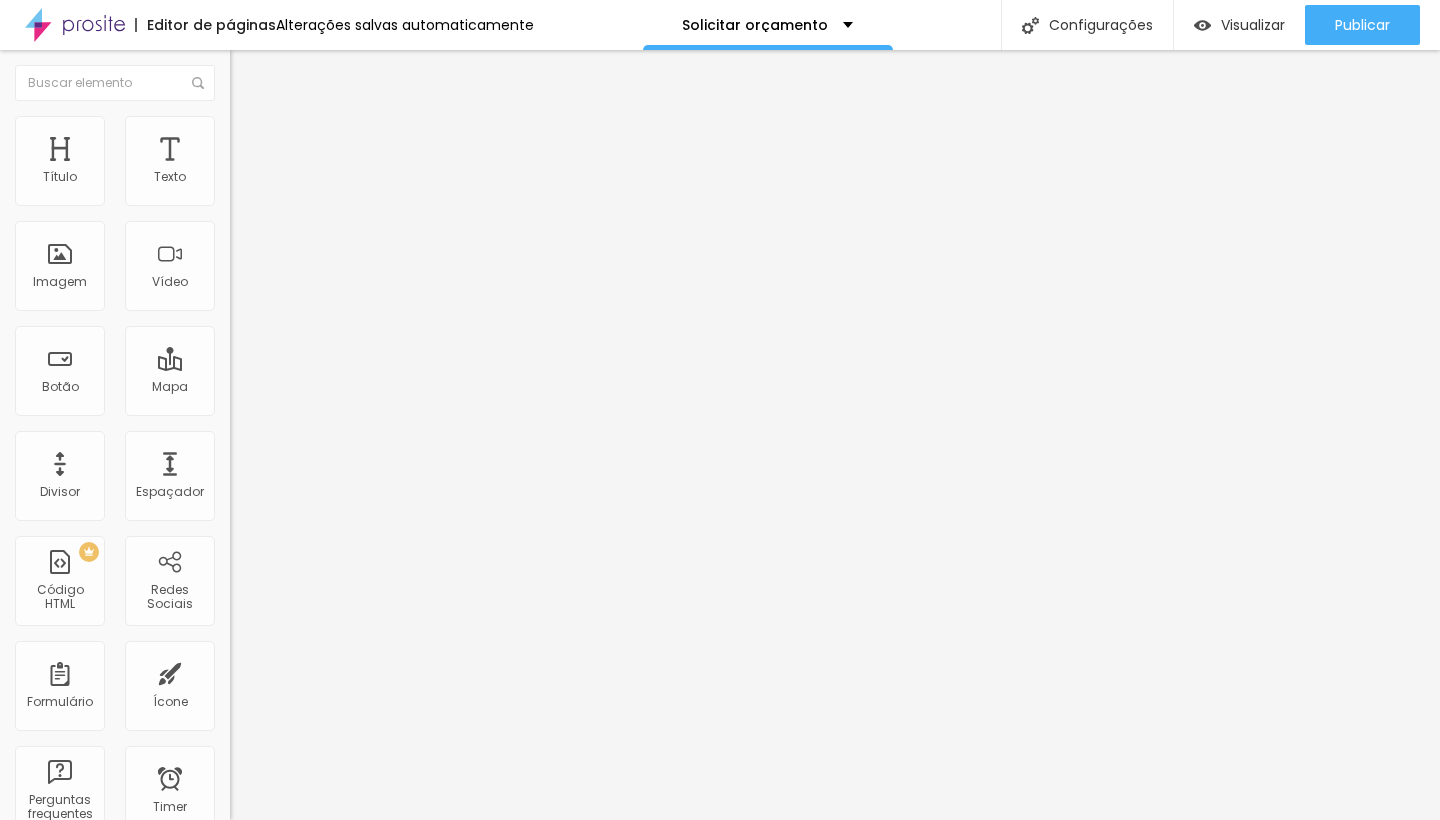 click at bounding box center [294, 197] 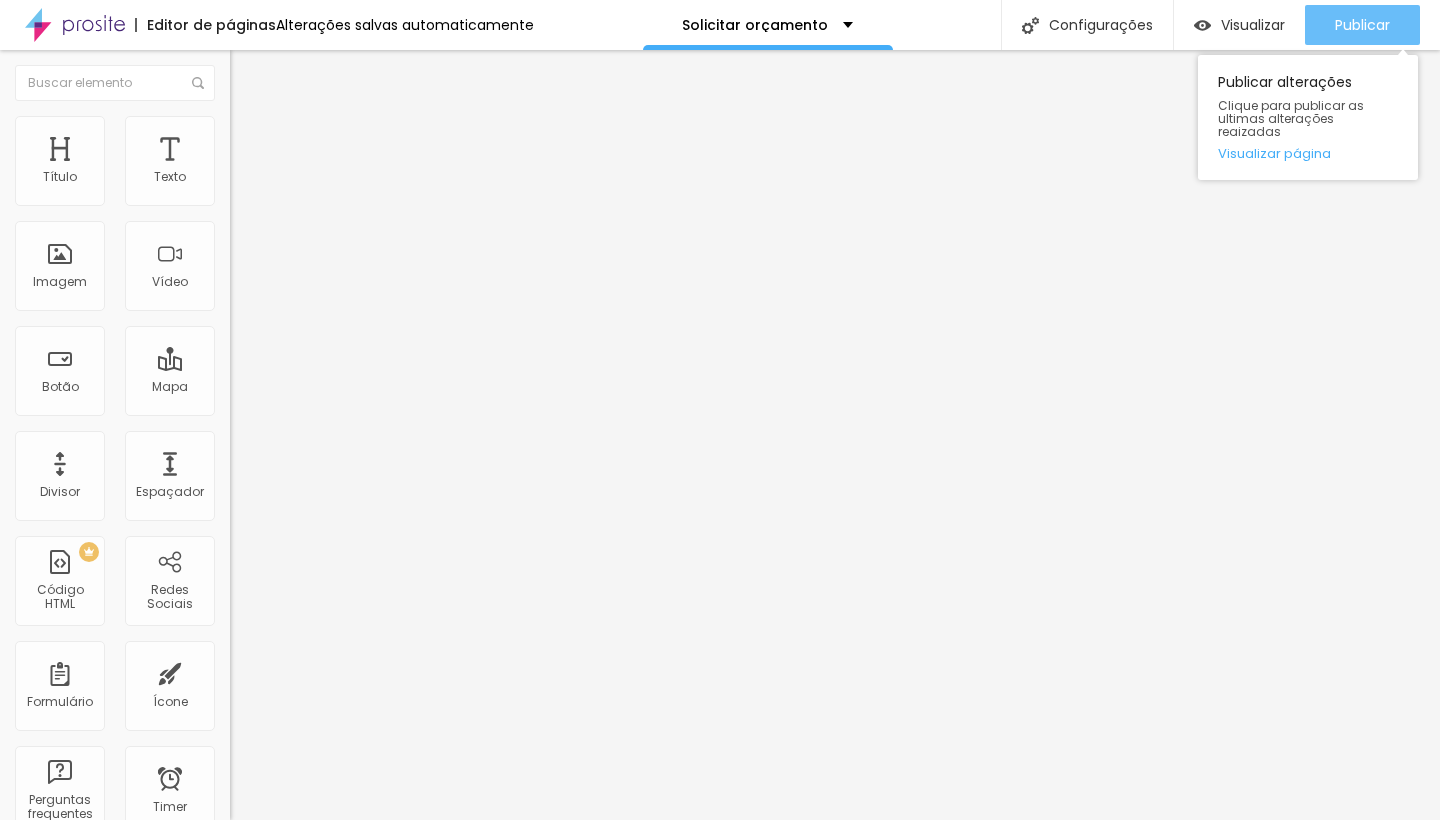 click on "Publicar" at bounding box center [1362, 25] 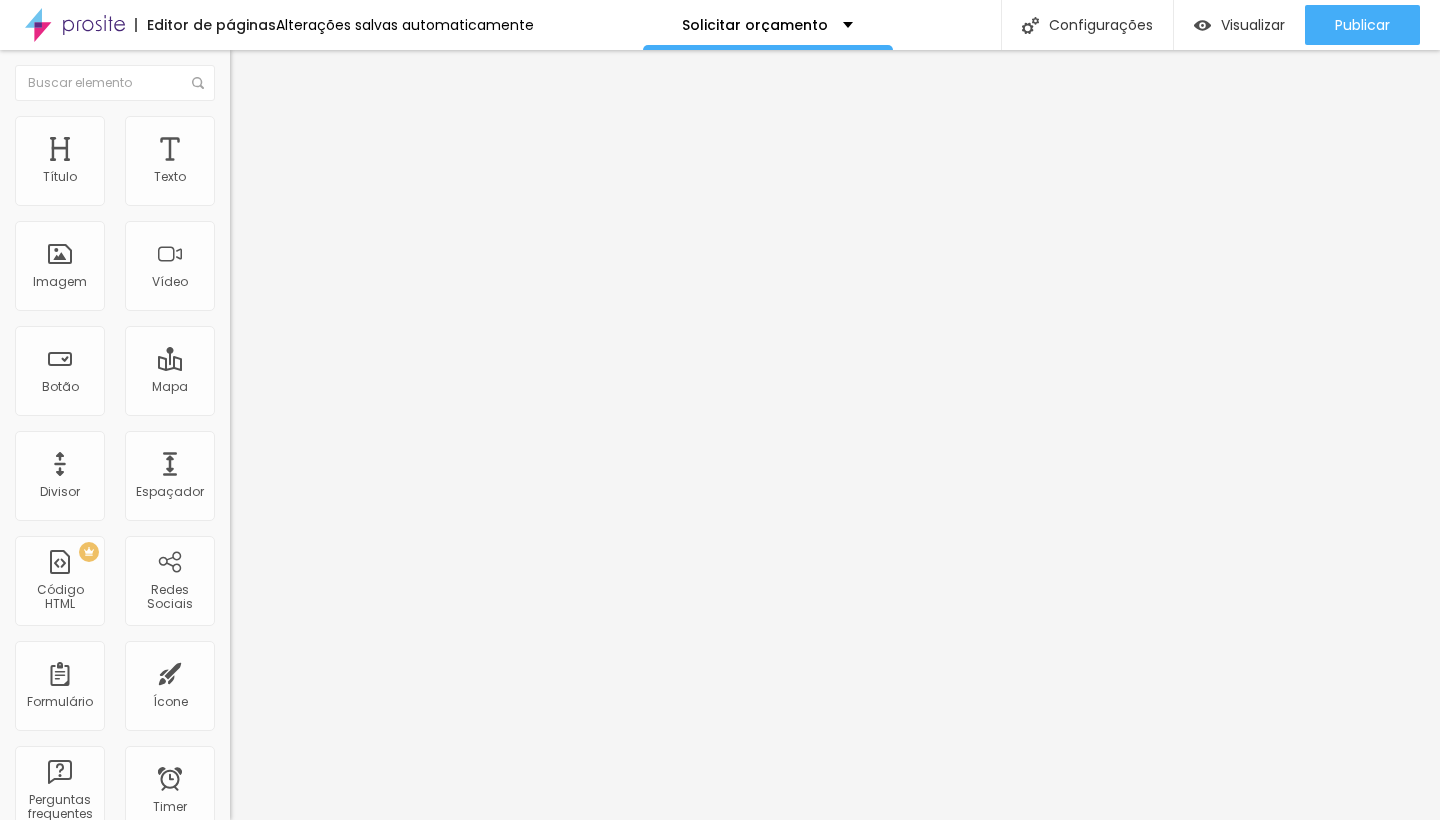 click on "Estilo" at bounding box center [263, 129] 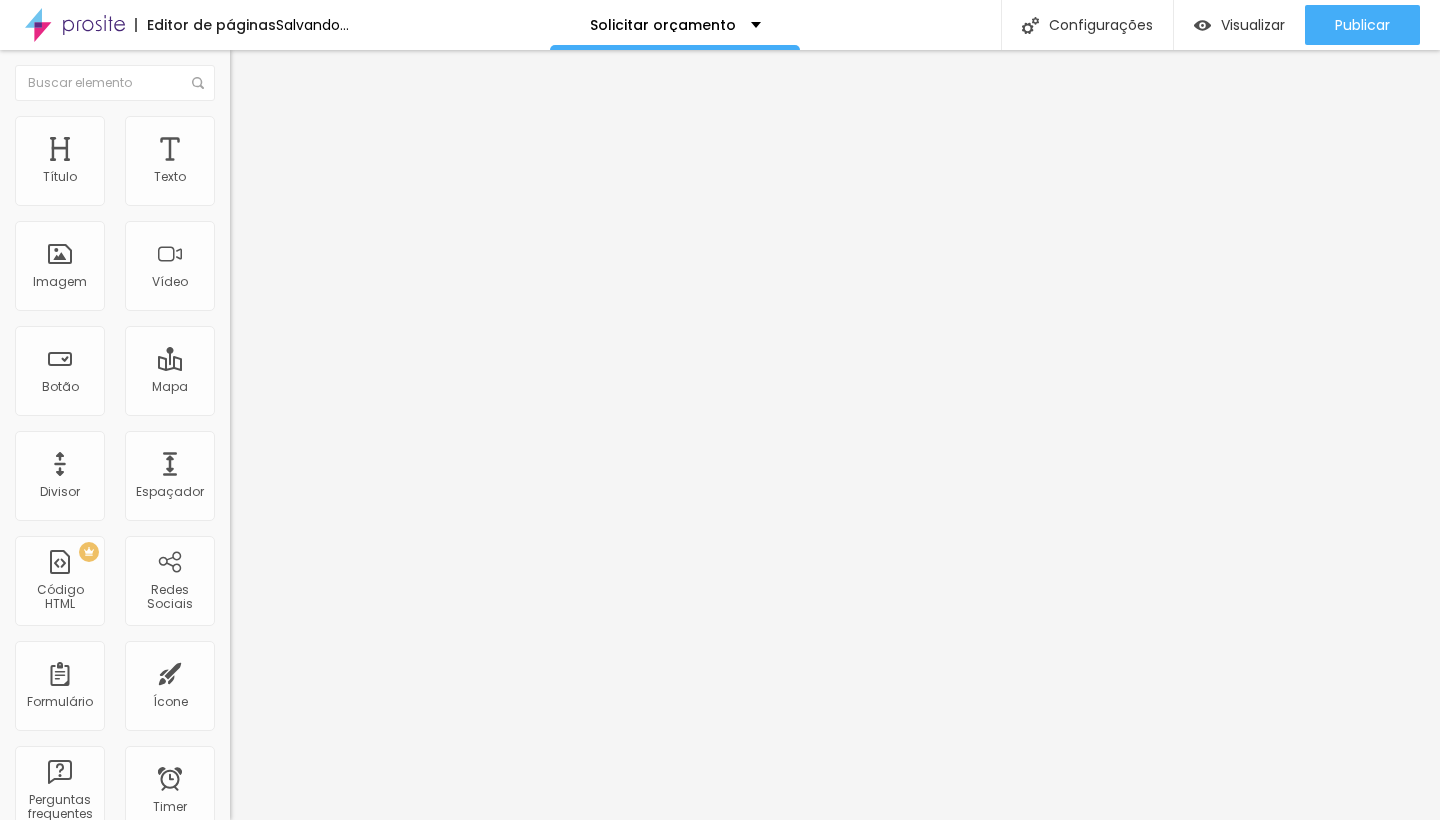 type on "160" 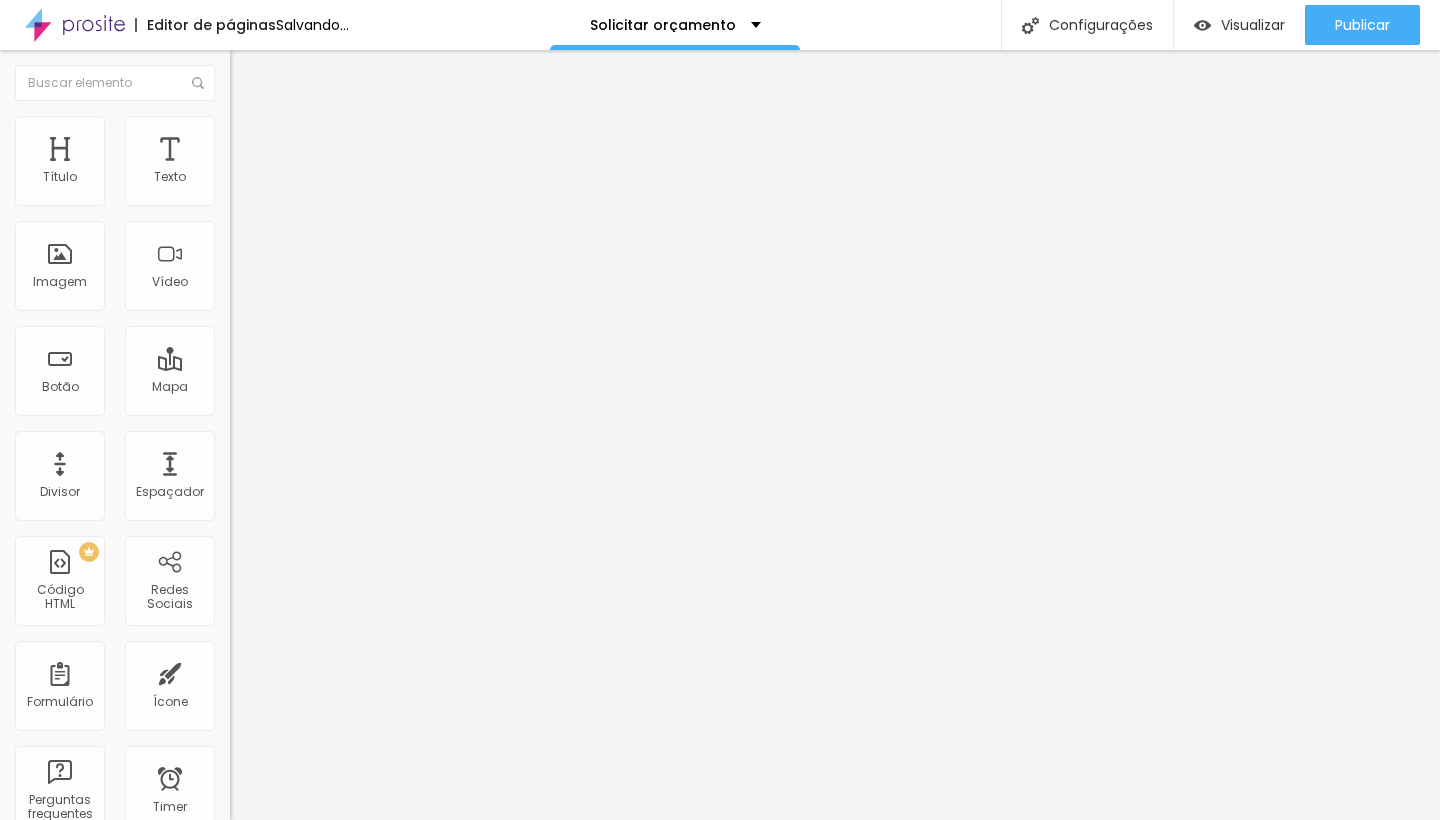 type on "140" 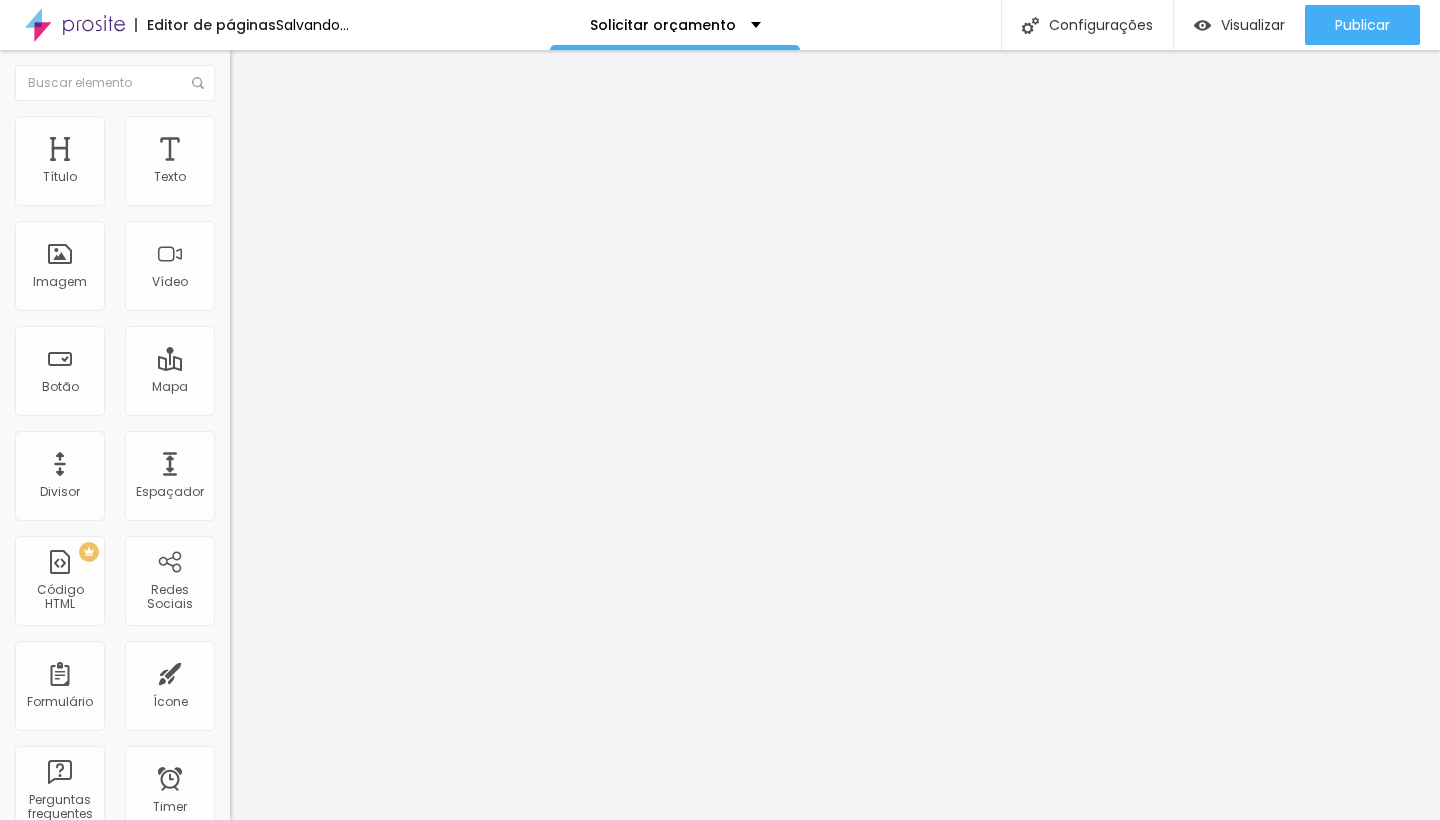 type on "130" 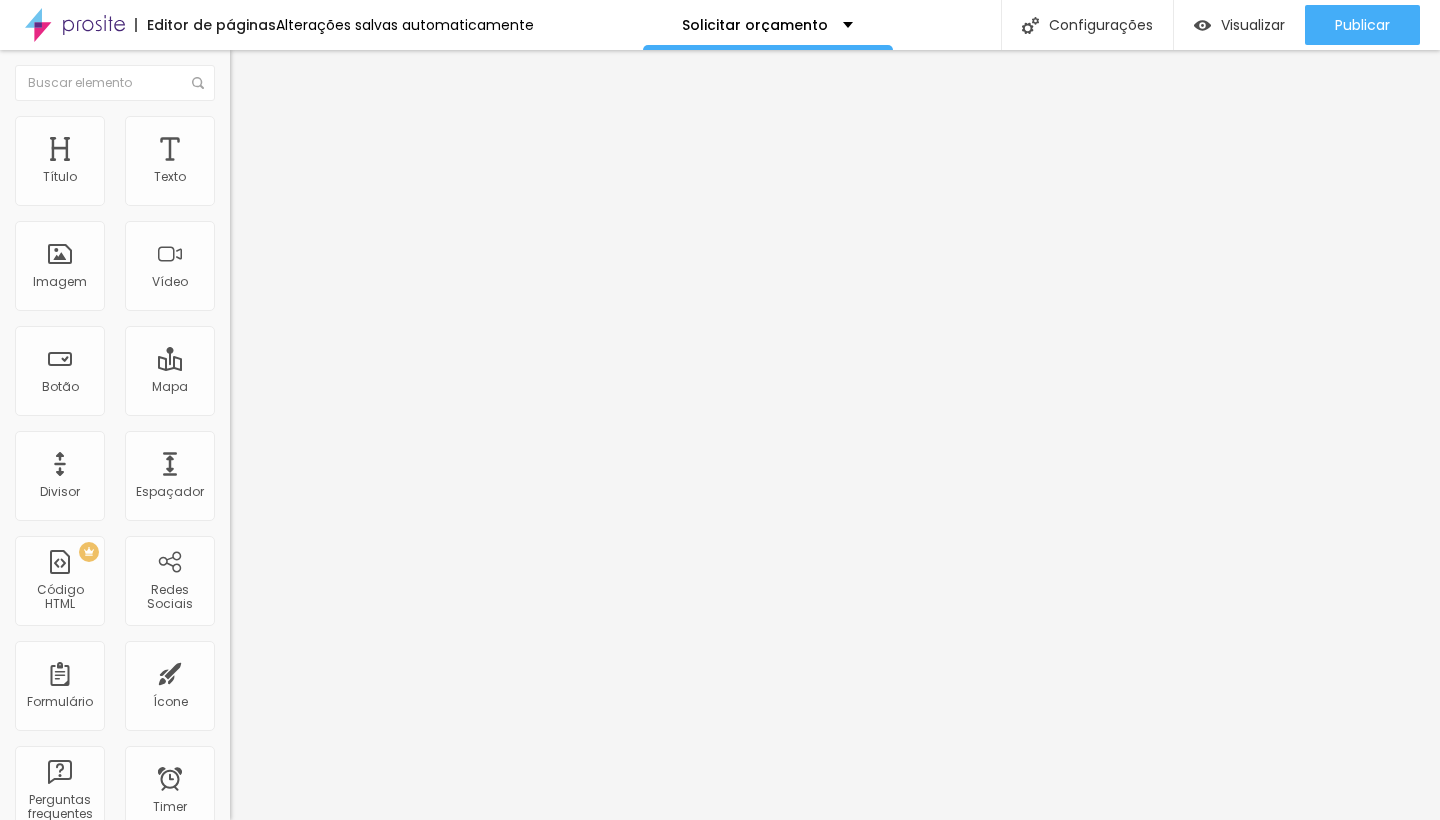 type on "120" 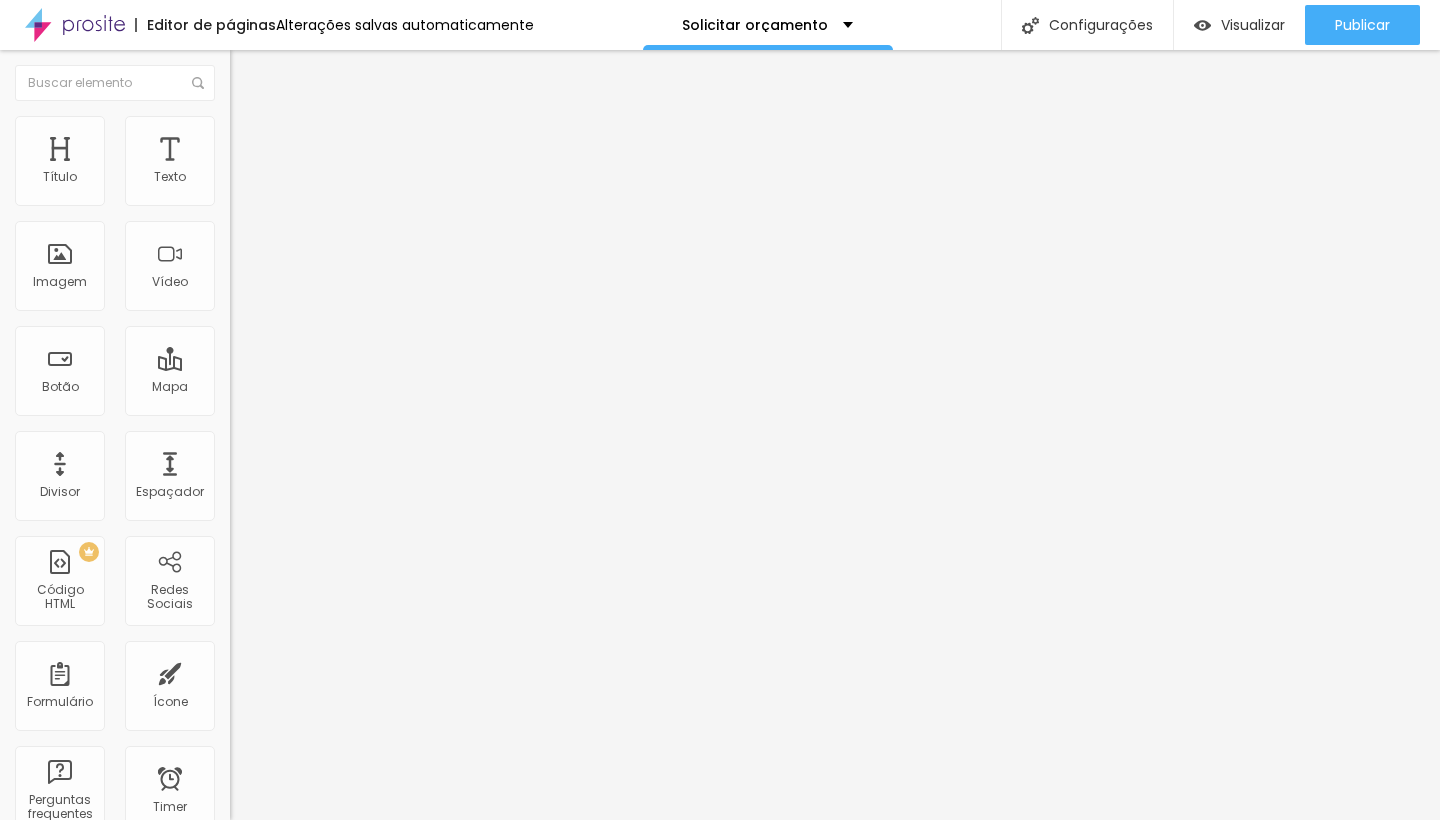 type on "120" 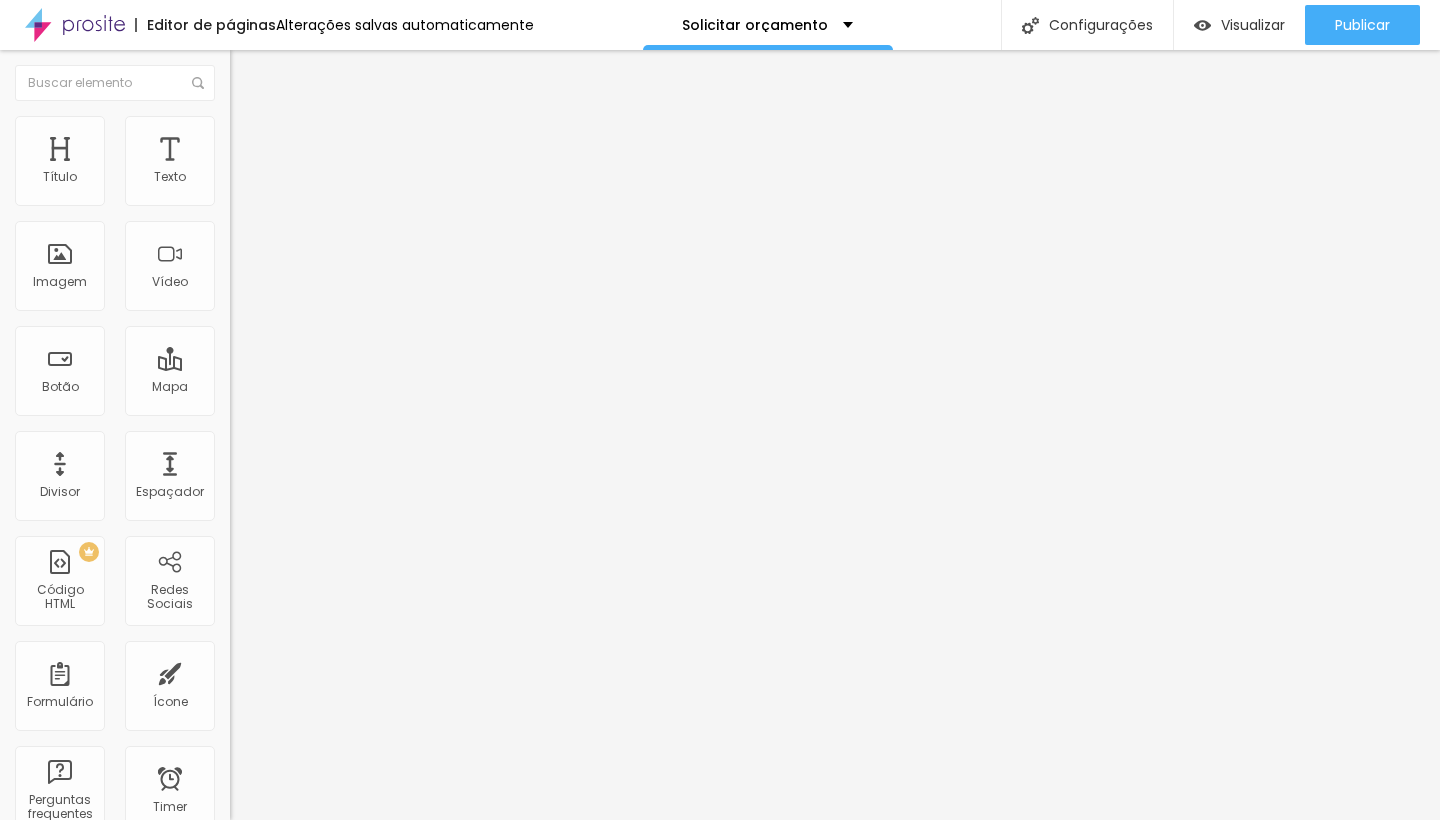 type on "110" 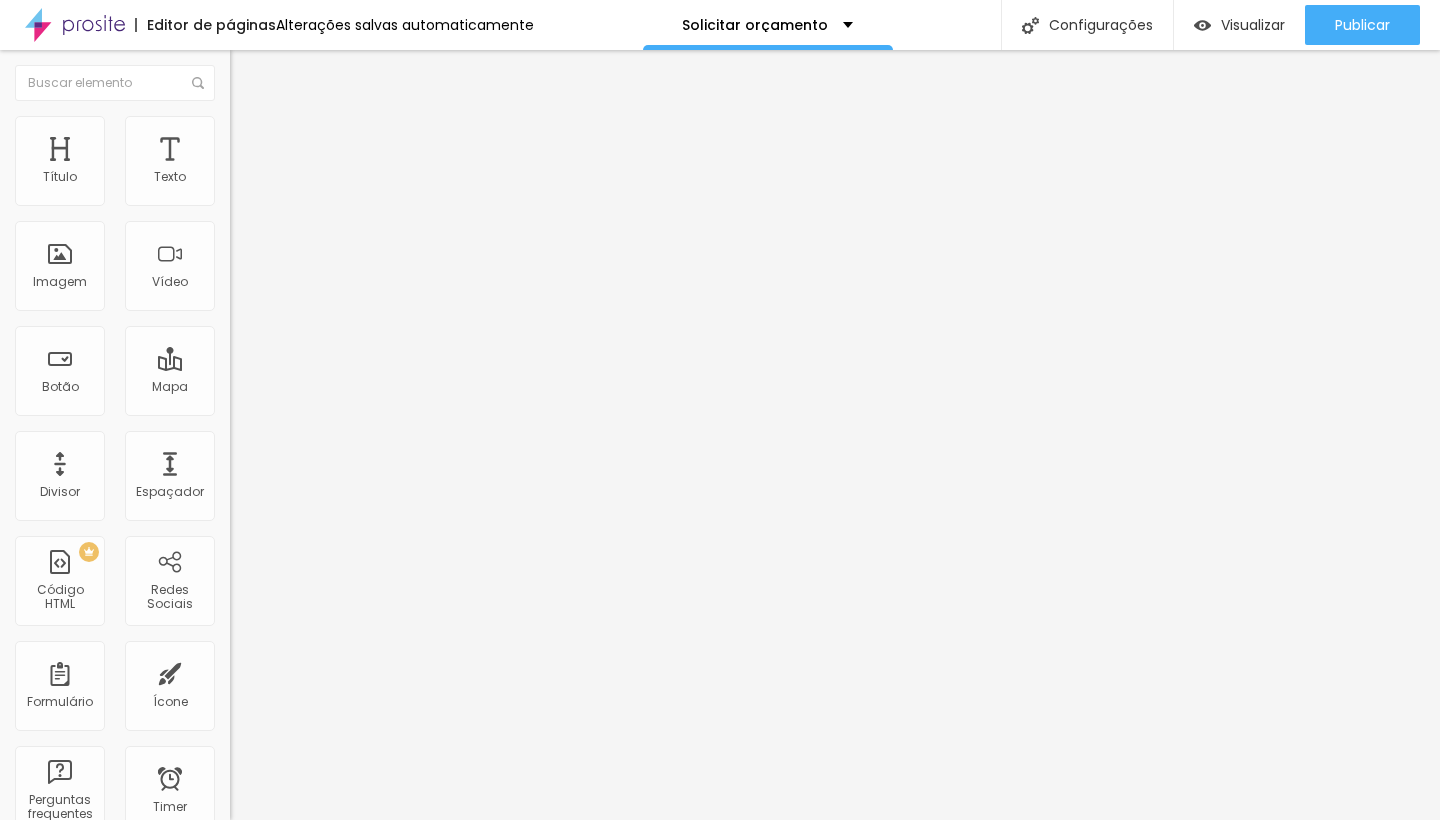 type on "100" 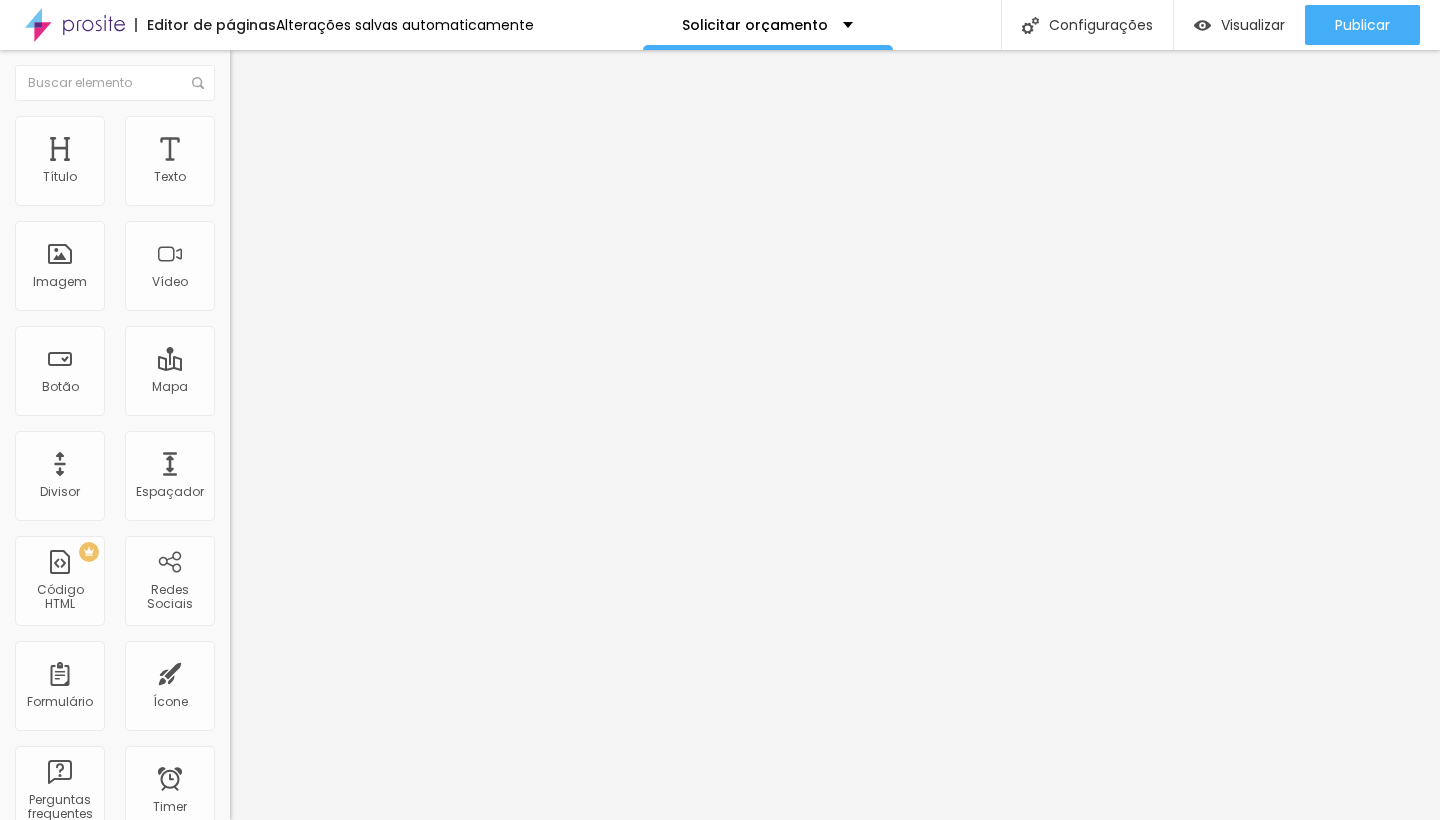 type on "65" 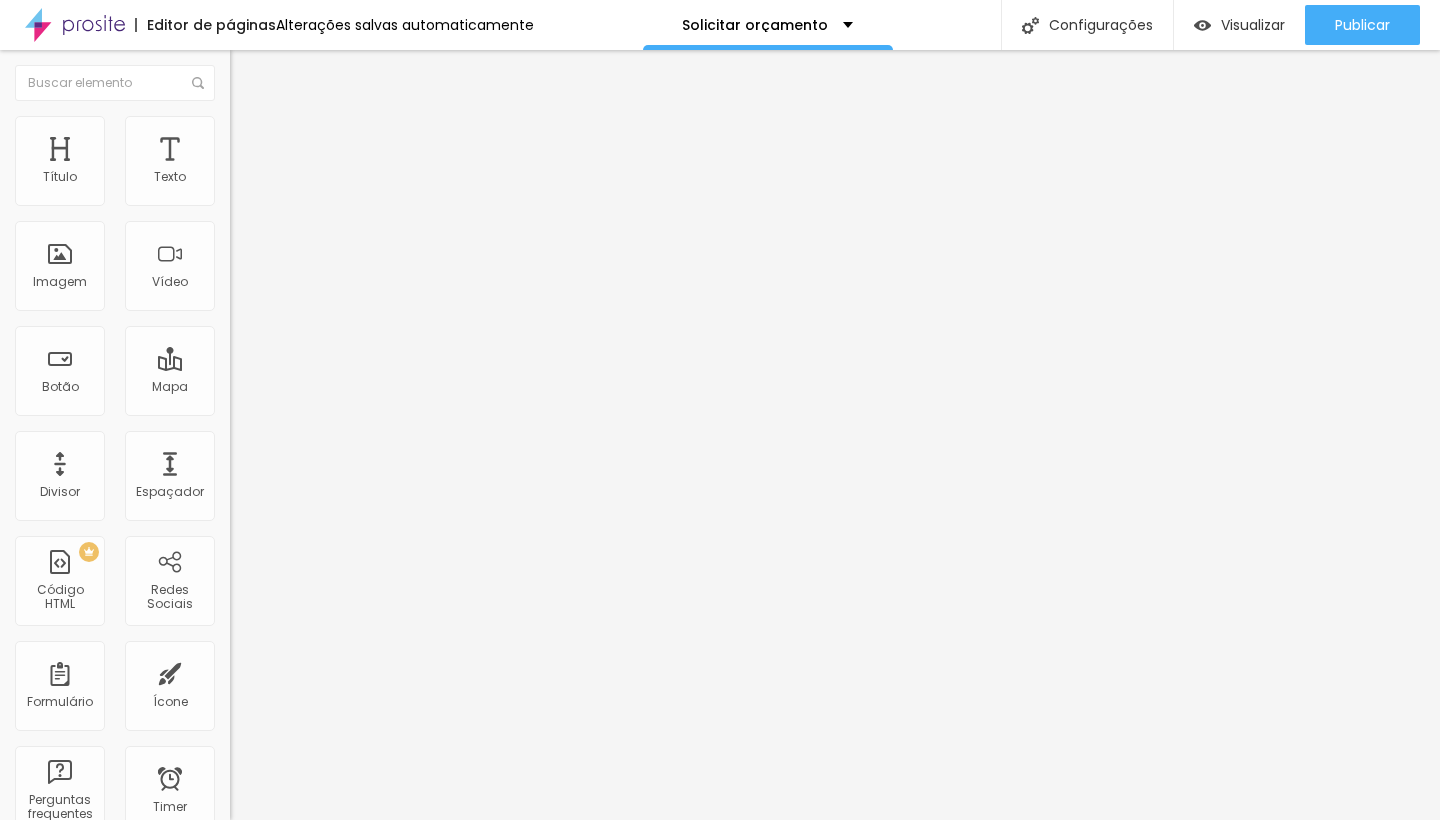 type on "65" 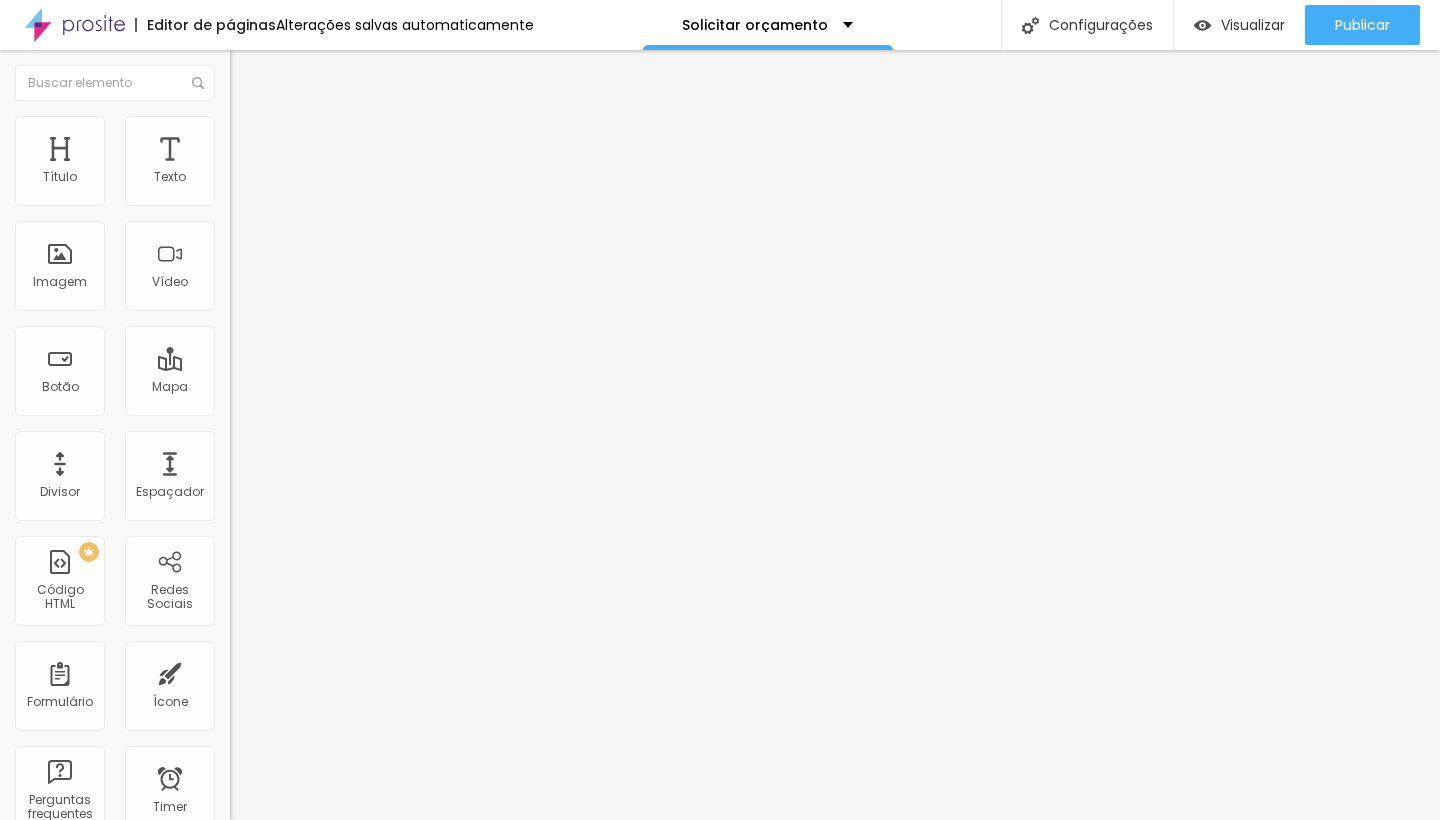 type on "80" 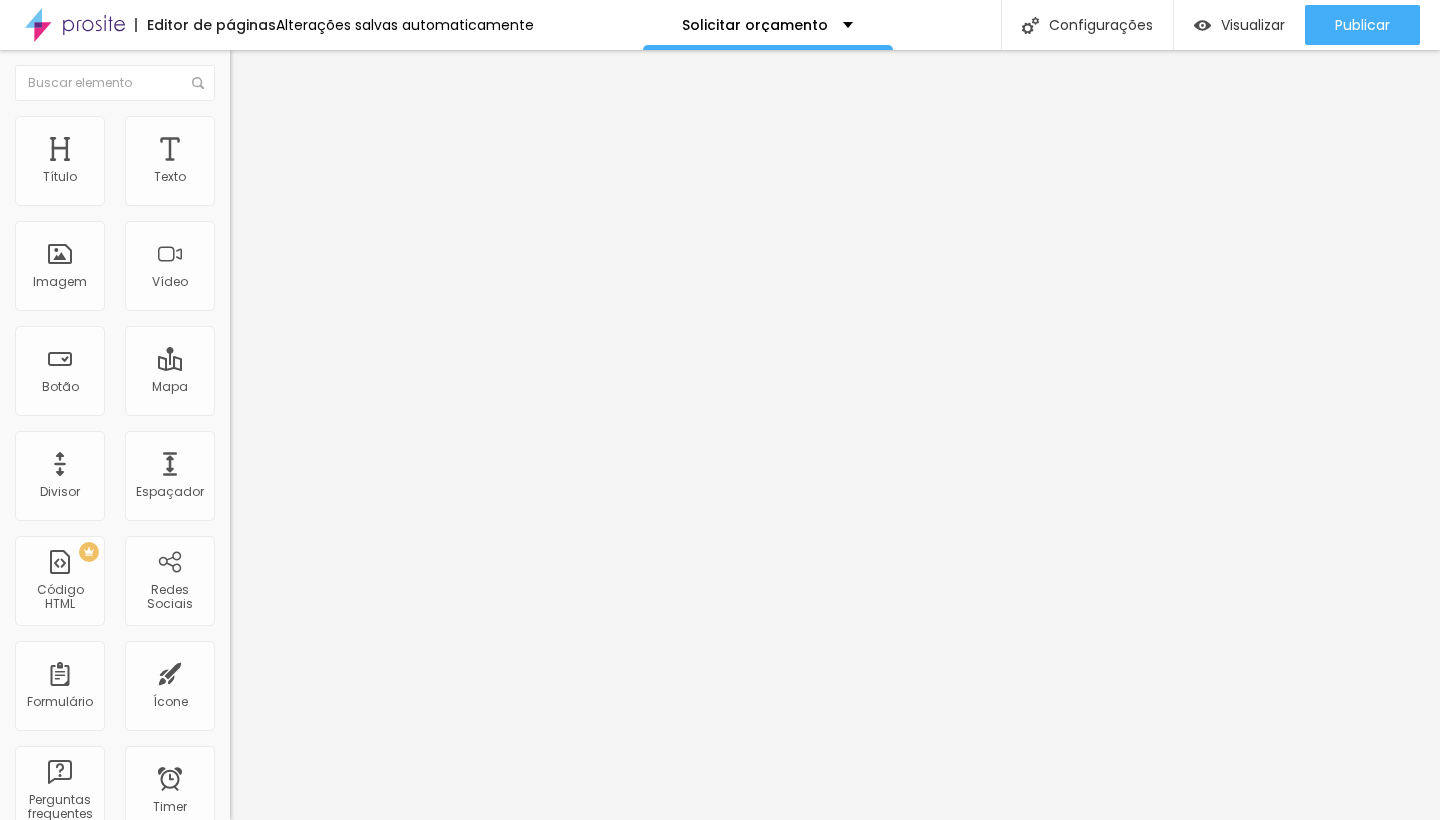 click at bounding box center [239, 125] 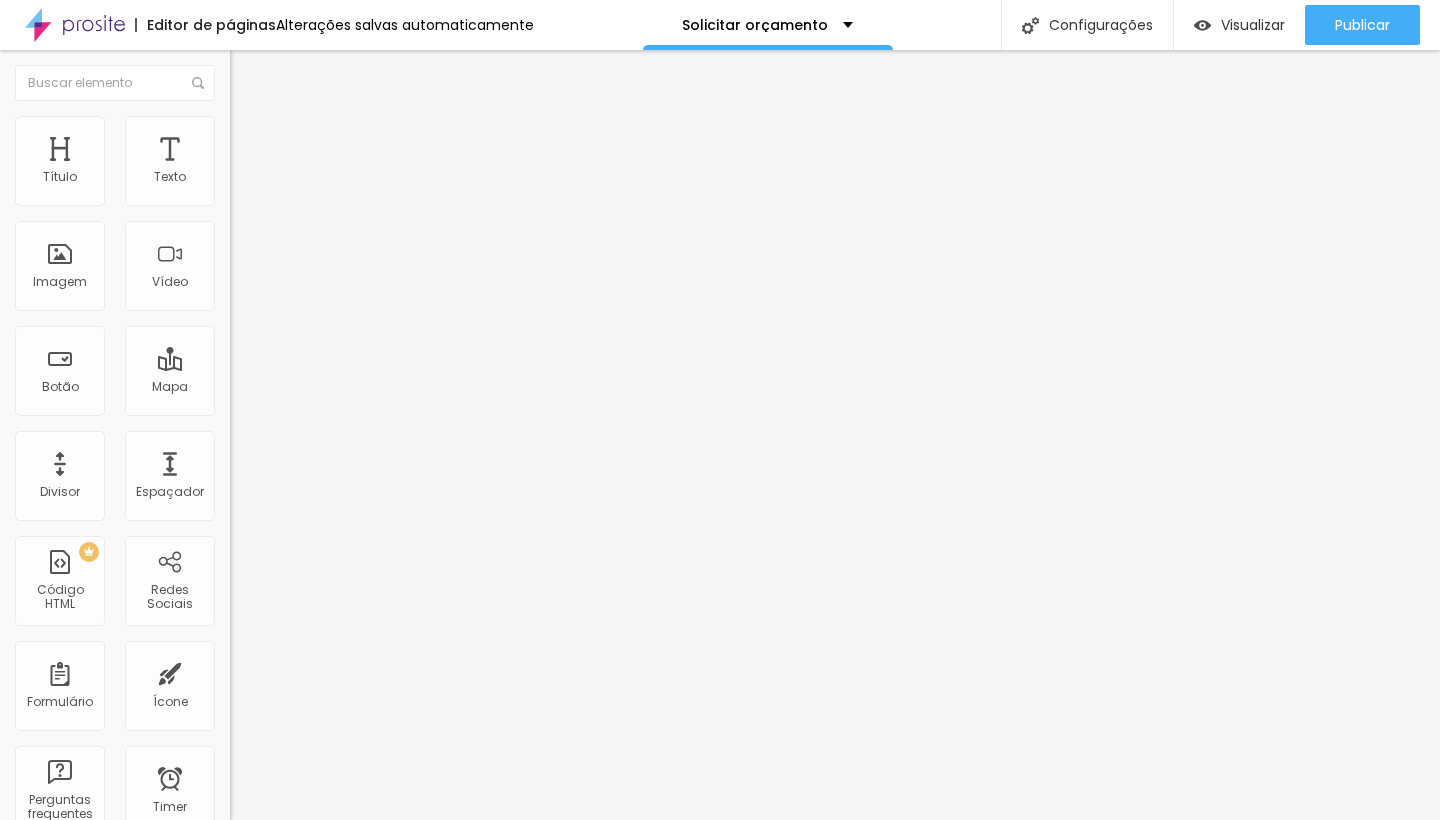 type on "65" 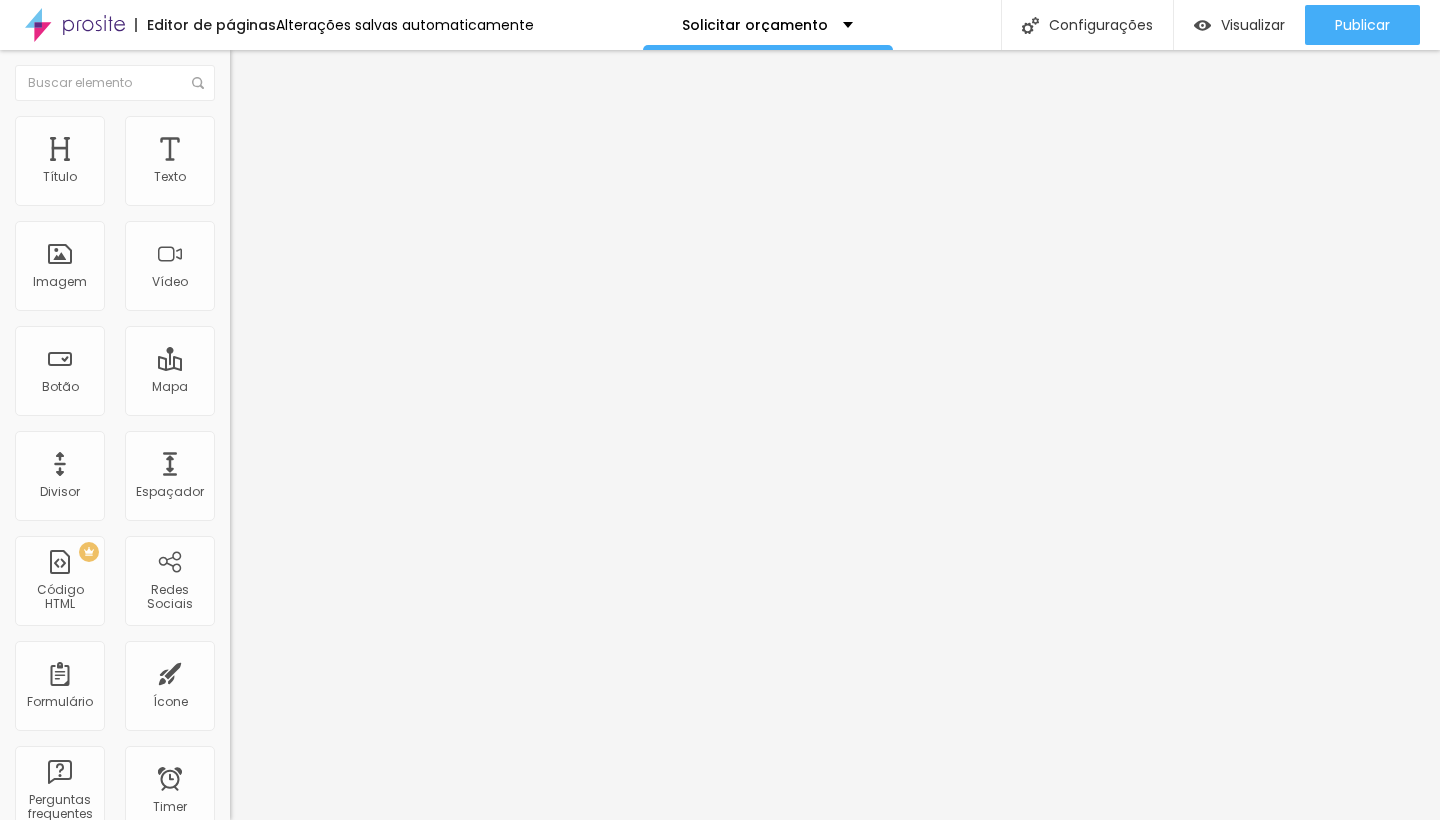 type on "65" 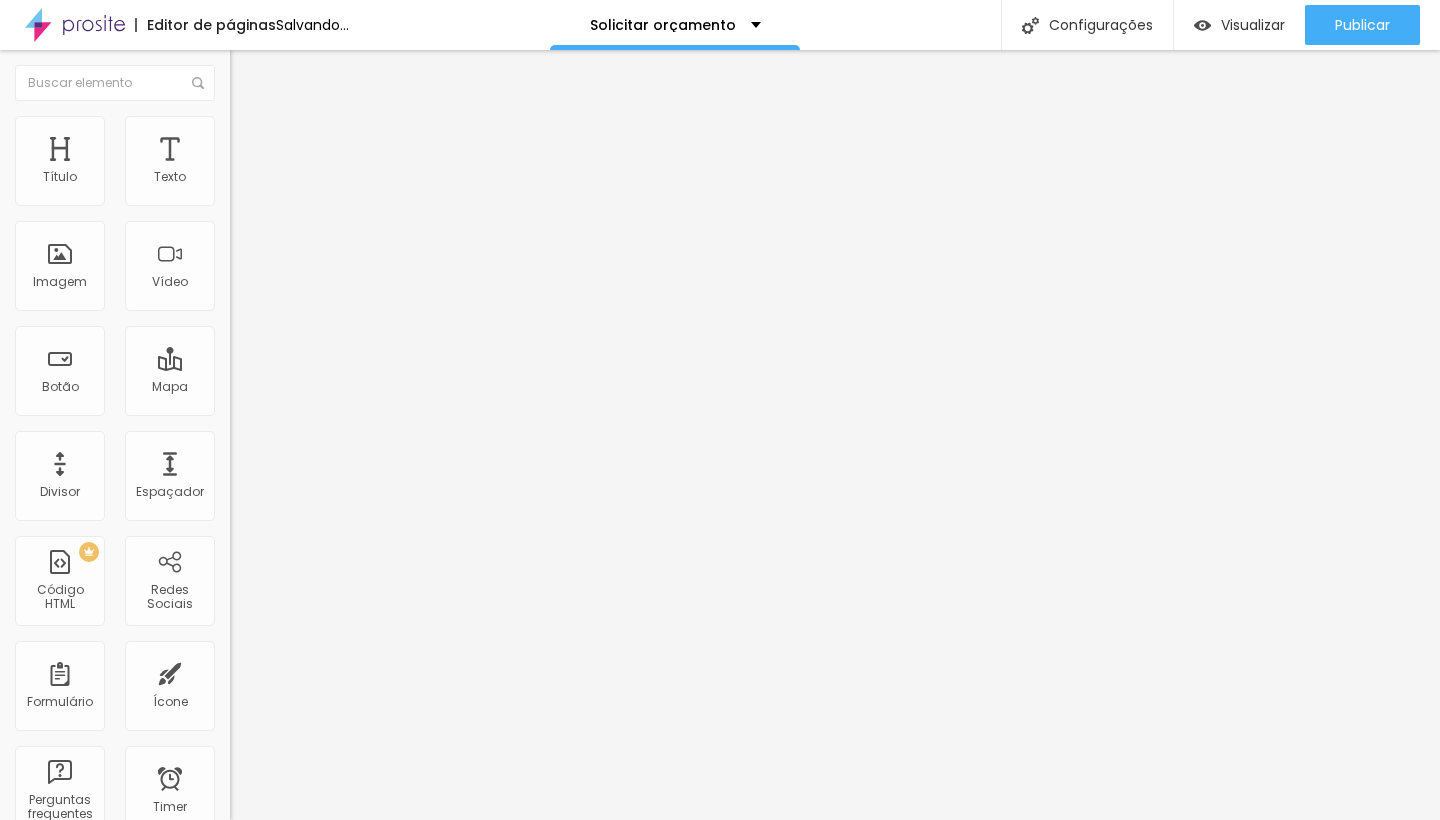 type on "80" 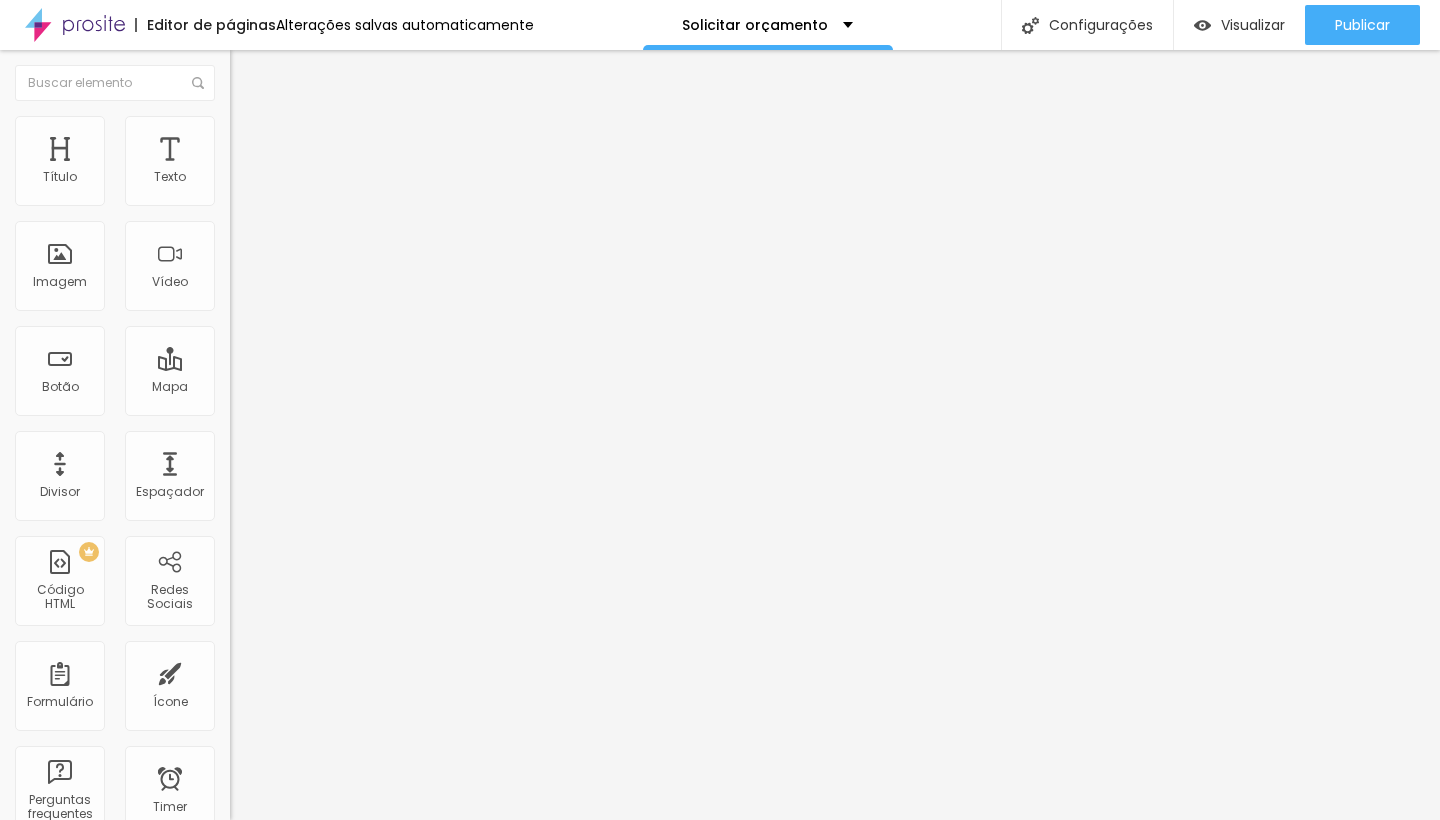 drag, startPoint x: 129, startPoint y: 215, endPoint x: 162, endPoint y: 215, distance: 33 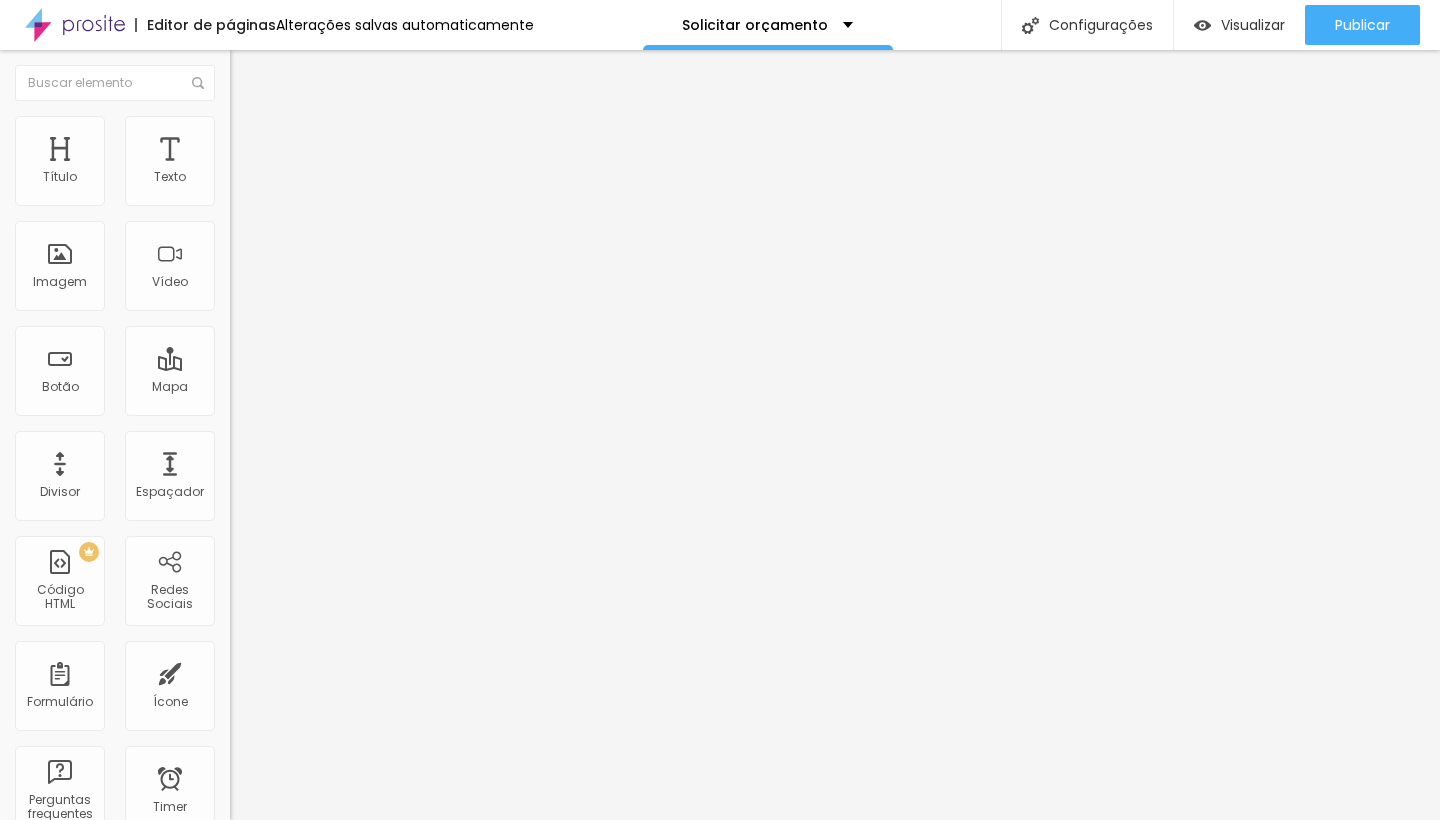 type on "80" 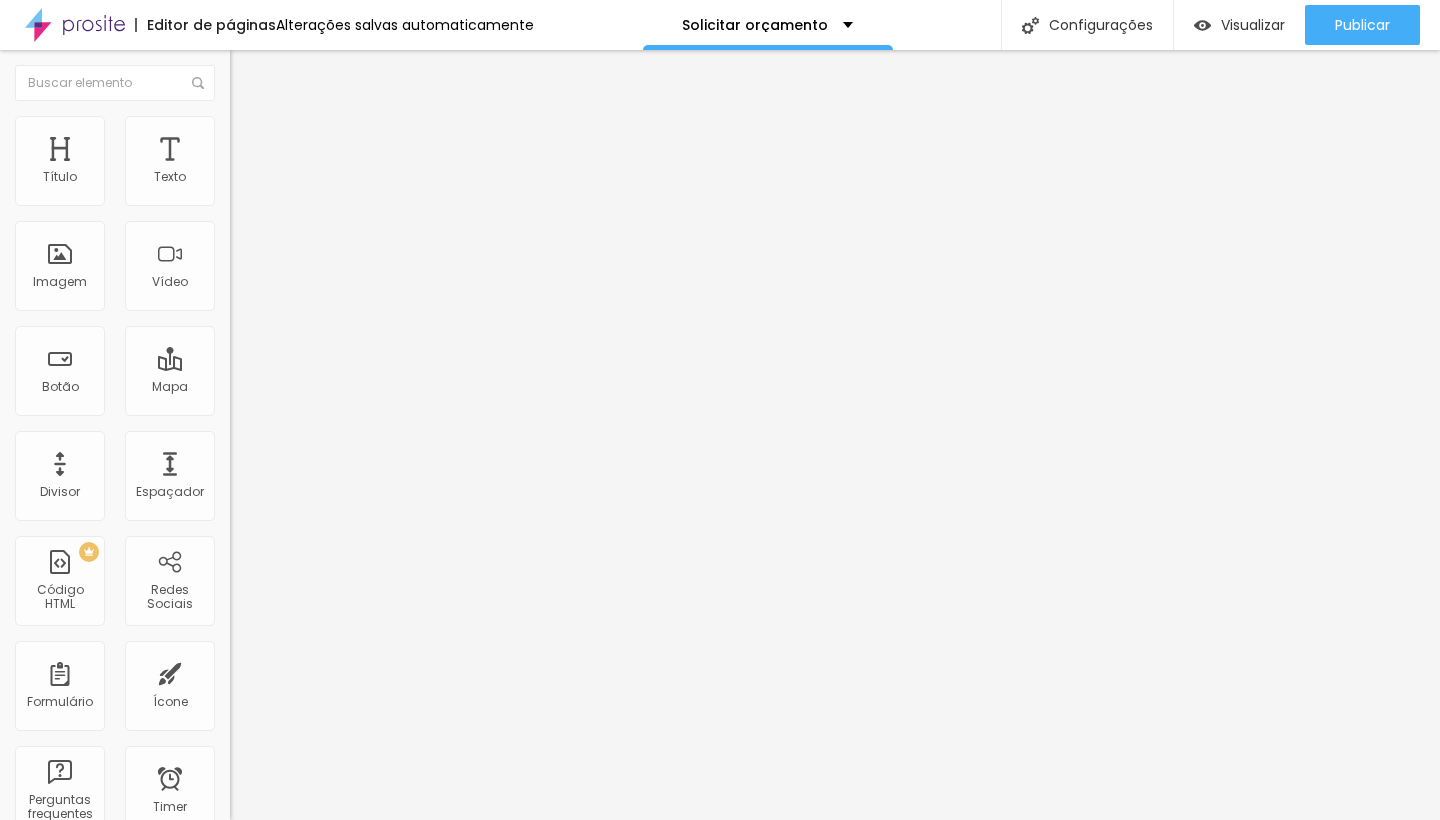 click on "Estilo" at bounding box center (263, 129) 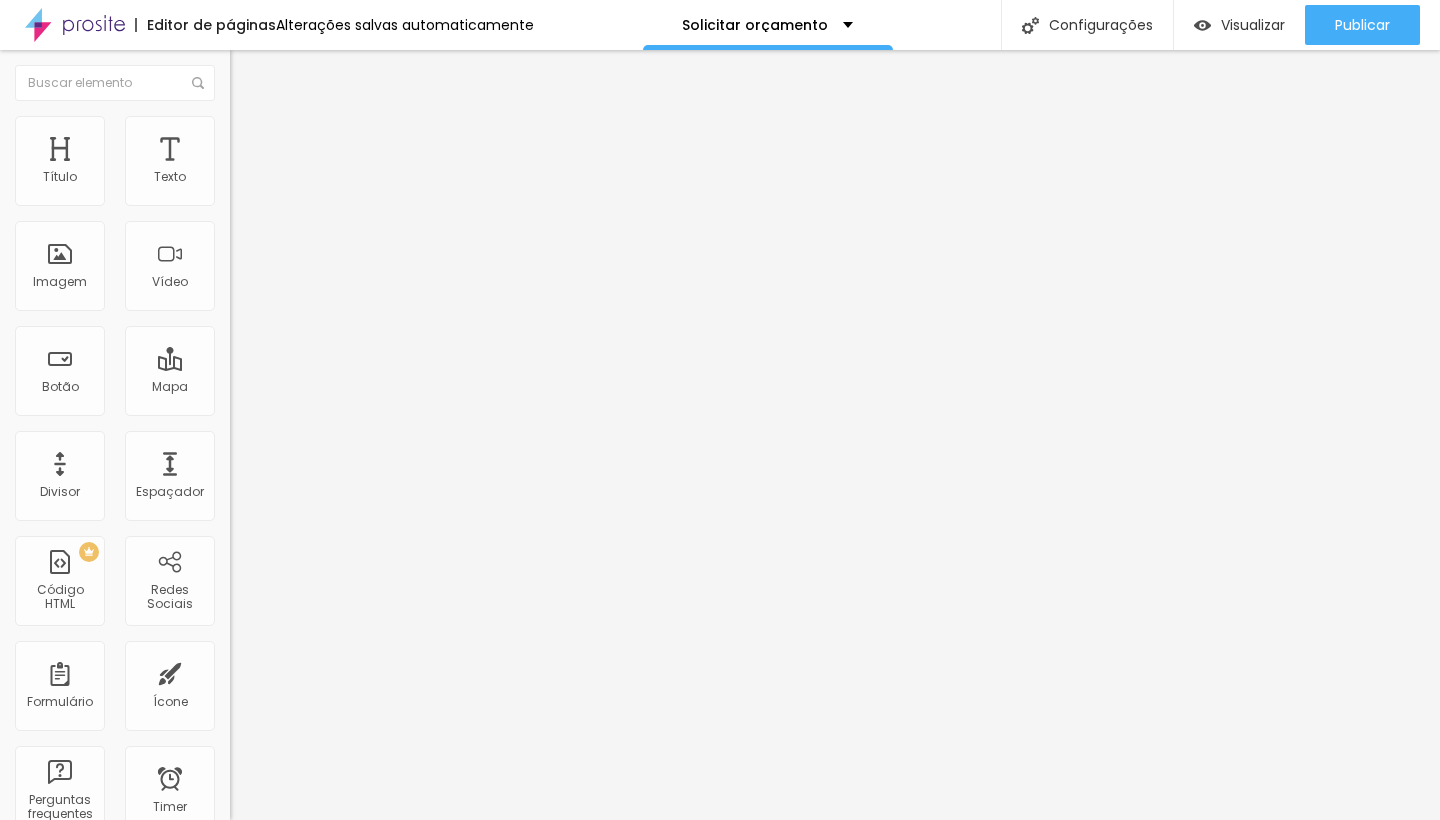 type on "65" 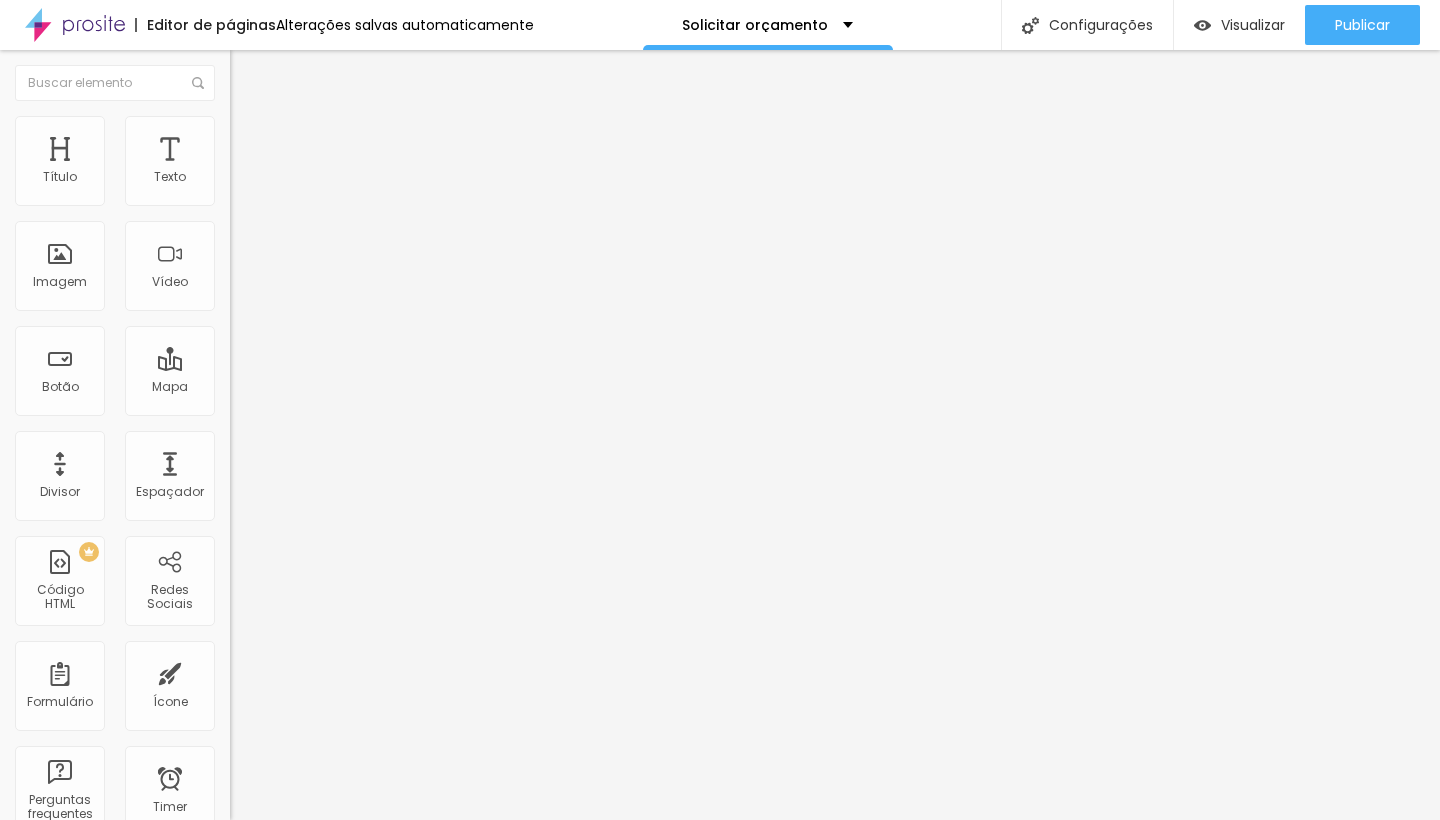 type on "70" 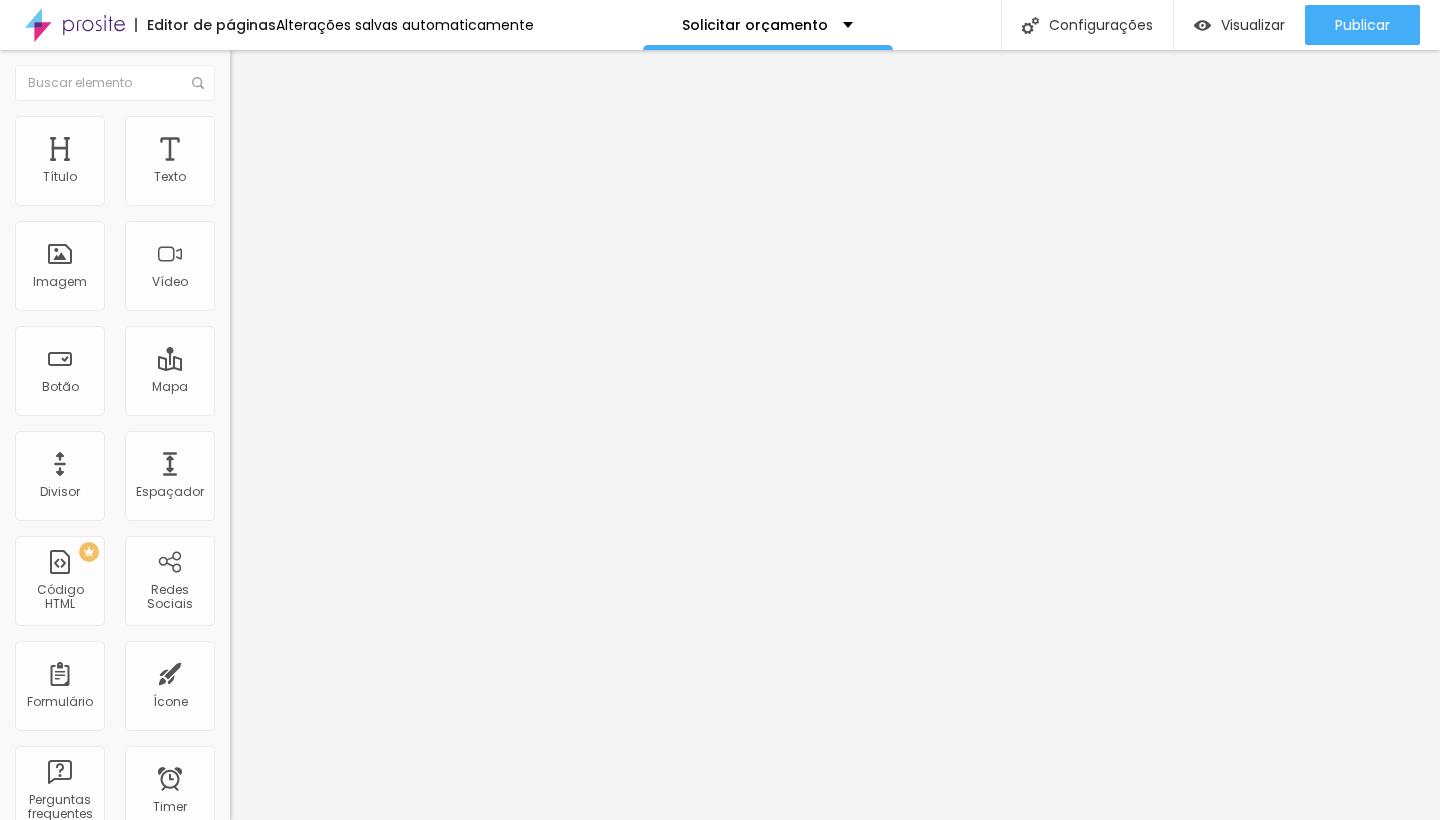 type on "70" 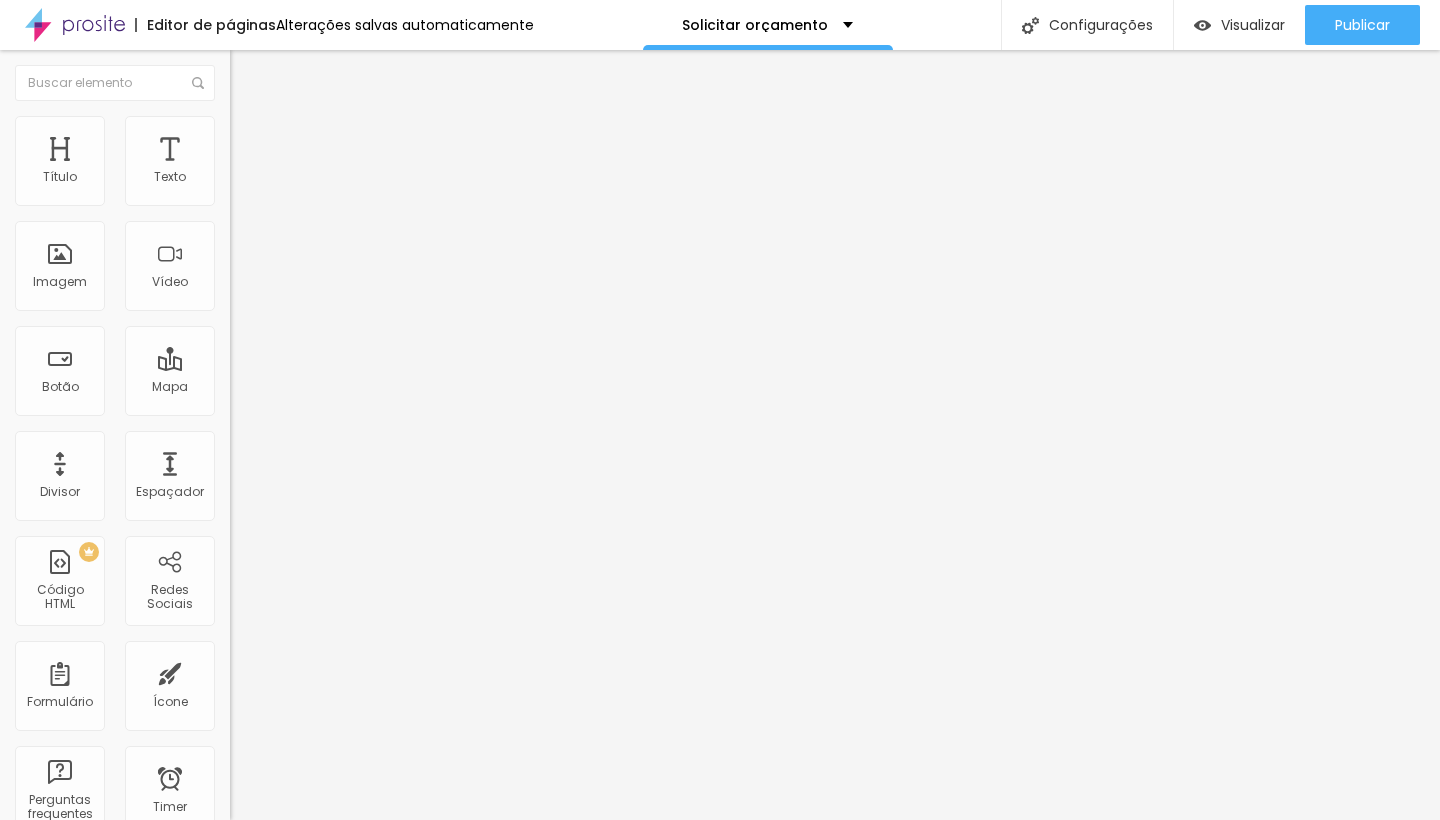 type on "75" 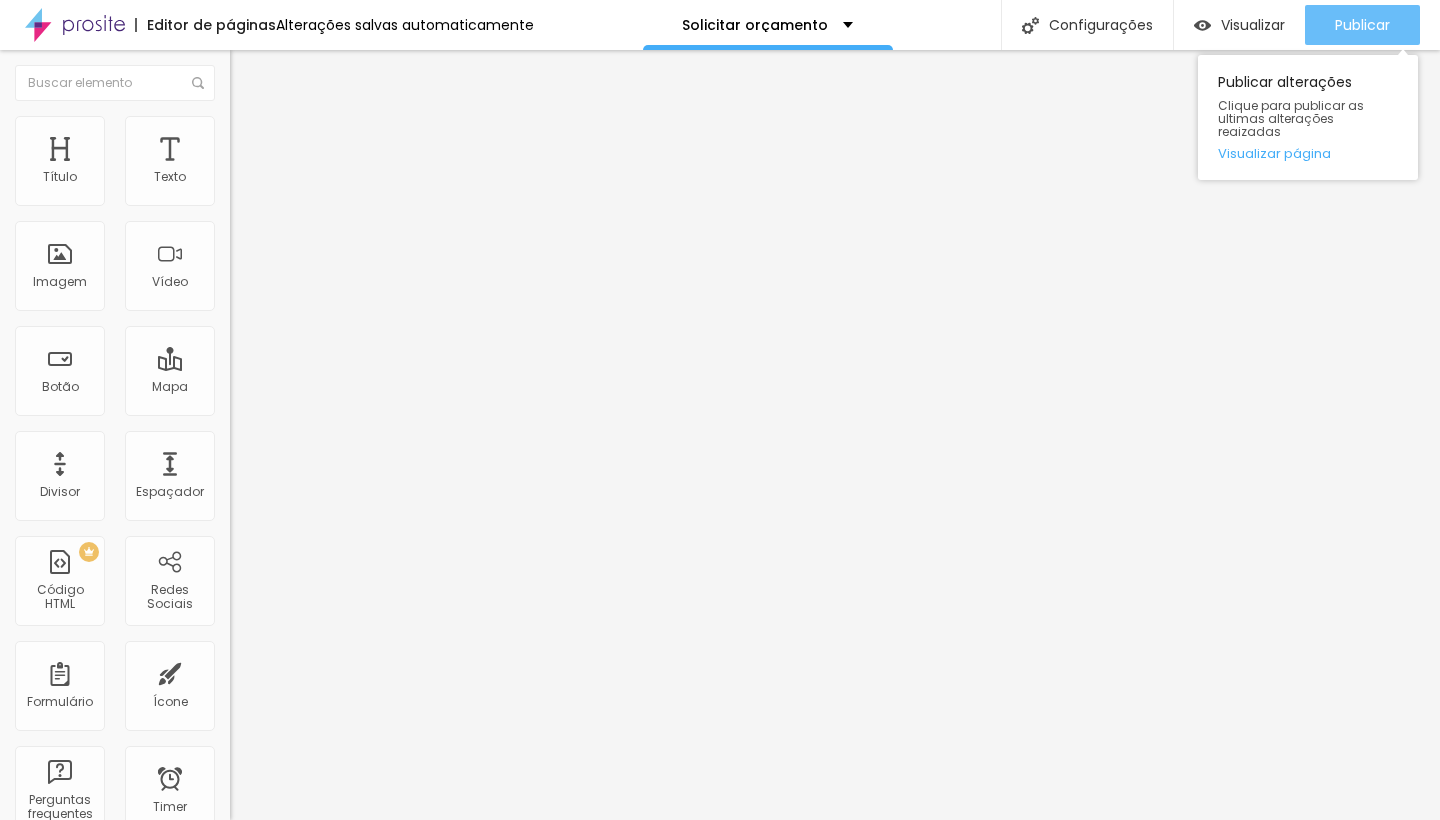click on "Publicar" at bounding box center [1362, 25] 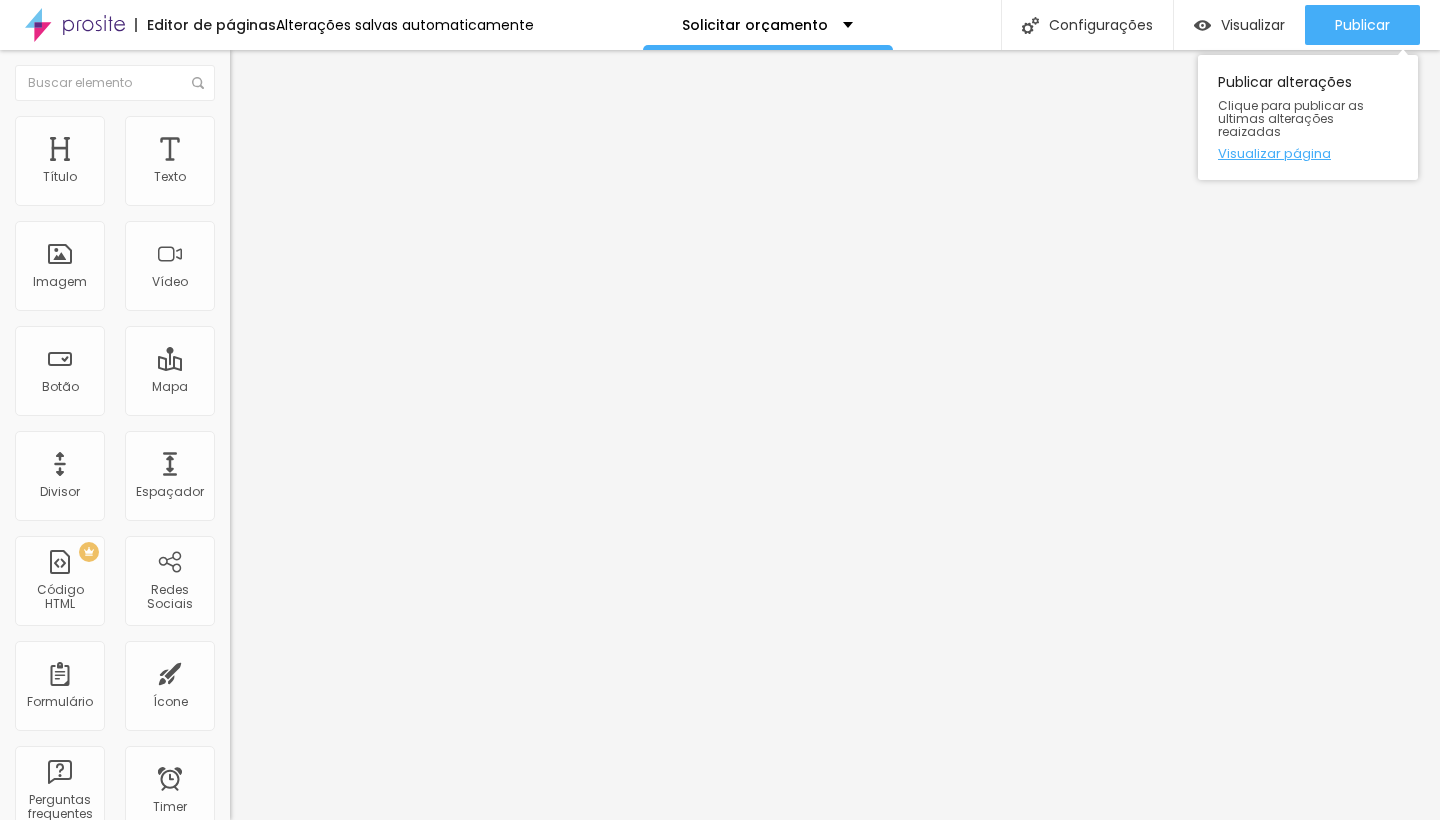 click on "Visualizar página" at bounding box center (1308, 153) 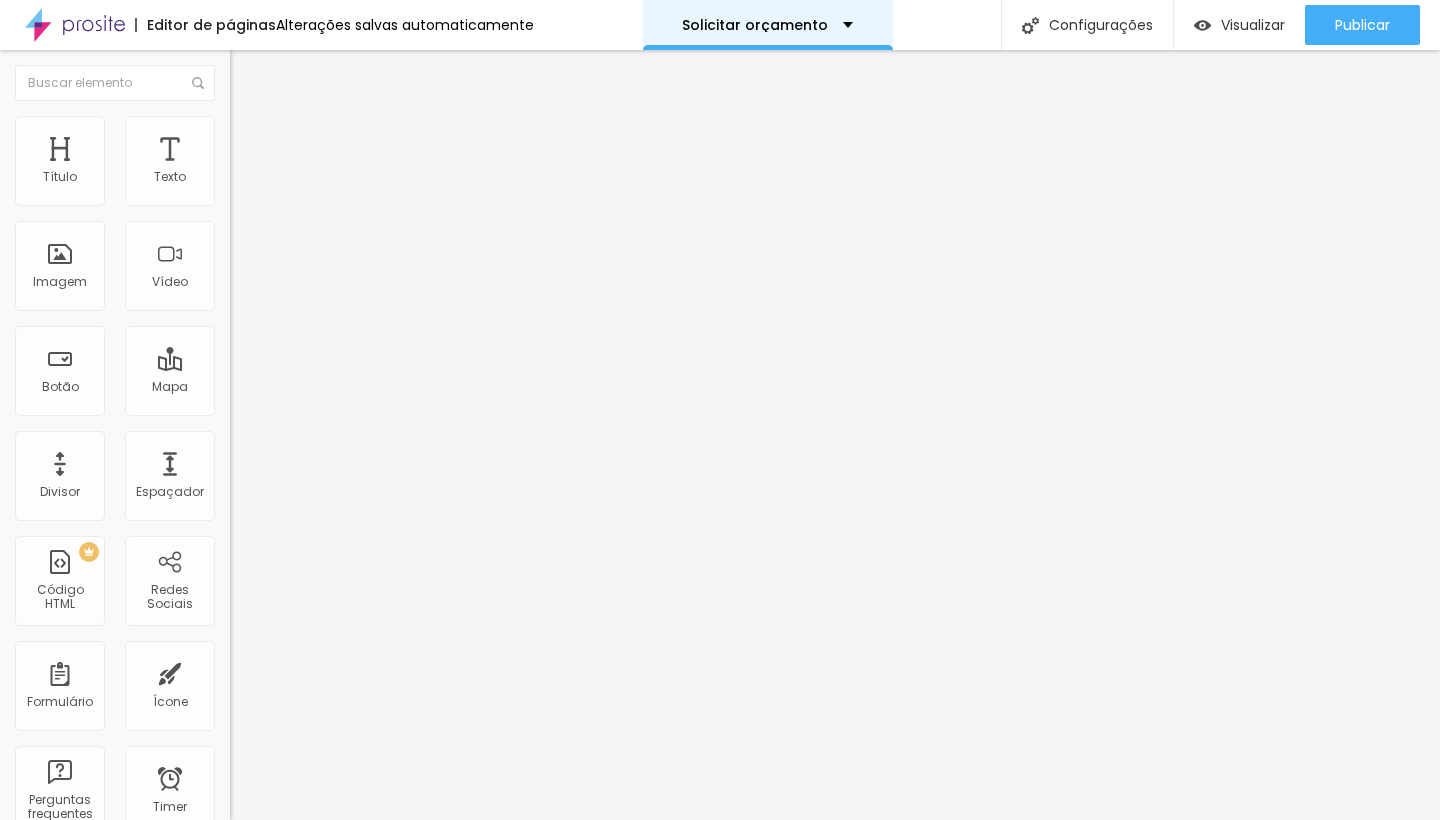 scroll, scrollTop: 0, scrollLeft: 0, axis: both 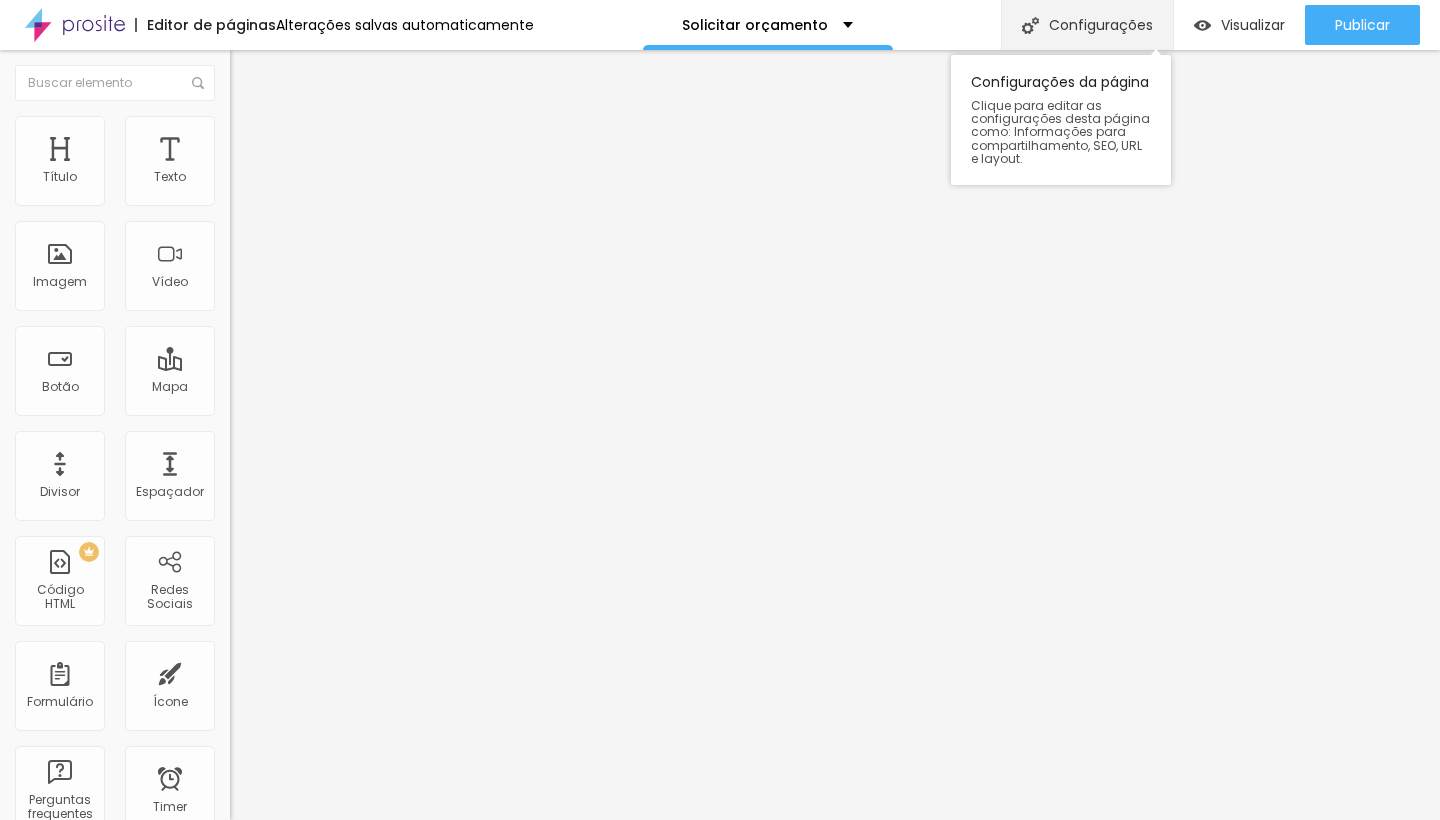 click on "Configurações" at bounding box center [1087, 25] 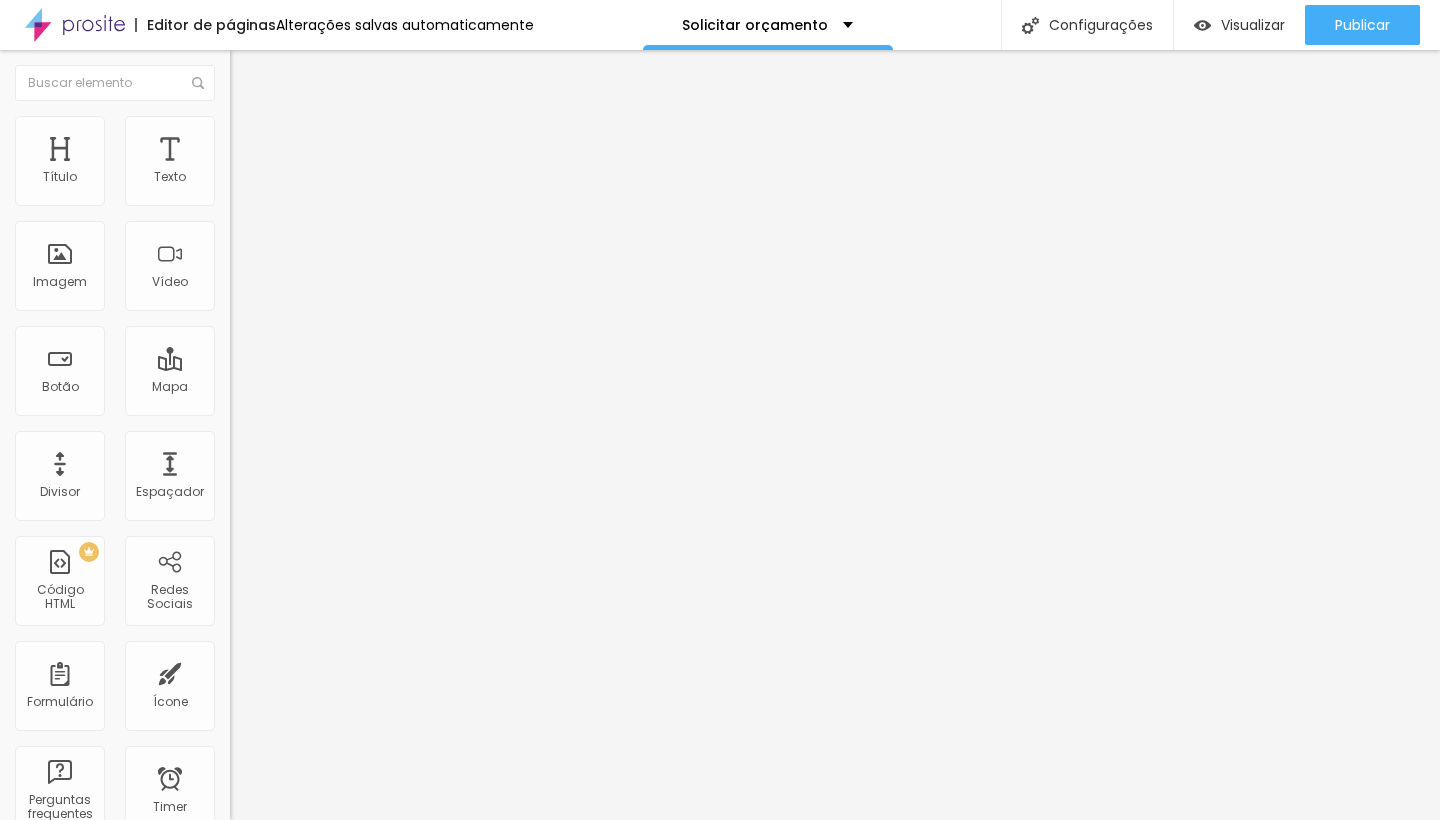 click on "Redes Sociais" at bounding box center (720, 868) 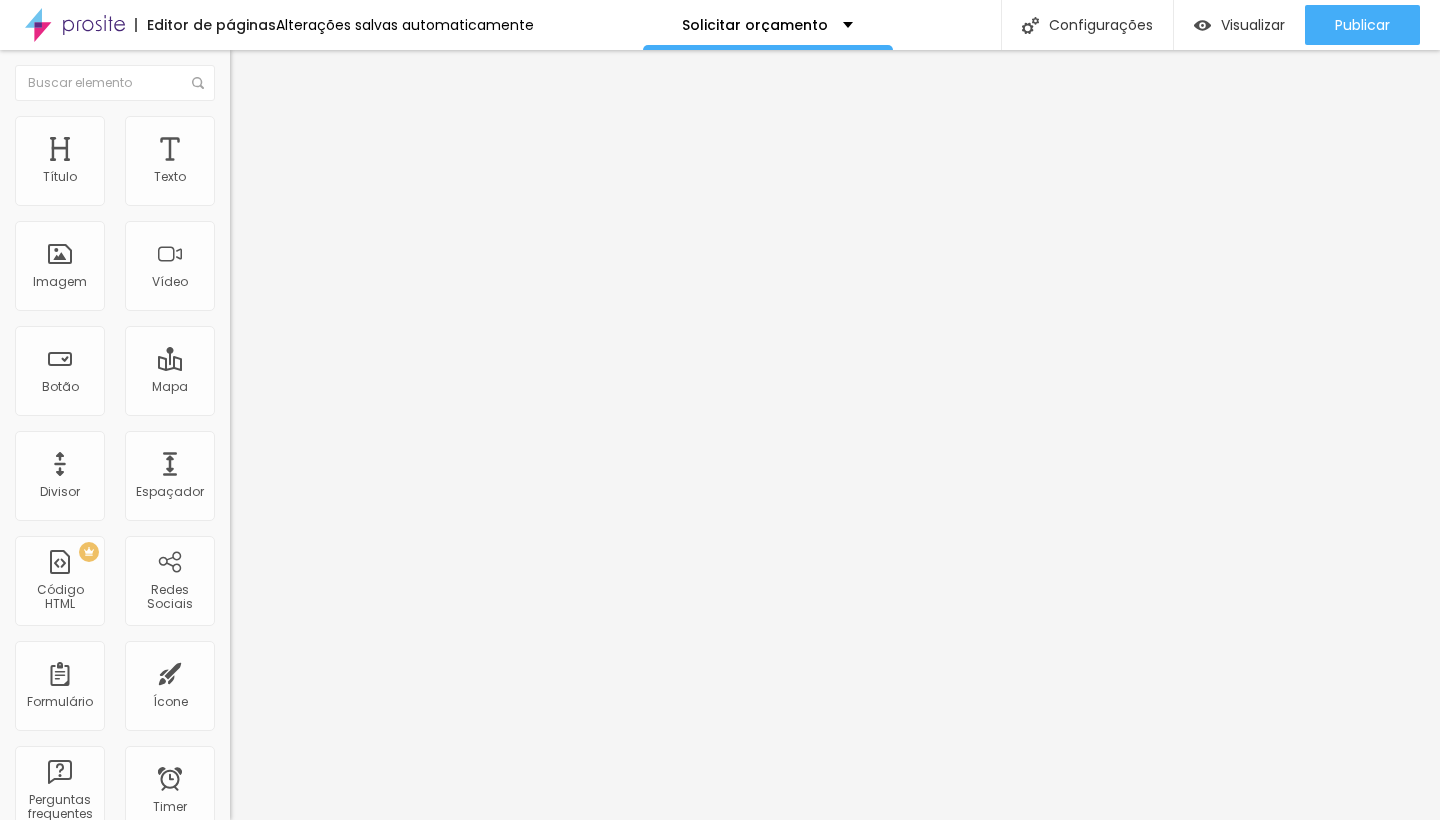 click at bounding box center (720, 1862) 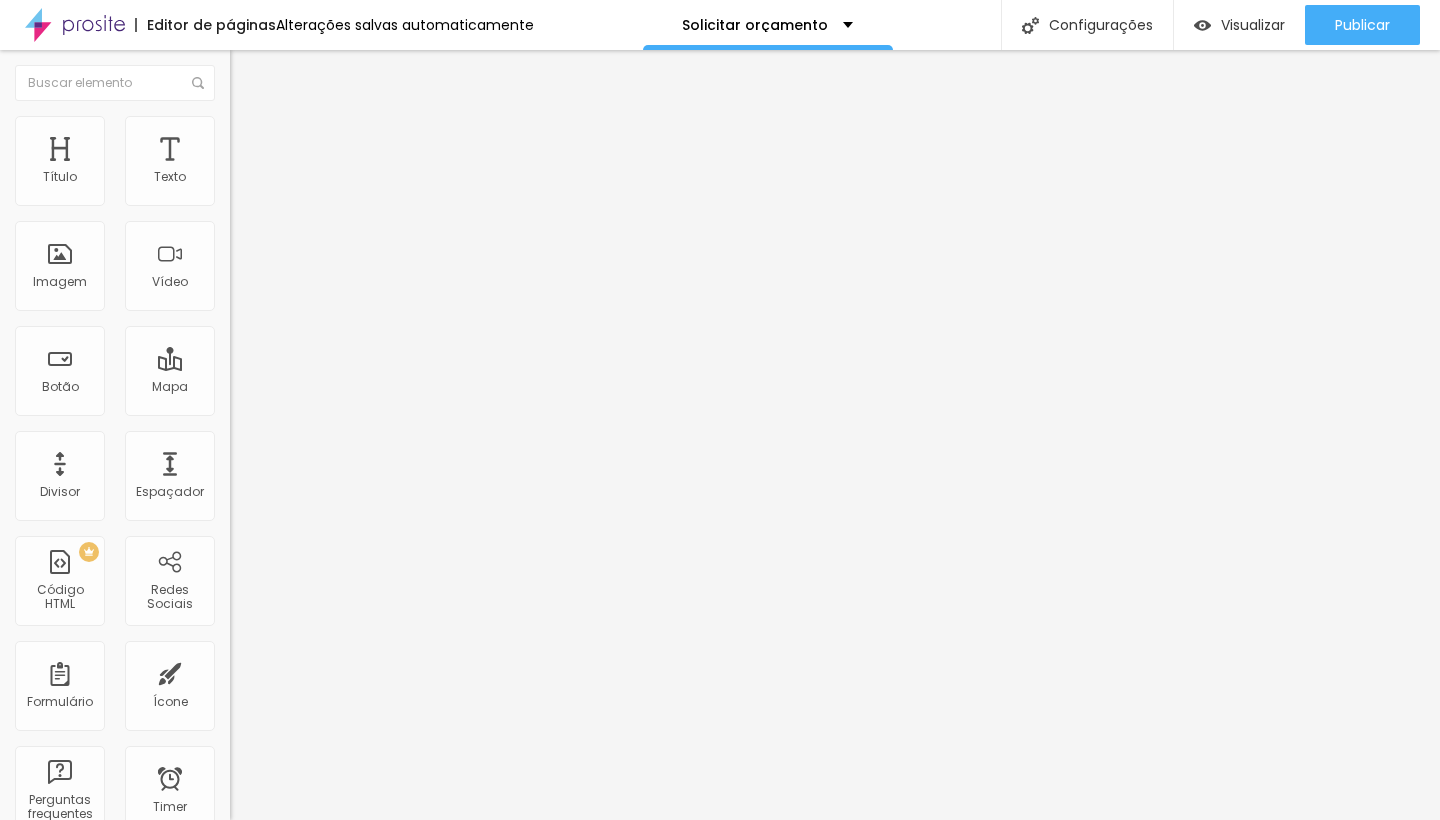 scroll, scrollTop: 35, scrollLeft: 0, axis: vertical 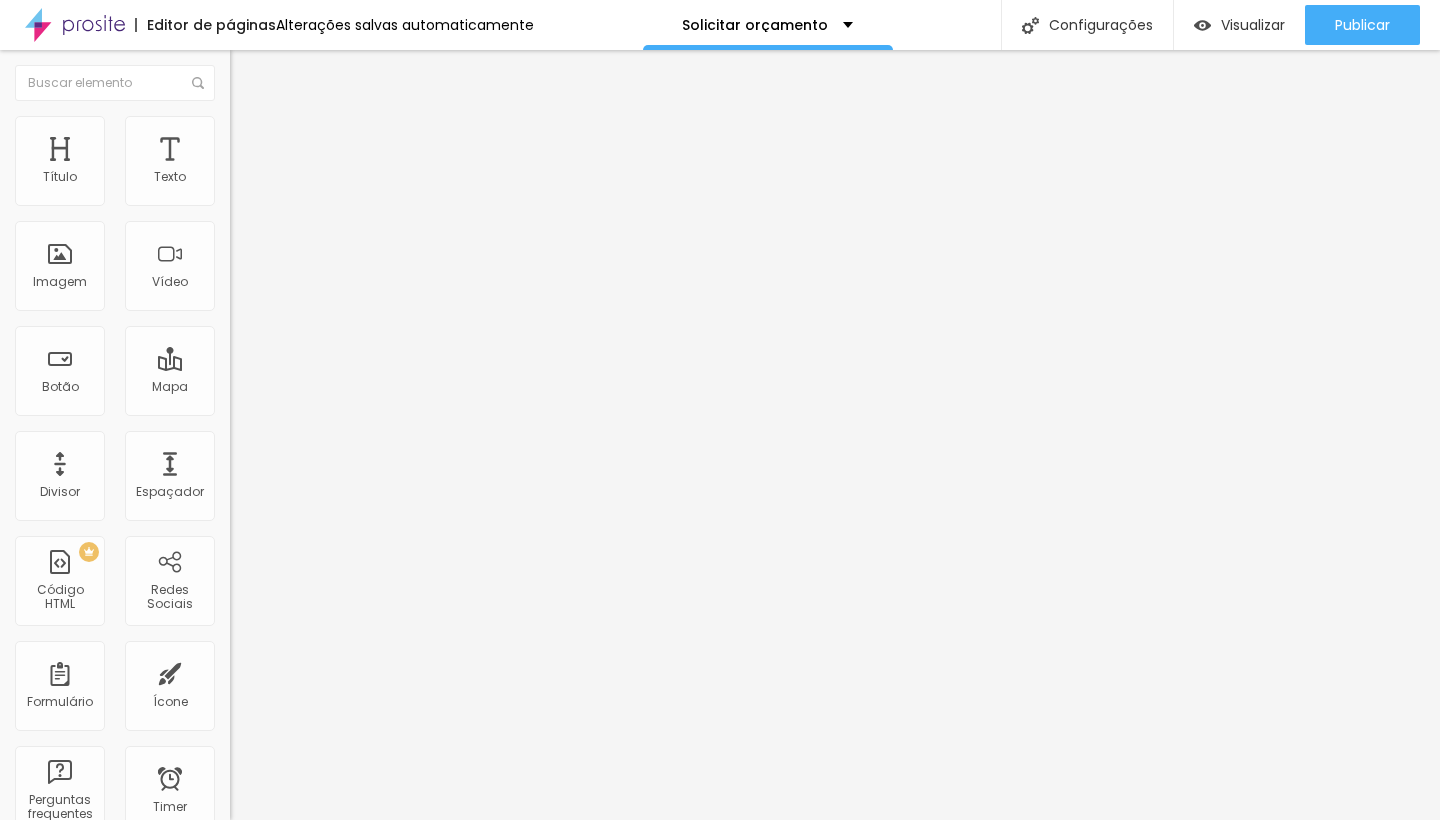 click on "SEO" at bounding box center (720, 880) 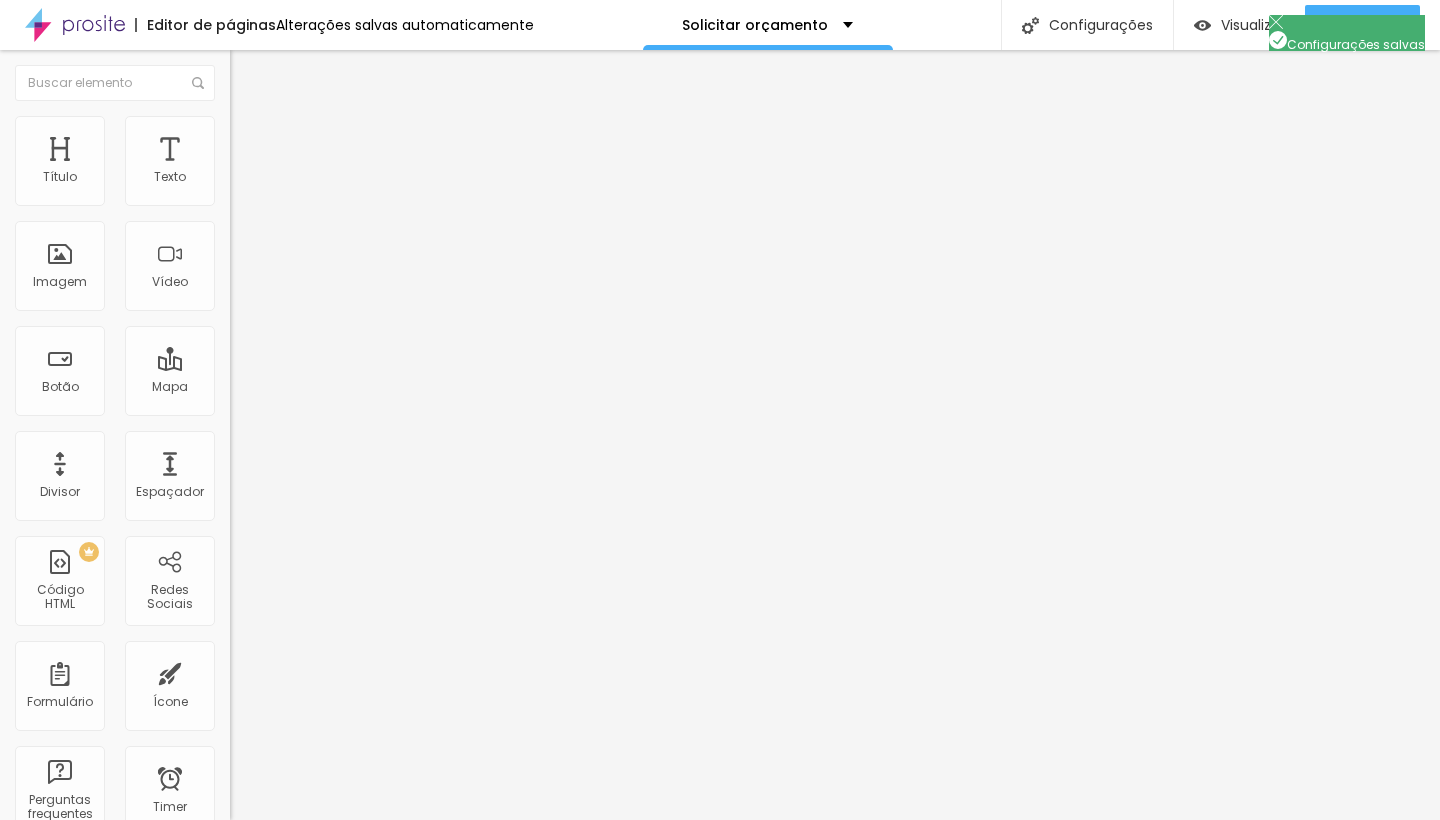 click at bounding box center [720, 841] 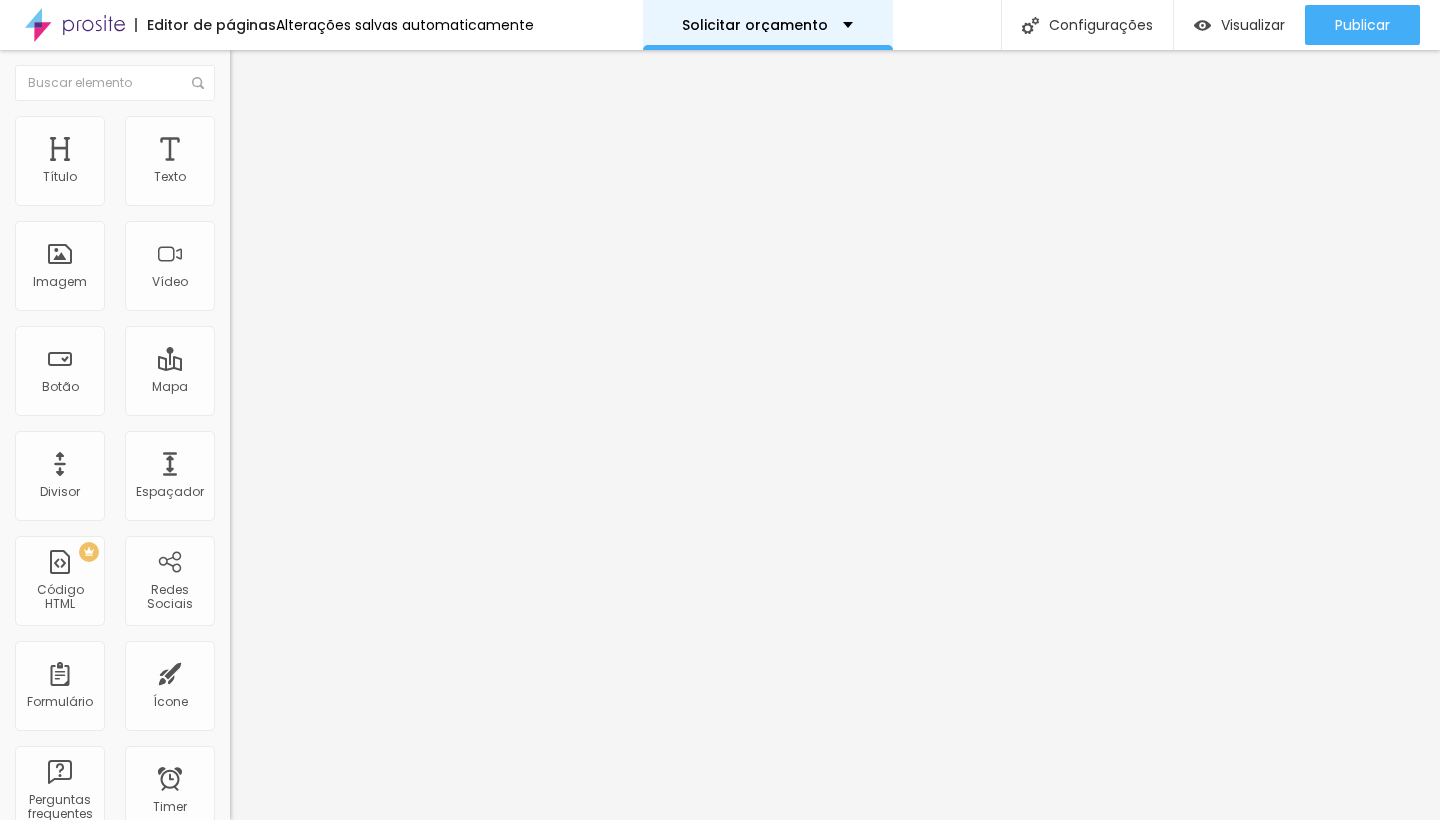 click on "Solicitar orçamento" at bounding box center [767, 25] 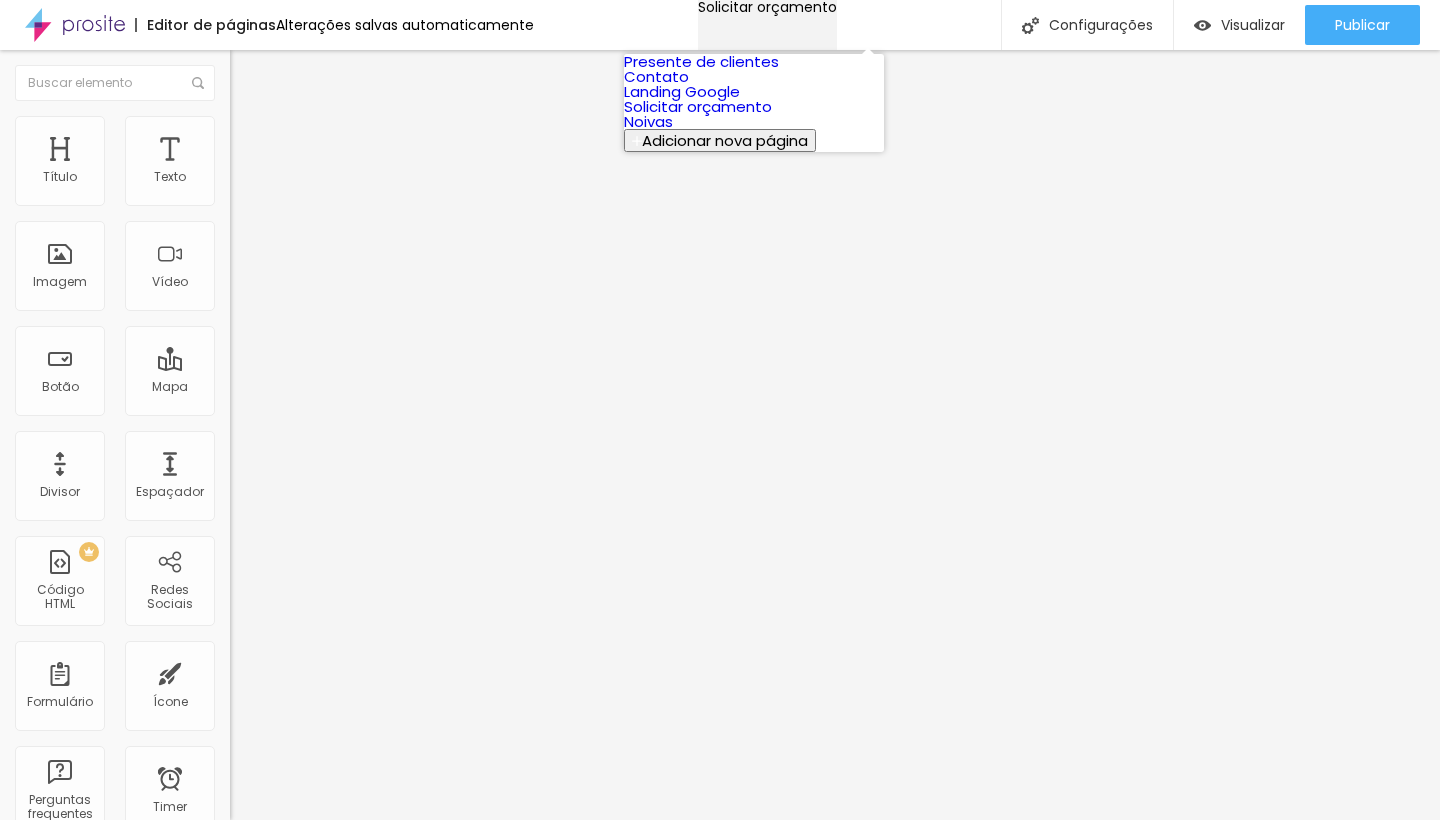 click on "Solicitar orçamento" at bounding box center [767, 7] 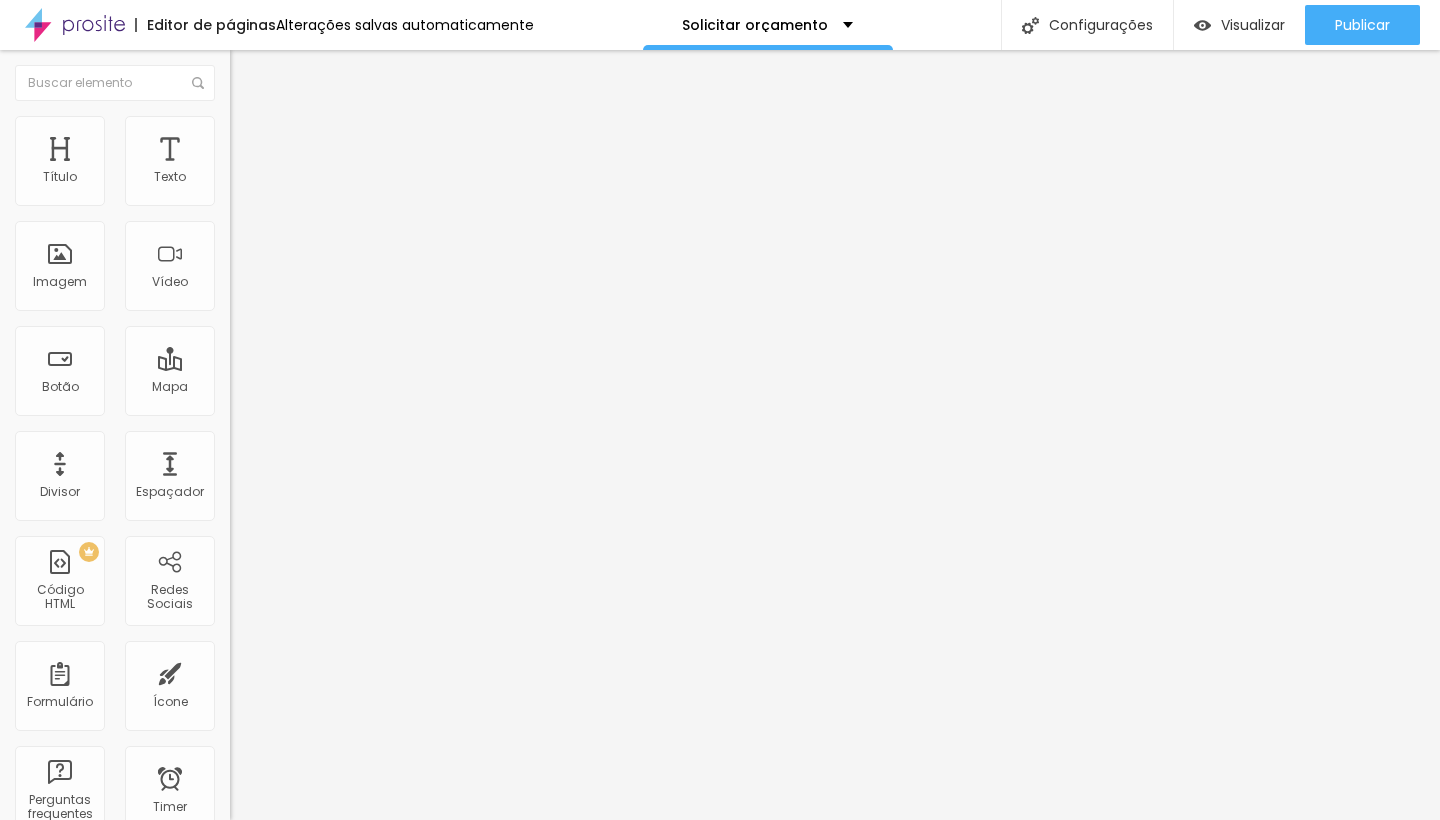 click at bounding box center (239, 145) 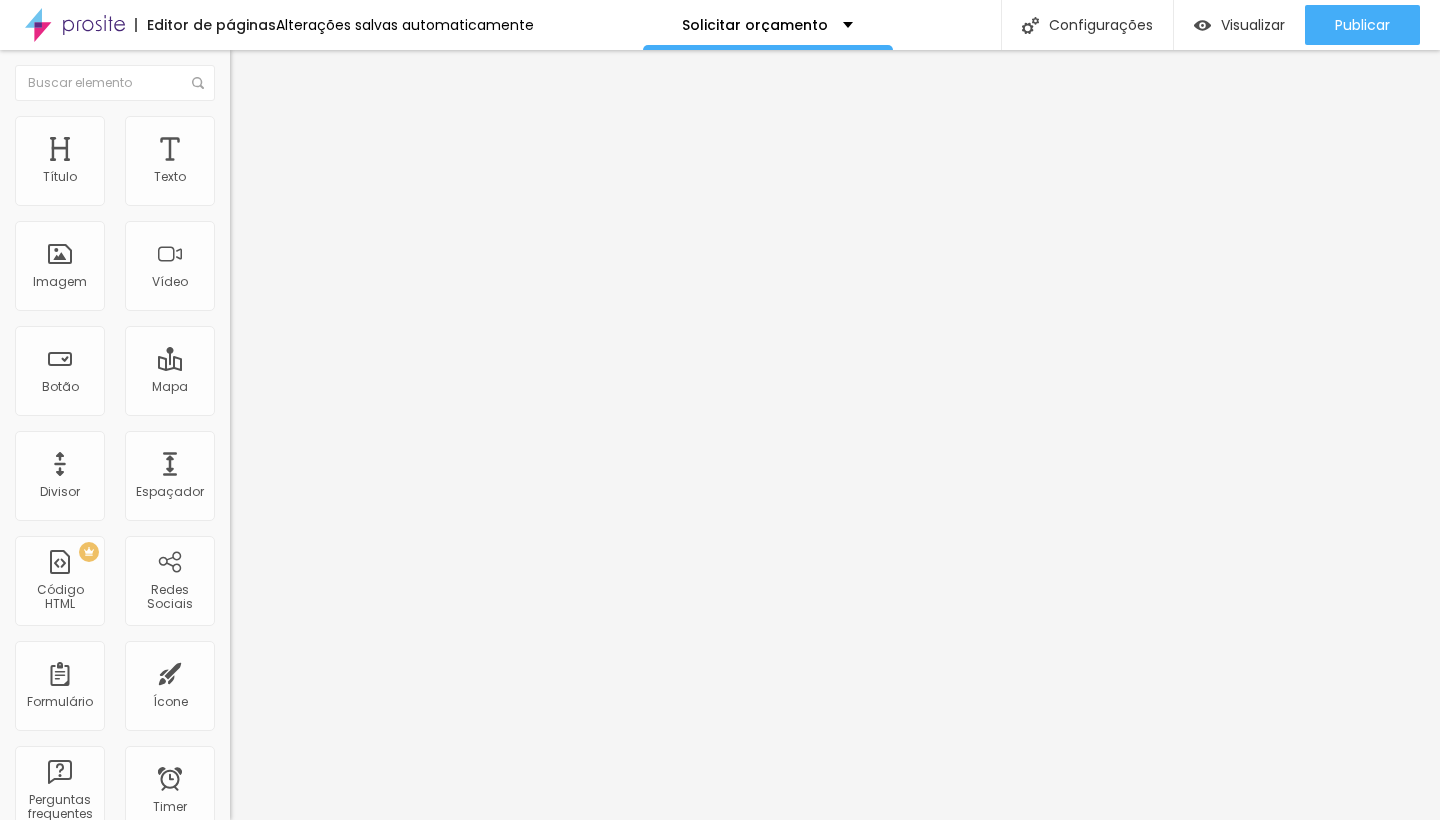 click on "Conteúdo" at bounding box center (345, 106) 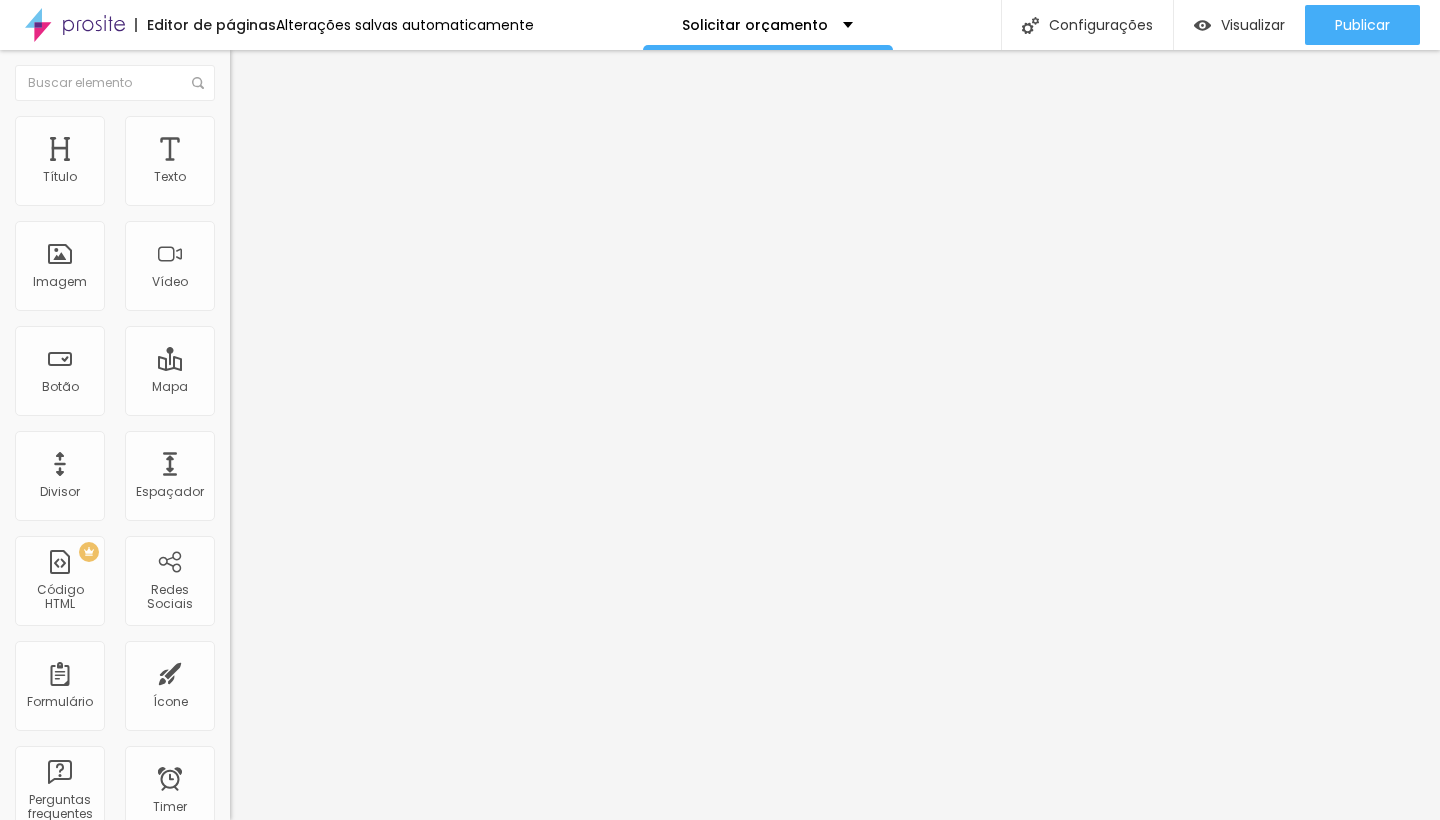 click at bounding box center [253, 73] 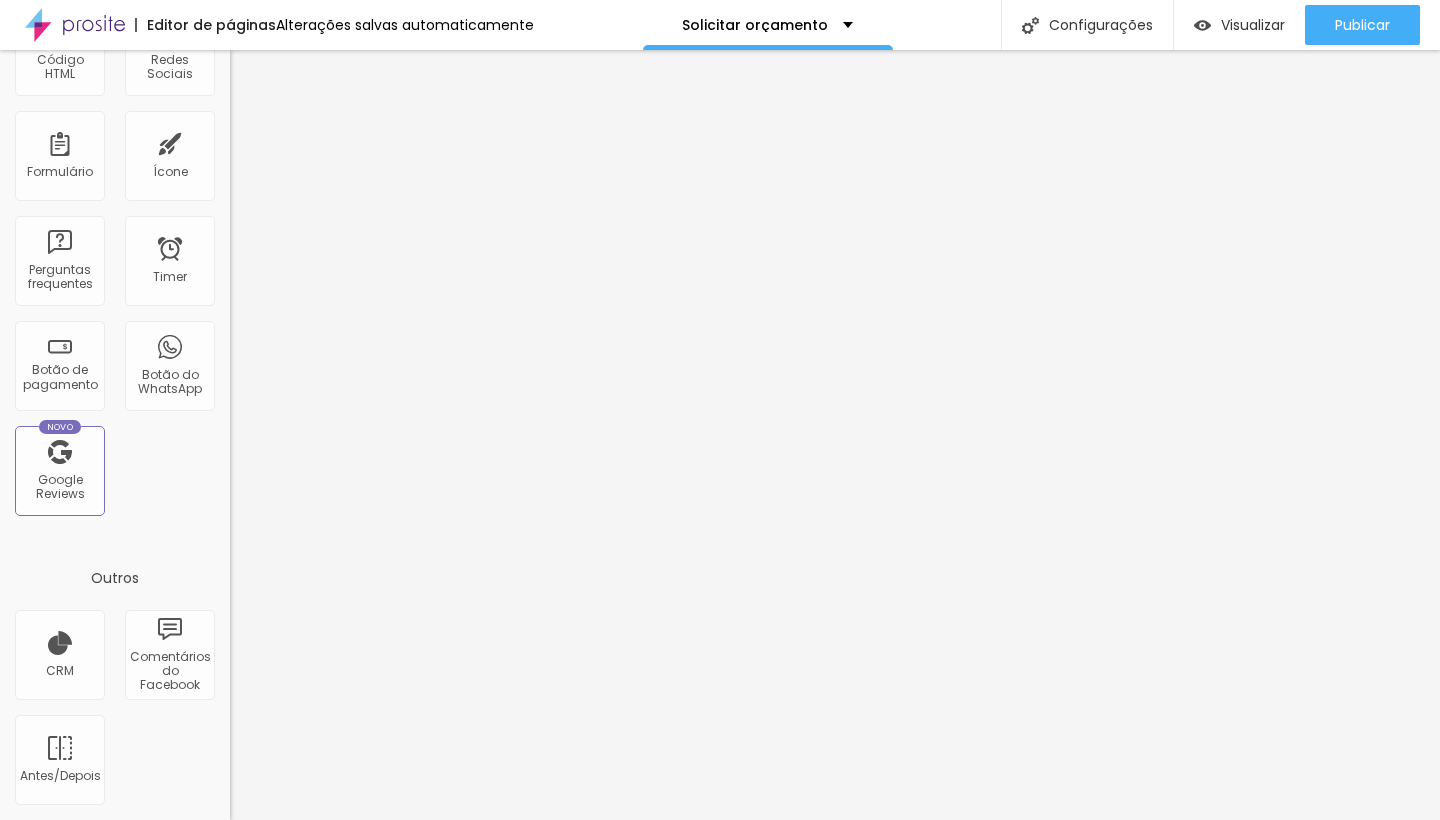 scroll, scrollTop: 534, scrollLeft: 0, axis: vertical 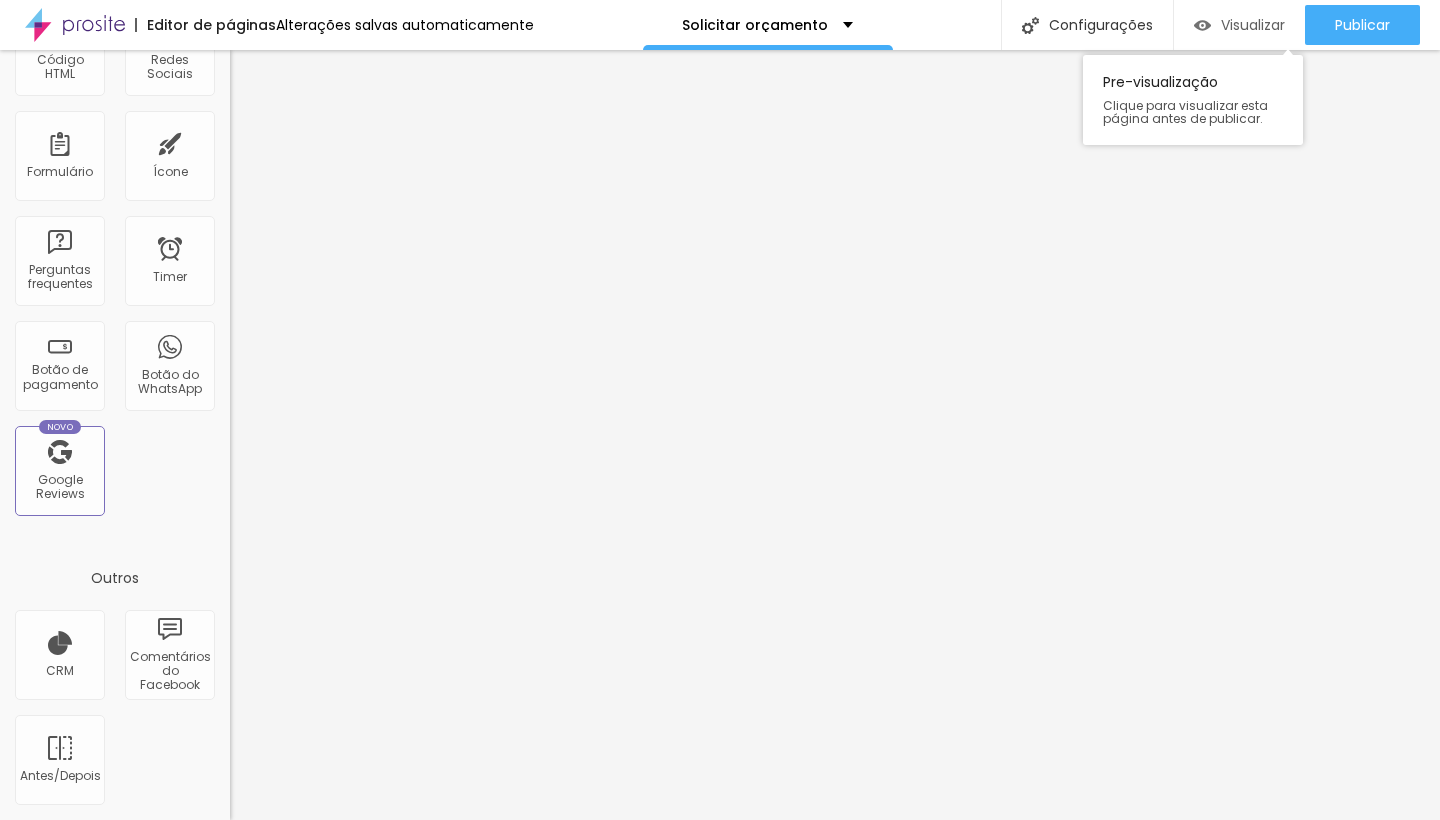 click on "Visualizar" at bounding box center (1253, 25) 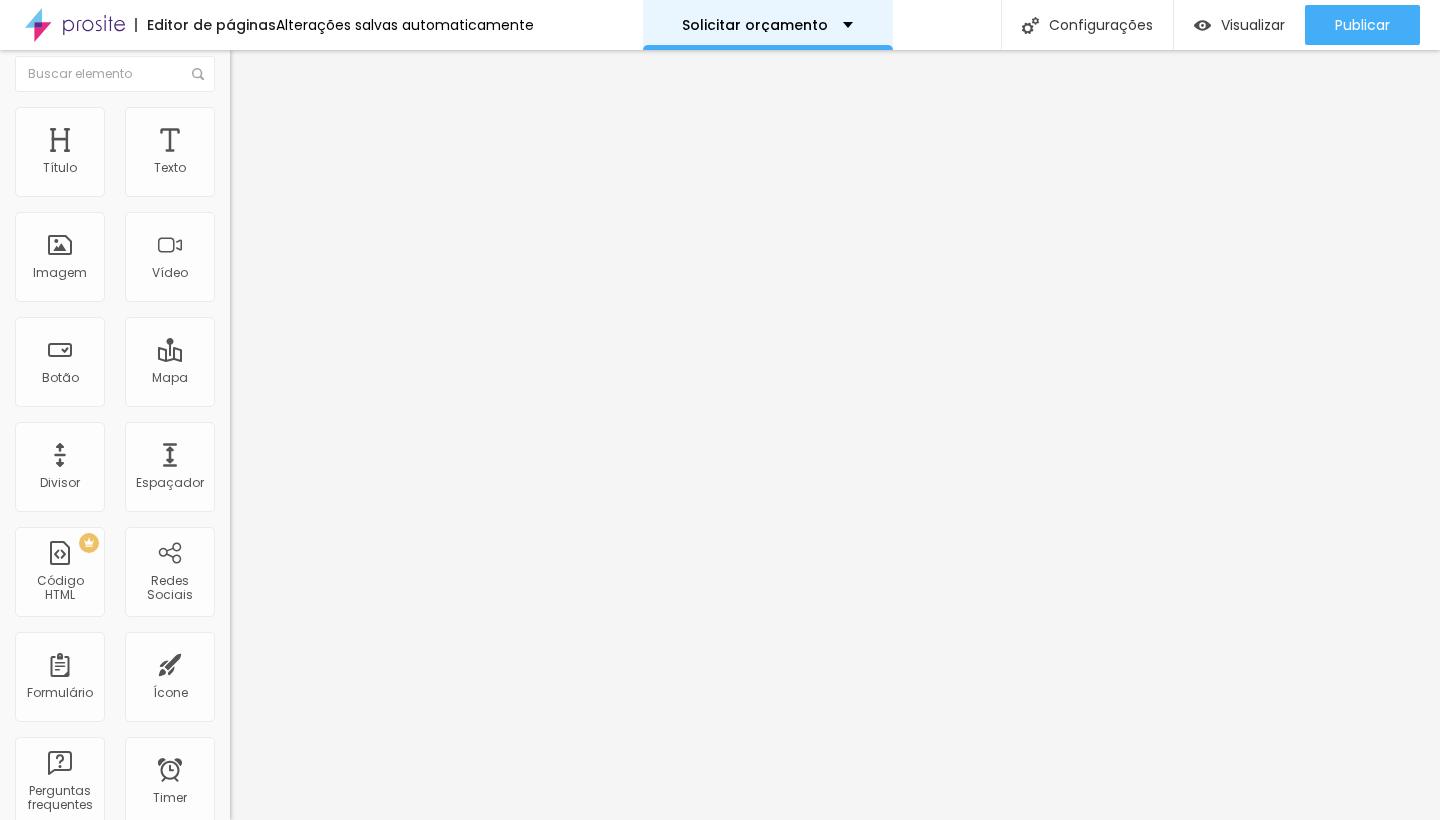 scroll, scrollTop: 0, scrollLeft: 0, axis: both 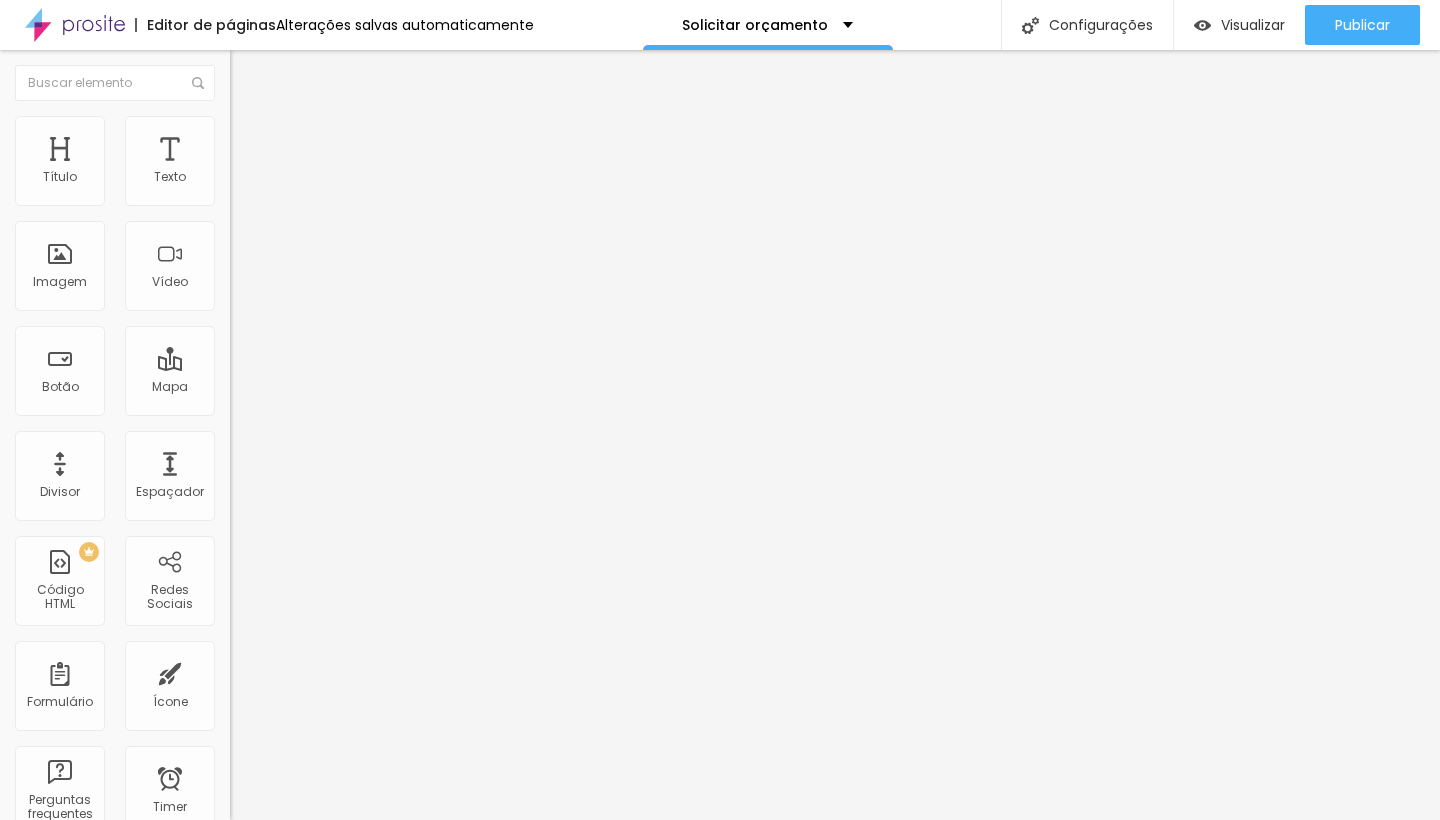 click 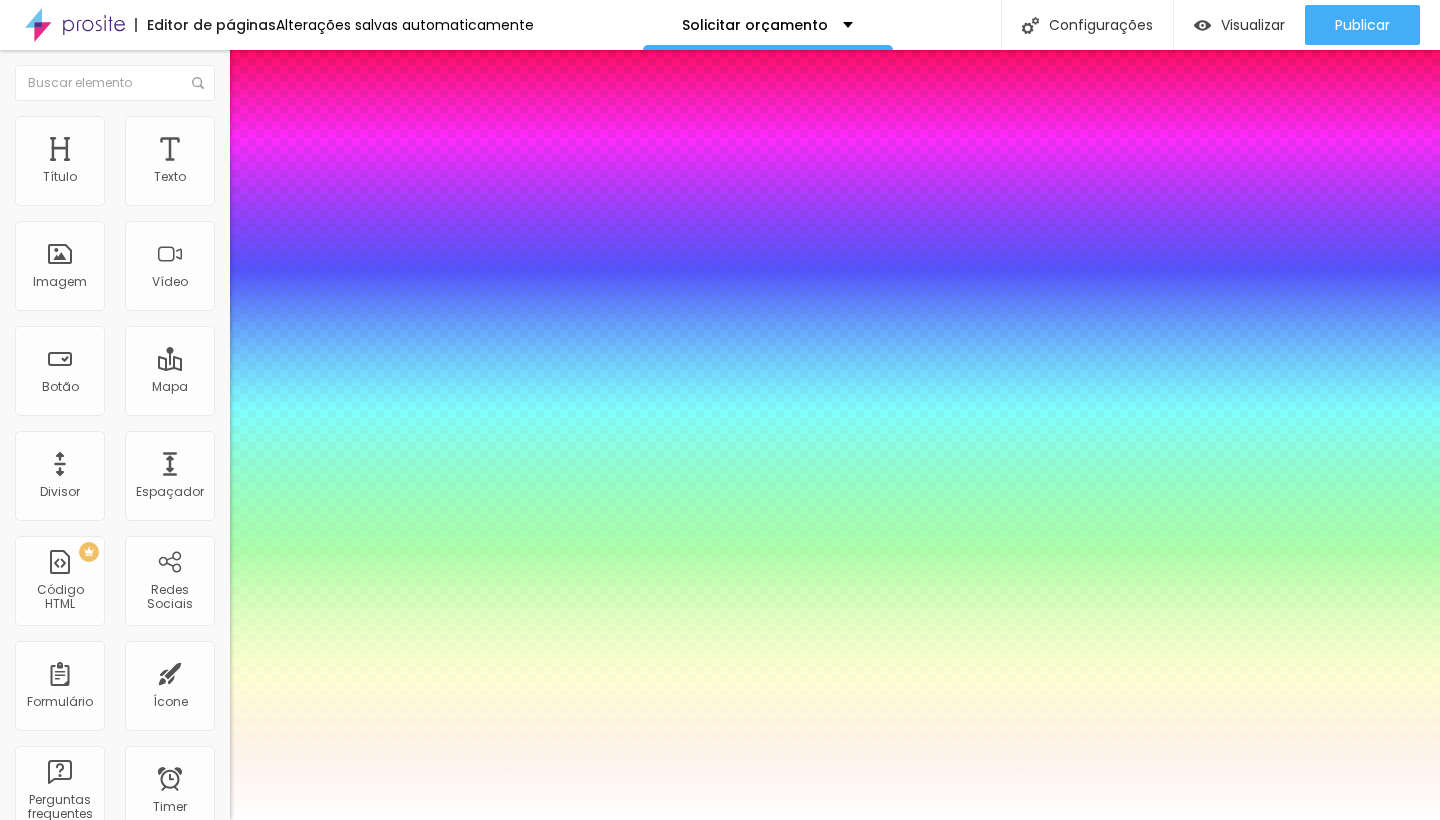 type on "1" 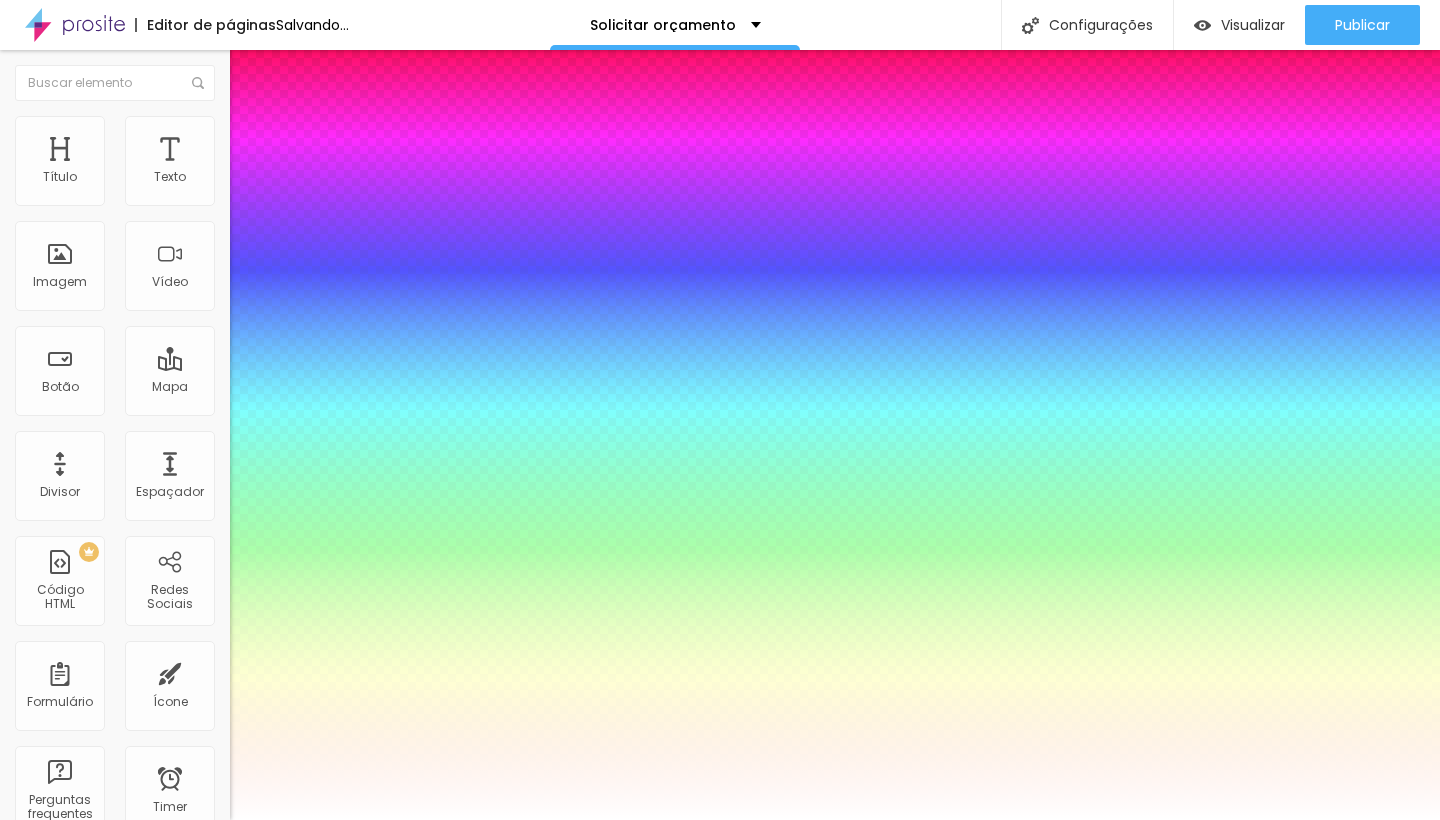 type on "1" 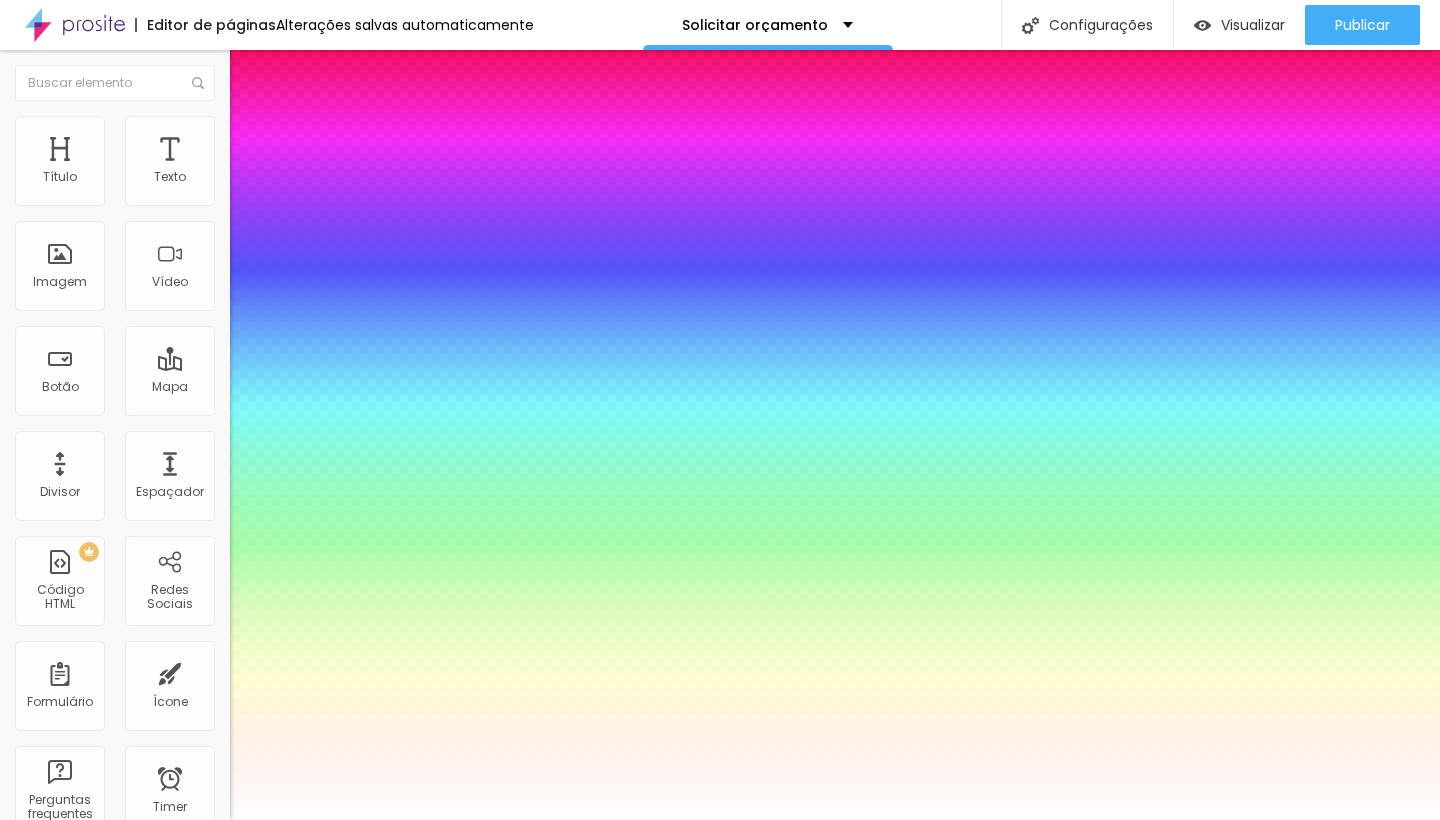 select on "Magra-Bold" 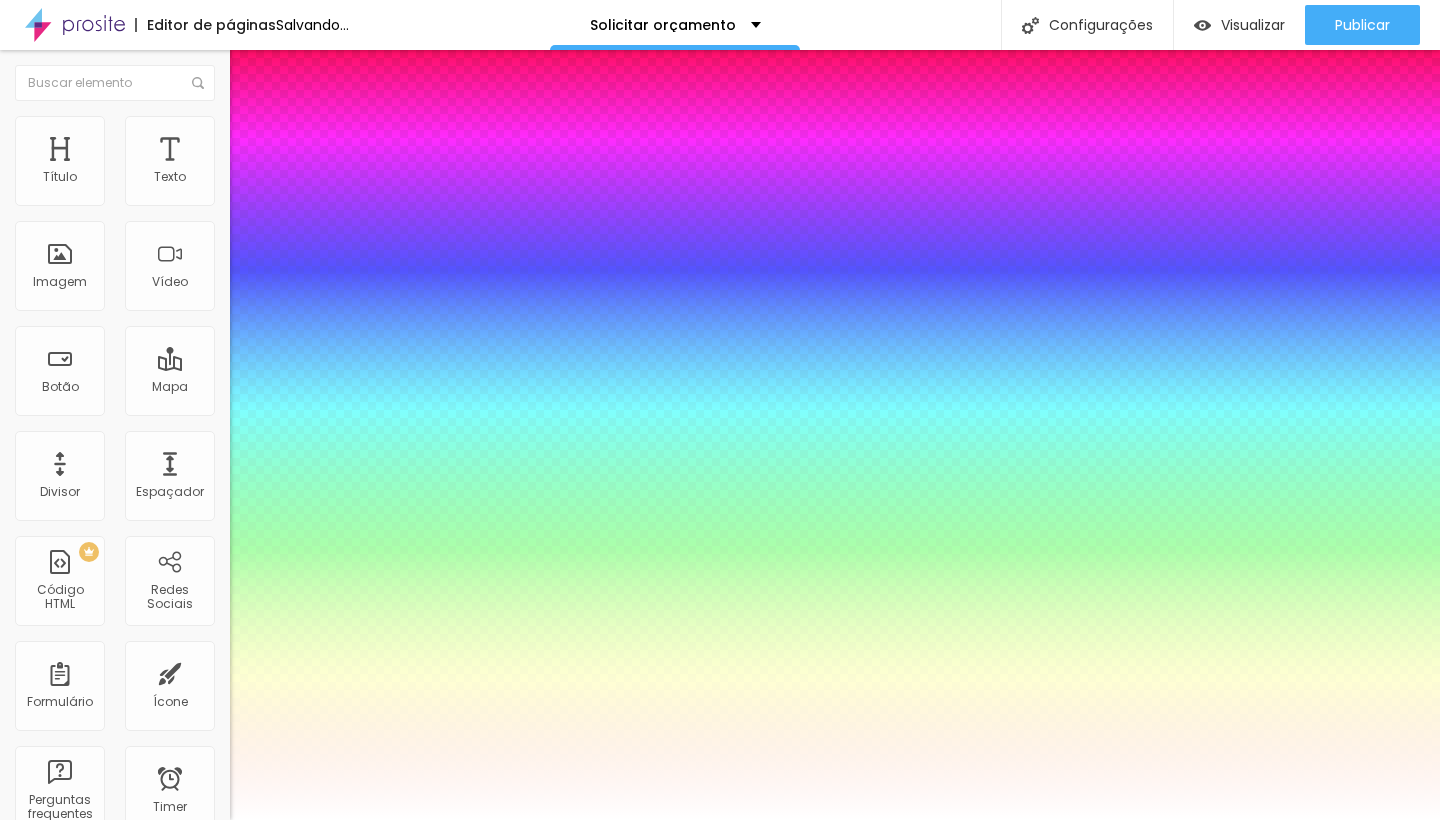 type on "1" 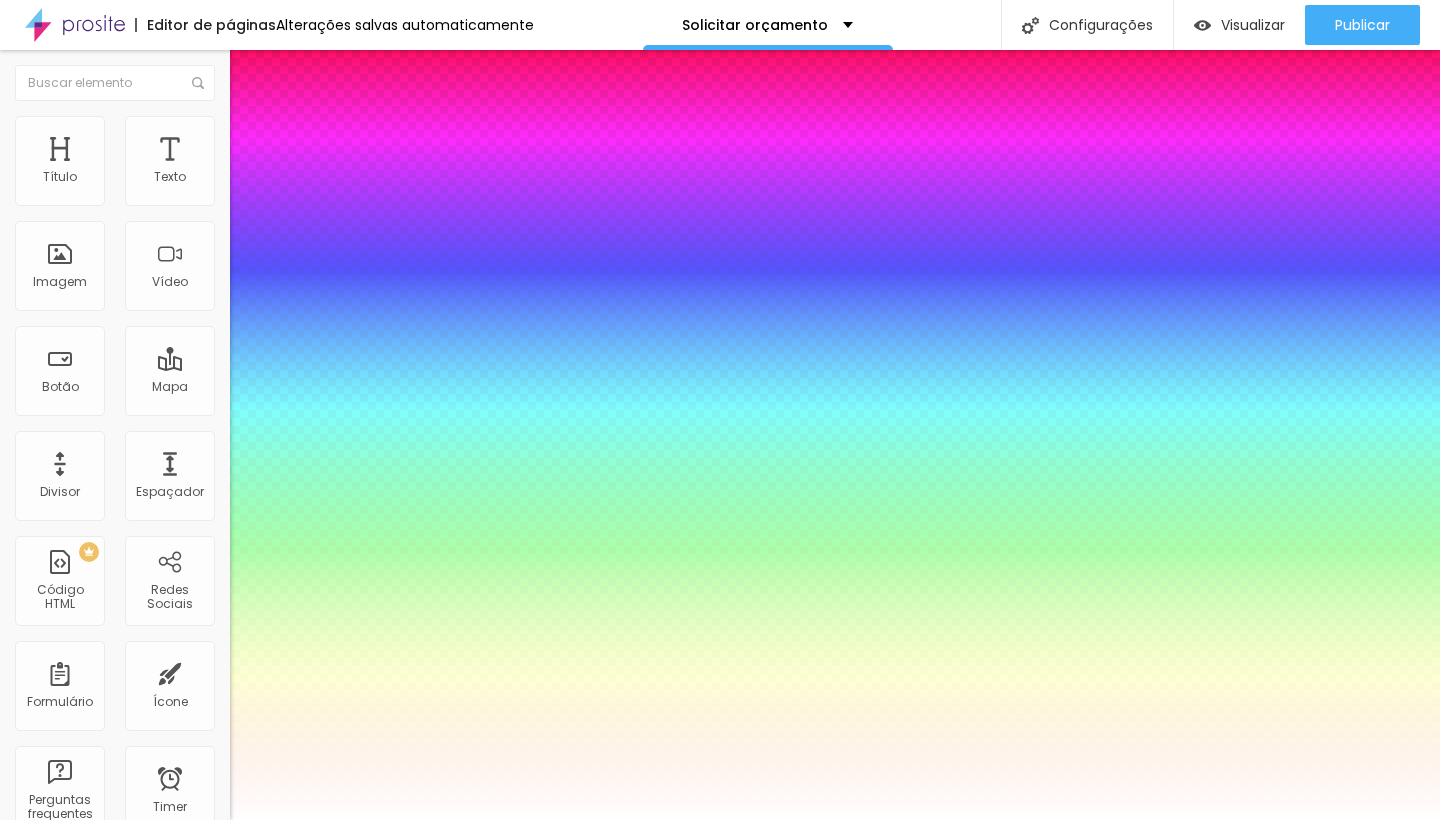 select on "Montserrat" 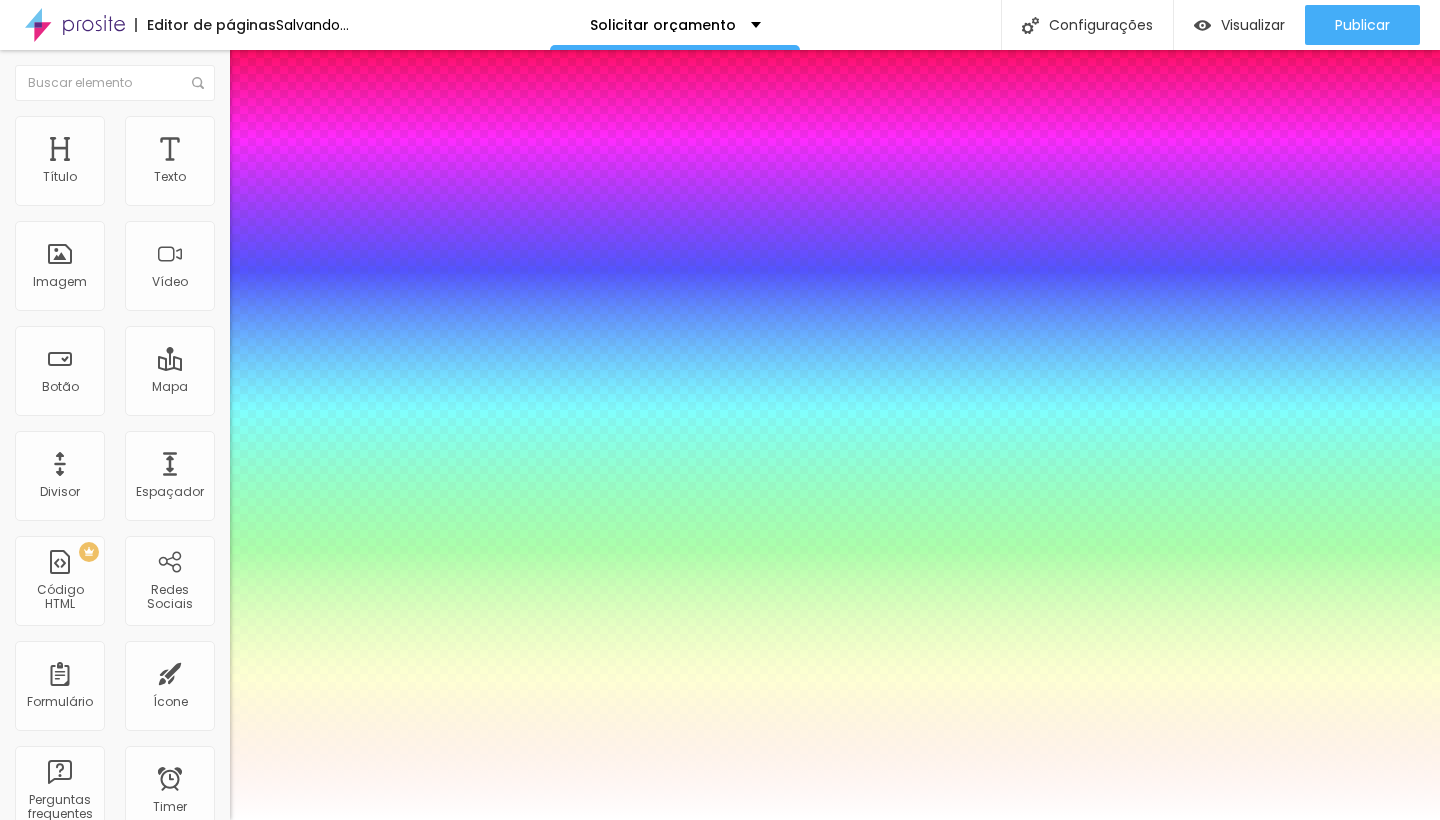 type on "1" 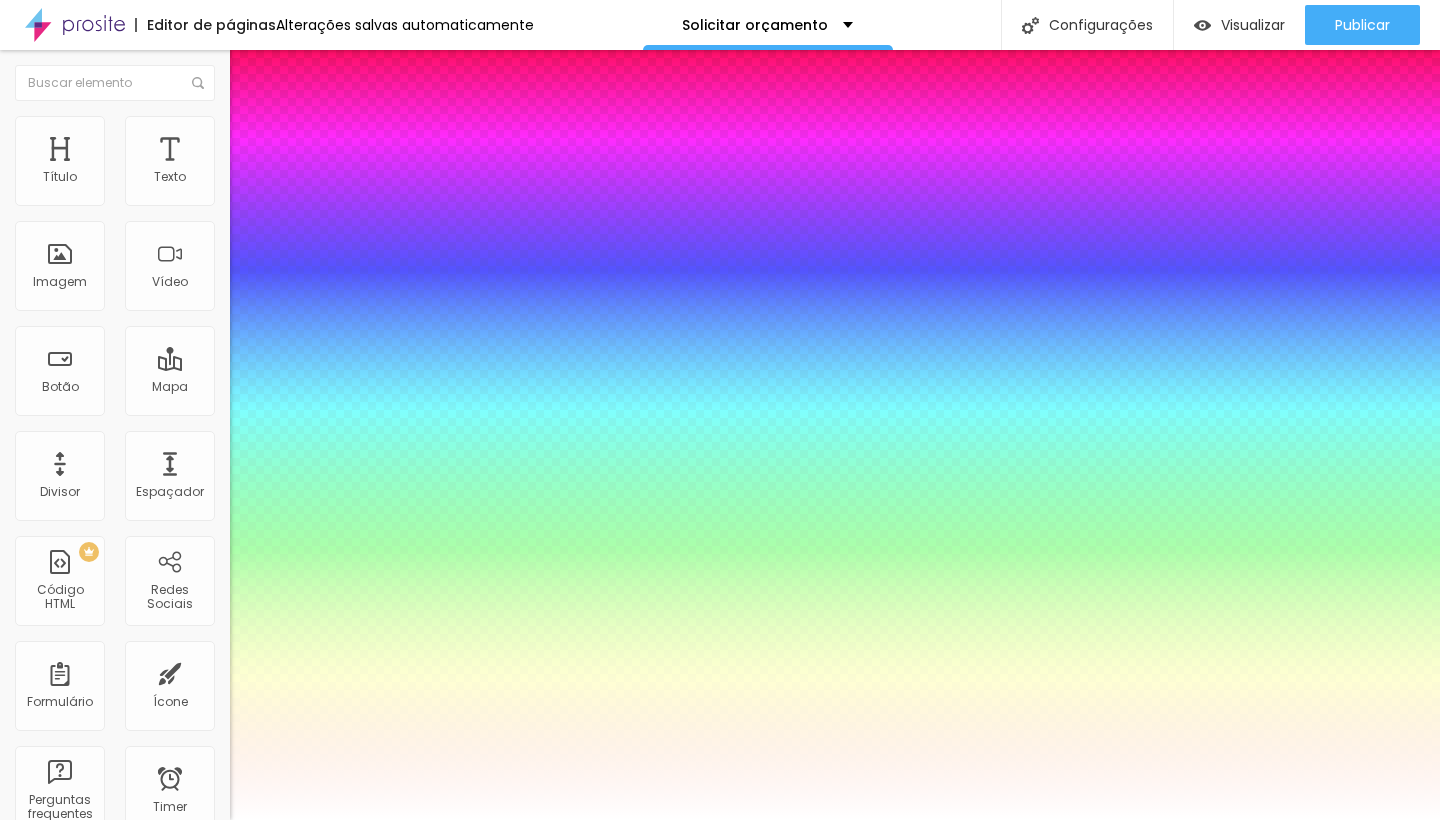 click at bounding box center [720, 820] 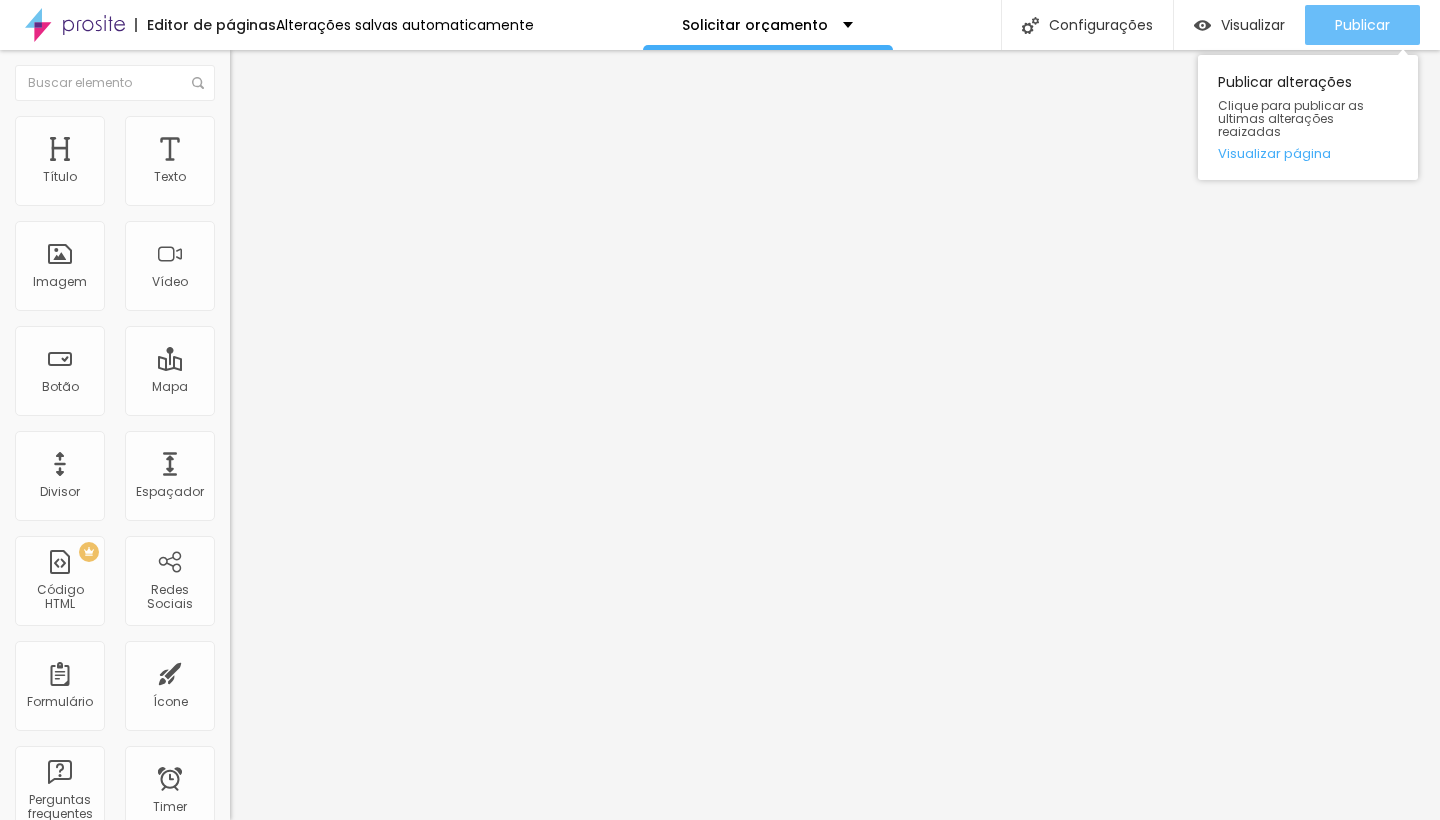 click on "Publicar" at bounding box center [1362, 25] 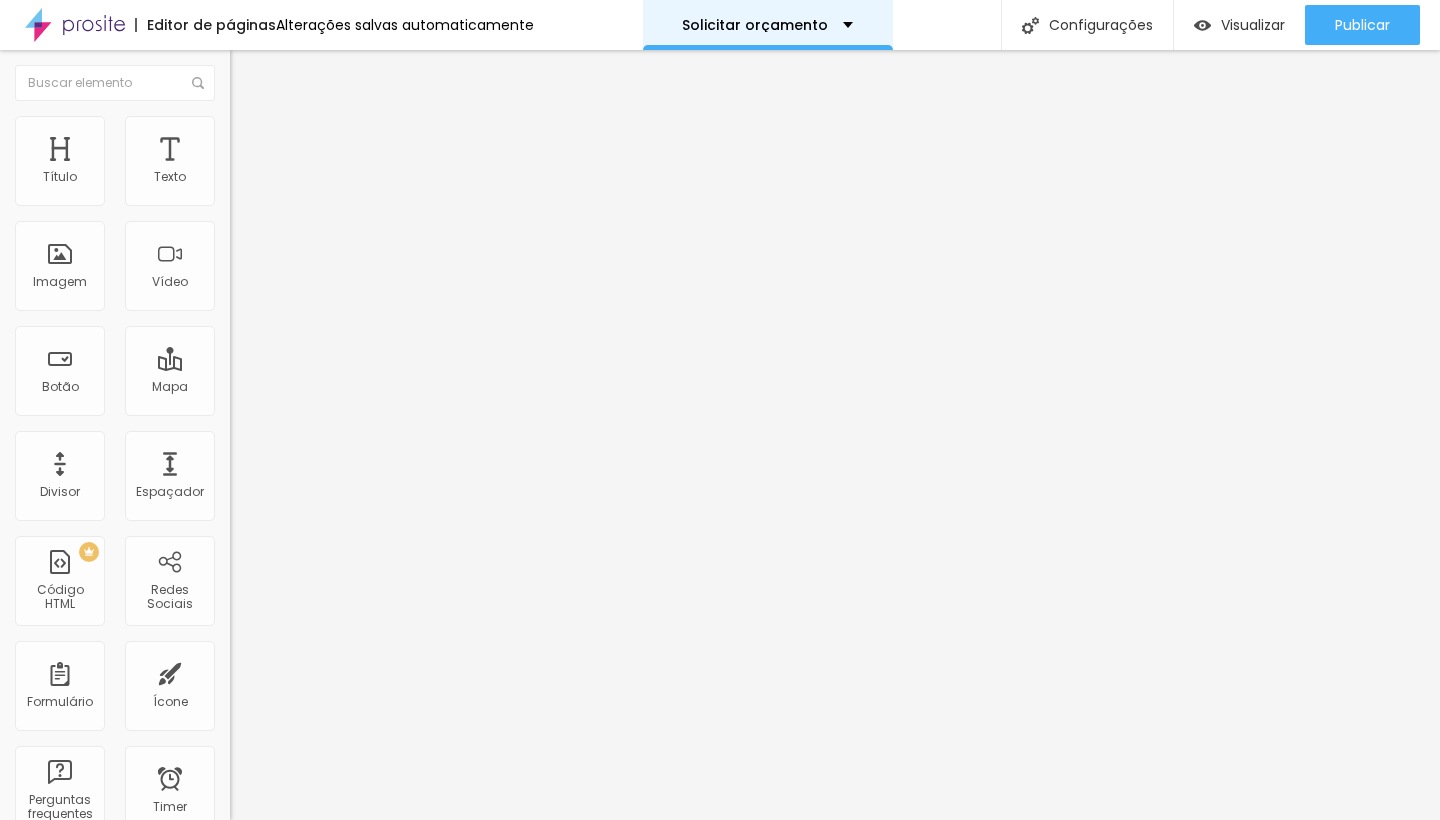 scroll, scrollTop: 0, scrollLeft: 0, axis: both 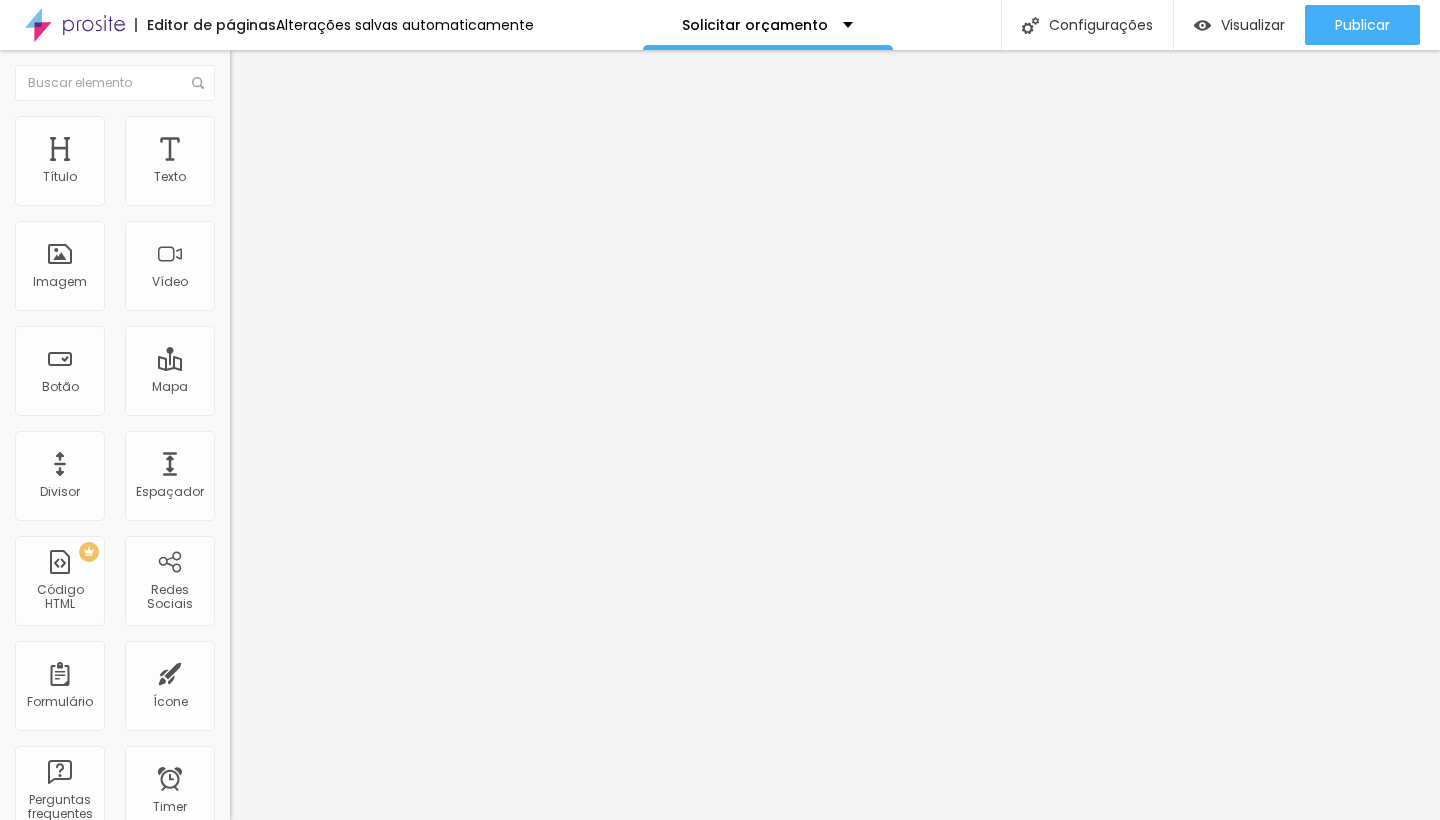click at bounding box center (253, 73) 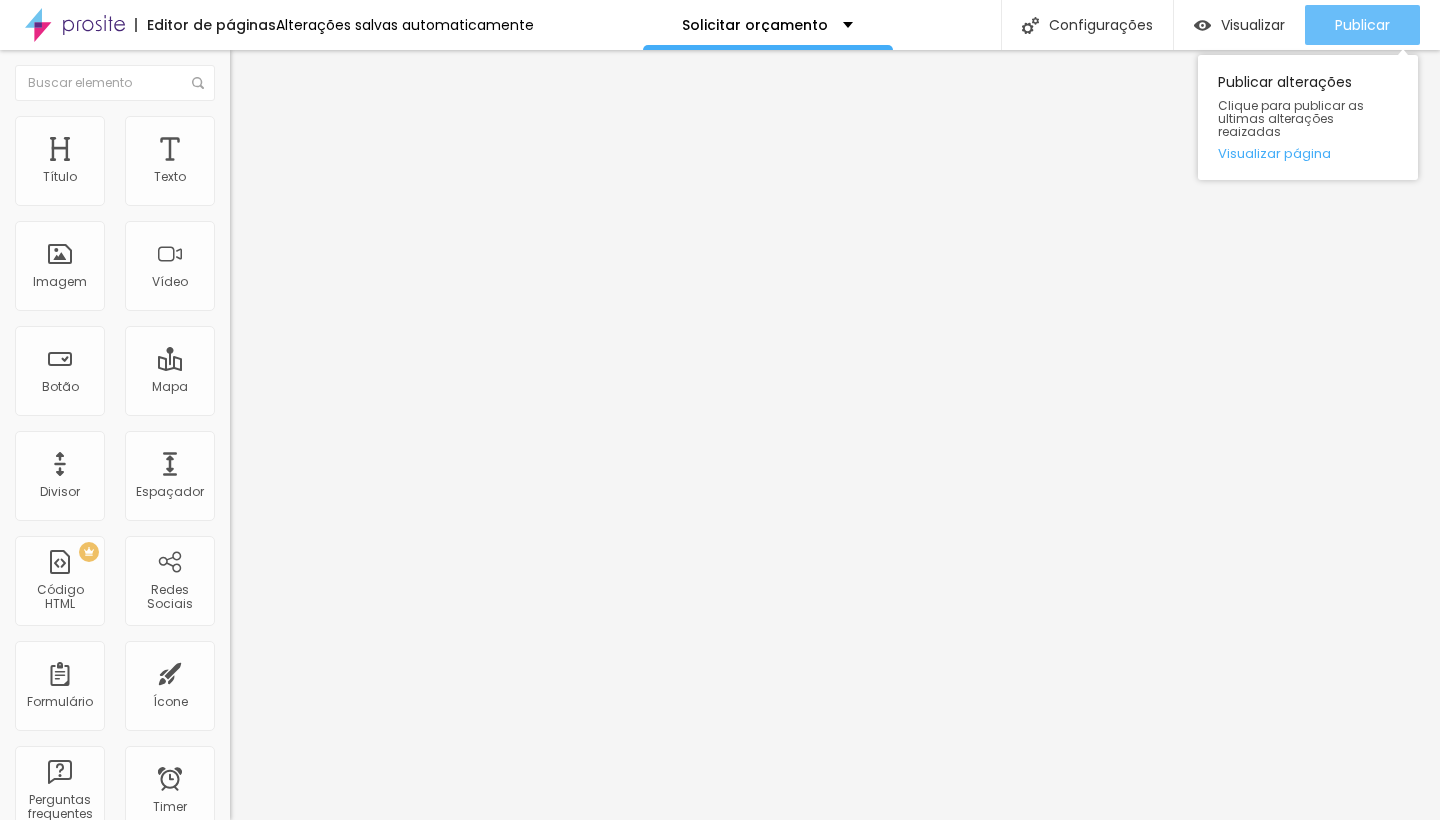 type on "https://www.tomazfotografias.com/blog" 